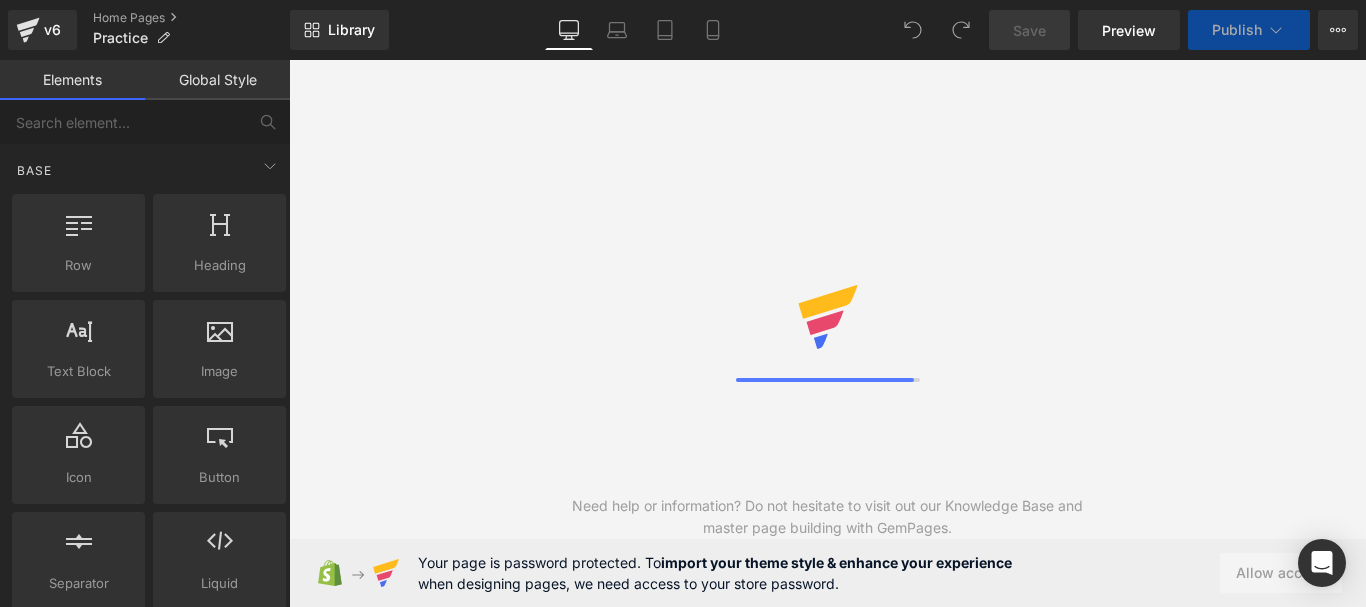 scroll, scrollTop: 0, scrollLeft: 0, axis: both 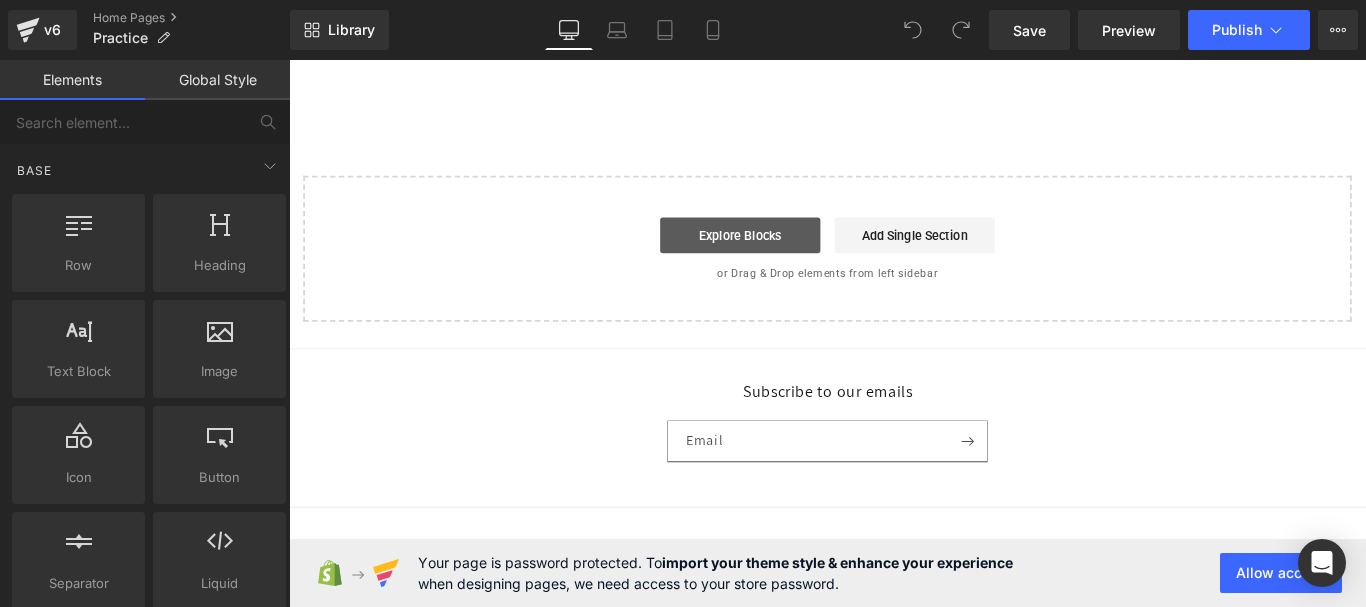 click on "Explore Blocks" at bounding box center (796, 257) 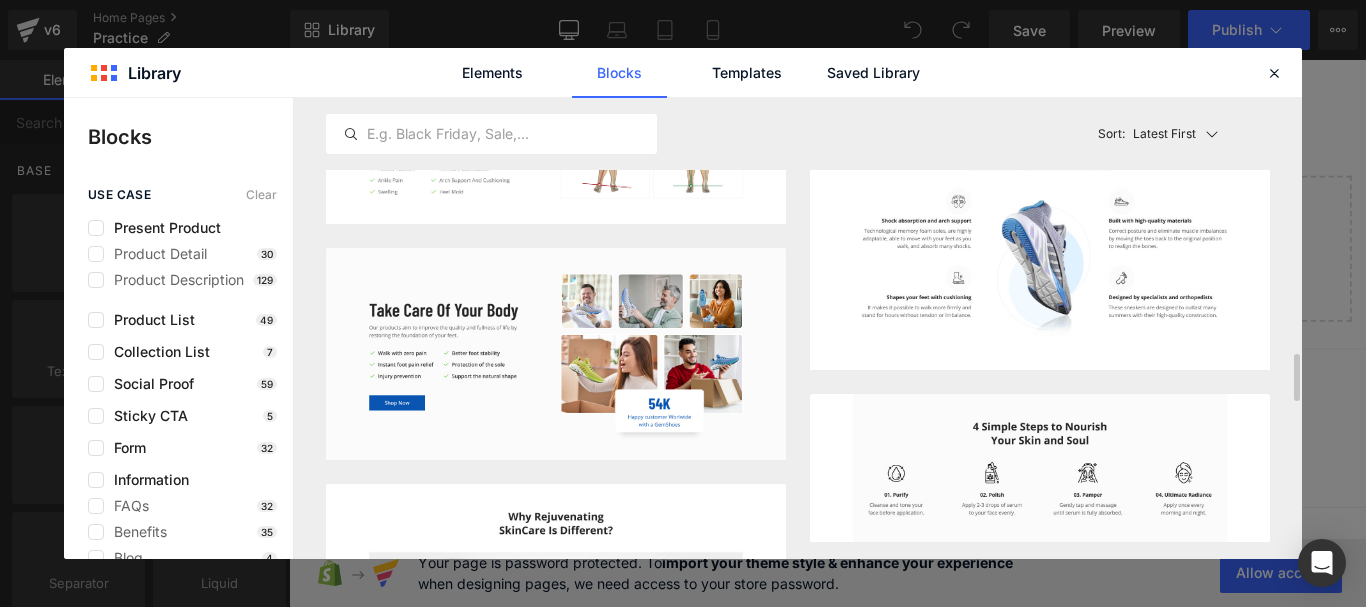 scroll, scrollTop: 2400, scrollLeft: 0, axis: vertical 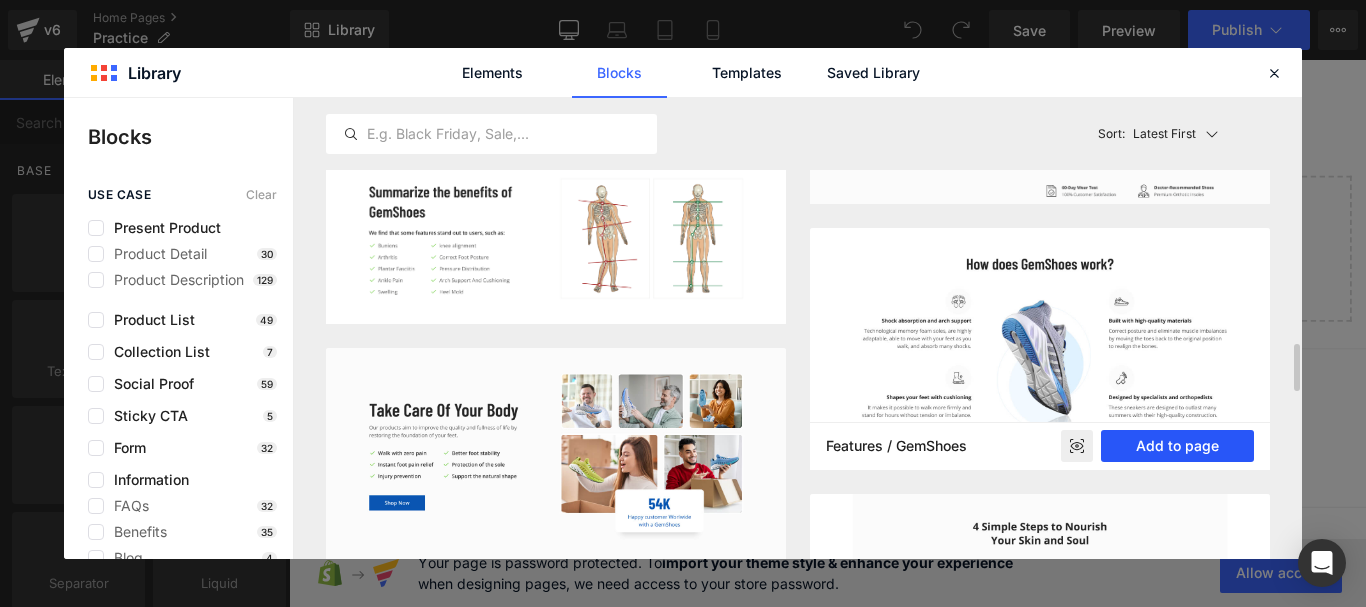 click on "Add to page" at bounding box center [1177, 446] 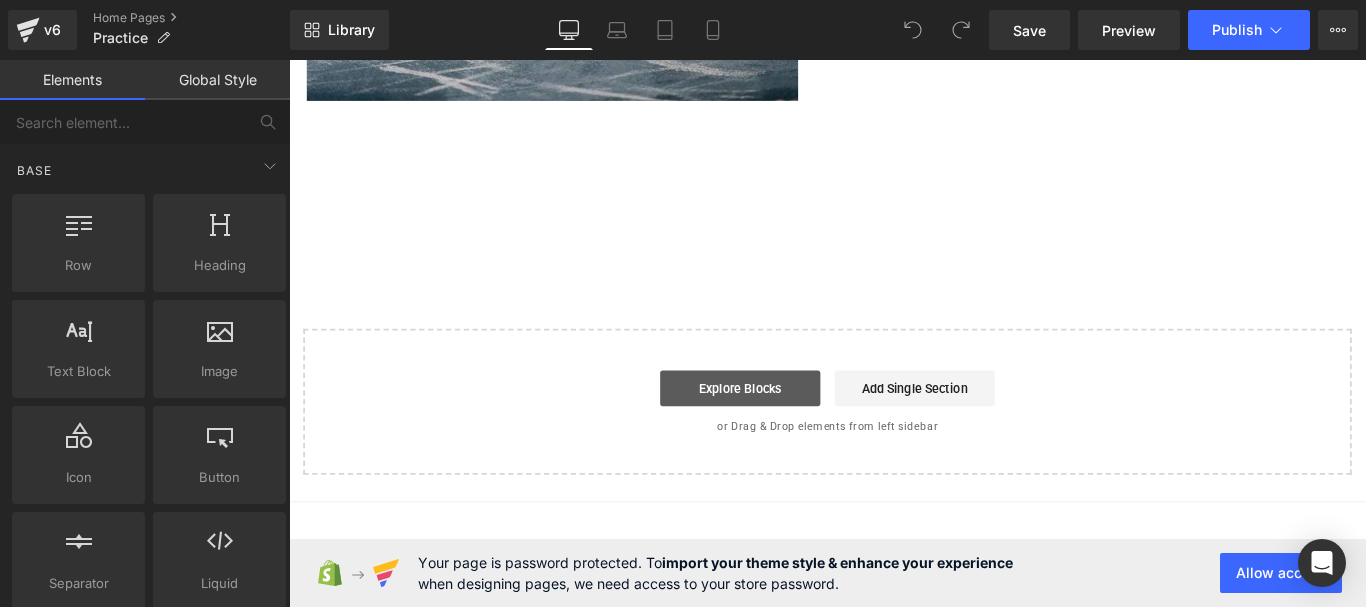 scroll, scrollTop: 3311, scrollLeft: 0, axis: vertical 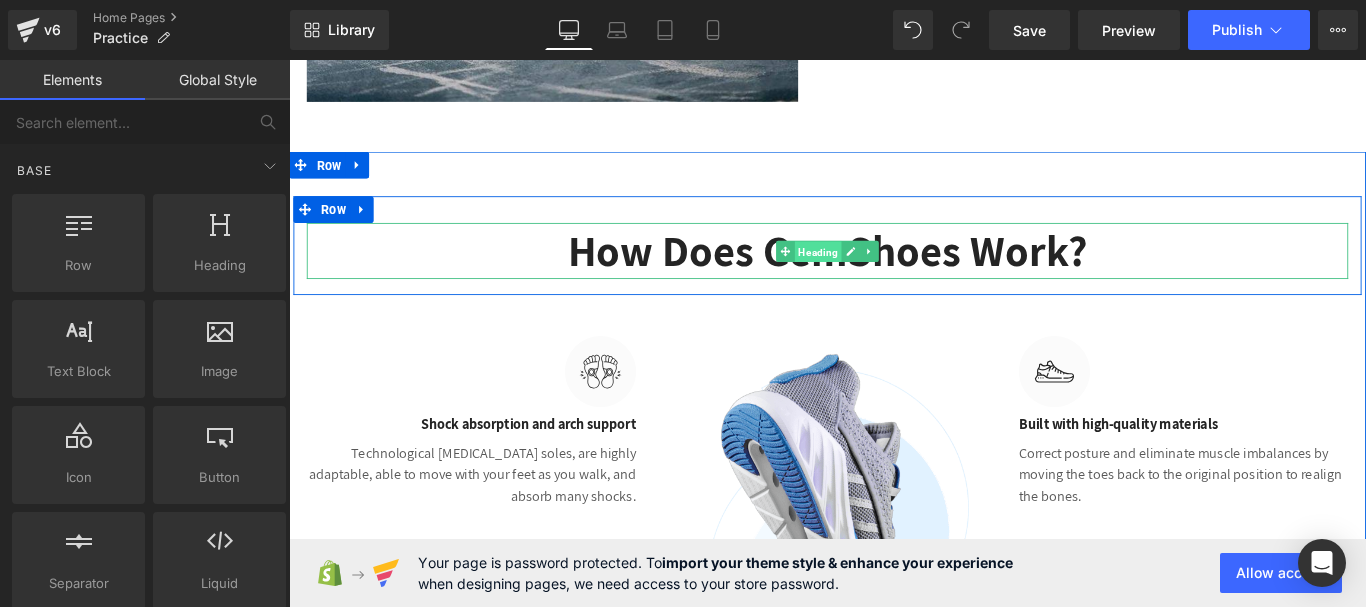 click on "Heading" at bounding box center [883, 275] 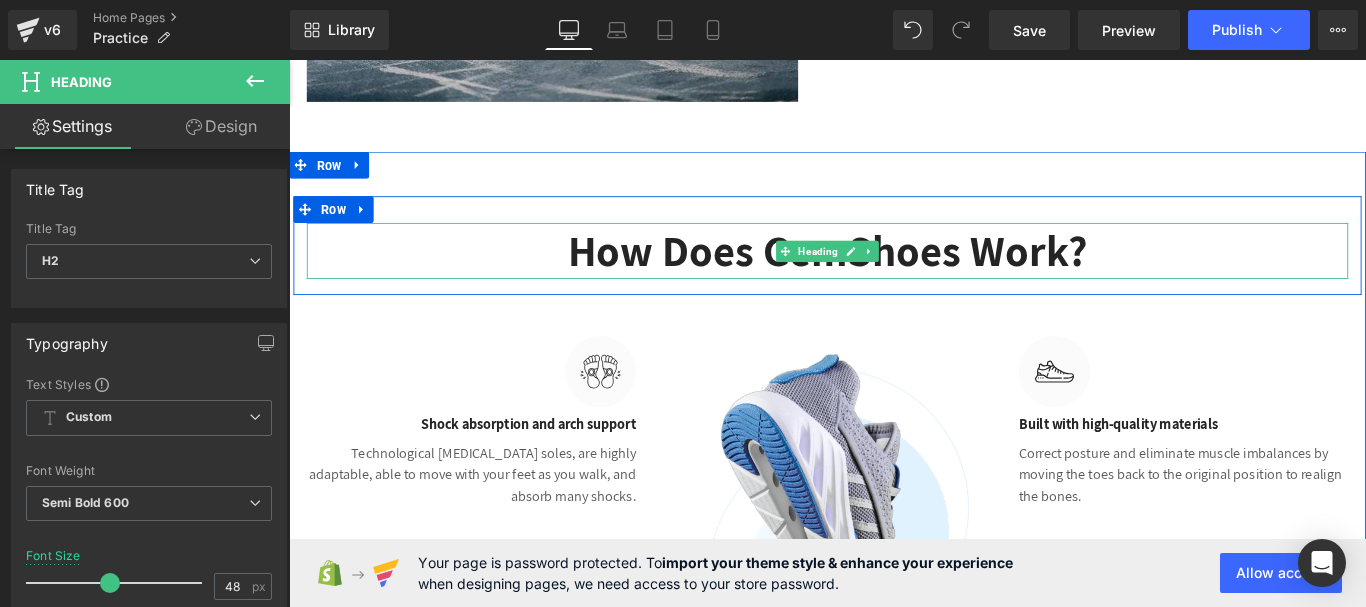 click on "How Does GemShoes Work?" at bounding box center [894, 274] 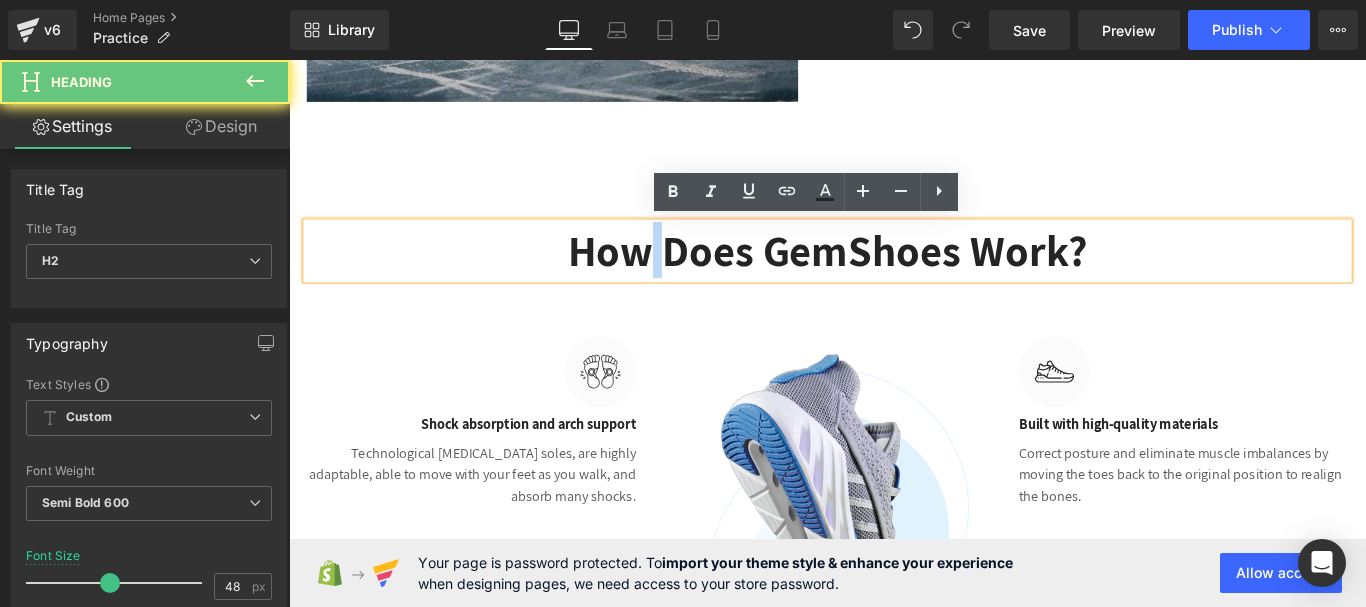 click on "How Does GemShoes Work?" at bounding box center (894, 274) 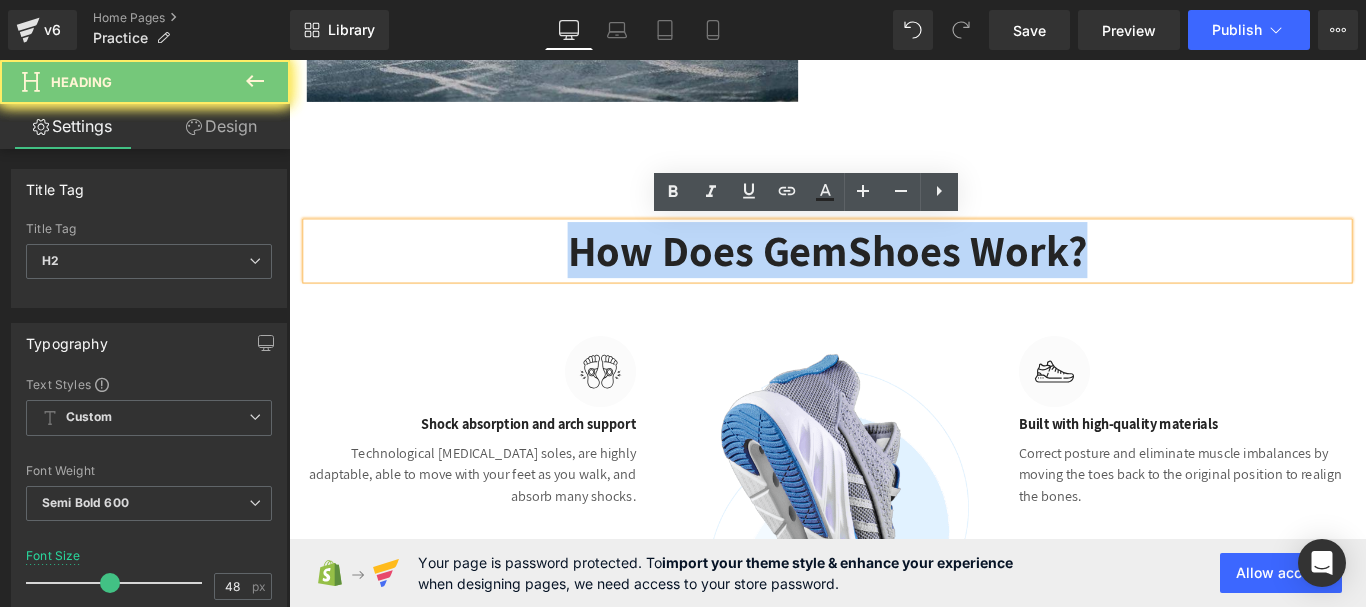 click on "How Does GemShoes Work?" at bounding box center [894, 274] 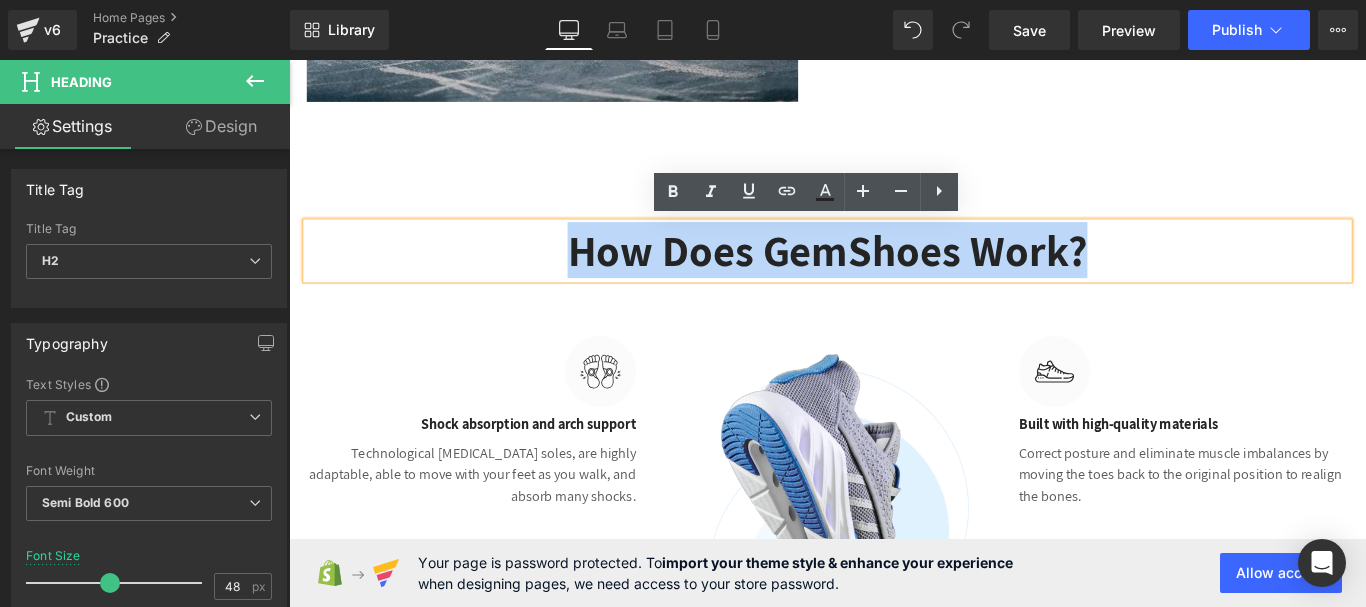 type 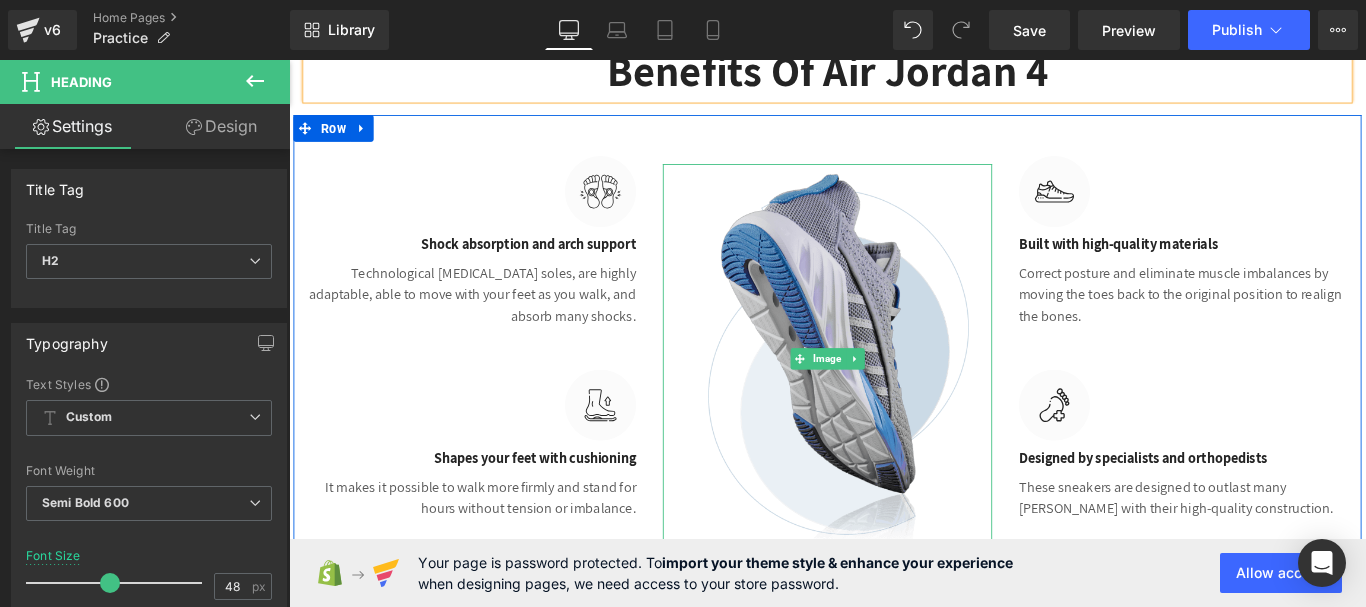 scroll, scrollTop: 3511, scrollLeft: 0, axis: vertical 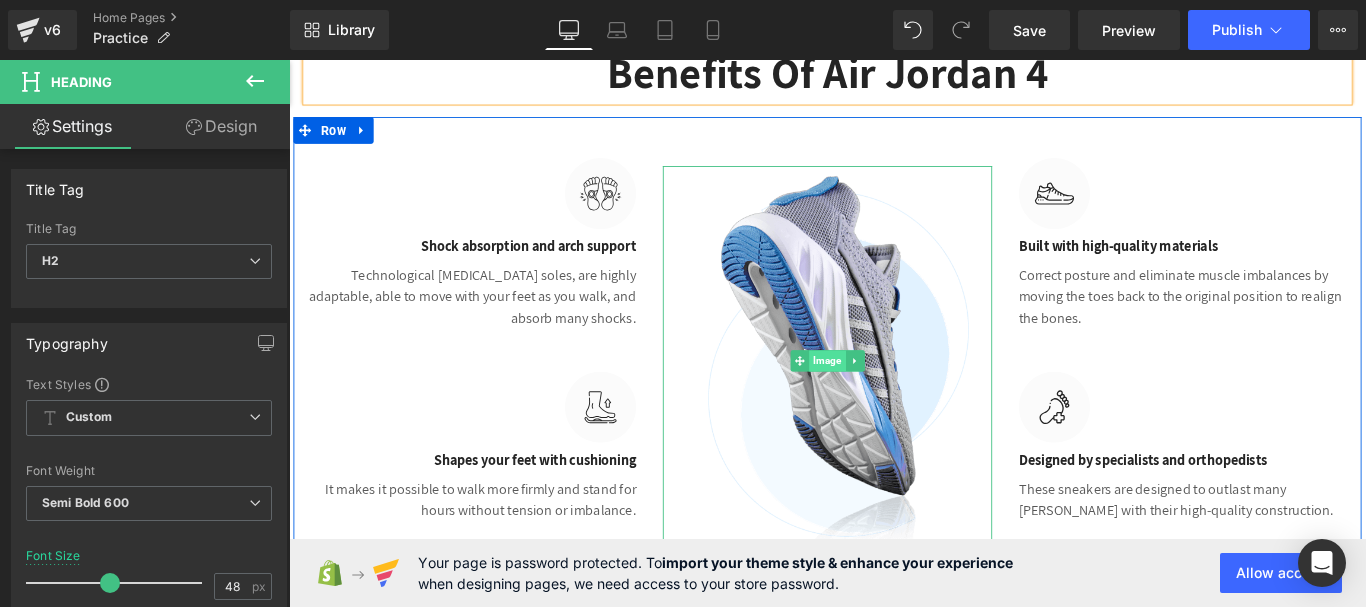 click on "Image" at bounding box center (893, 398) 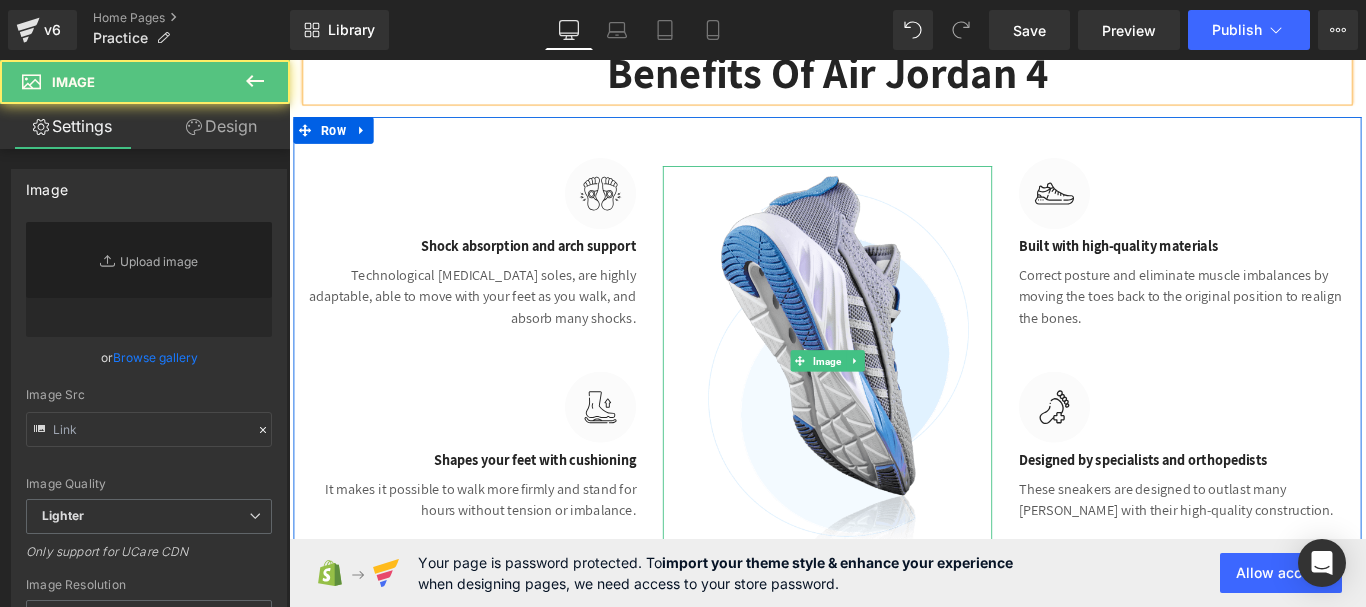 type on "https://ucarecdn.com/3e07c43c-7e64-4882-a063-1ac76df7b3a1/-/format/auto/-/preview/3000x3000/-/quality/lighter/i6.png" 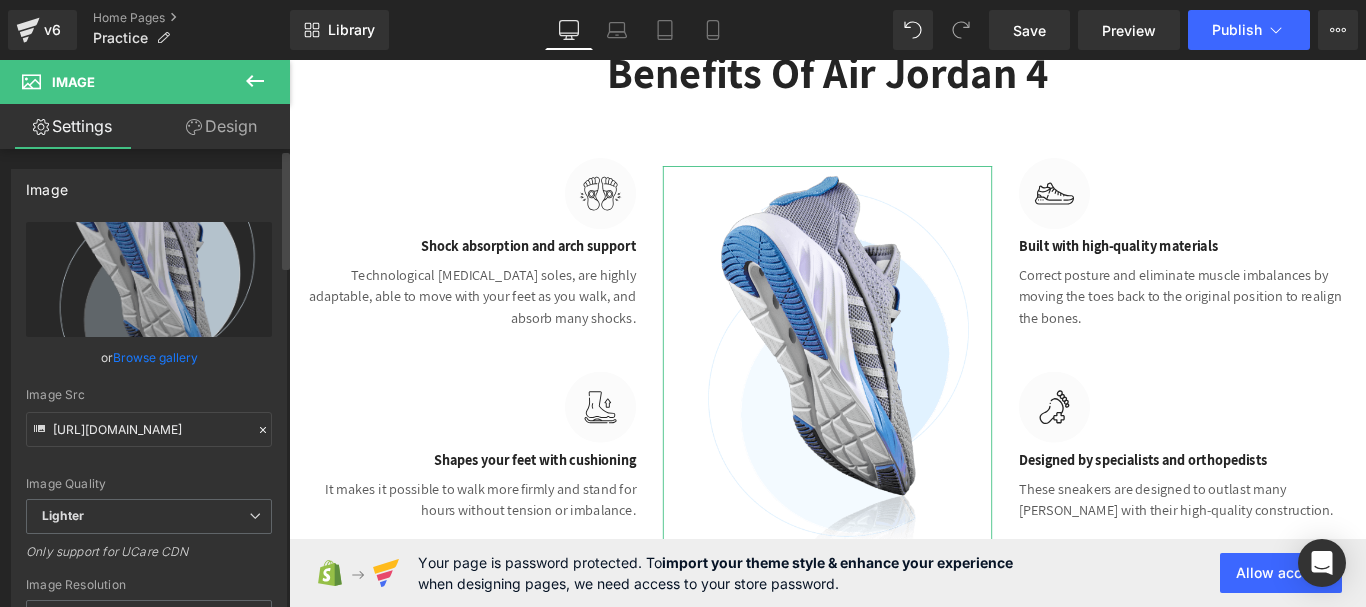 click on "Browse gallery" at bounding box center [155, 357] 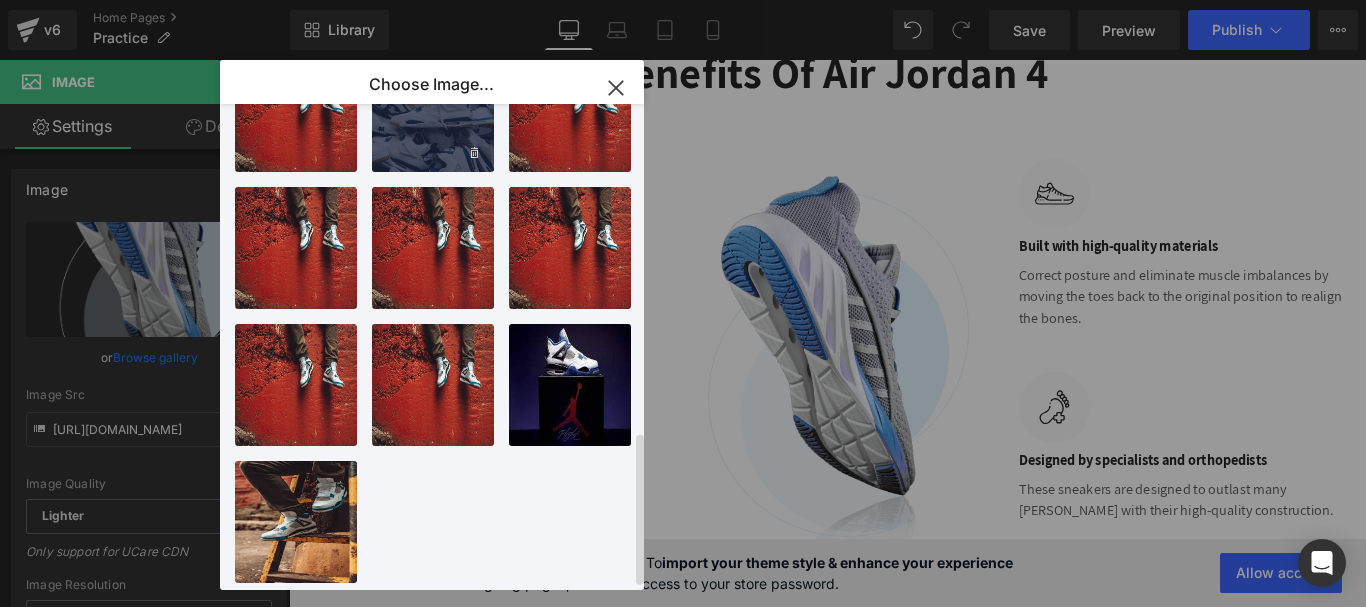 scroll, scrollTop: 1051, scrollLeft: 0, axis: vertical 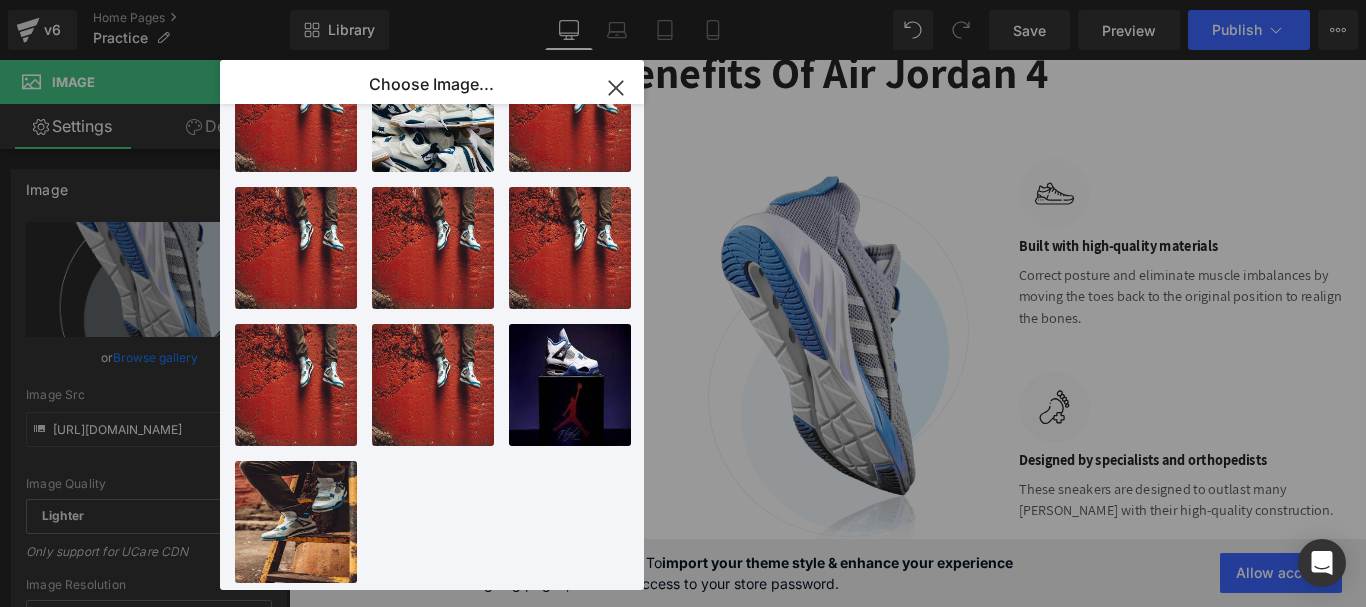 click 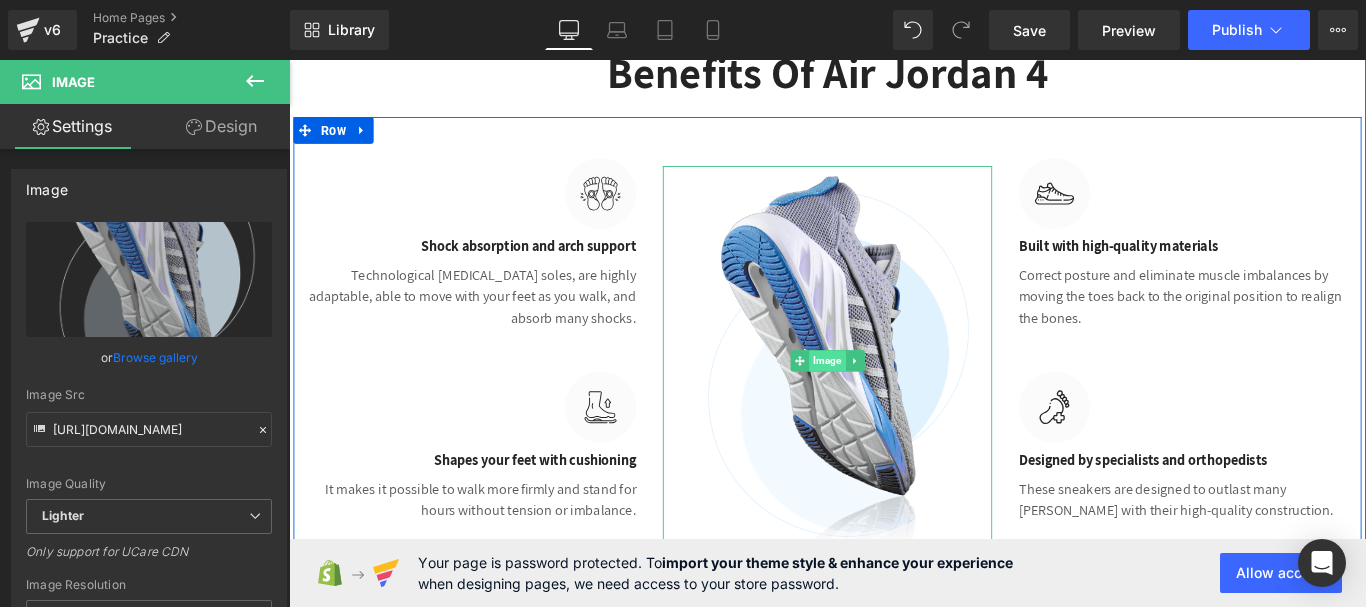 click on "Image" at bounding box center (893, 398) 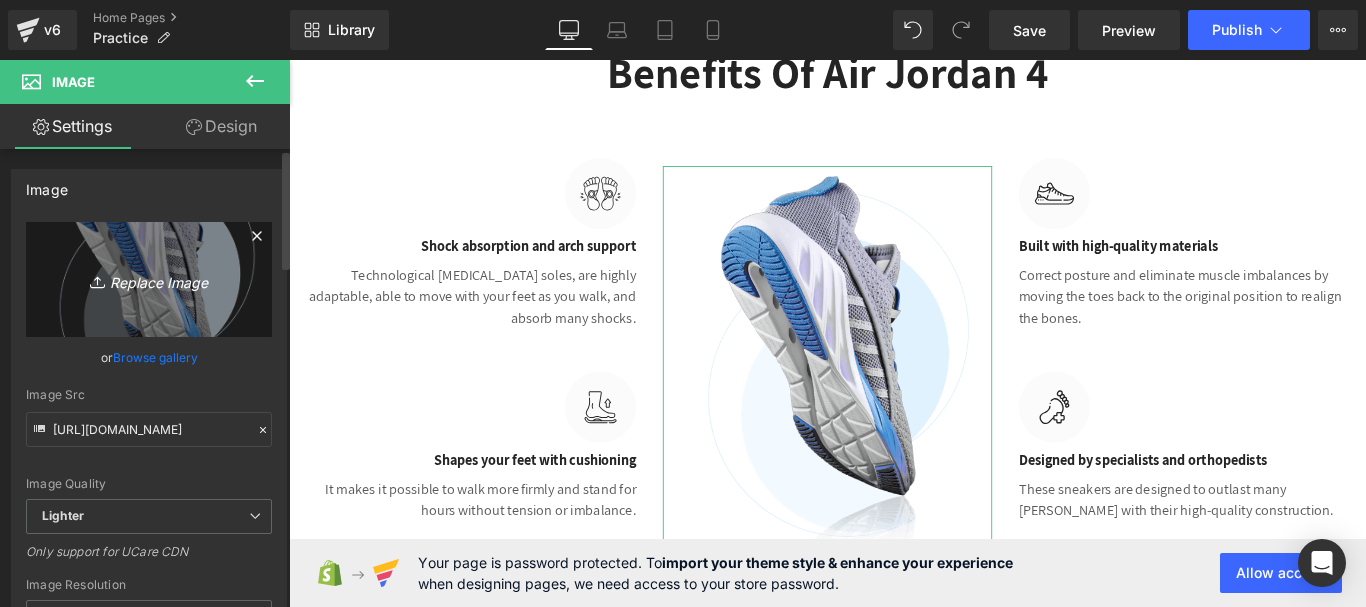 click on "Replace Image" at bounding box center (149, 279) 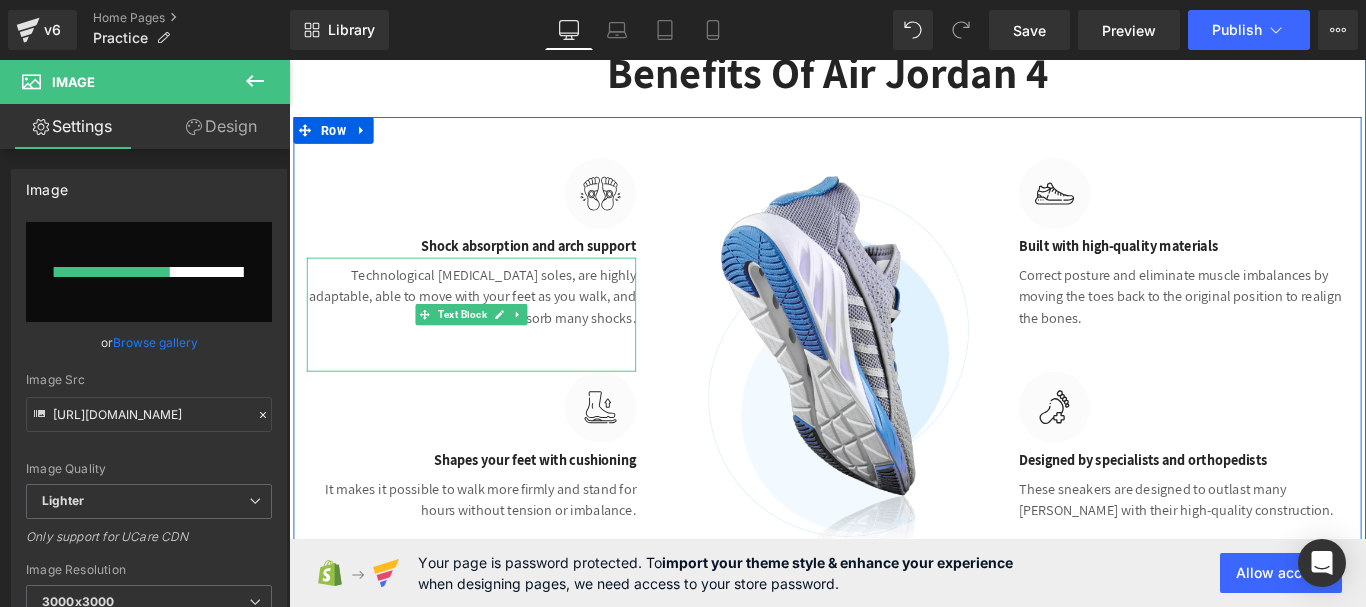 type 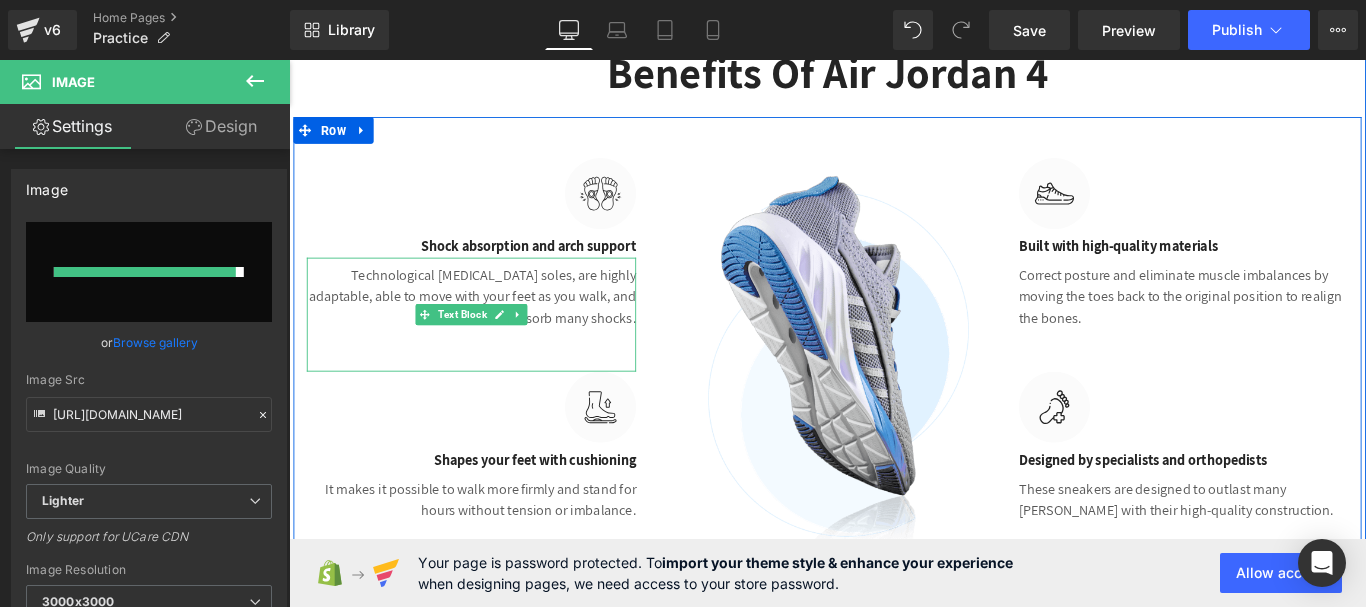 type on "https://ucarecdn.com/a8cb2e01-5ffb-45c9-8feb-5d0661dfbdfe/-/format/auto/-/preview/3000x3000/-/quality/lighter/tm%202.jpg" 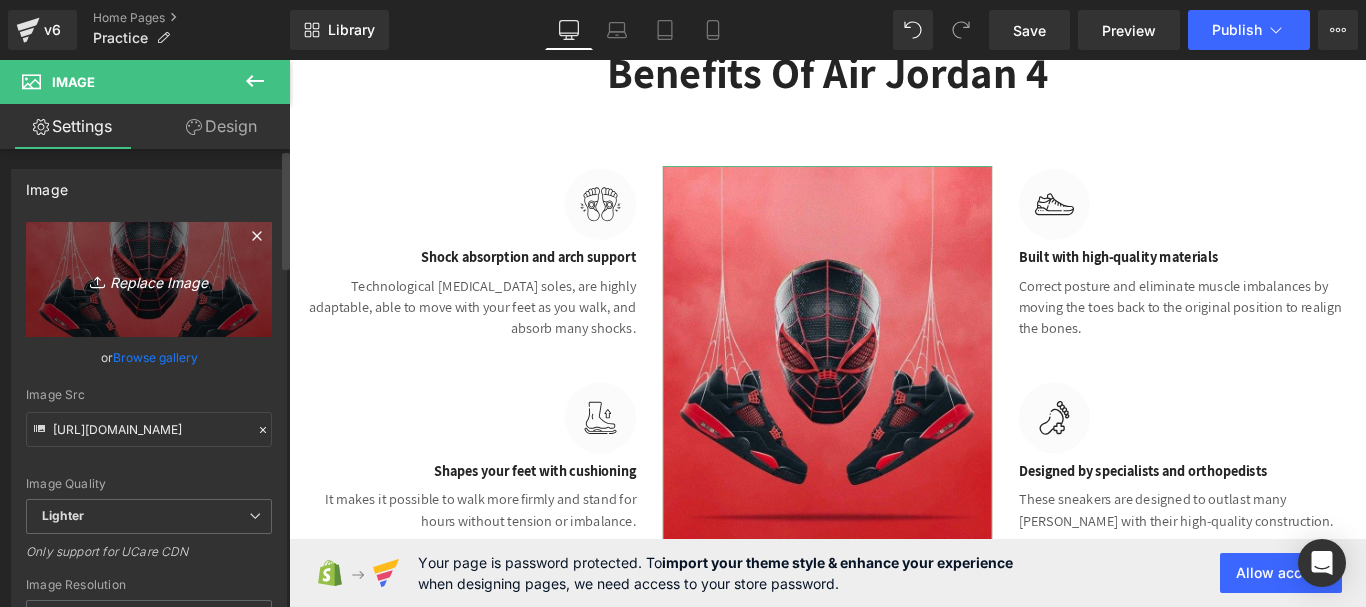 click on "Replace Image" at bounding box center [149, 279] 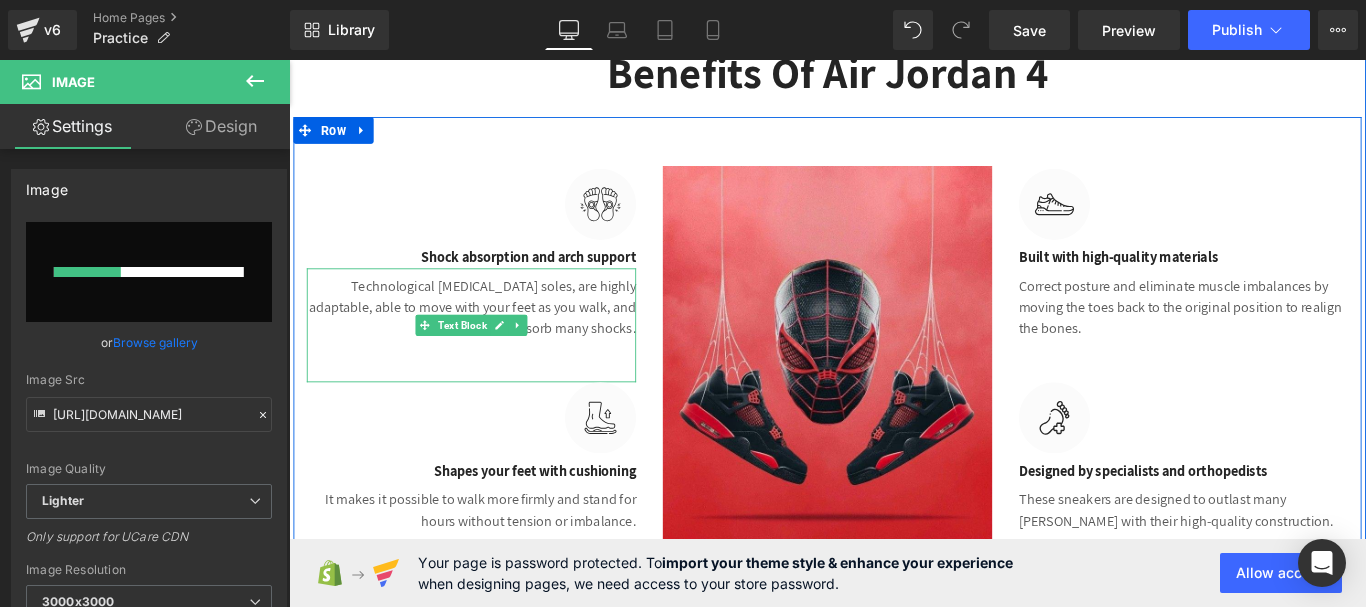type 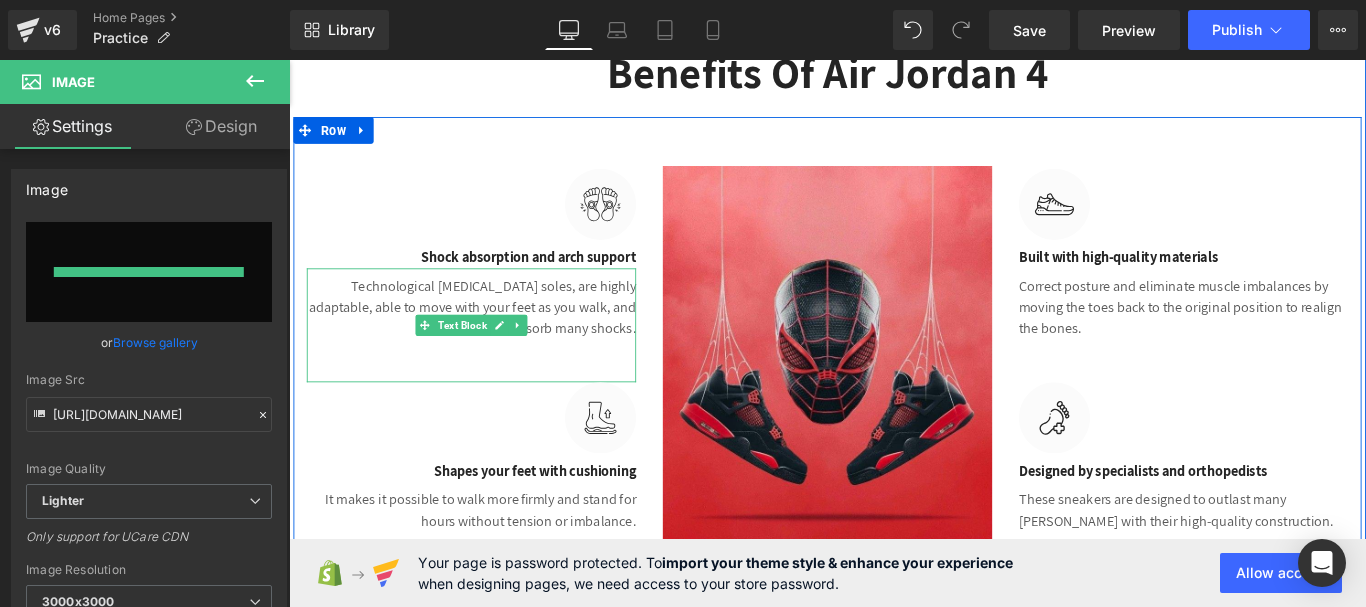 type on "https://ucarecdn.com/181617ef-1fe3-46a3-9b2f-9b32f6bb830c/-/format/auto/-/preview/3000x3000/-/quality/lighter/tm.jpg" 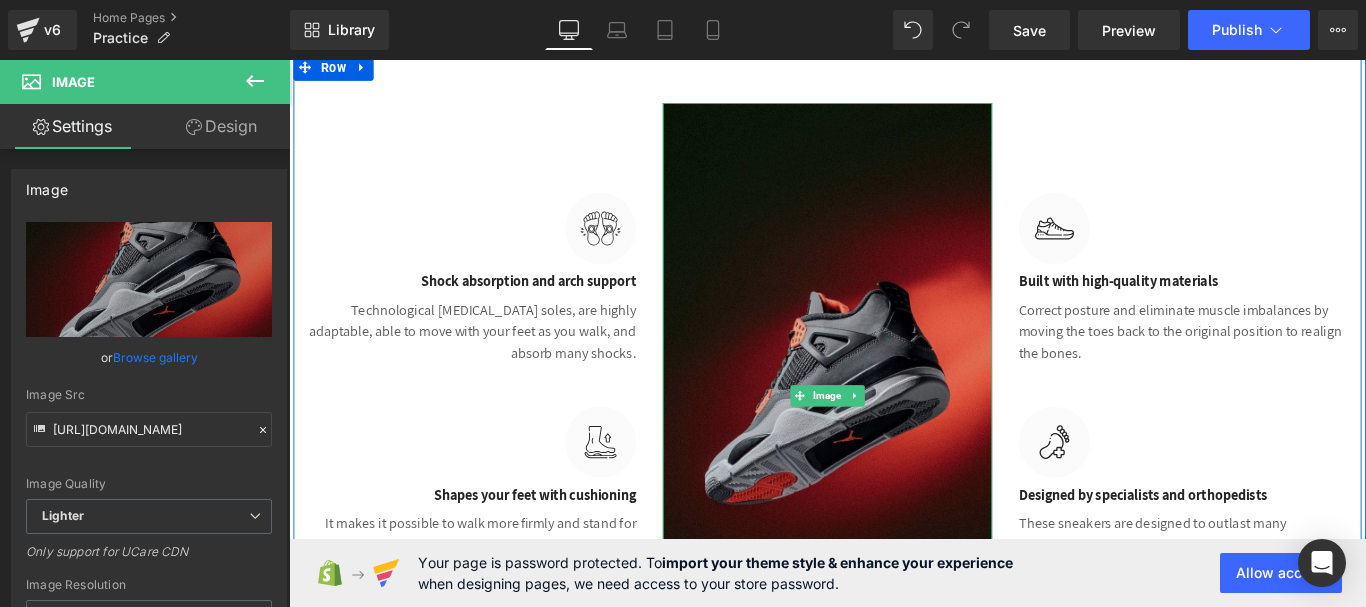 scroll, scrollTop: 3811, scrollLeft: 0, axis: vertical 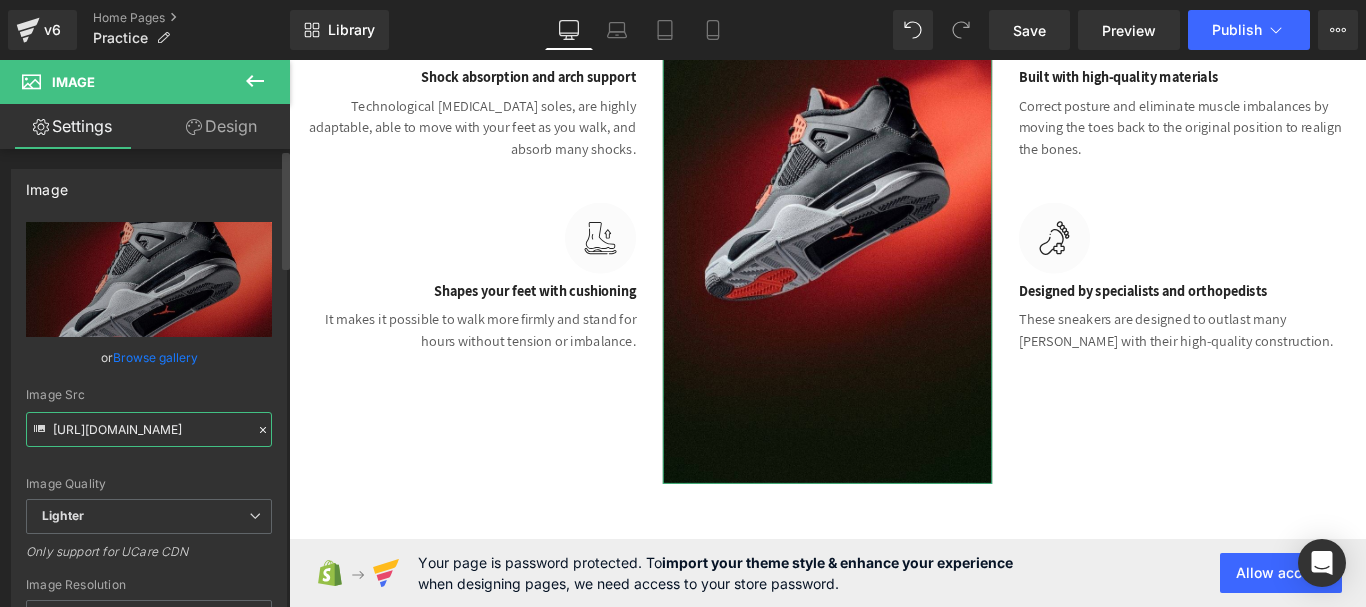 drag, startPoint x: 201, startPoint y: 424, endPoint x: 184, endPoint y: 442, distance: 24.758837 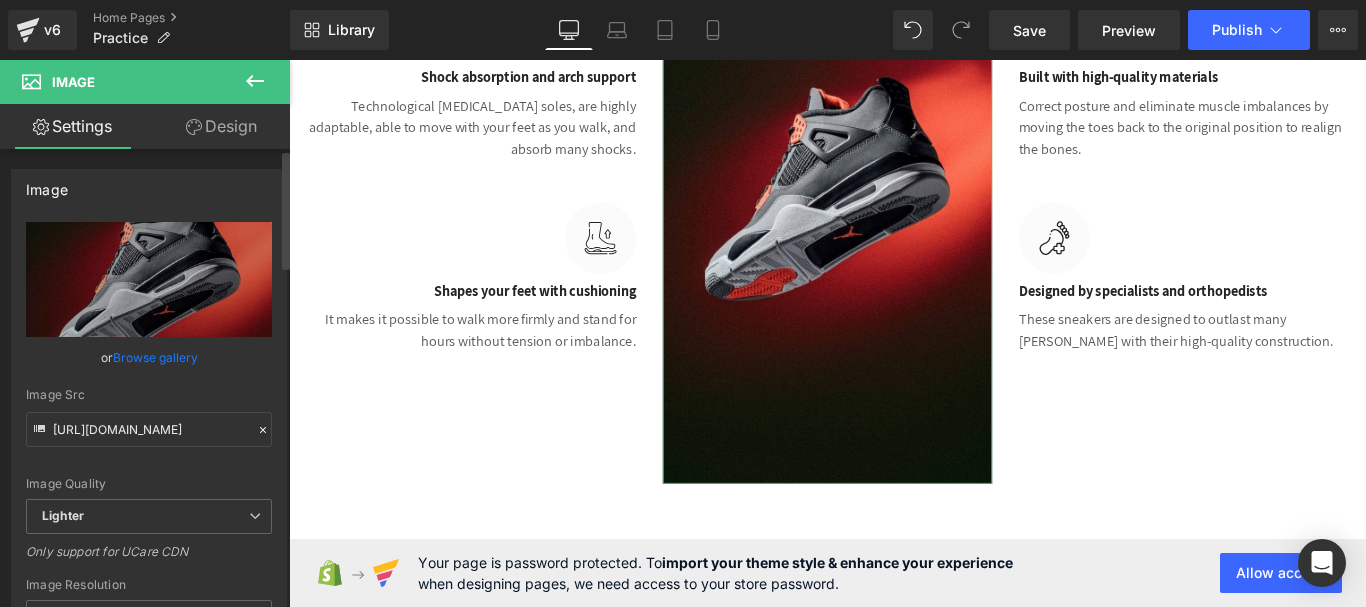 drag, startPoint x: 184, startPoint y: 442, endPoint x: 62, endPoint y: 347, distance: 154.62535 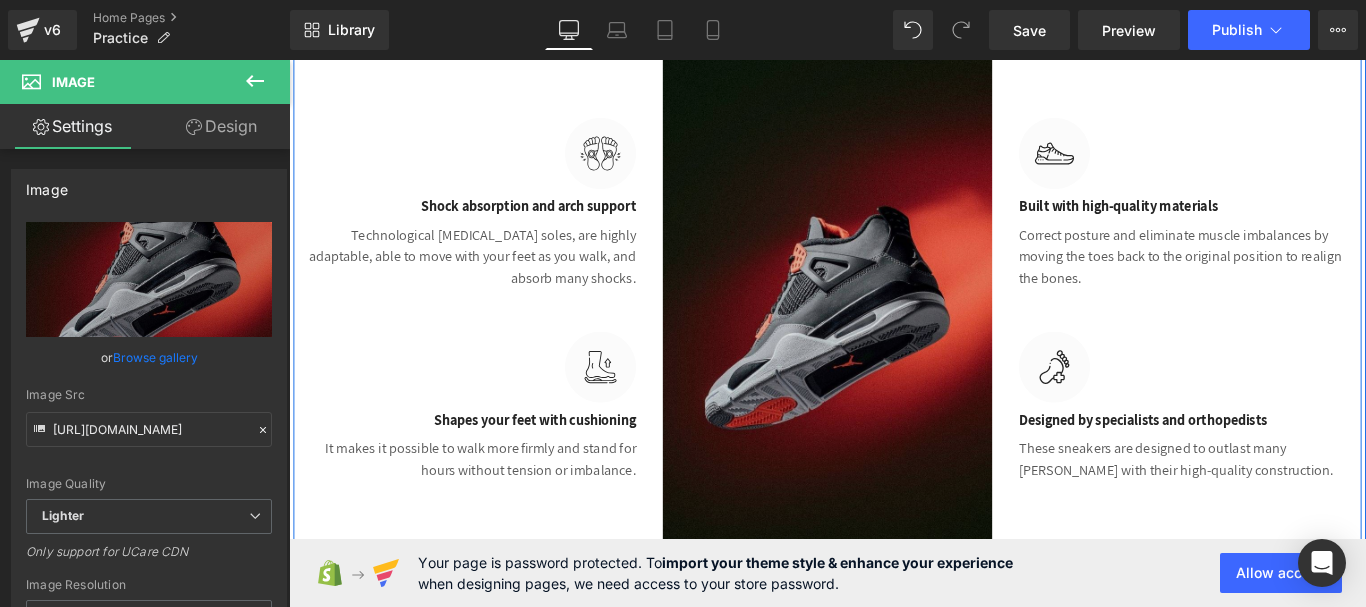 scroll, scrollTop: 3611, scrollLeft: 0, axis: vertical 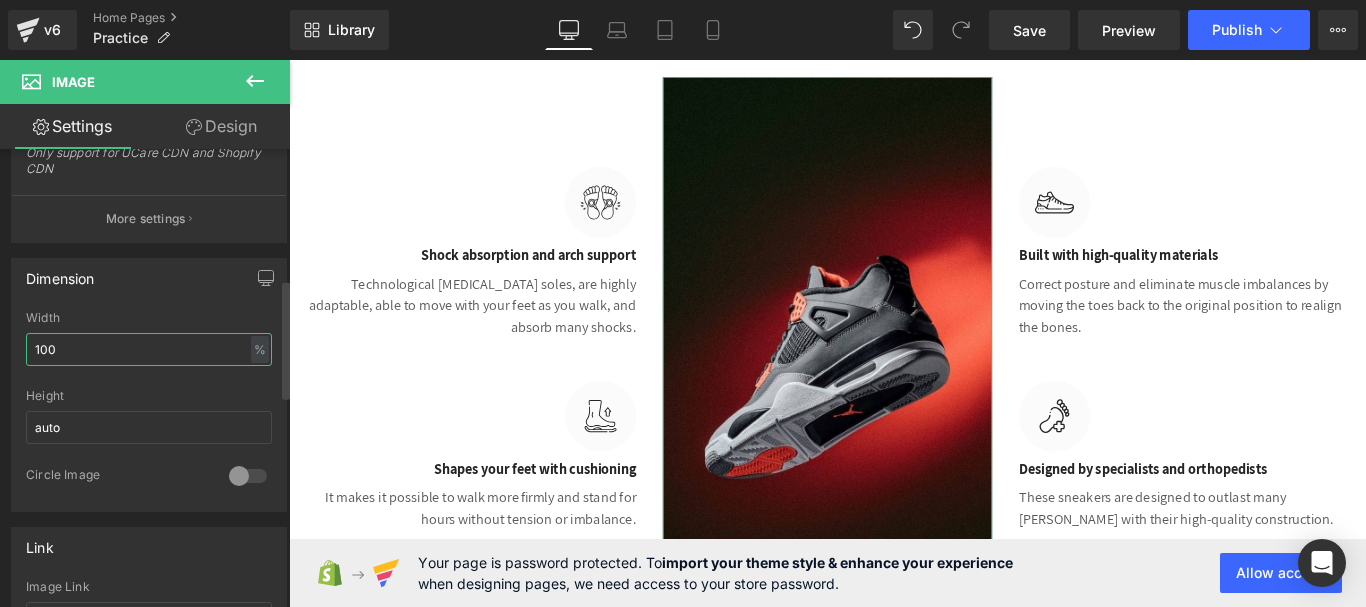 click on "100" at bounding box center (149, 349) 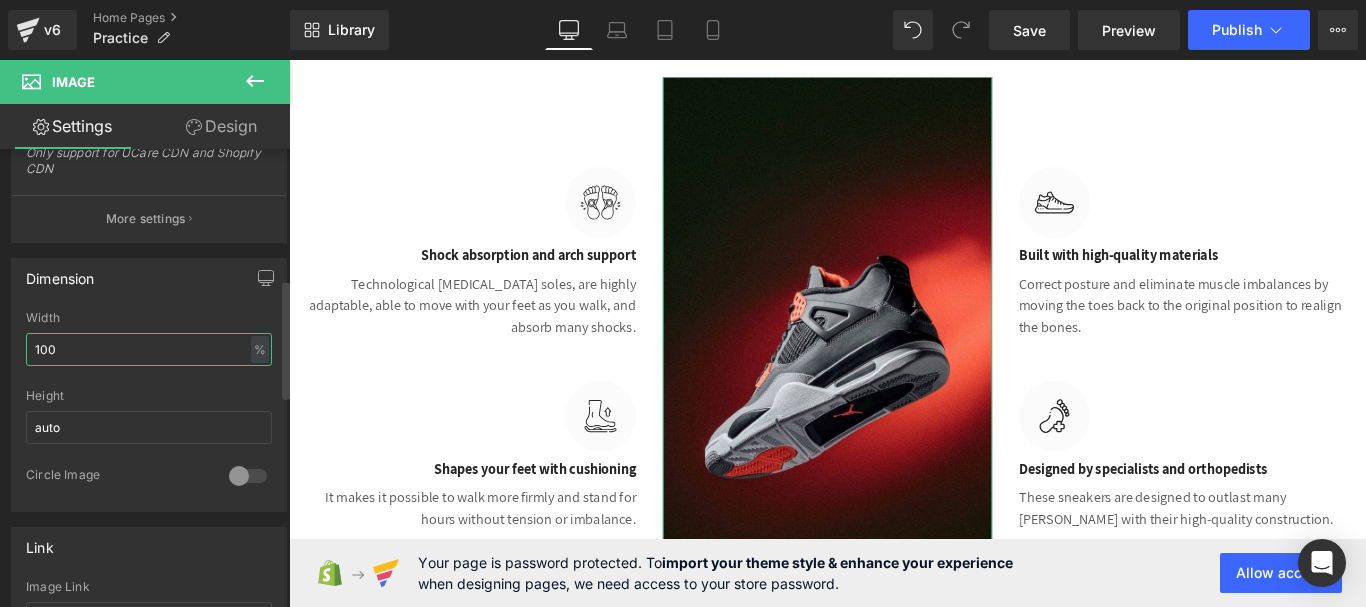 click on "100" at bounding box center [149, 349] 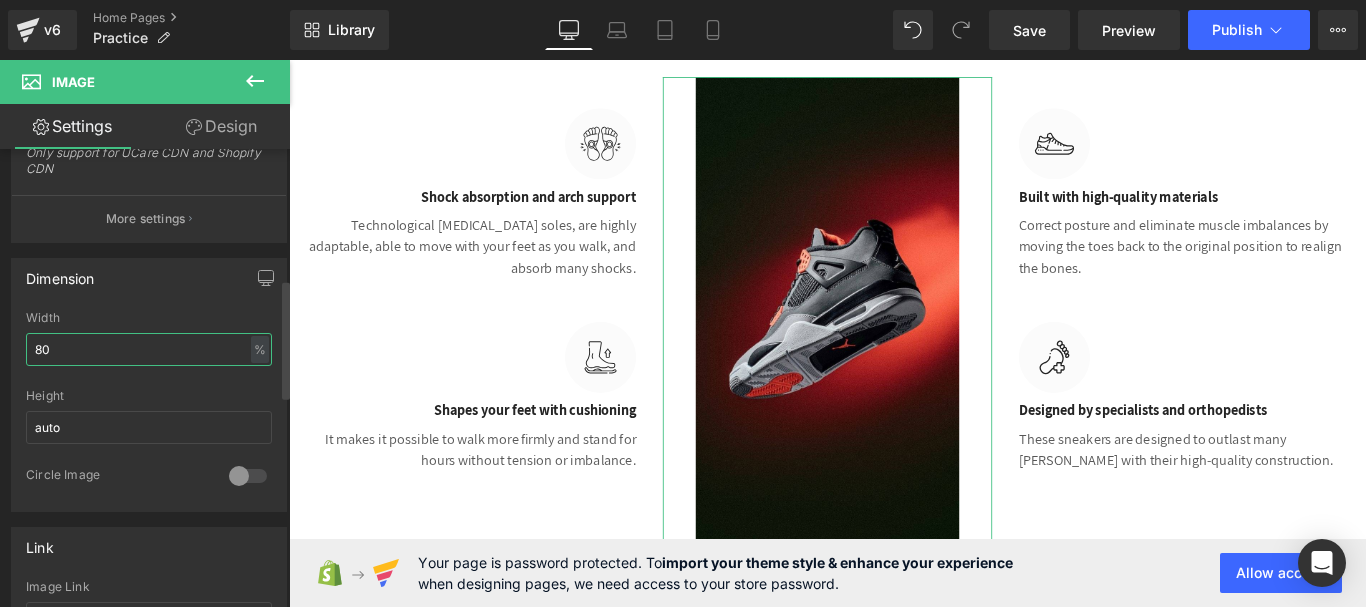 type on "8" 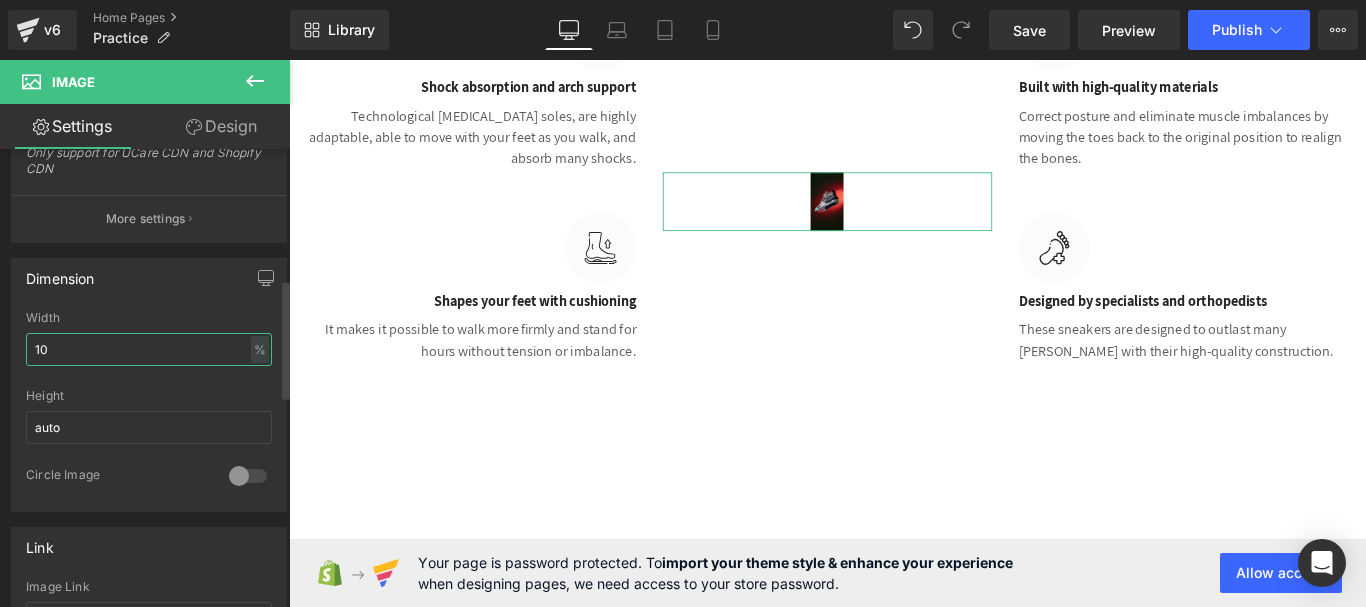 type on "100" 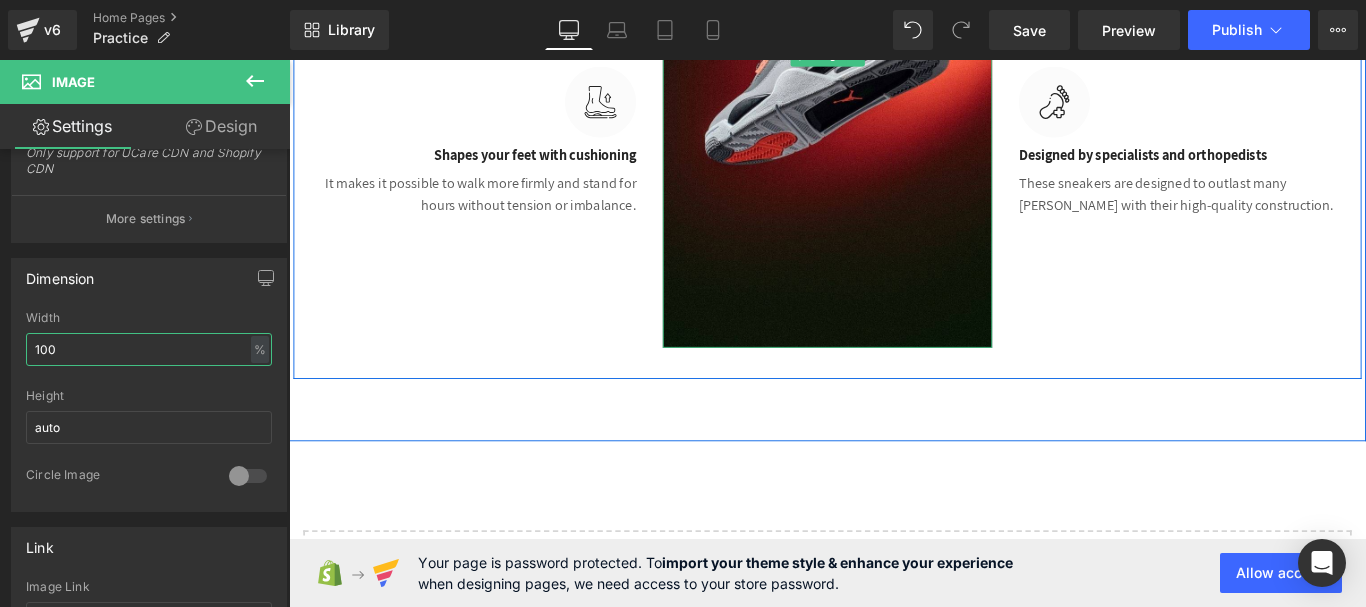 scroll, scrollTop: 3980, scrollLeft: 0, axis: vertical 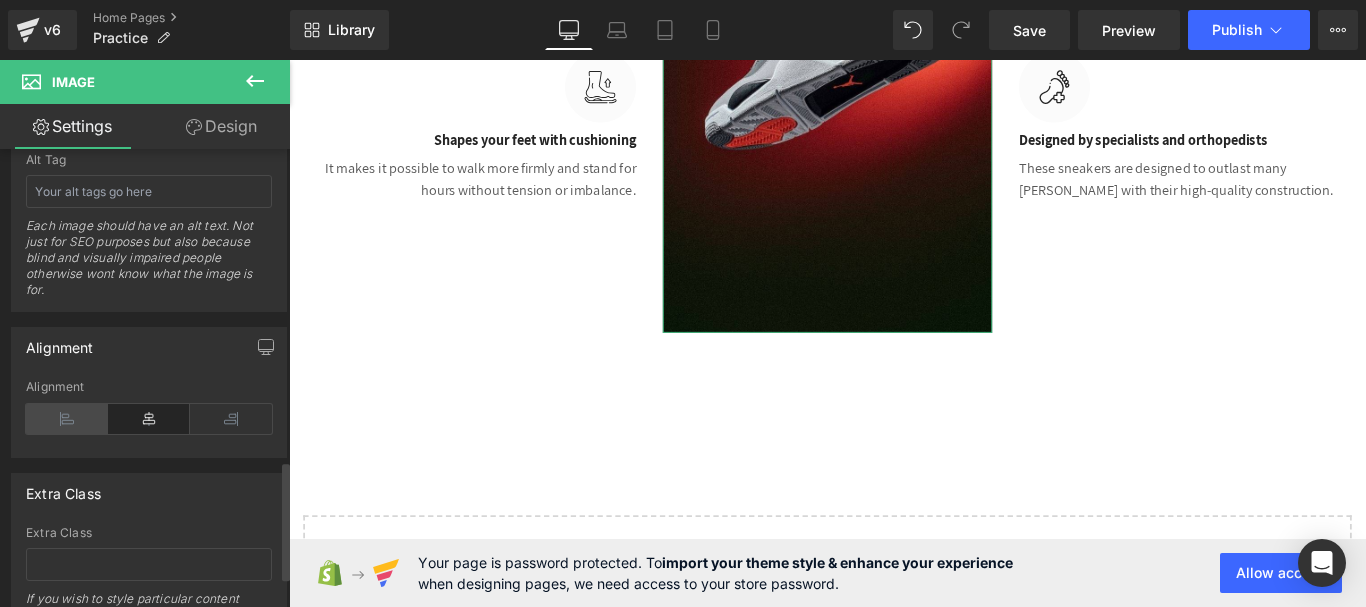 click at bounding box center [67, 419] 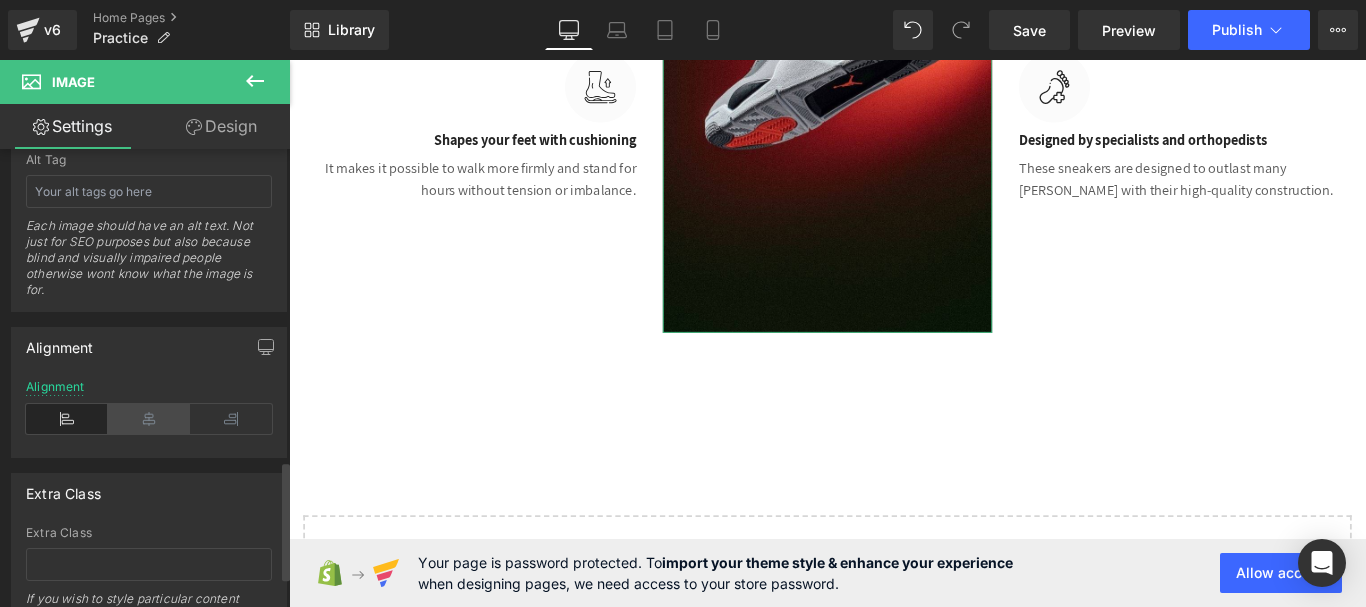 click at bounding box center [149, 419] 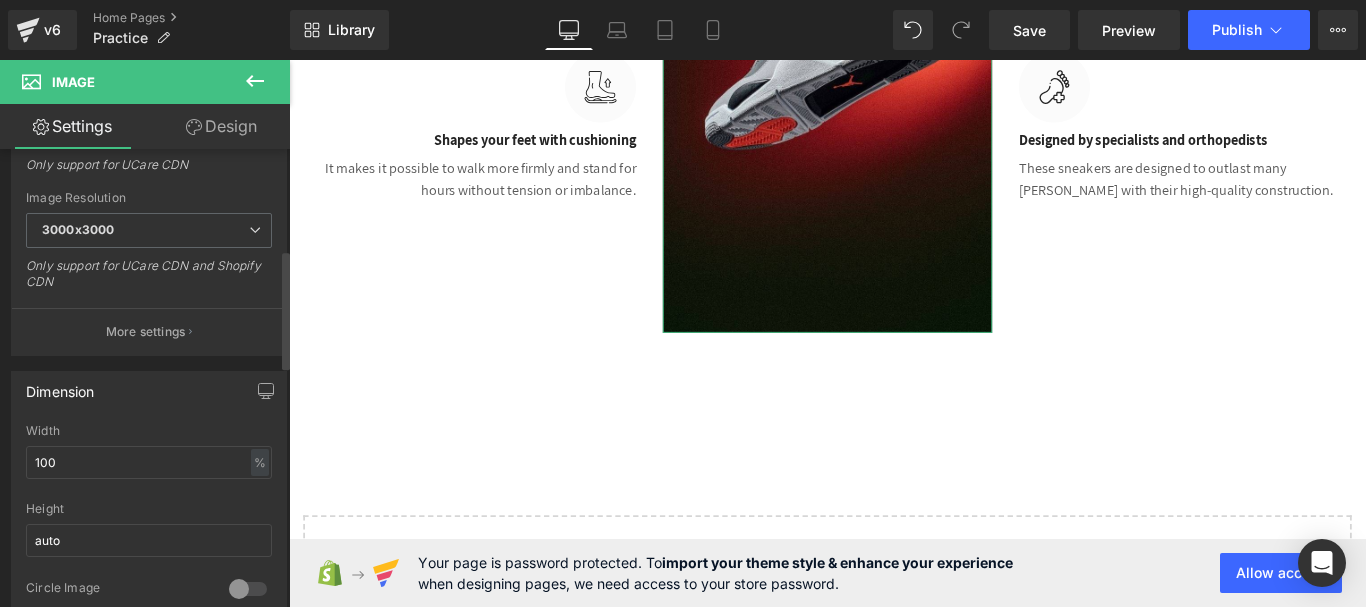 scroll, scrollTop: 518, scrollLeft: 0, axis: vertical 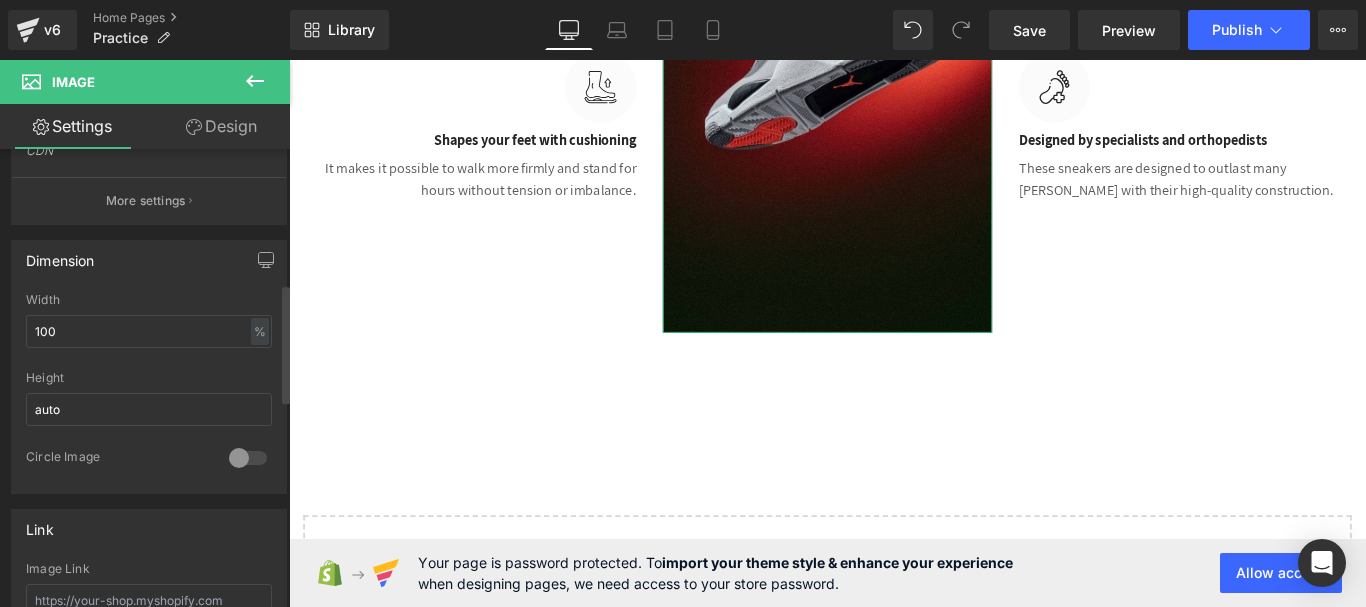 click at bounding box center (248, 458) 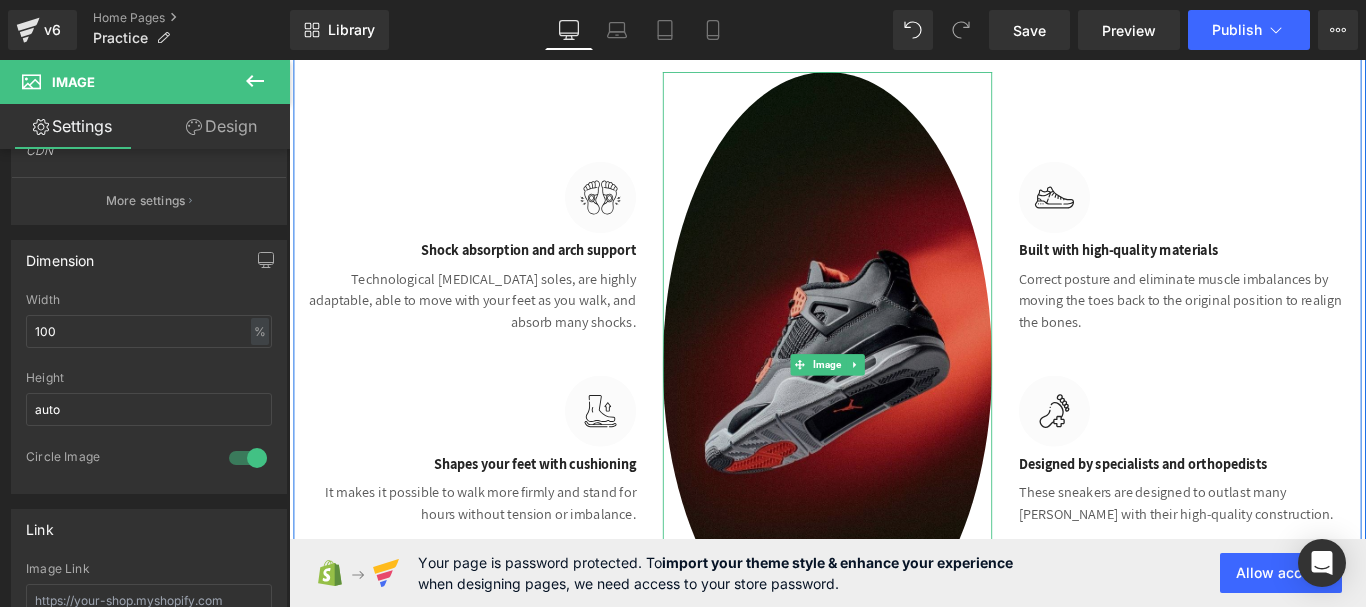 scroll, scrollTop: 3580, scrollLeft: 0, axis: vertical 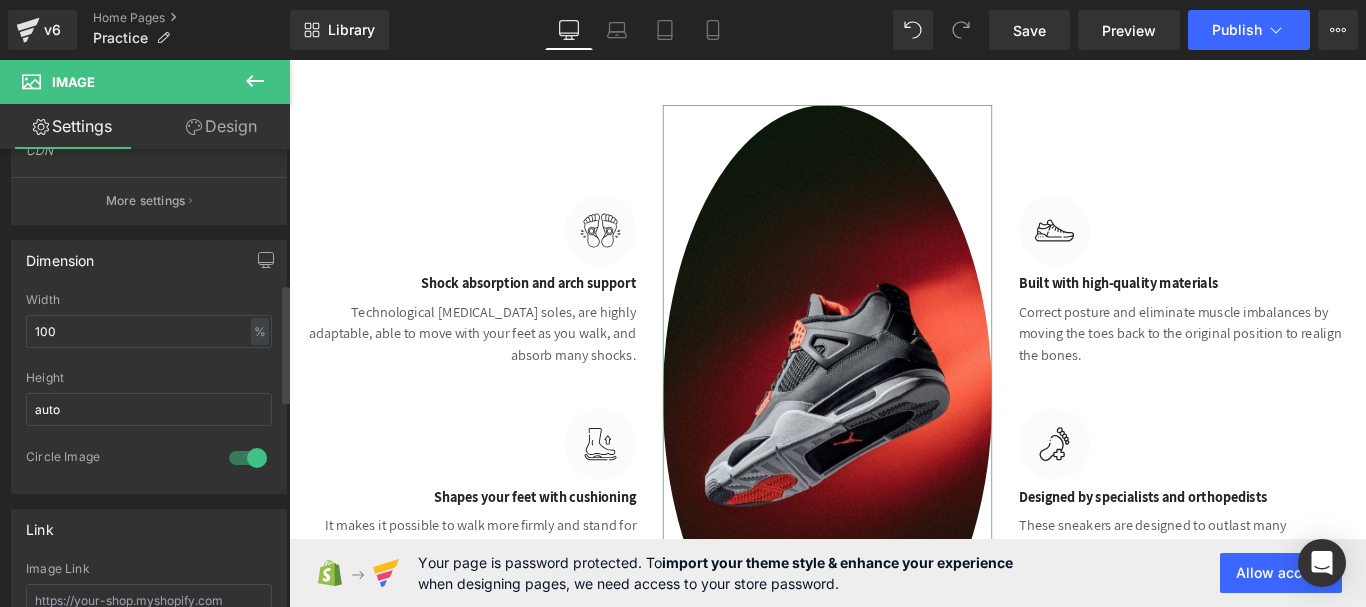 click at bounding box center (248, 458) 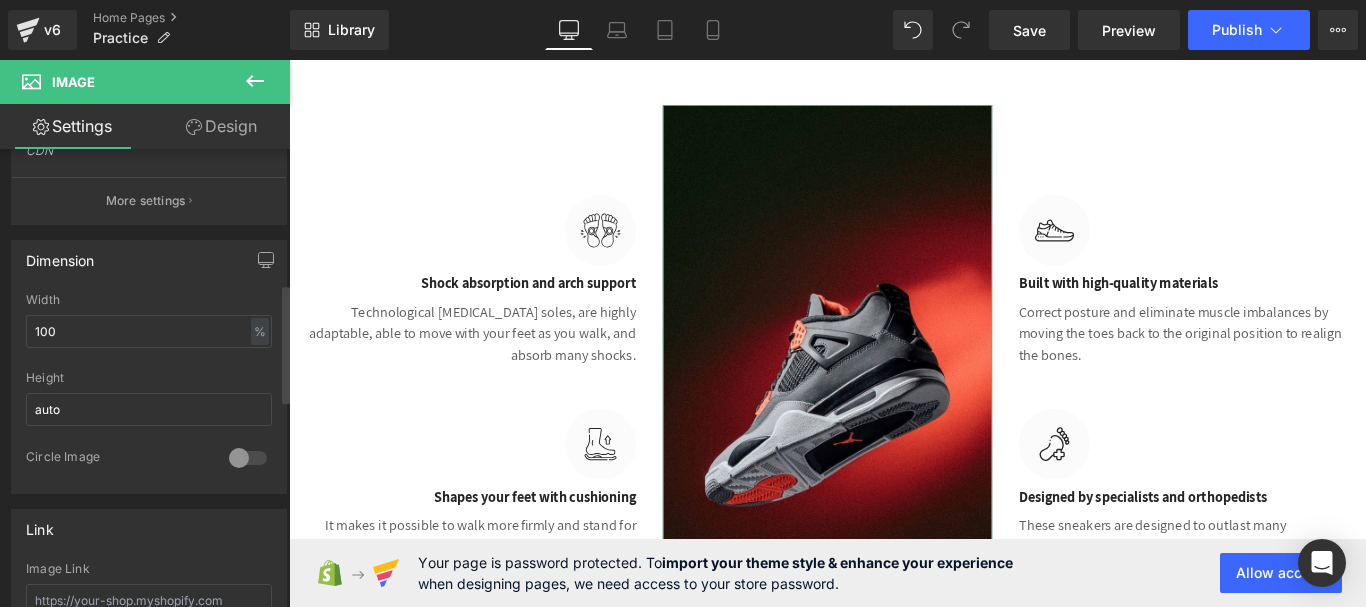 click at bounding box center [248, 458] 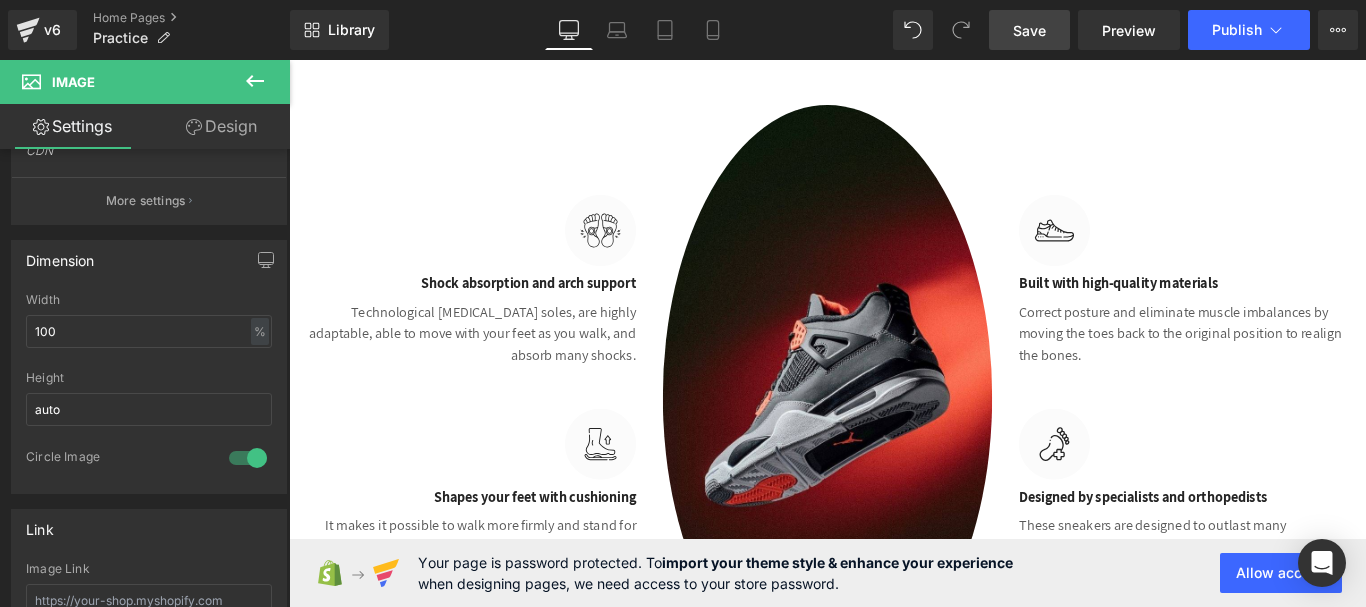 click on "Save" at bounding box center (1029, 30) 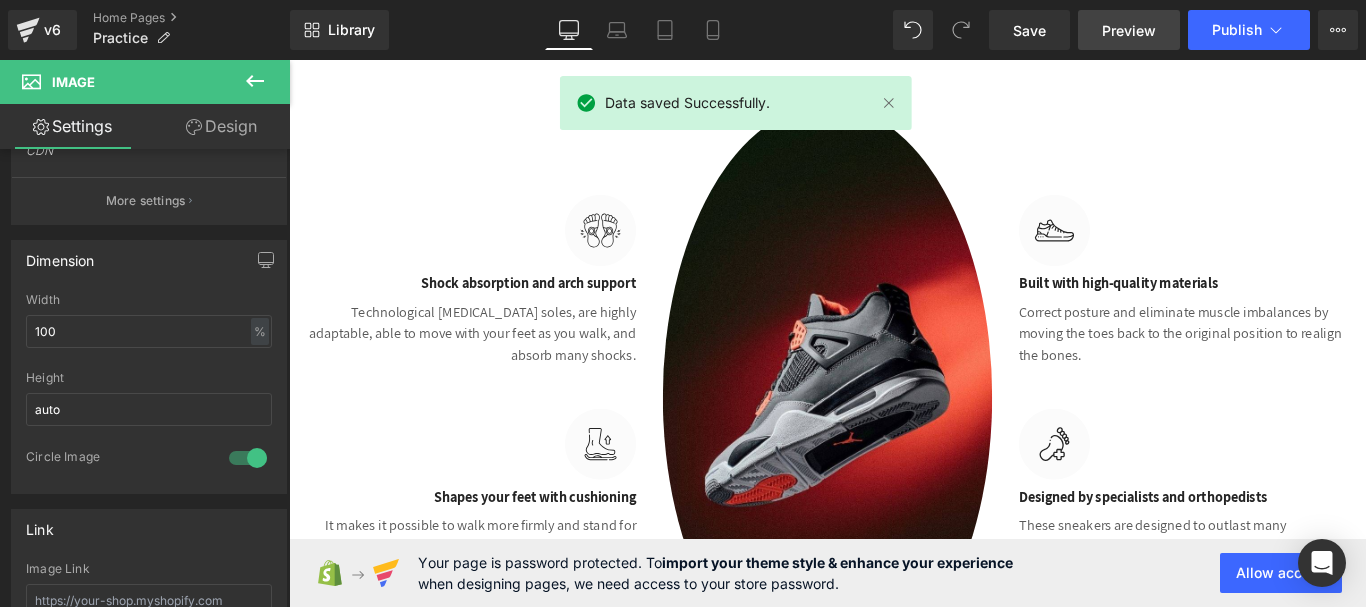 click on "Preview" at bounding box center (1129, 30) 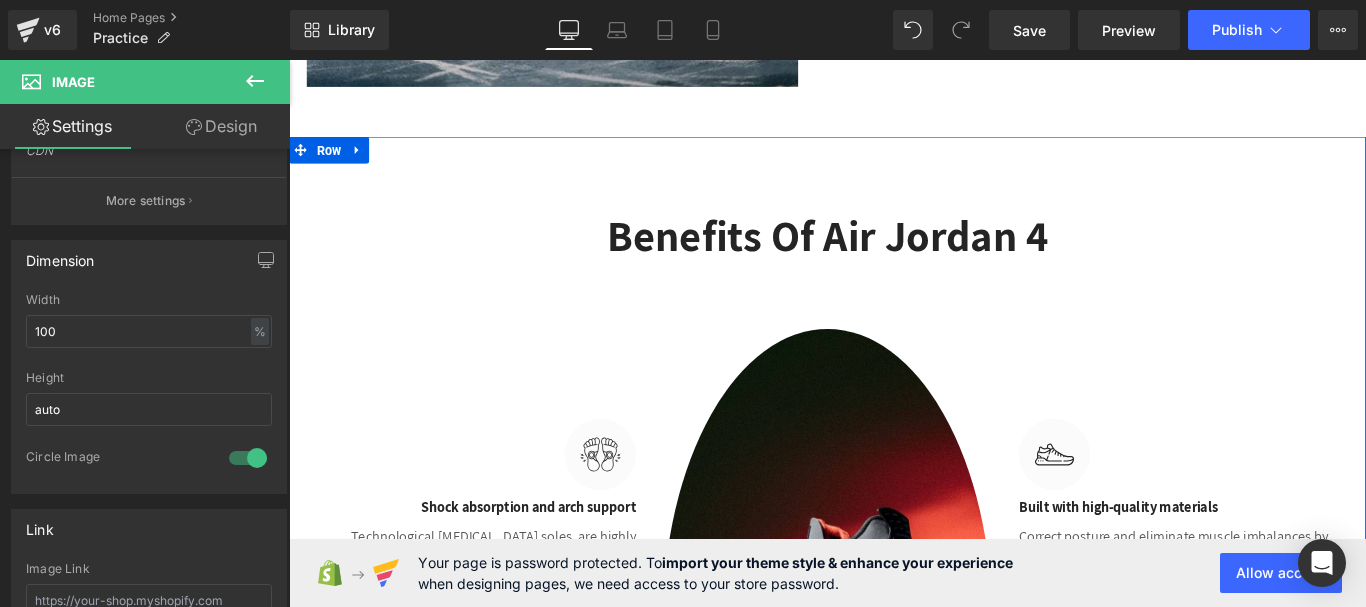 scroll, scrollTop: 3280, scrollLeft: 0, axis: vertical 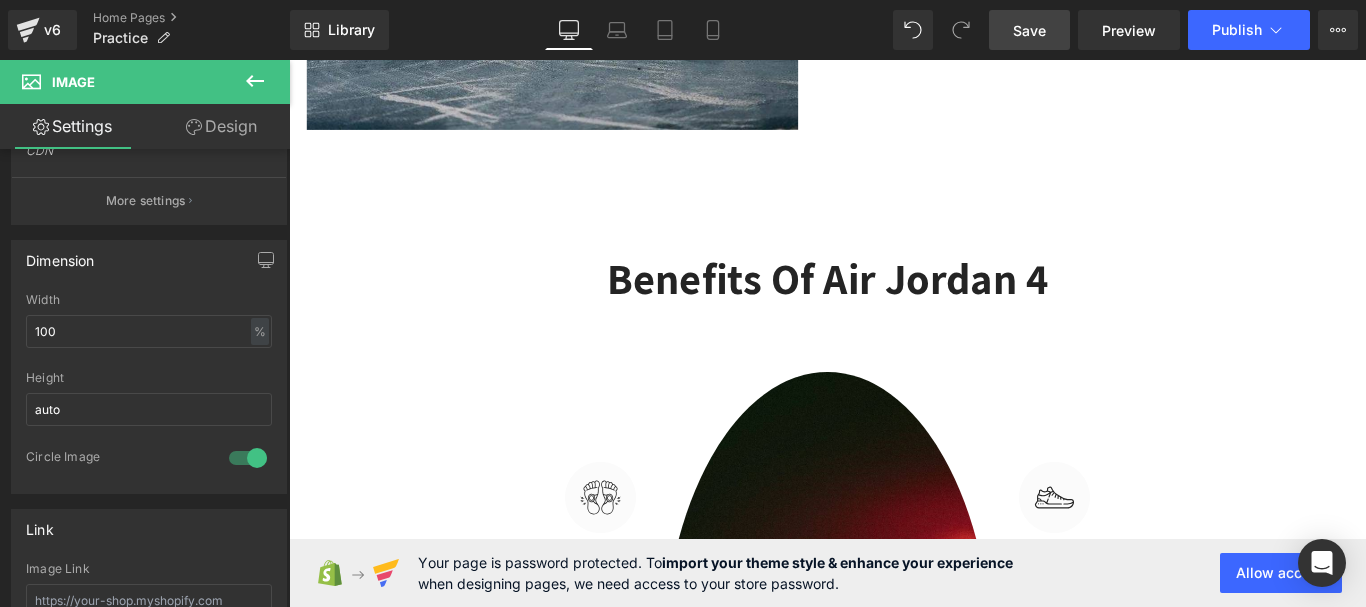 drag, startPoint x: 1029, startPoint y: 37, endPoint x: 585, endPoint y: 324, distance: 528.6823 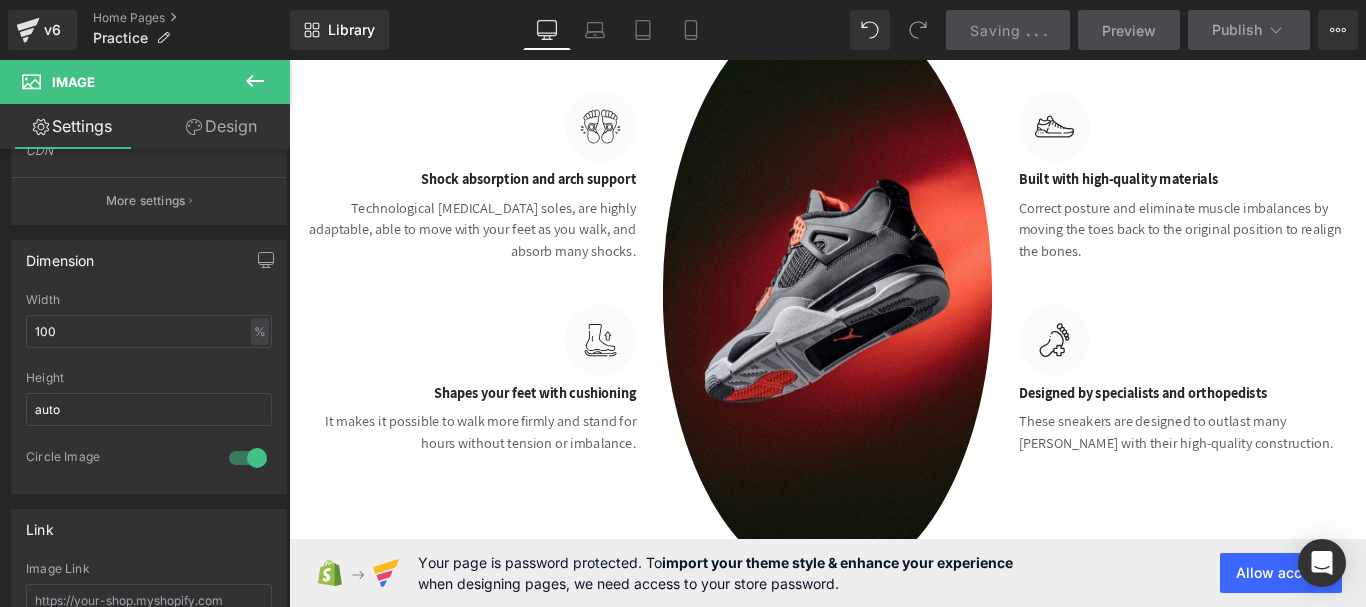 scroll, scrollTop: 3680, scrollLeft: 0, axis: vertical 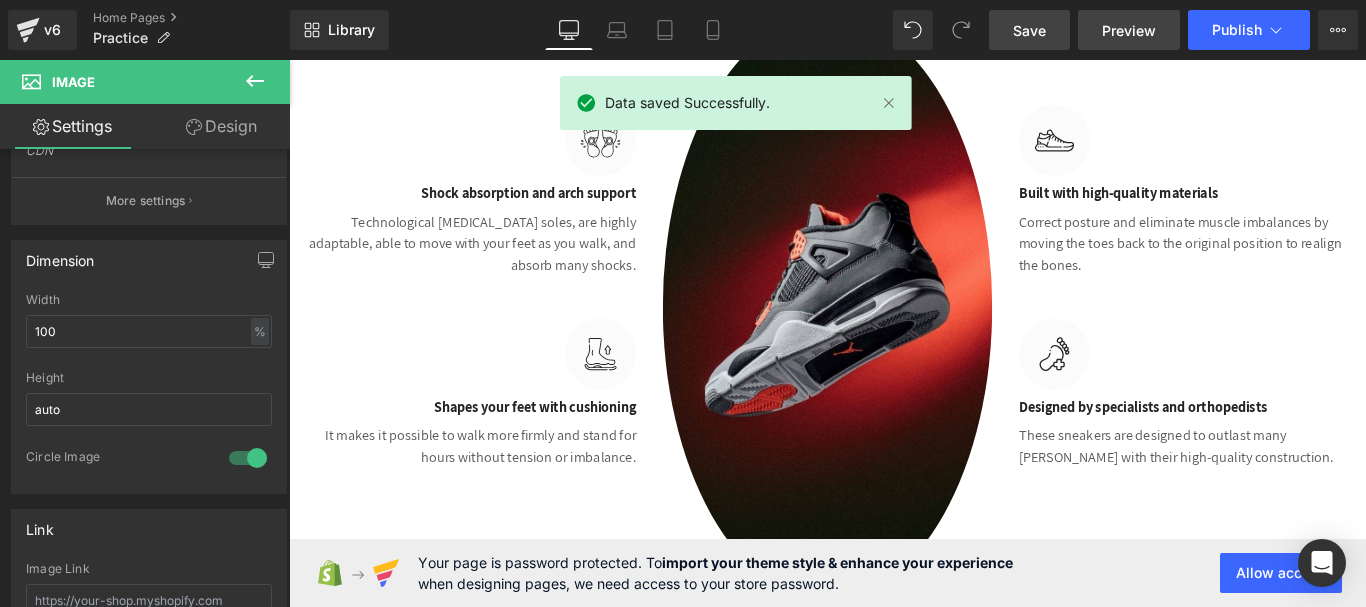 click on "Preview" at bounding box center [1129, 30] 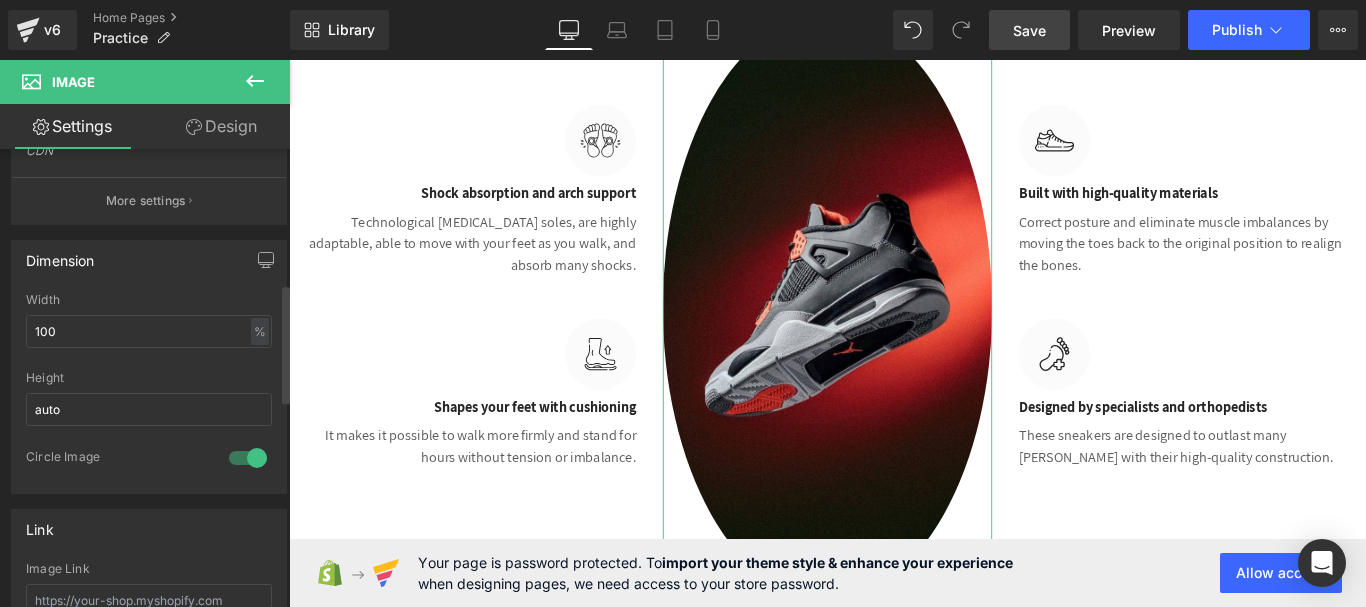 click at bounding box center [248, 458] 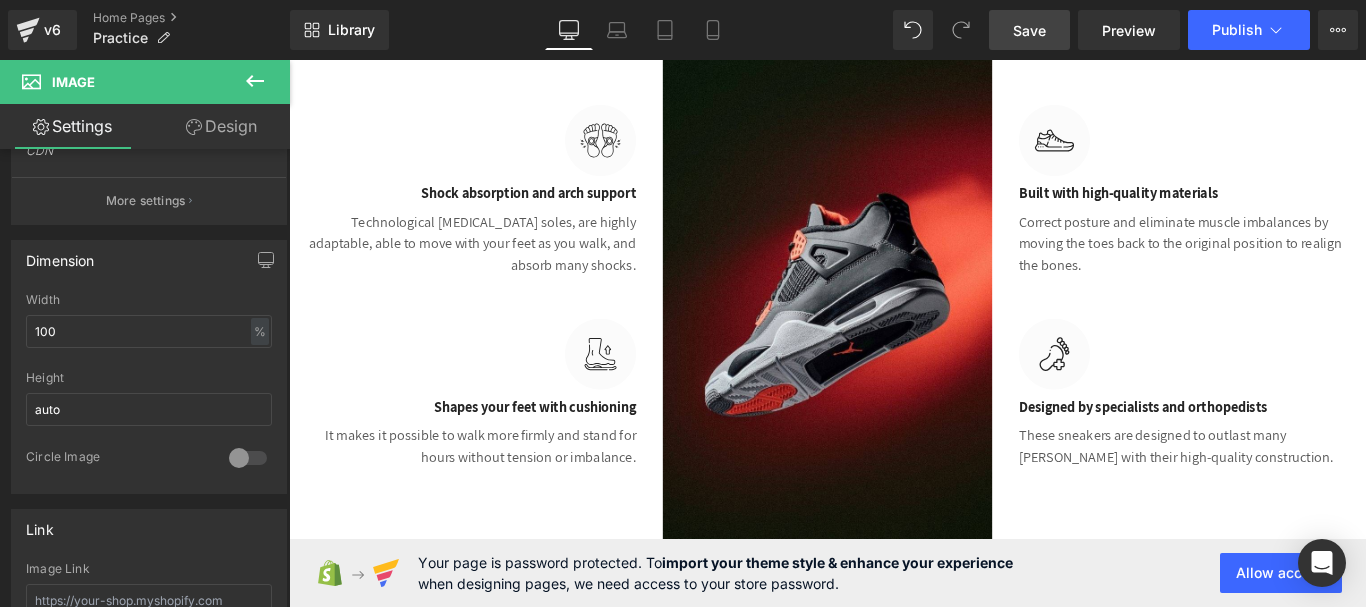 click on "Save" at bounding box center [1029, 30] 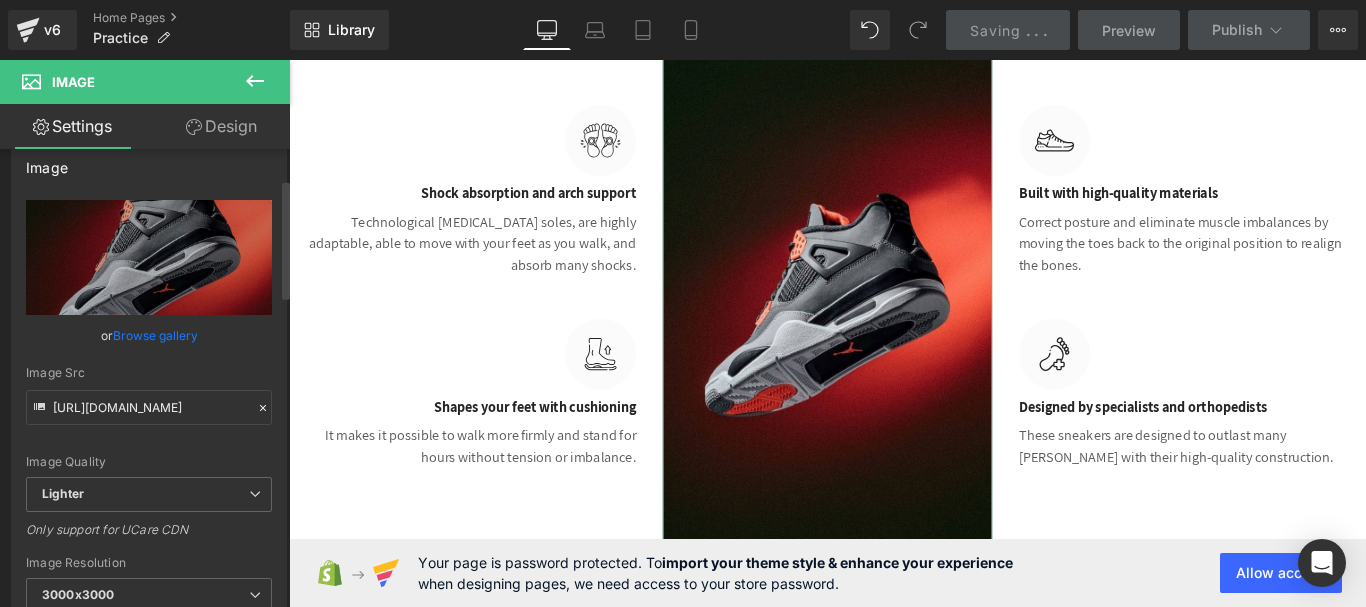 scroll, scrollTop: 0, scrollLeft: 0, axis: both 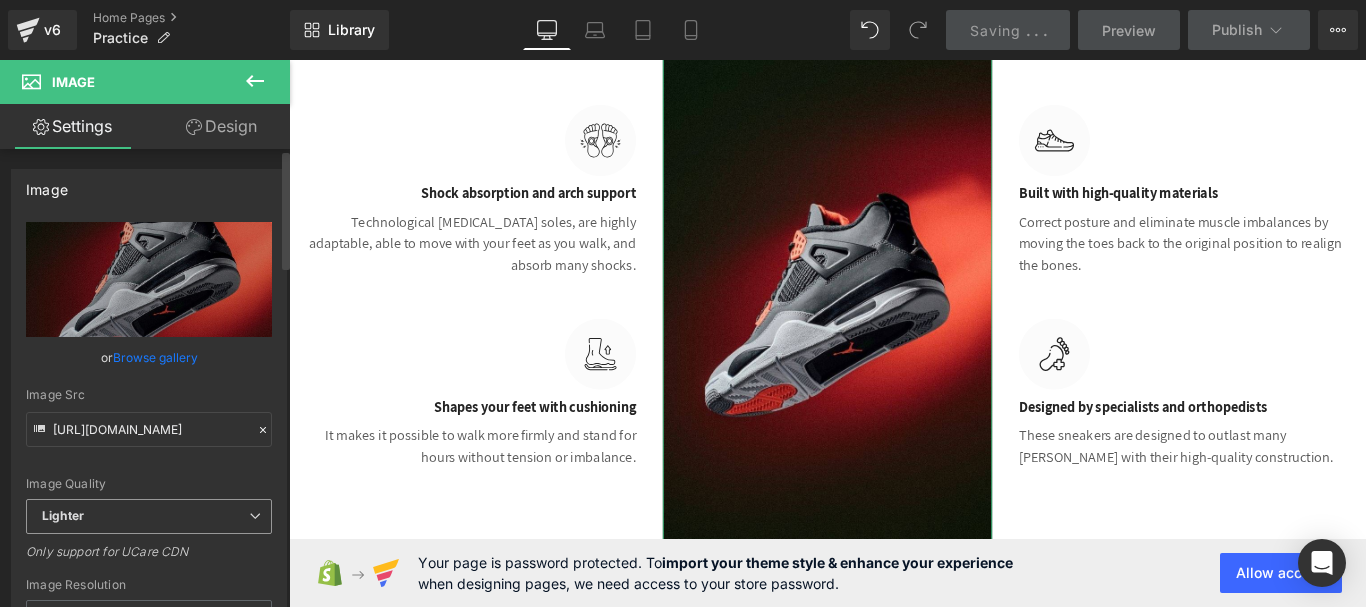 click on "Lighter" at bounding box center (149, 516) 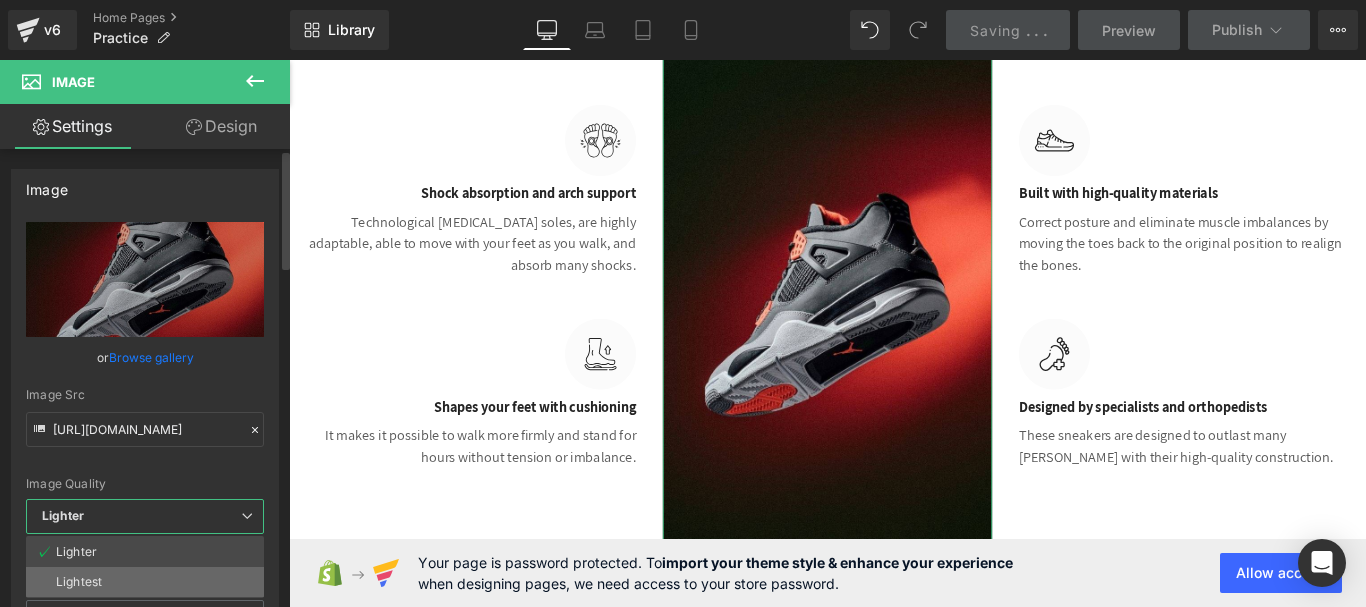 click on "Lightest" at bounding box center [145, 582] 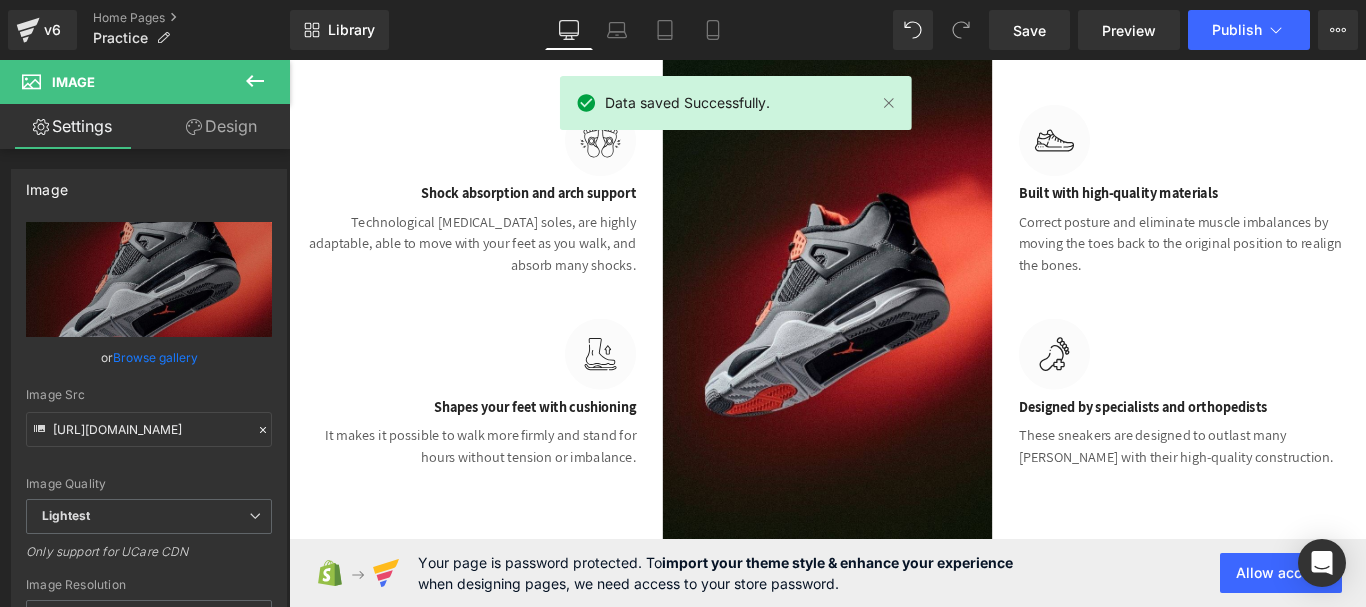 type on "https://ucarecdn.com/181617ef-1fe3-46a3-9b2f-9b32f6bb830c/-/format/auto/-/preview/3000x3000/-/quality/lightest/tm.jpg" 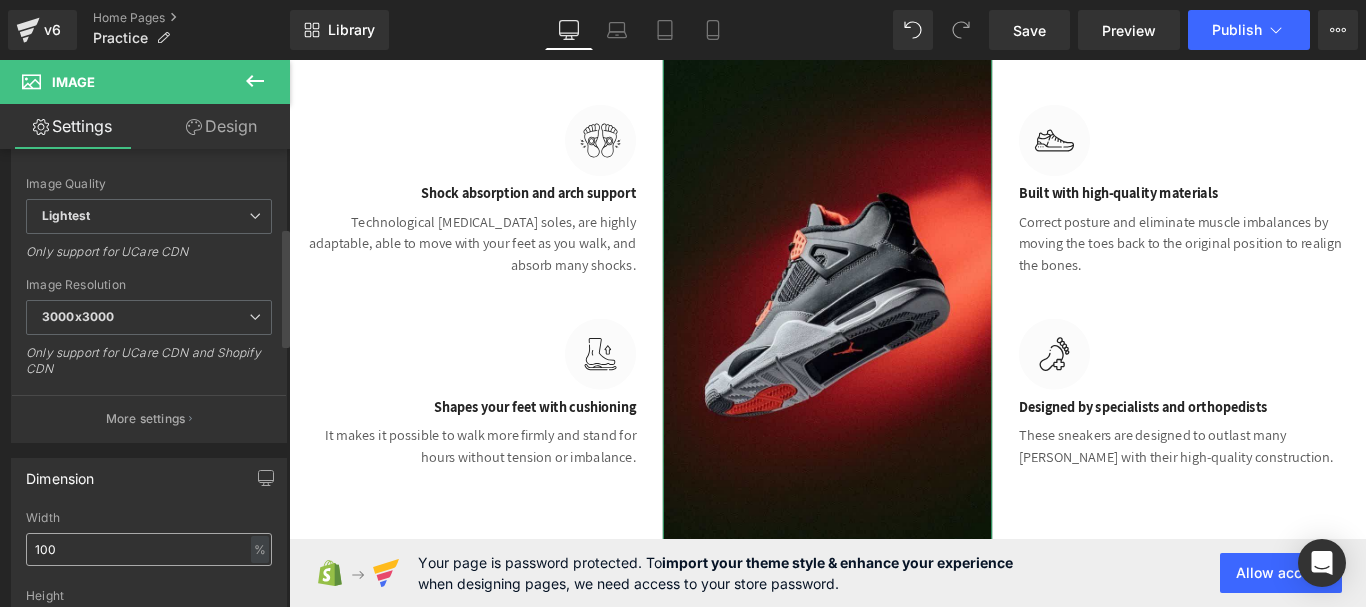 scroll, scrollTop: 500, scrollLeft: 0, axis: vertical 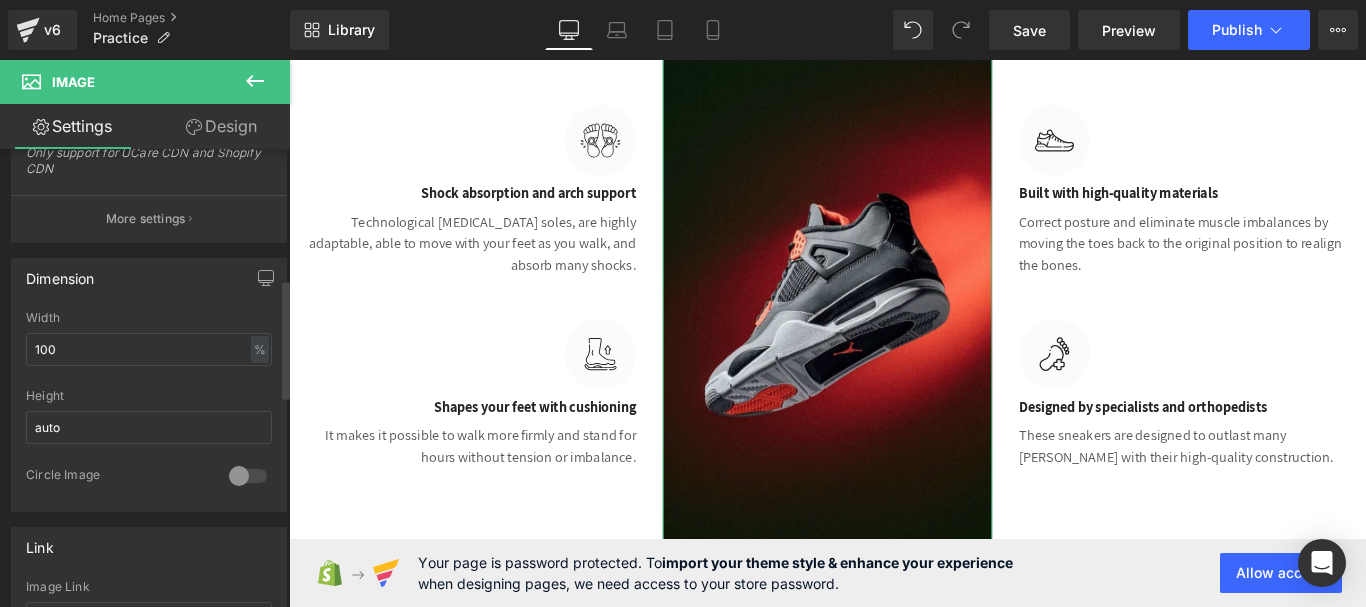 click at bounding box center [248, 476] 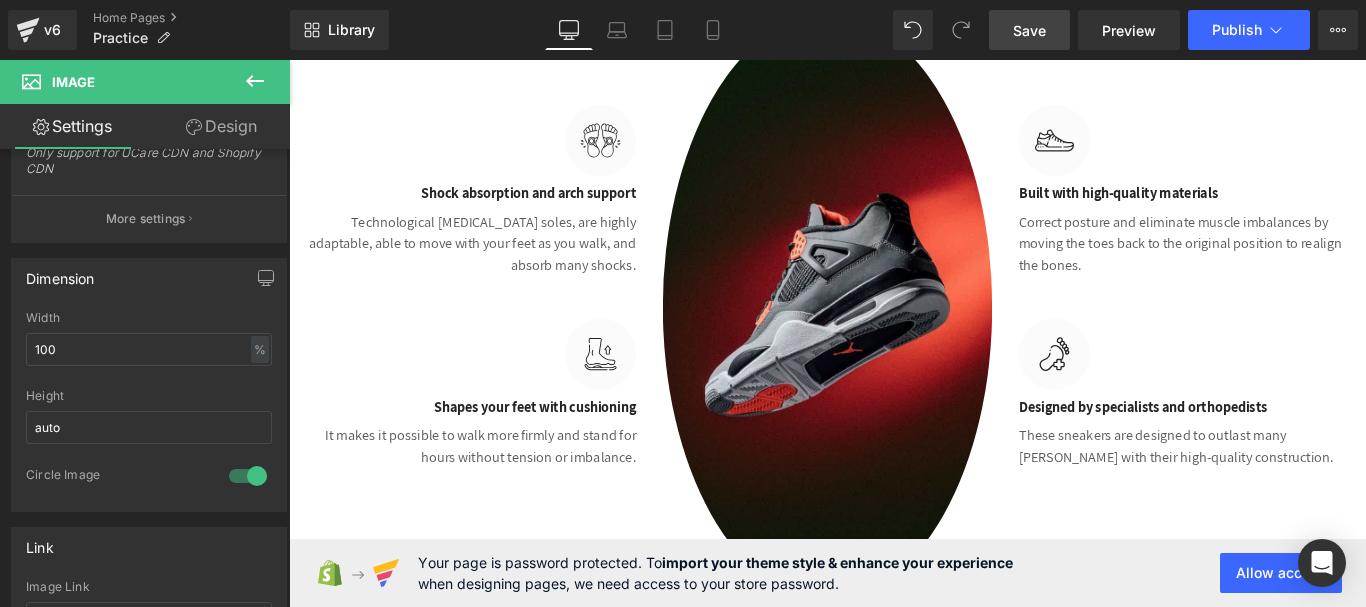 click on "Save" at bounding box center (1029, 30) 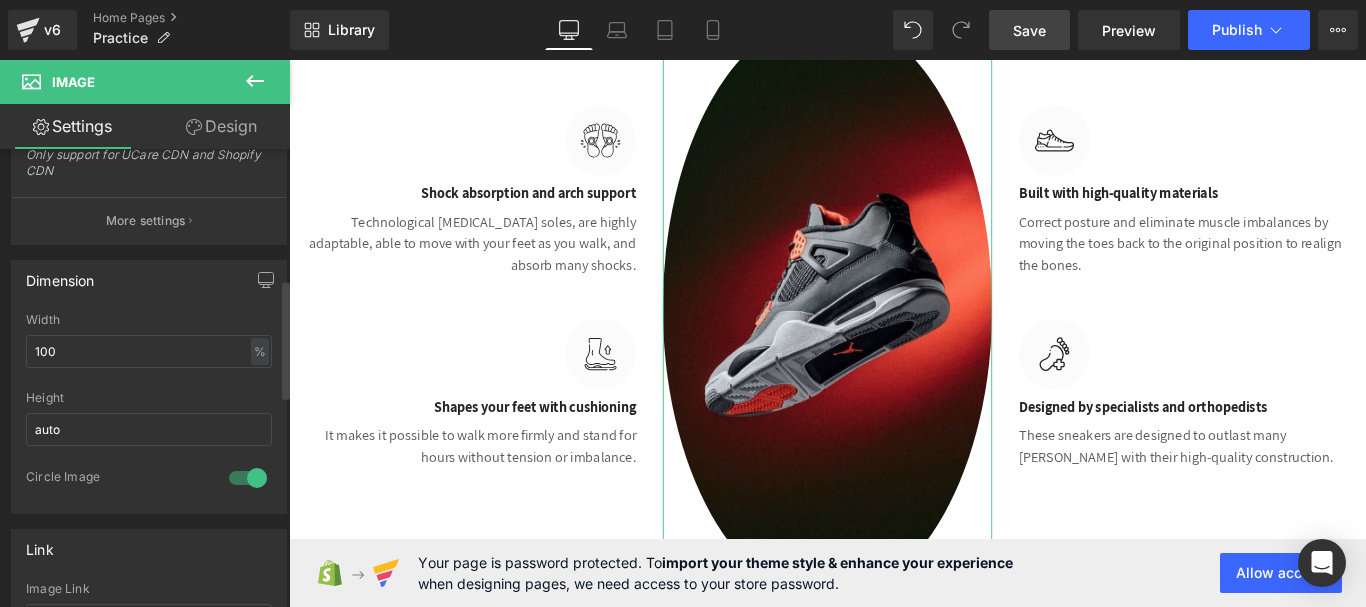 scroll, scrollTop: 500, scrollLeft: 0, axis: vertical 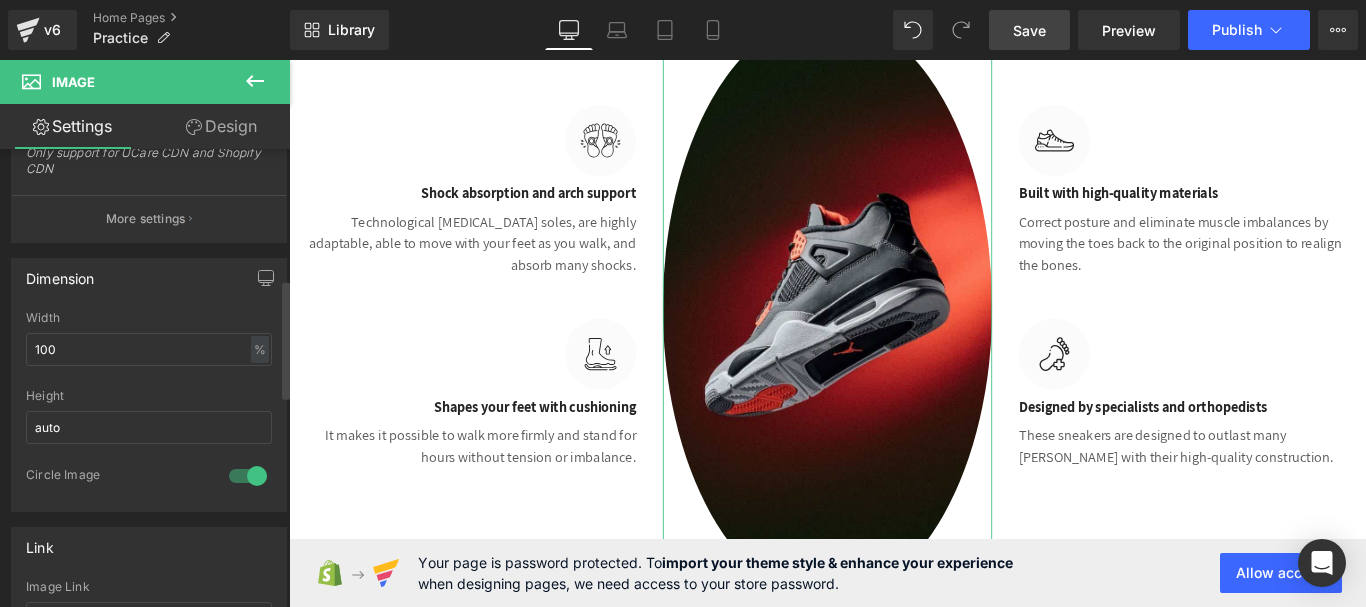 click at bounding box center (248, 476) 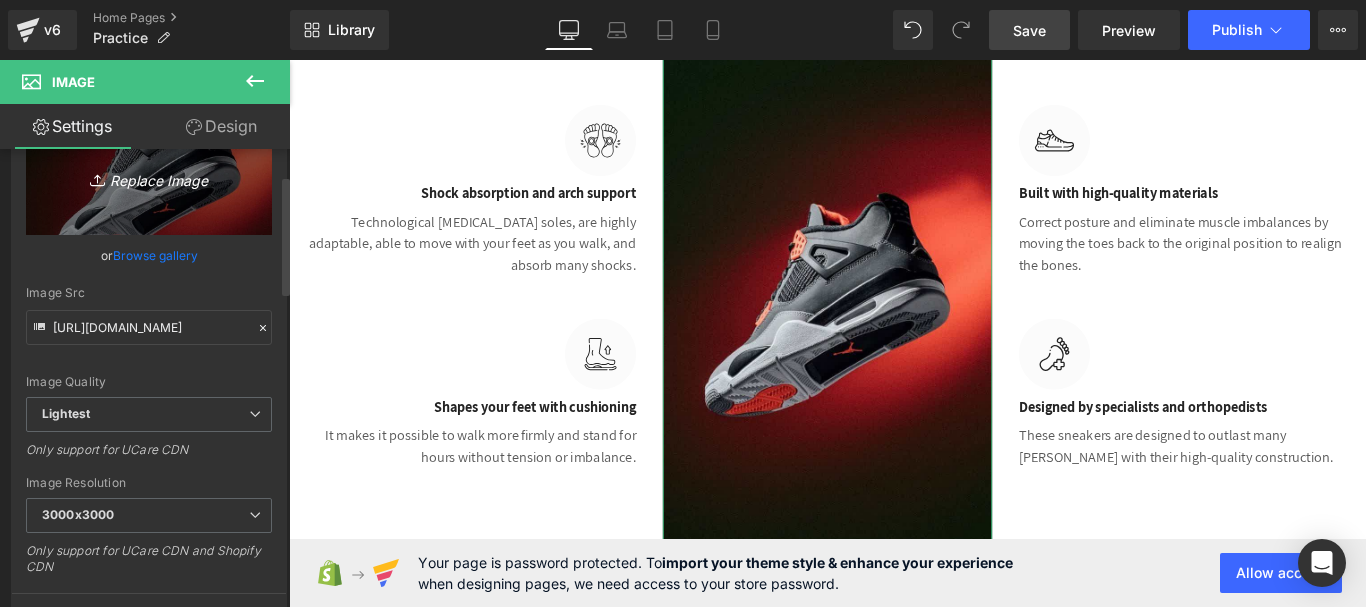 scroll, scrollTop: 100, scrollLeft: 0, axis: vertical 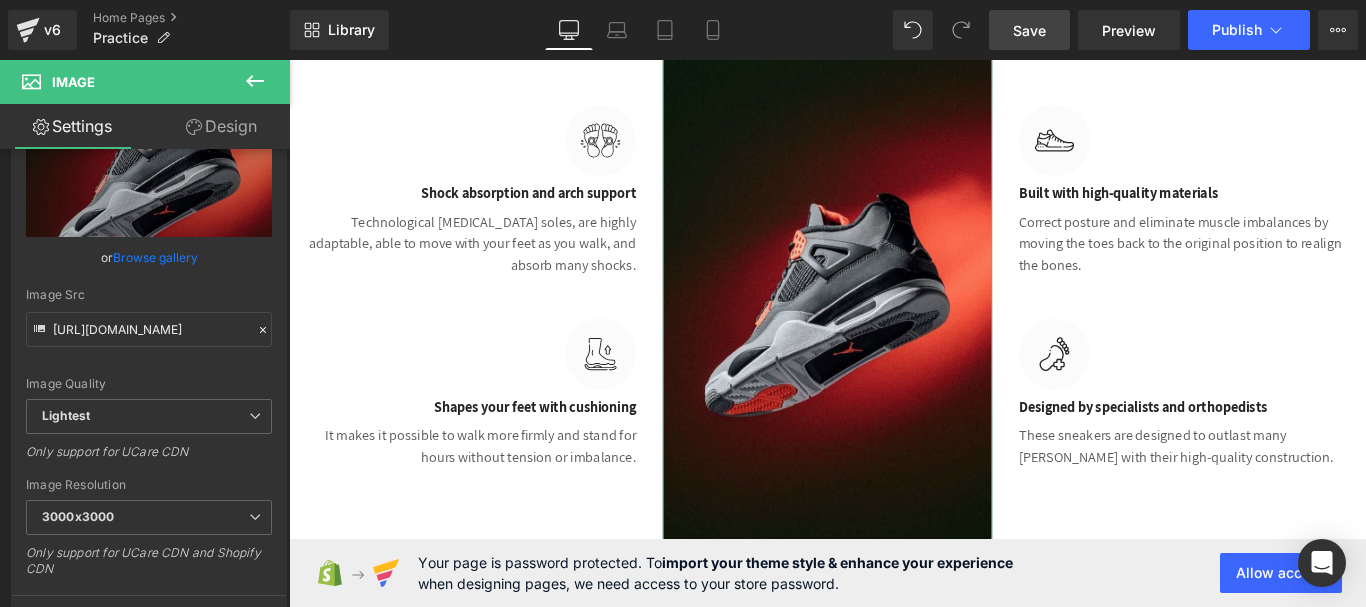 click on "Design" at bounding box center [221, 126] 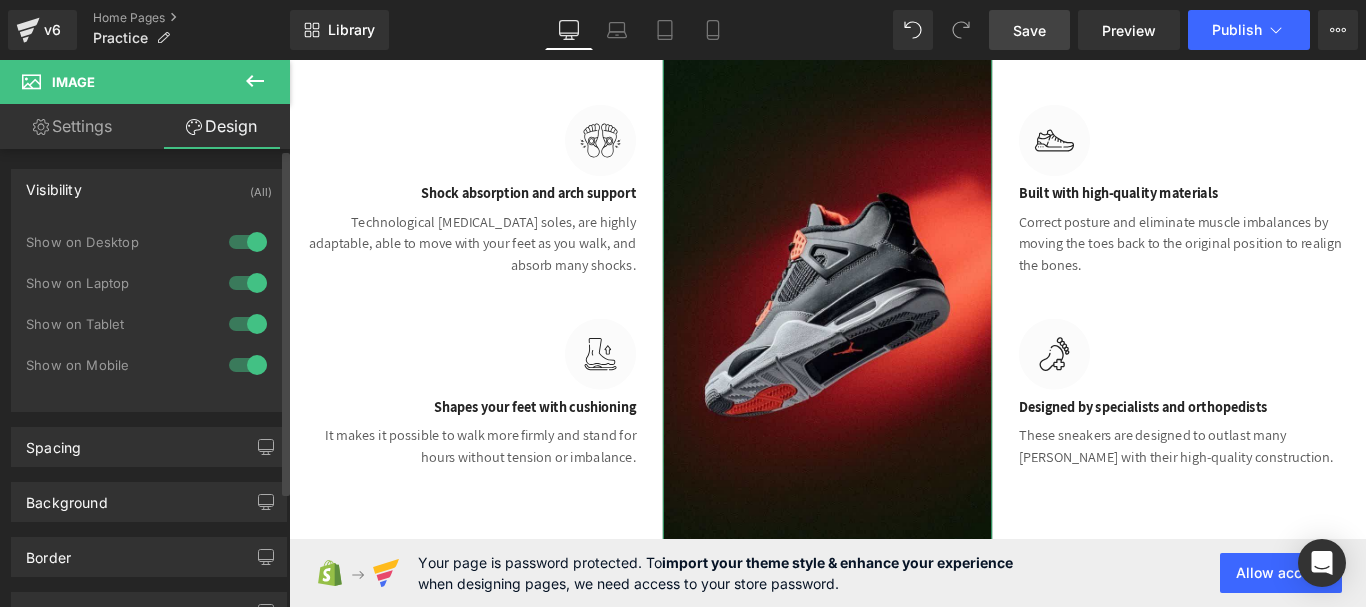 type on "25" 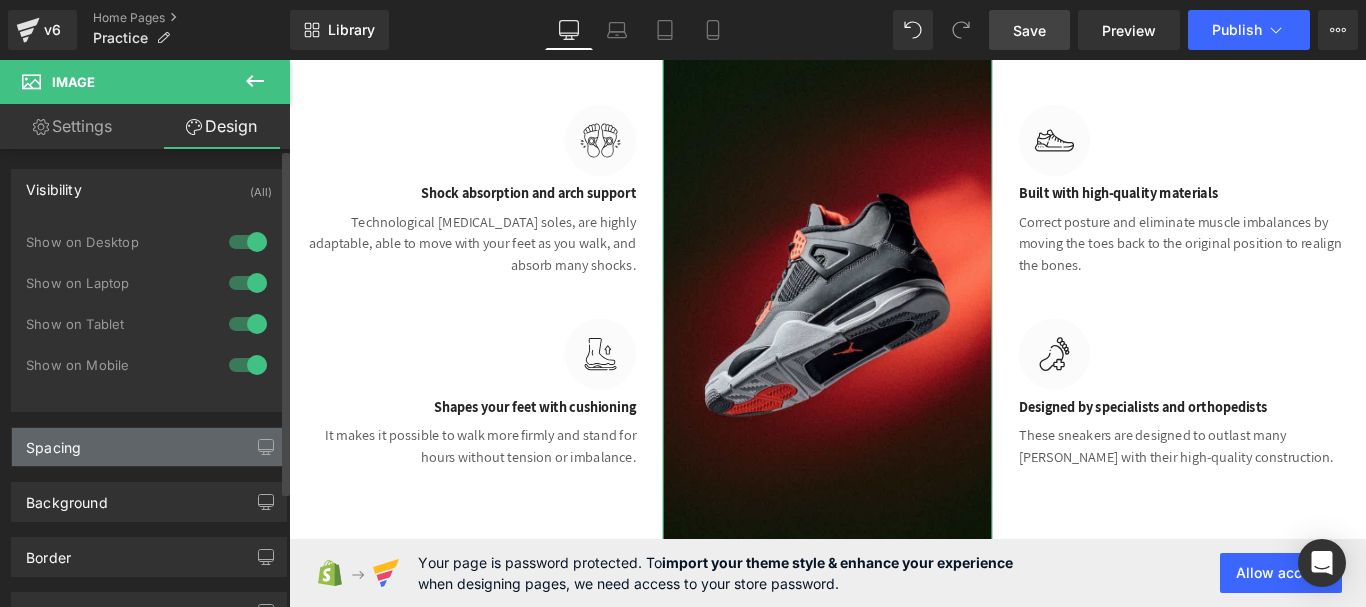 click on "Spacing" at bounding box center (149, 447) 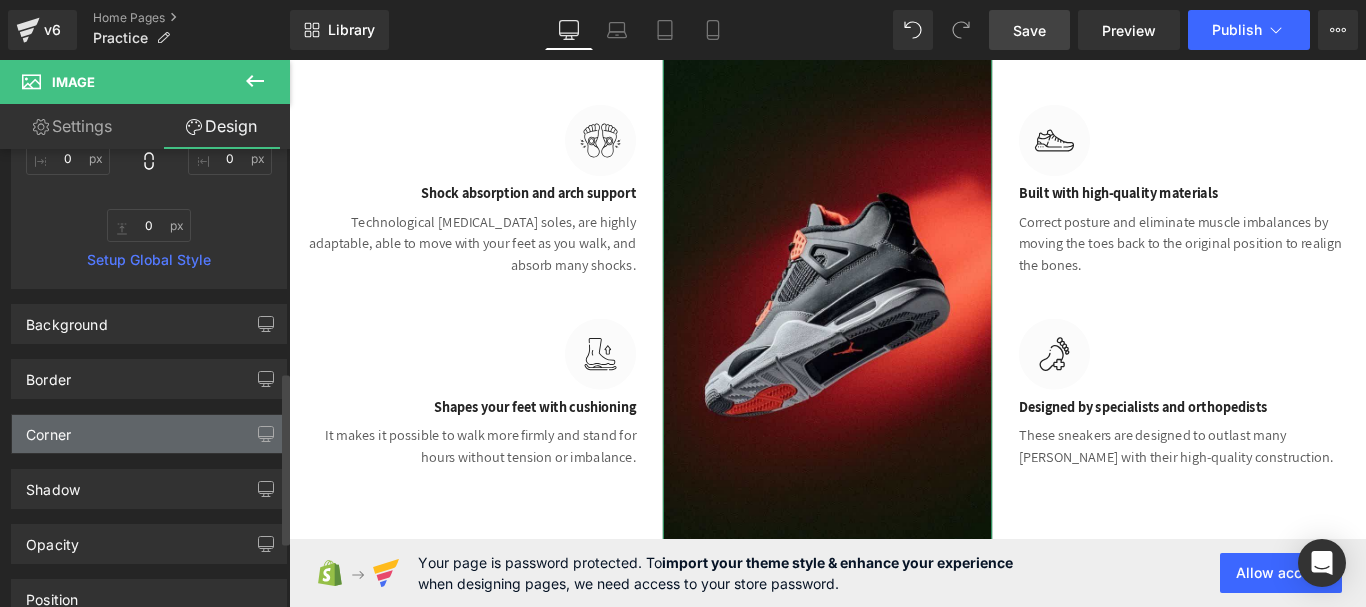scroll, scrollTop: 600, scrollLeft: 0, axis: vertical 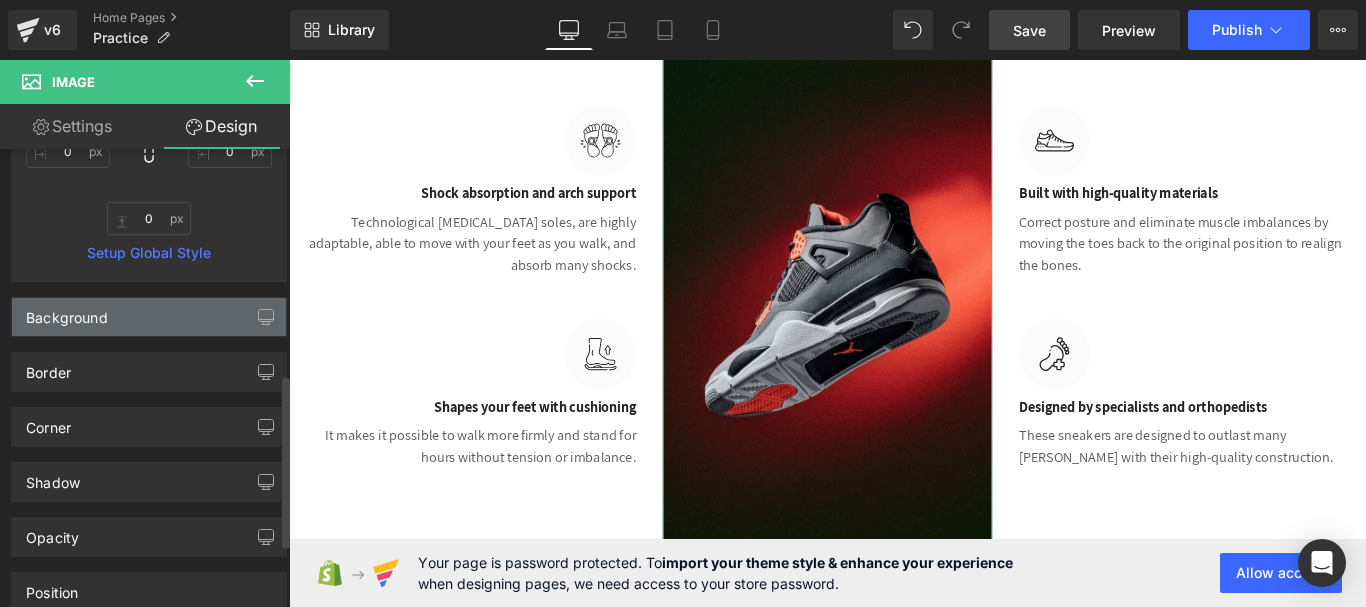 click on "Background" at bounding box center (149, 317) 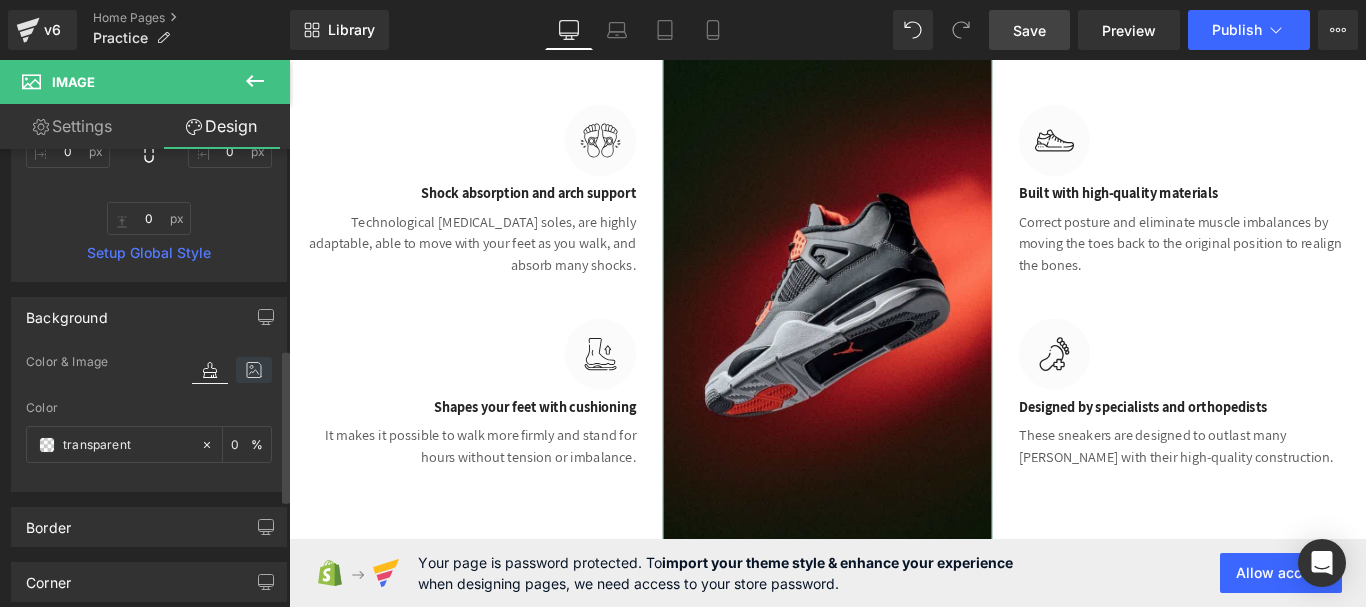 click at bounding box center [254, 370] 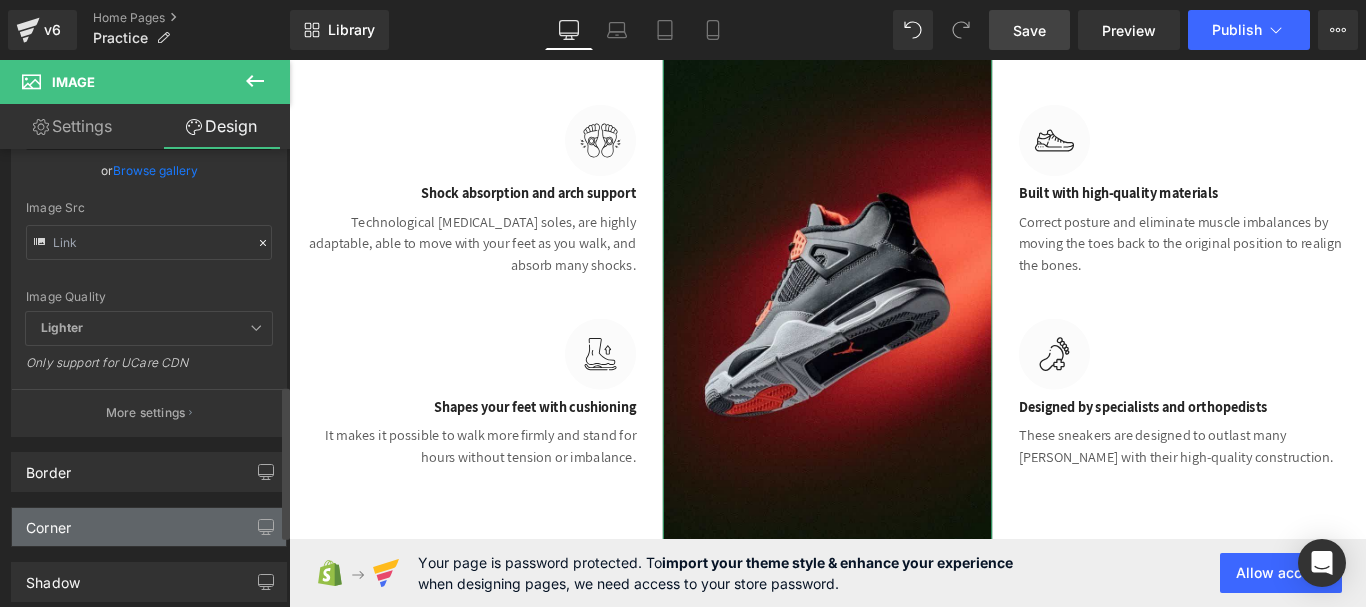 scroll, scrollTop: 1000, scrollLeft: 0, axis: vertical 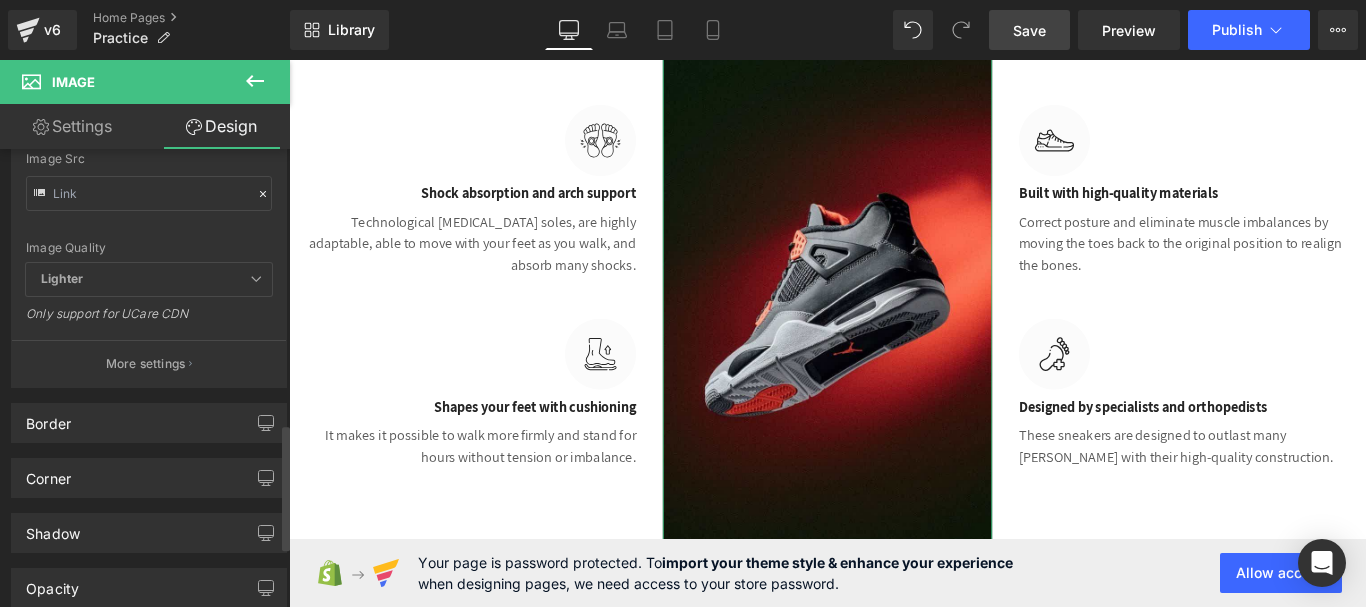 click on "Corner
Corner Style Custom
Custom
Setup Global Style
Custom
Setup Global Style
Radius (px)
0px 0
0px 0
0px 0
0px 0" at bounding box center [149, 470] 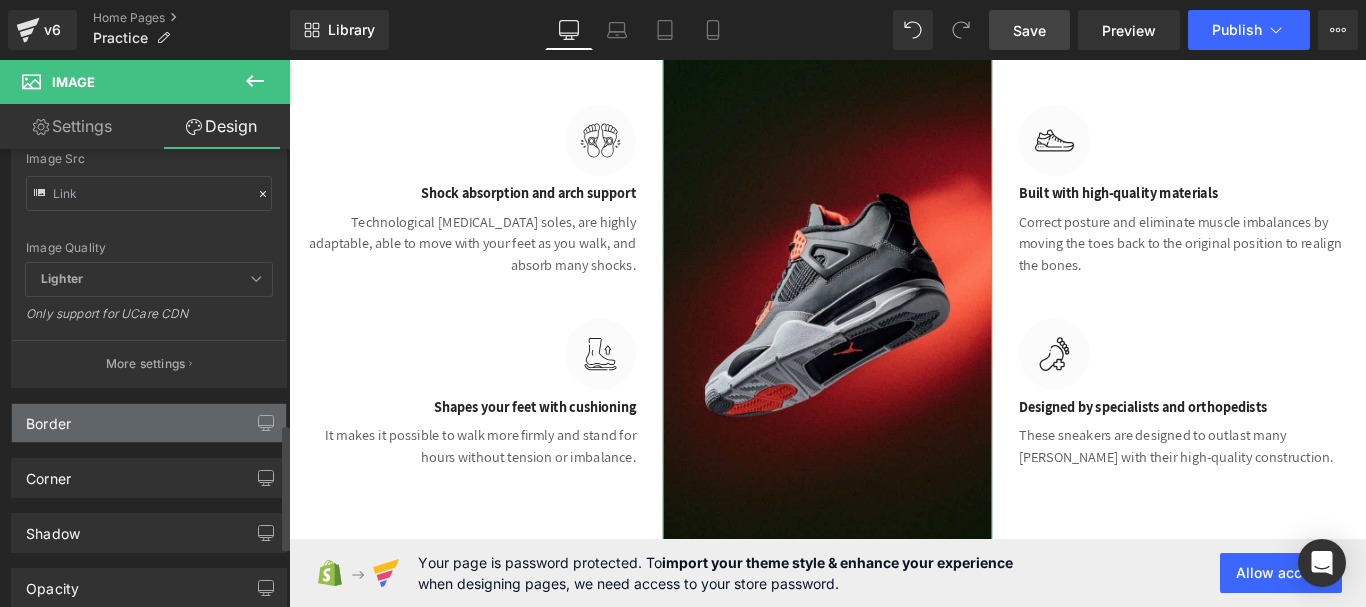 click on "Border" at bounding box center (149, 423) 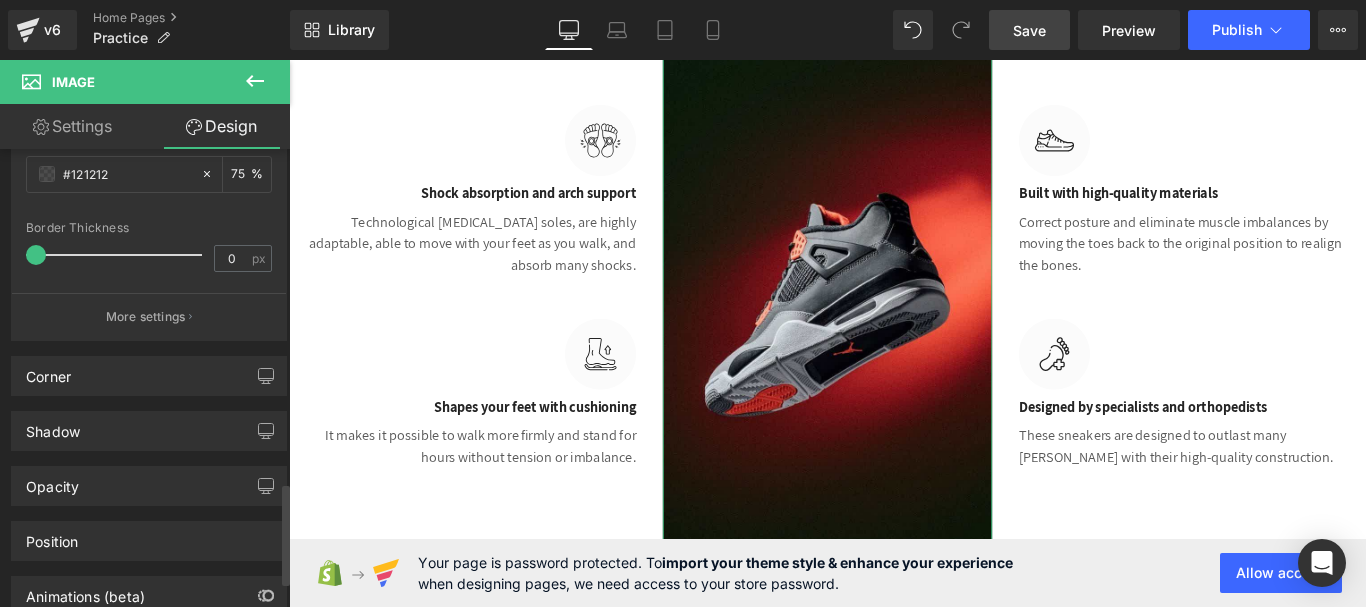 scroll, scrollTop: 1500, scrollLeft: 0, axis: vertical 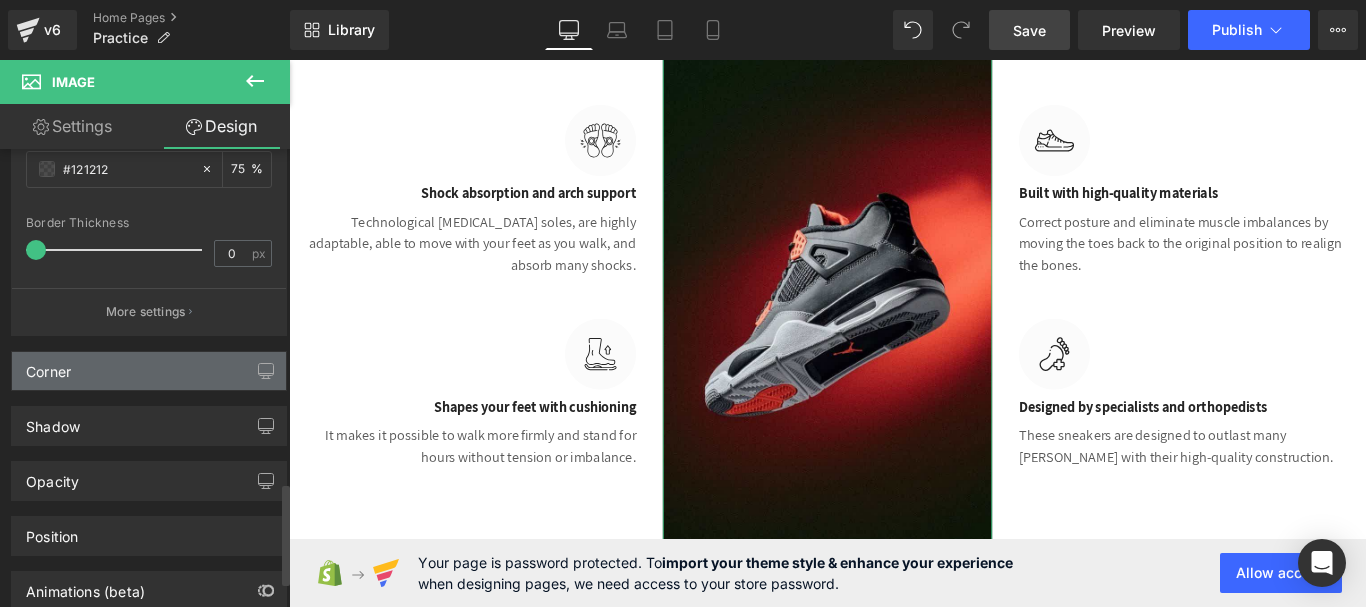 click on "Corner" at bounding box center (149, 371) 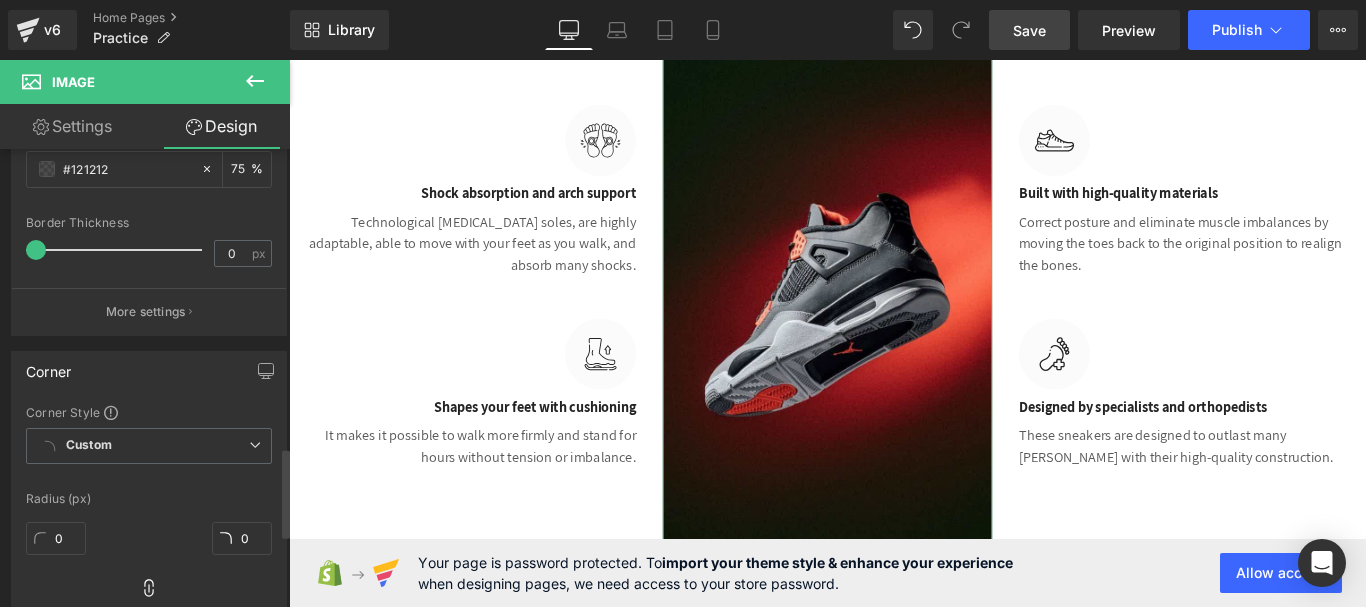 scroll, scrollTop: 1600, scrollLeft: 0, axis: vertical 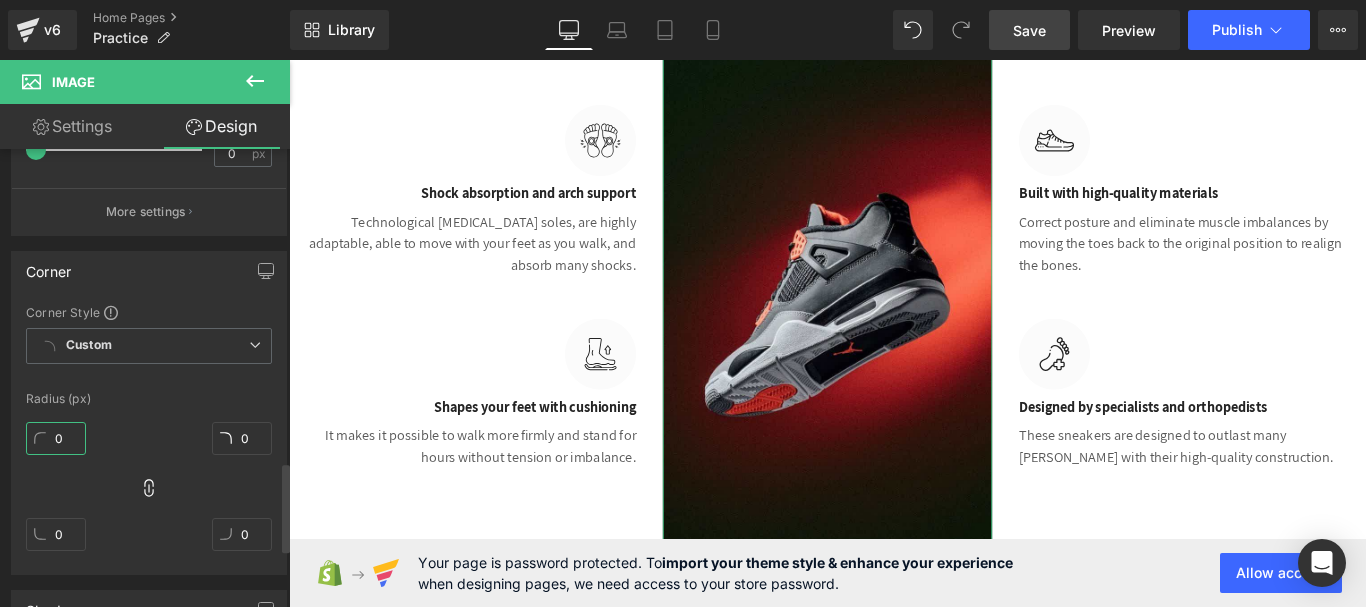 click on "0" at bounding box center [56, 438] 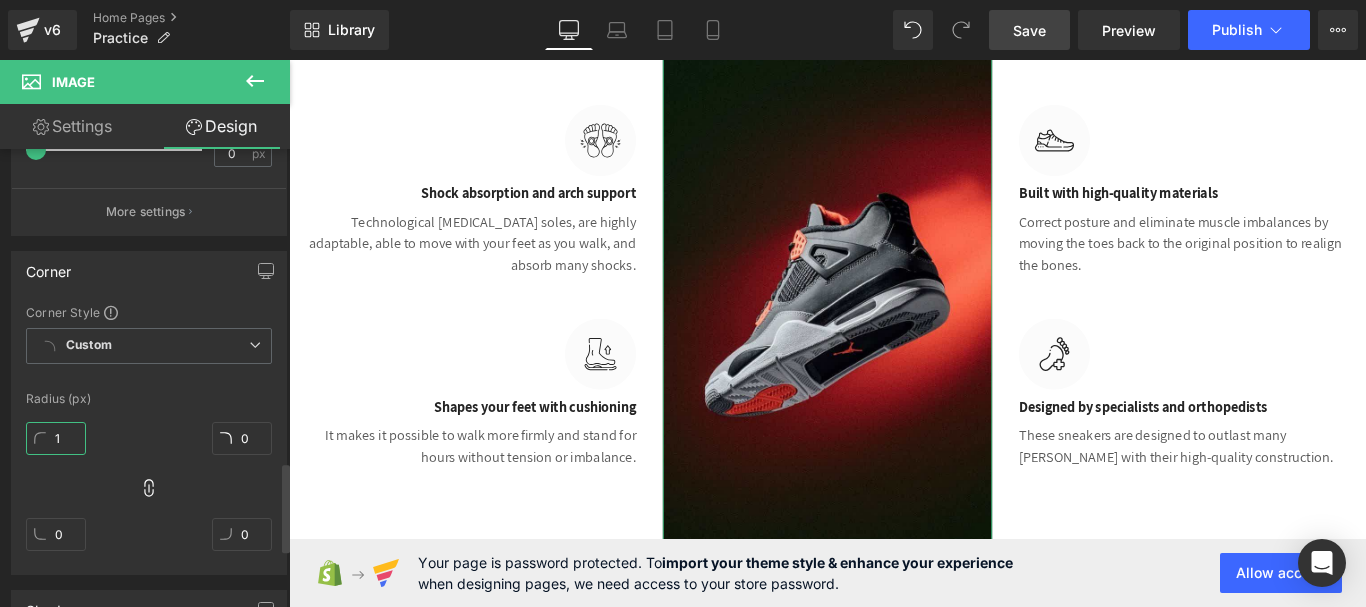 type on "10" 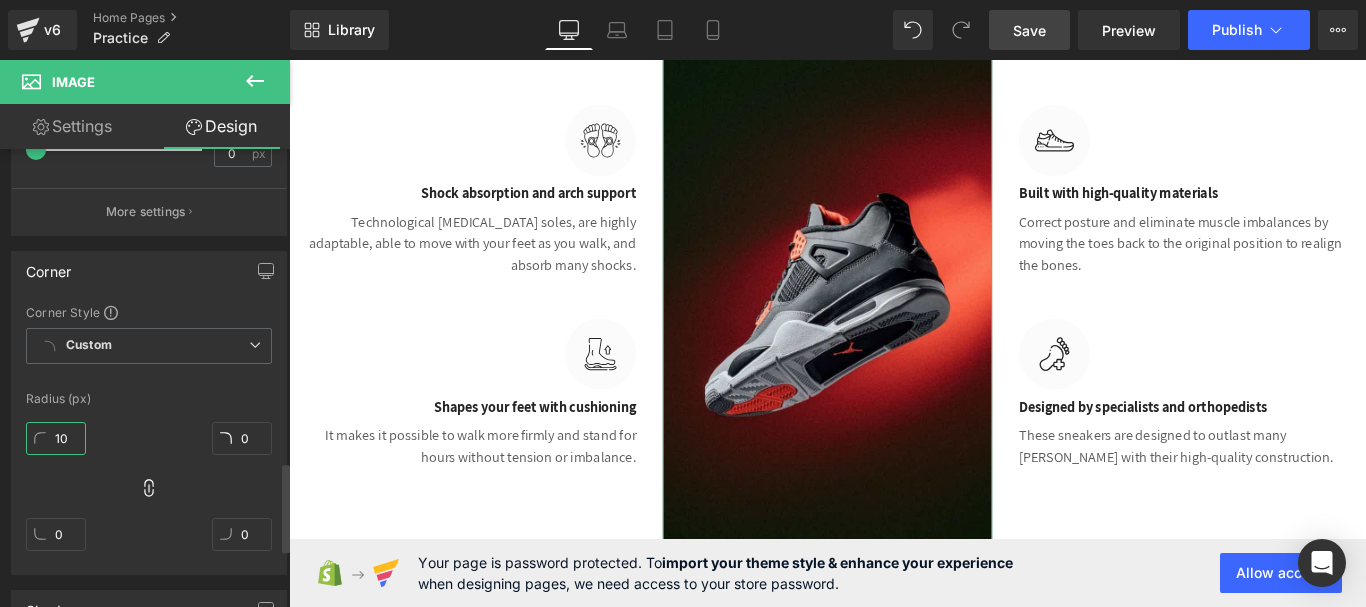 type on "10" 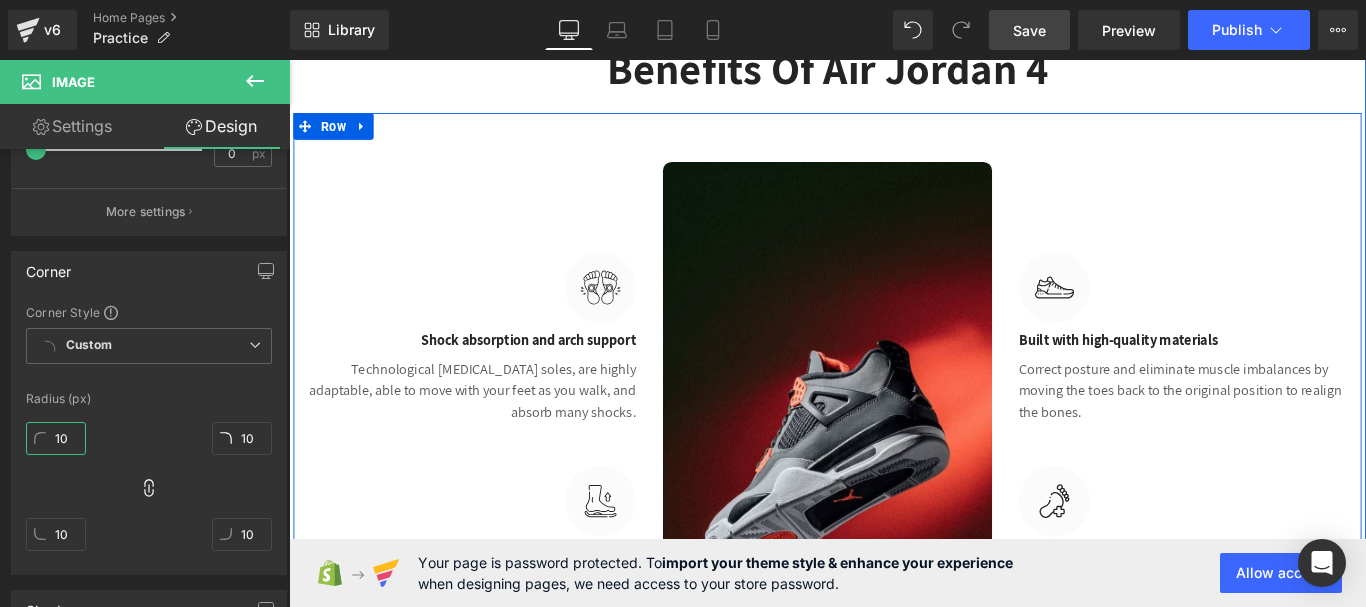 scroll, scrollTop: 3480, scrollLeft: 0, axis: vertical 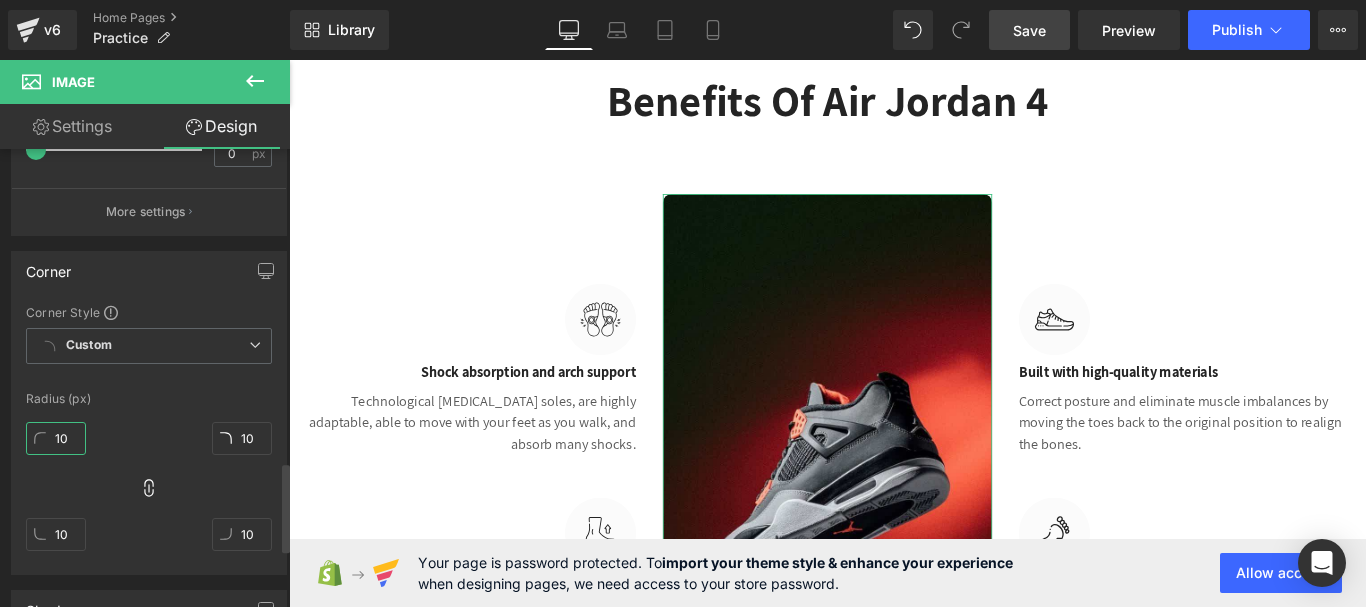 type on "1" 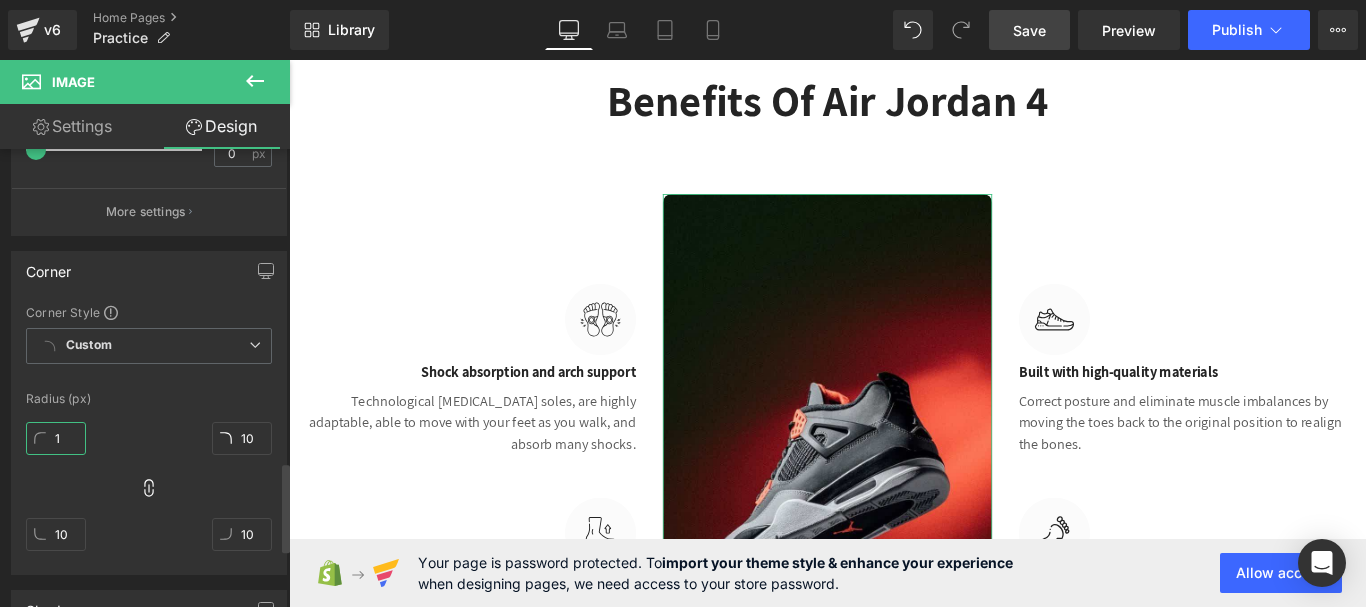 type 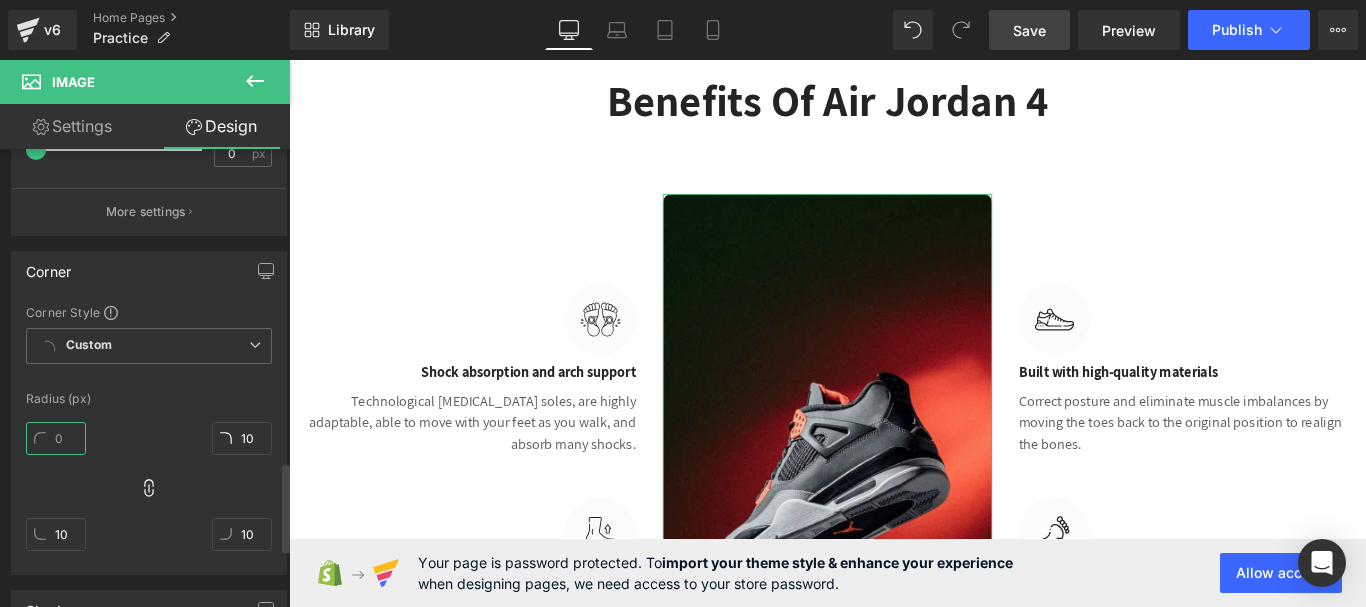 type 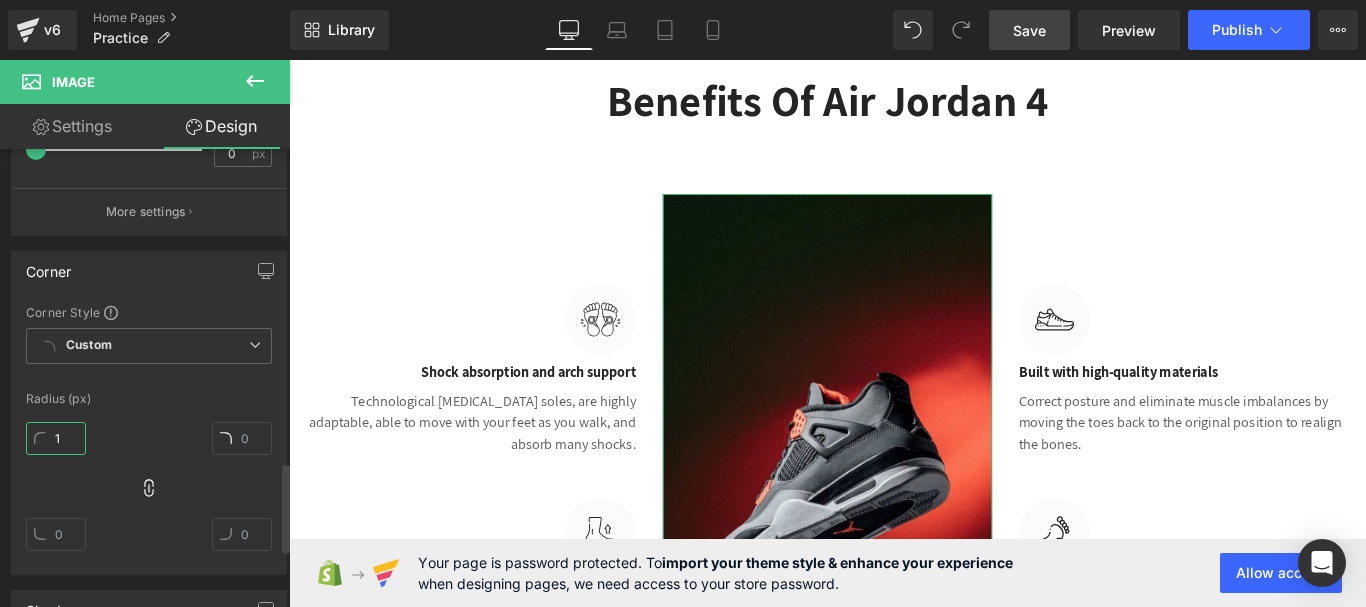 type on "15" 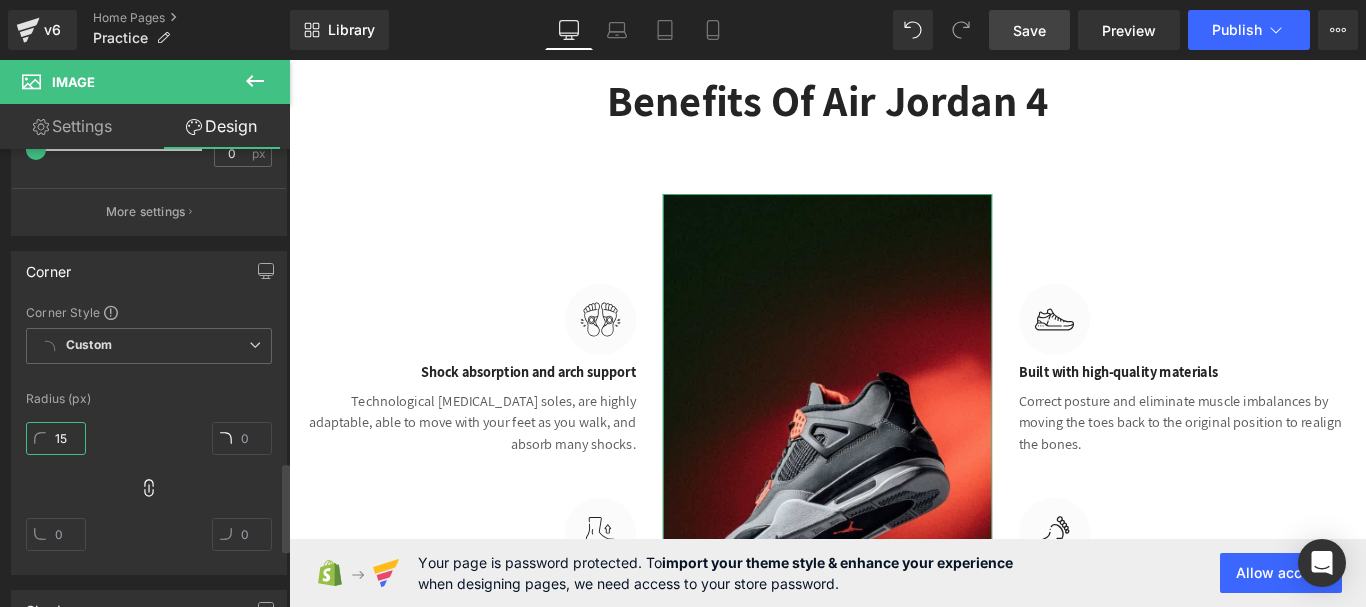 type on "15" 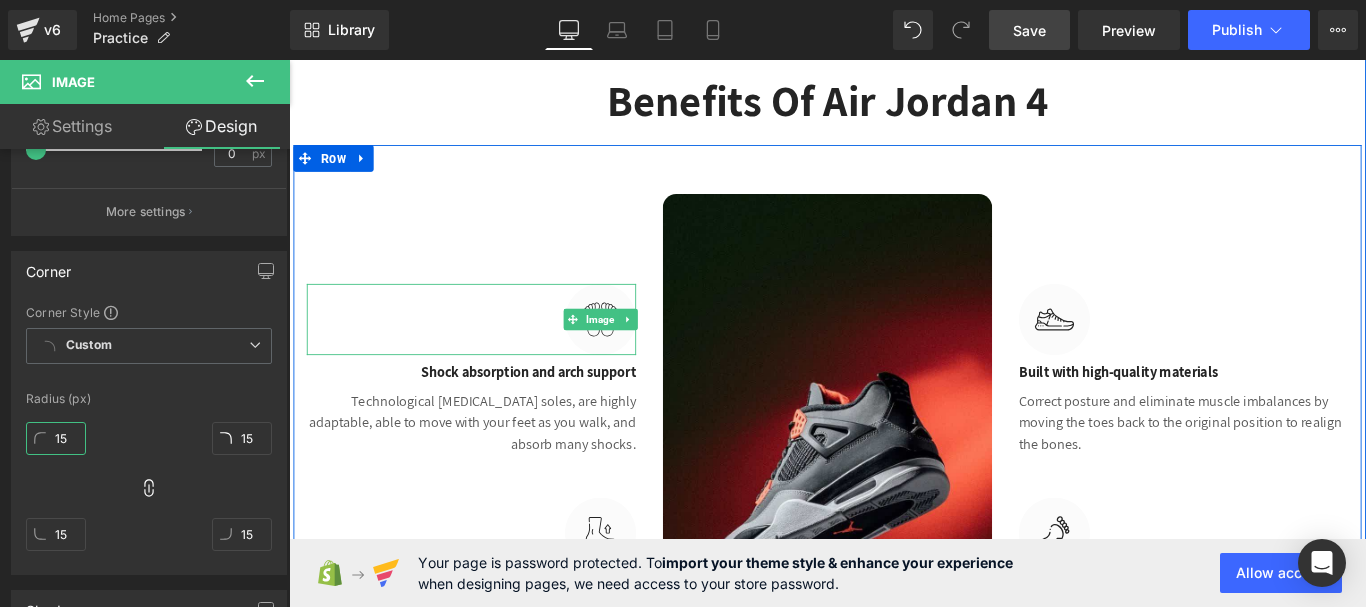 type on "1" 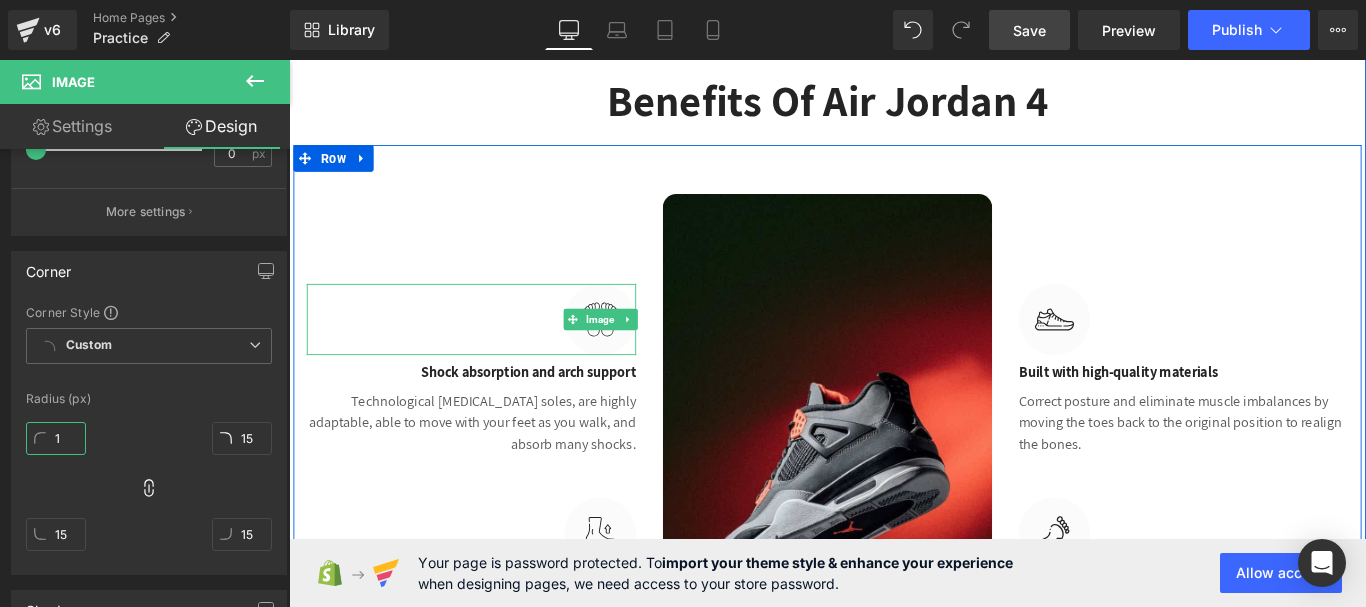 type 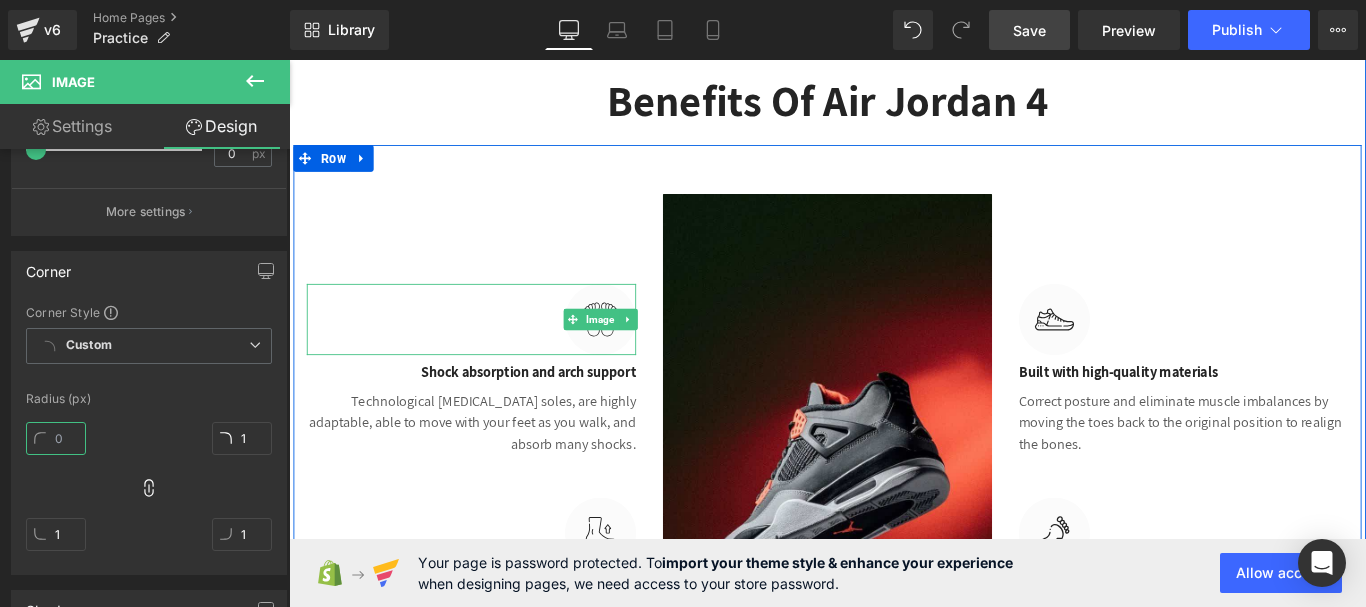 type on "2" 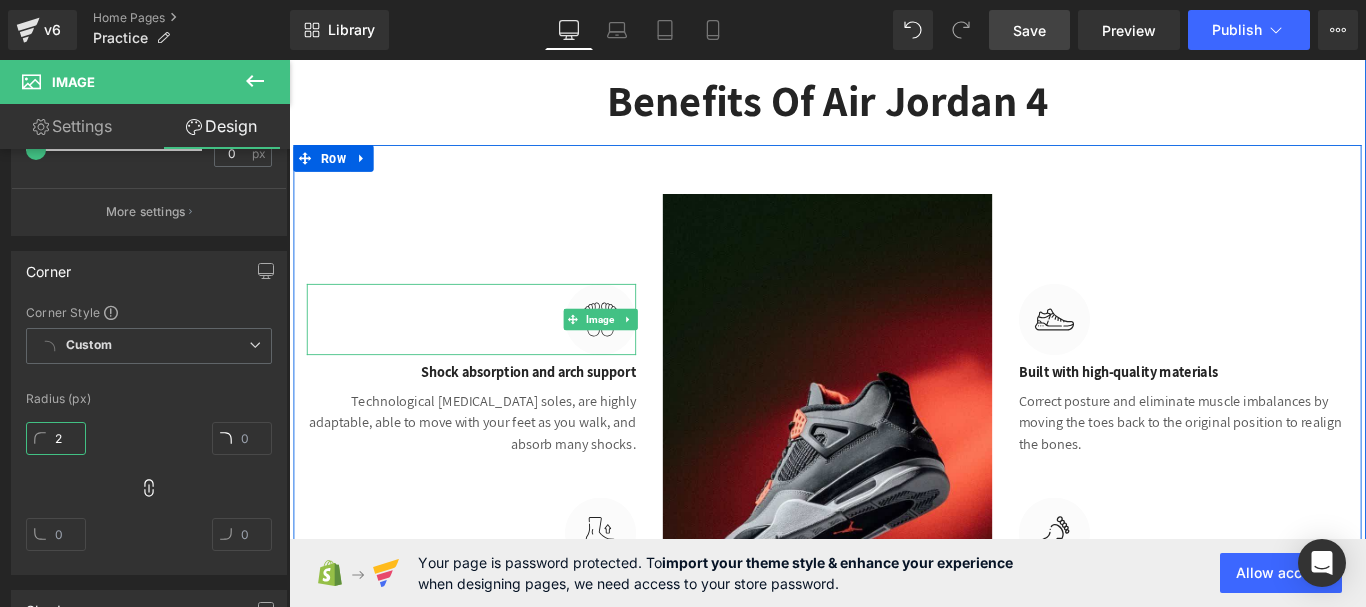 type on "2" 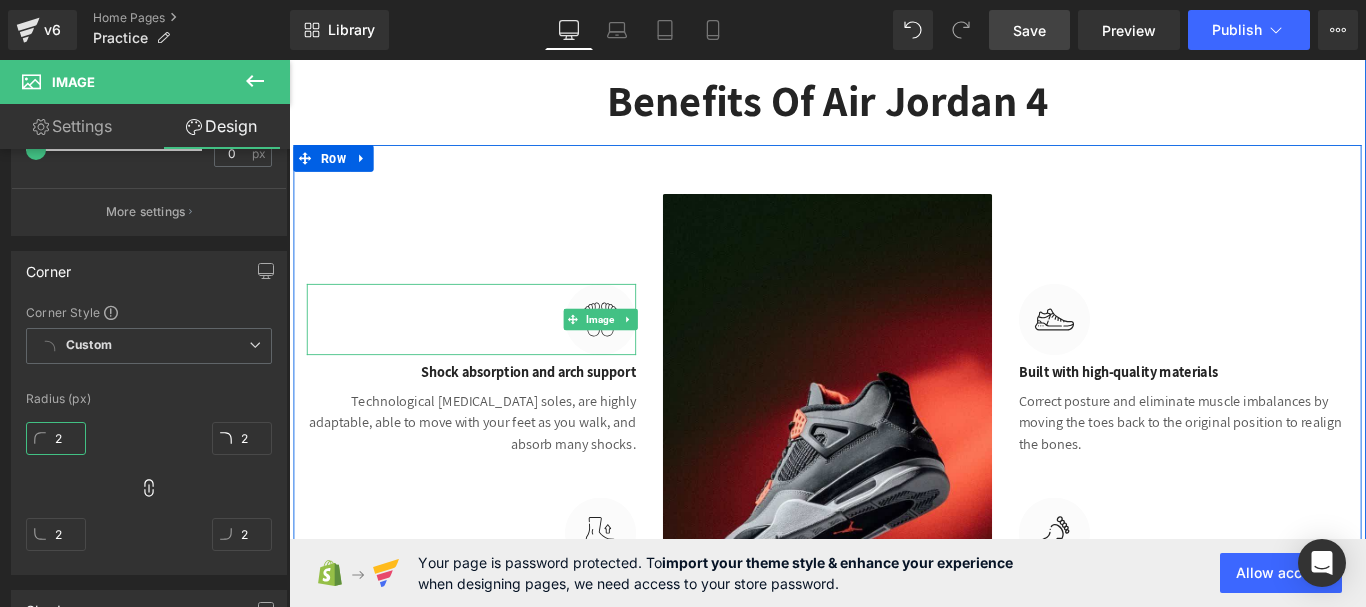 type on "20" 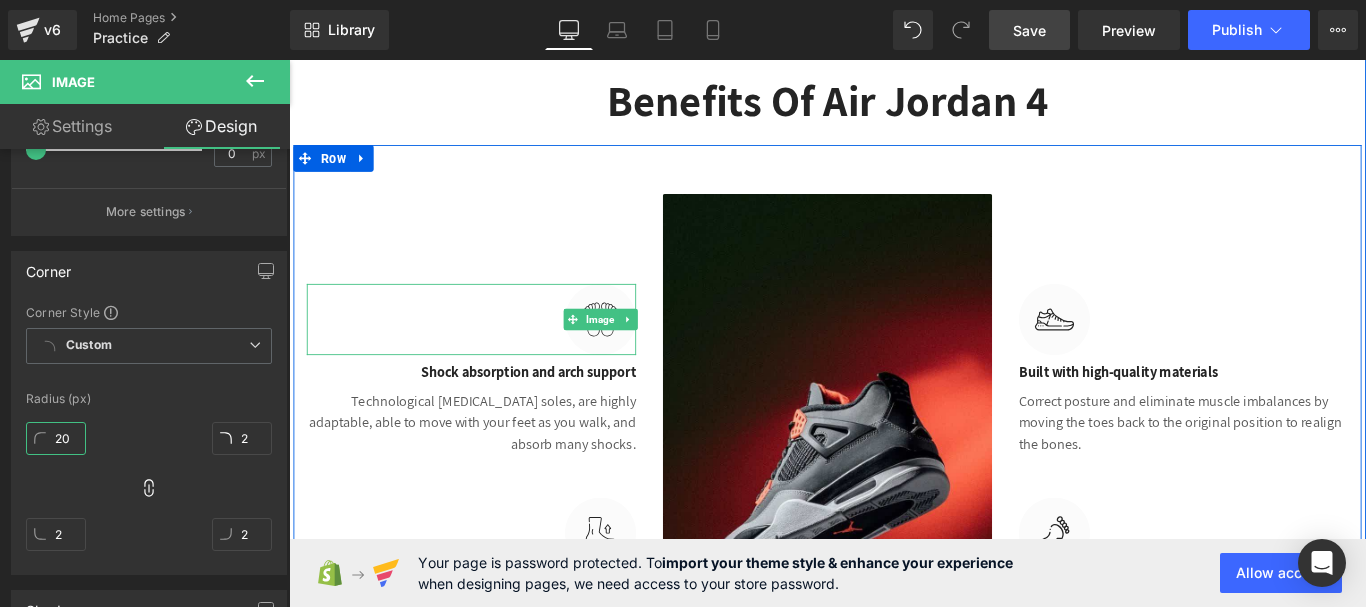 type on "20" 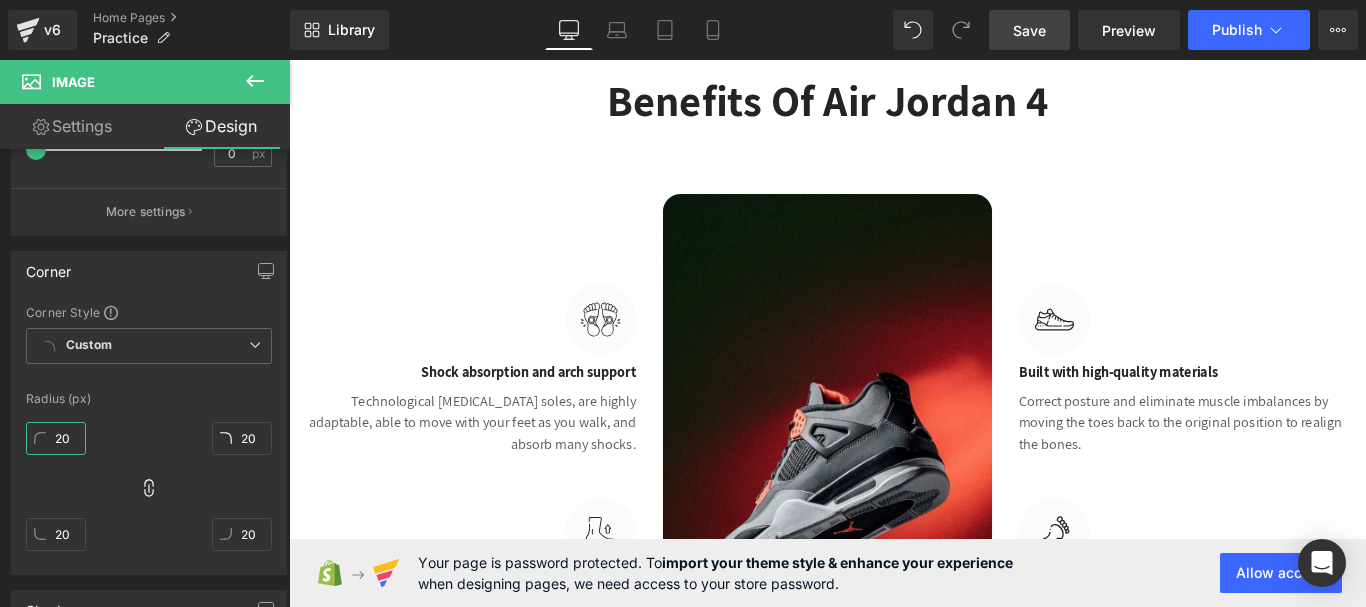 type on "20" 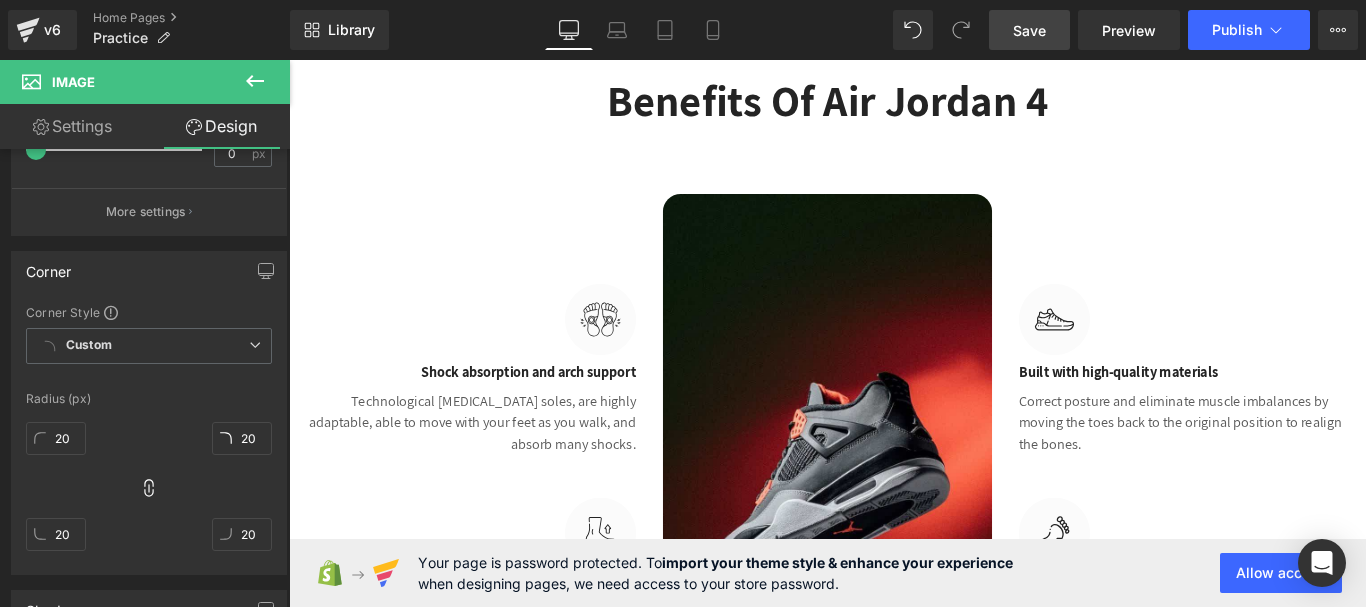 click on "Save" at bounding box center [1029, 30] 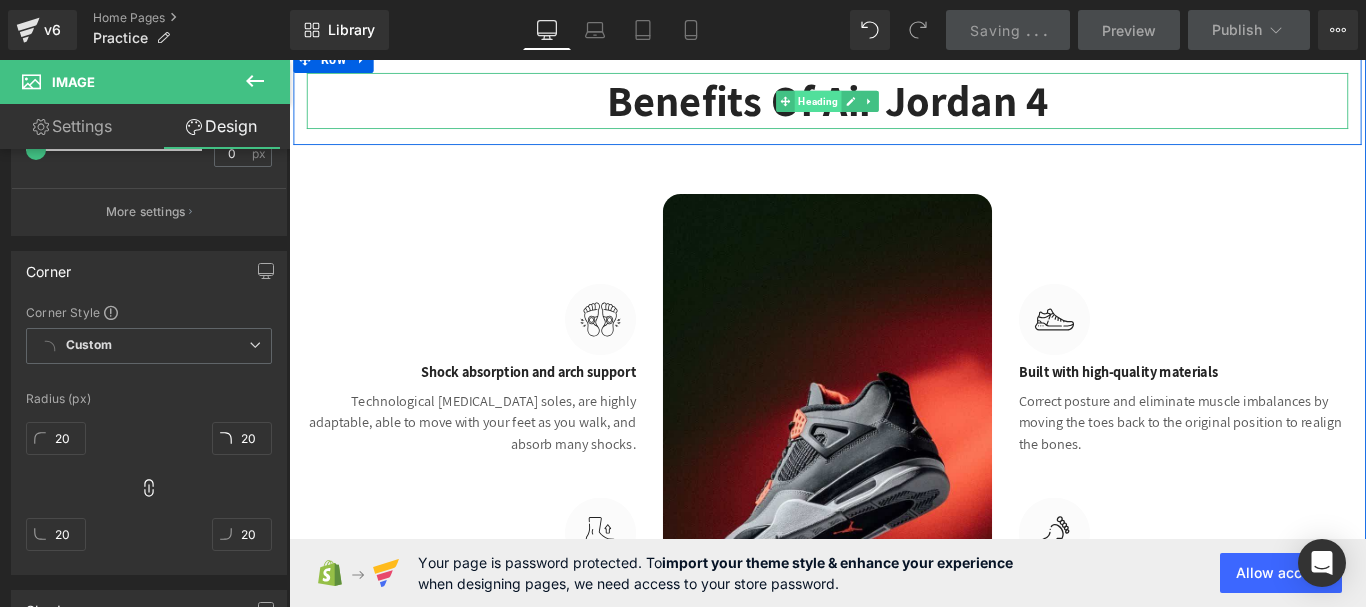 click on "Heading" at bounding box center [883, 106] 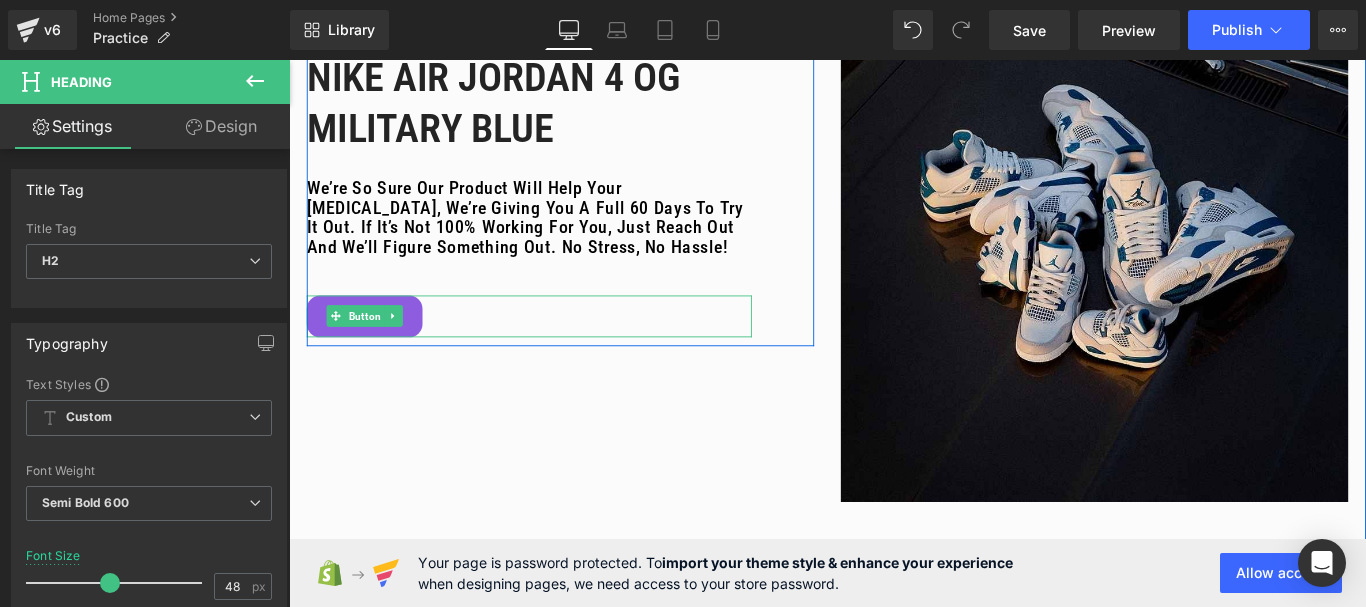 scroll, scrollTop: 1880, scrollLeft: 0, axis: vertical 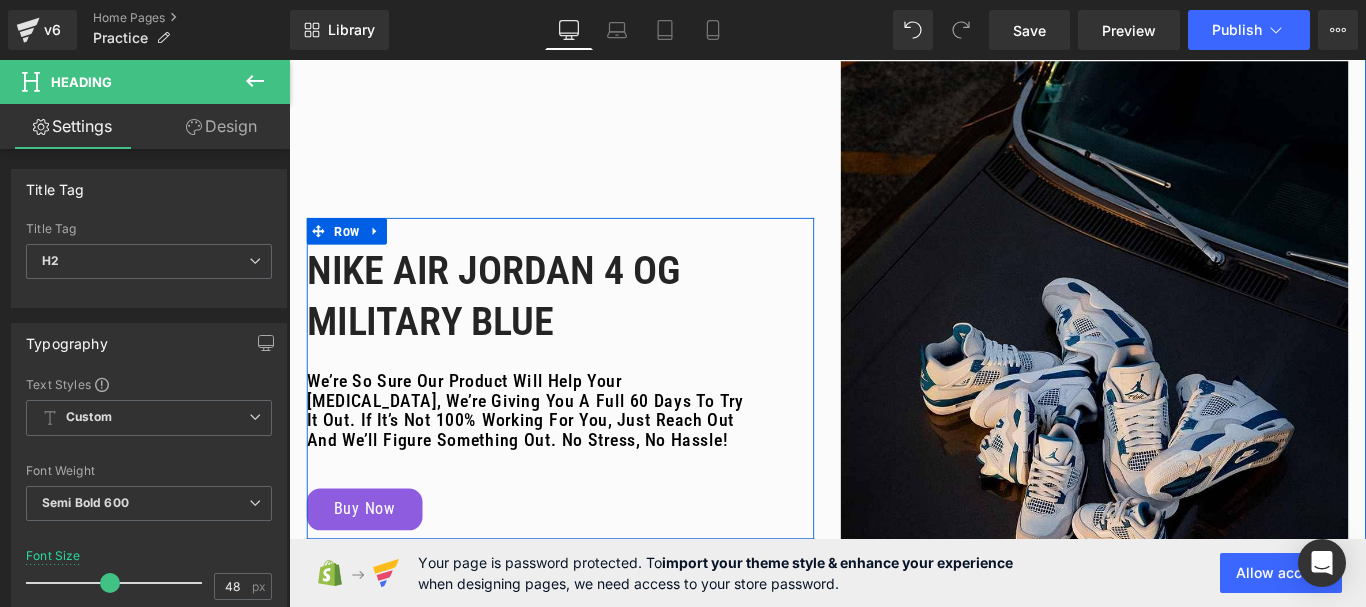click on "Nike Air Jordan 4 OG Military Blue" at bounding box center [559, 325] 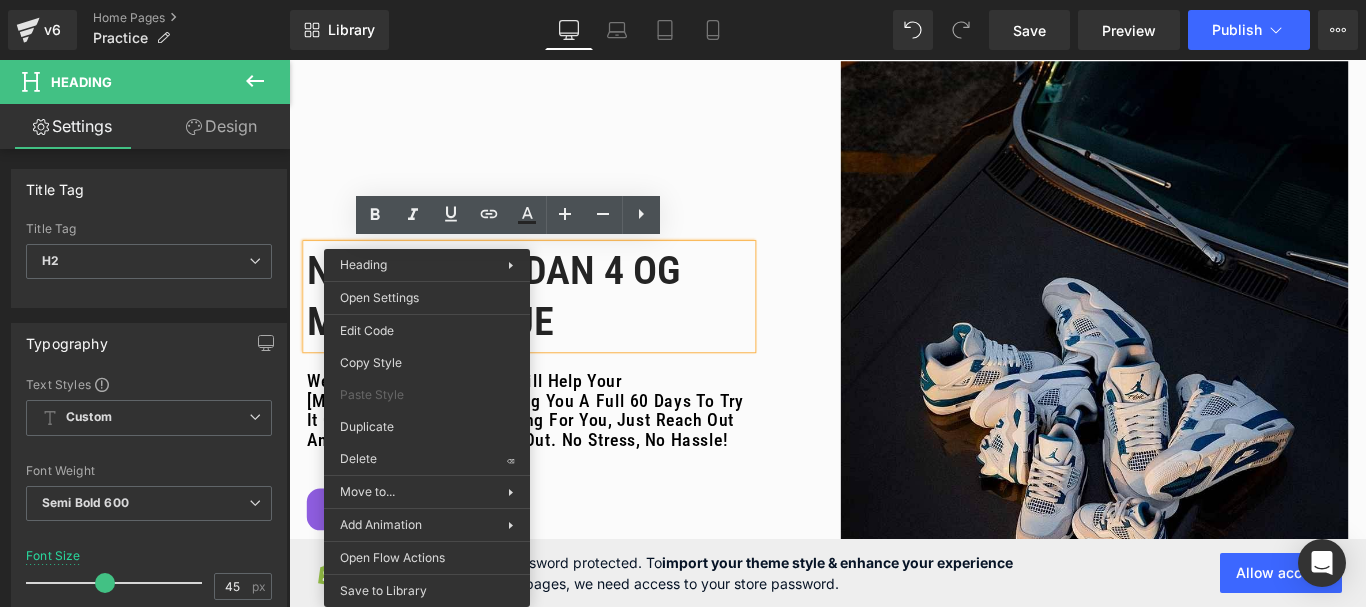 click on "Nike Air Jordan 4 OG Military Blue" at bounding box center [559, 325] 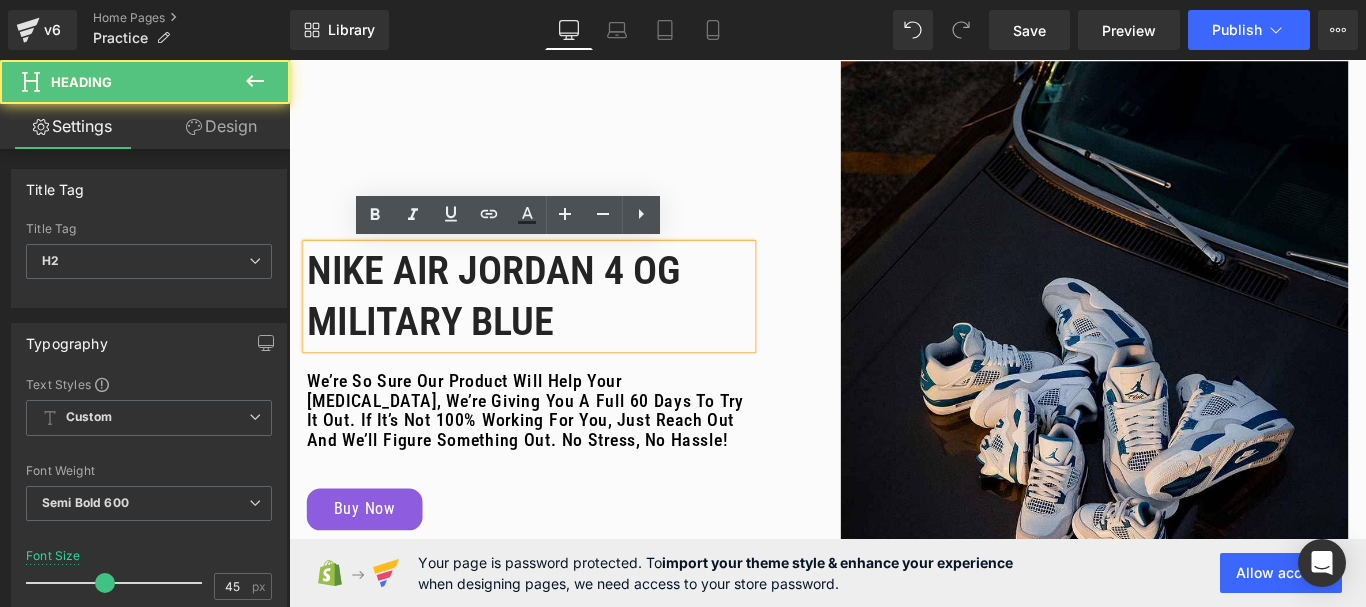 click on "Nike Air Jordan 4 OG Military Blue" at bounding box center [559, 325] 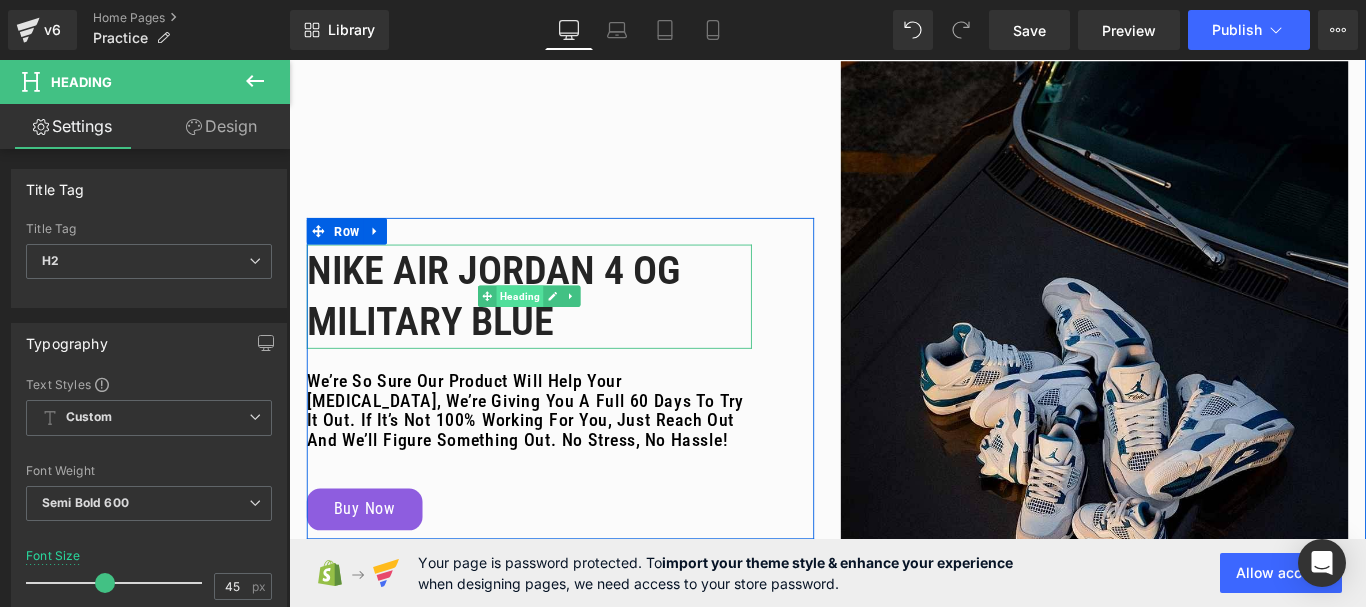 click on "Heading" at bounding box center (548, 325) 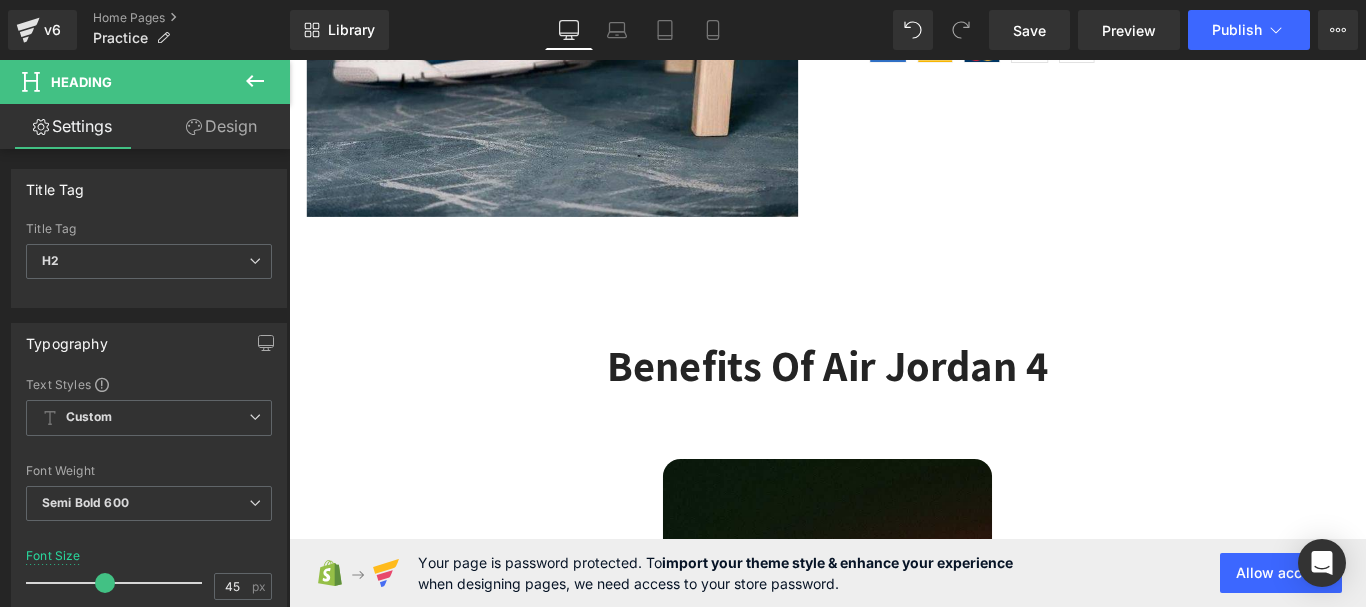 scroll, scrollTop: 3180, scrollLeft: 0, axis: vertical 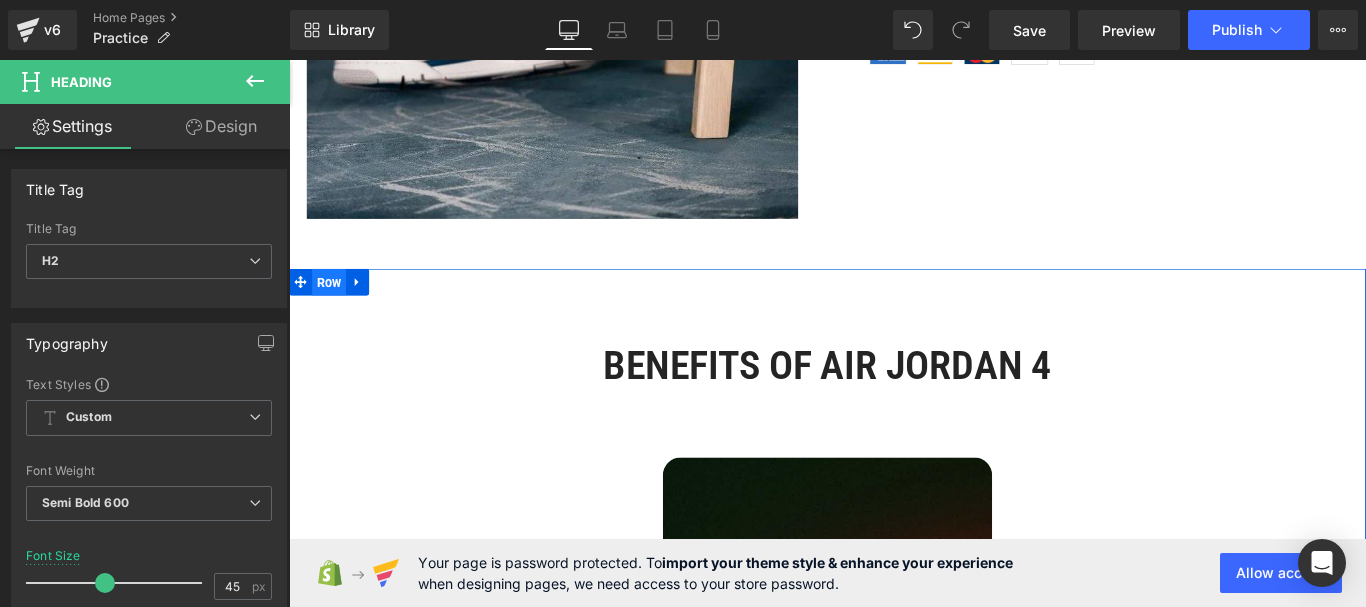 click on "Row" at bounding box center (334, 309) 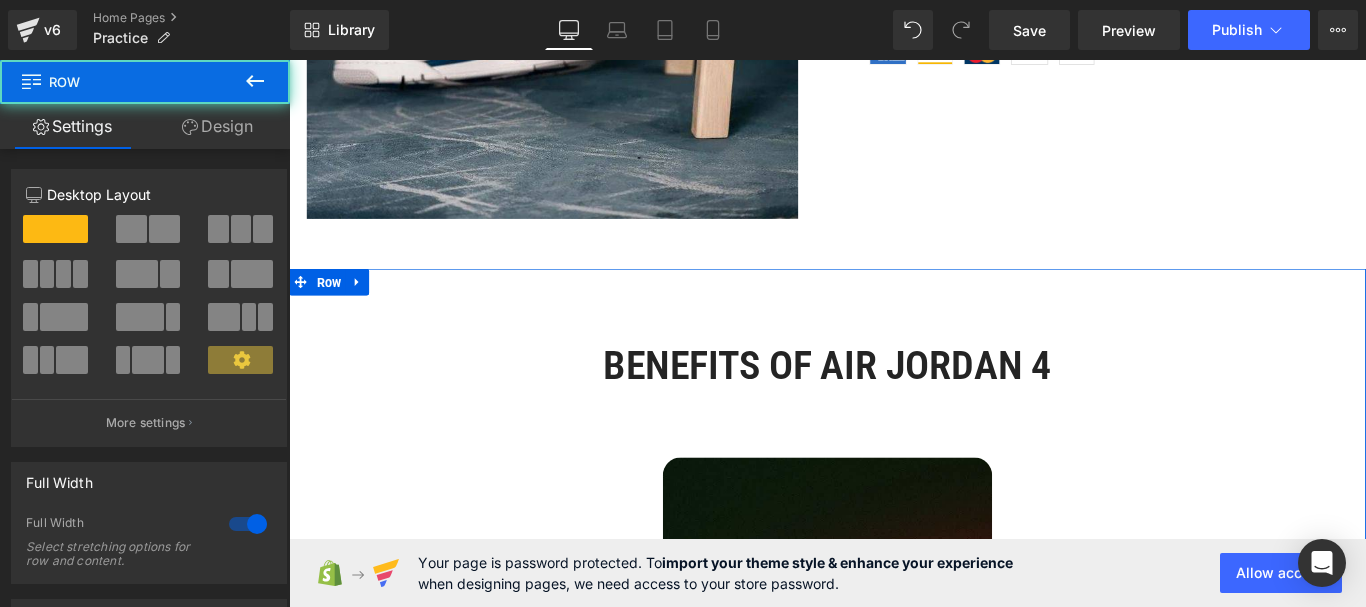 click on "Design" at bounding box center [217, 126] 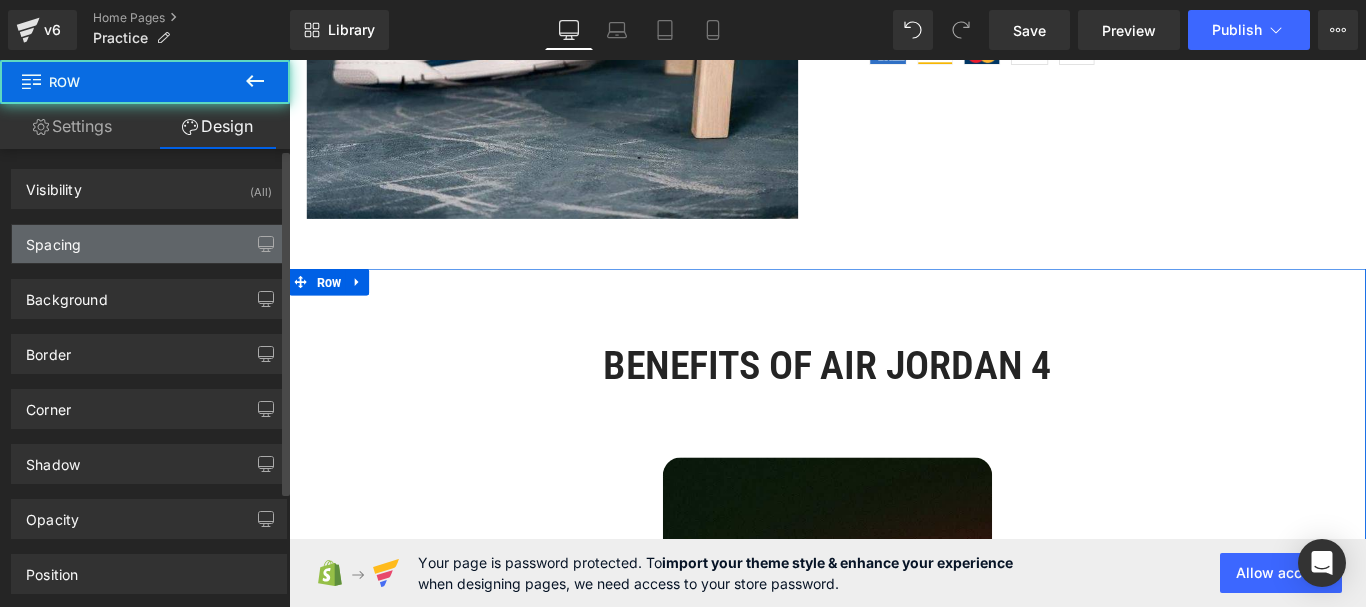click on "Spacing" at bounding box center [149, 244] 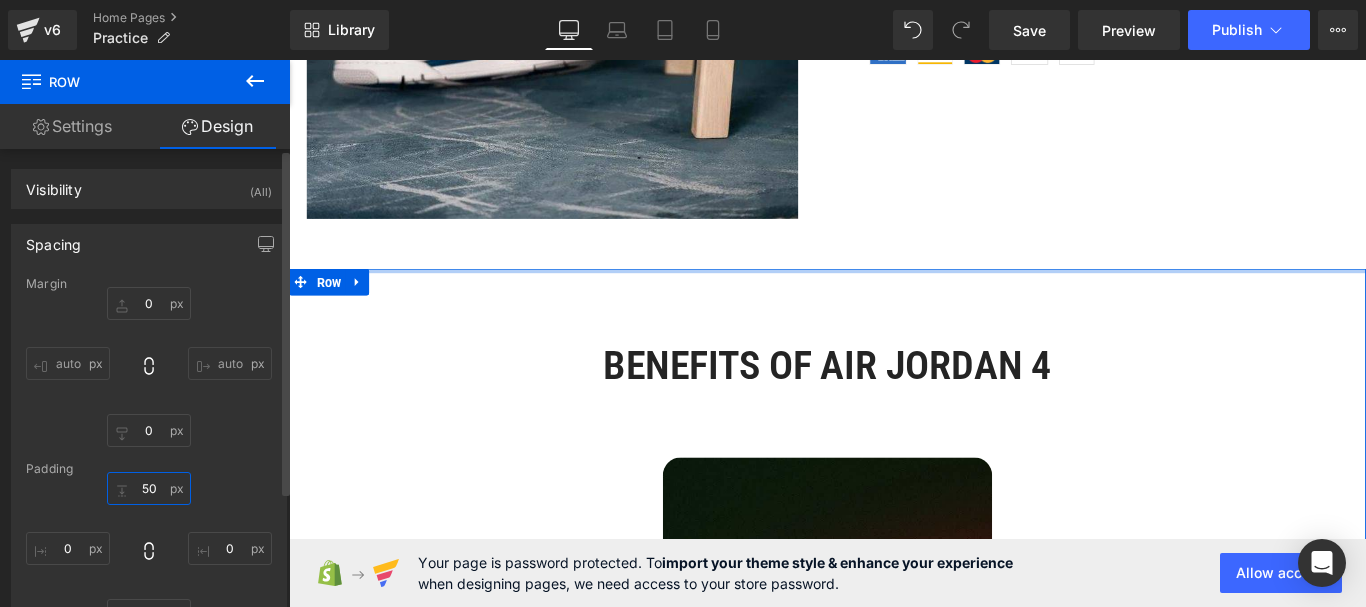 click on "50" at bounding box center (149, 488) 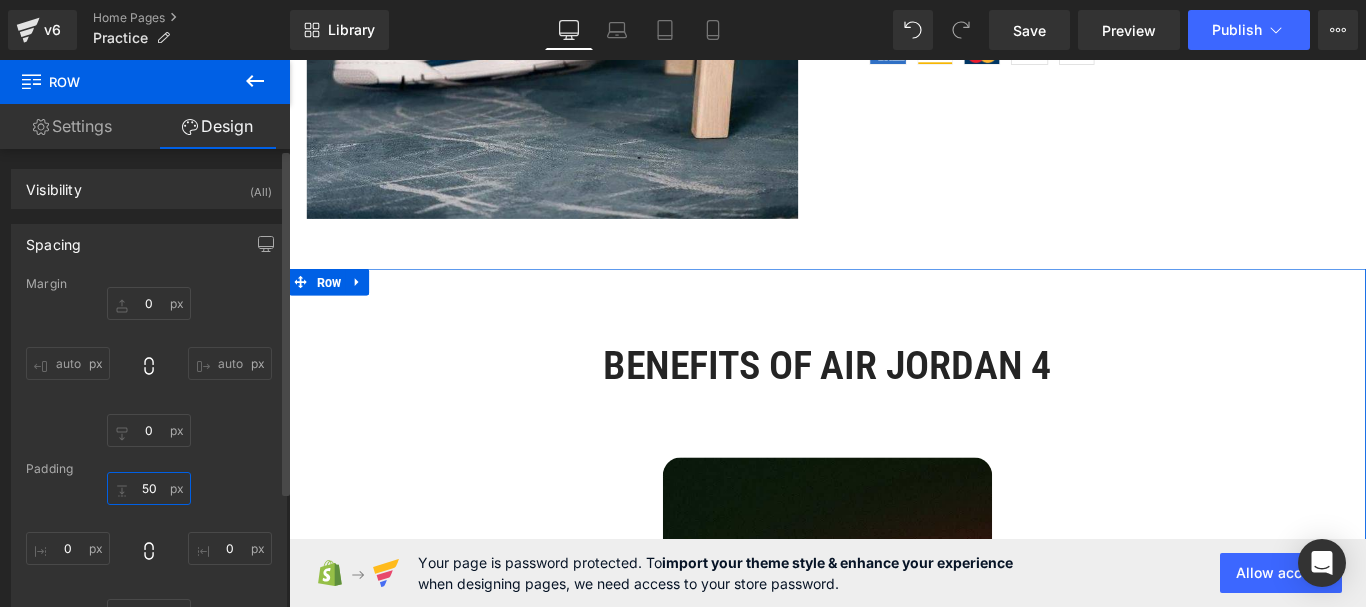 click on "50" at bounding box center [149, 488] 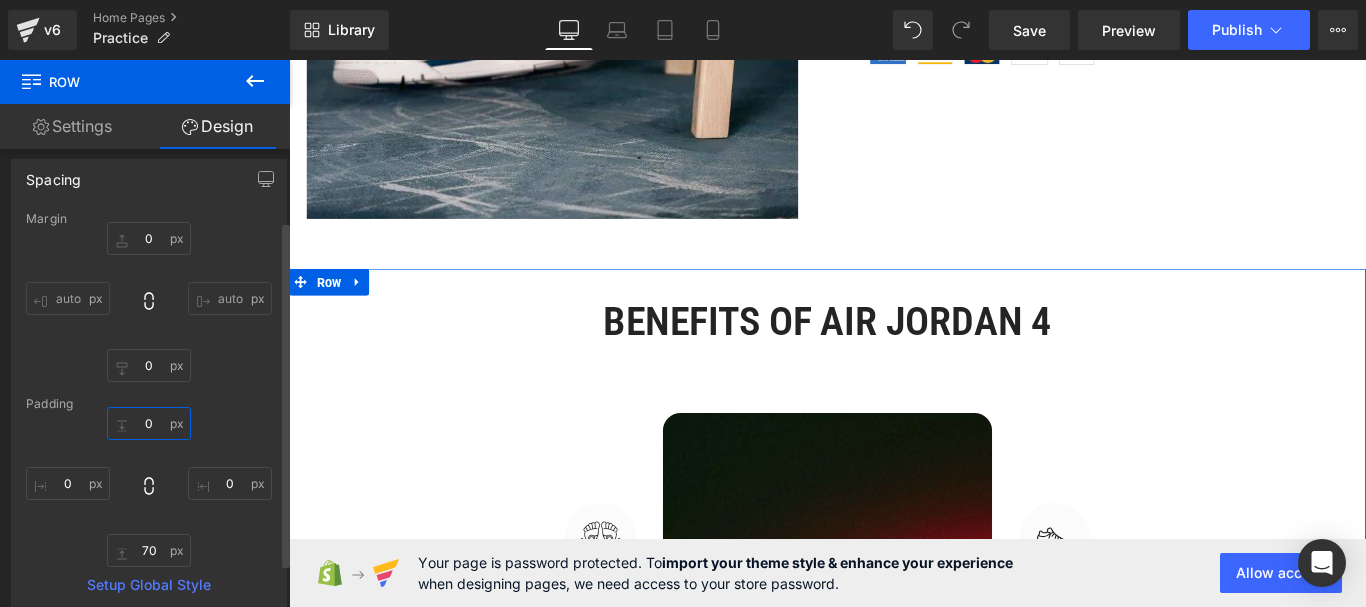 scroll, scrollTop: 100, scrollLeft: 0, axis: vertical 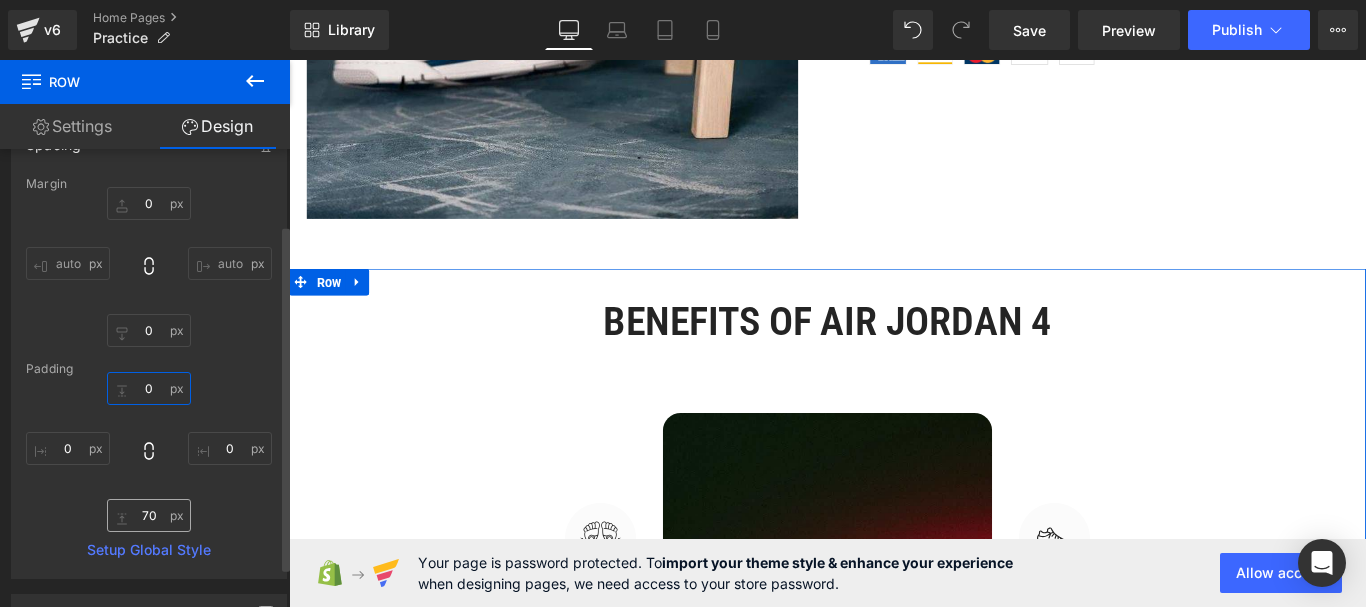 type on "0" 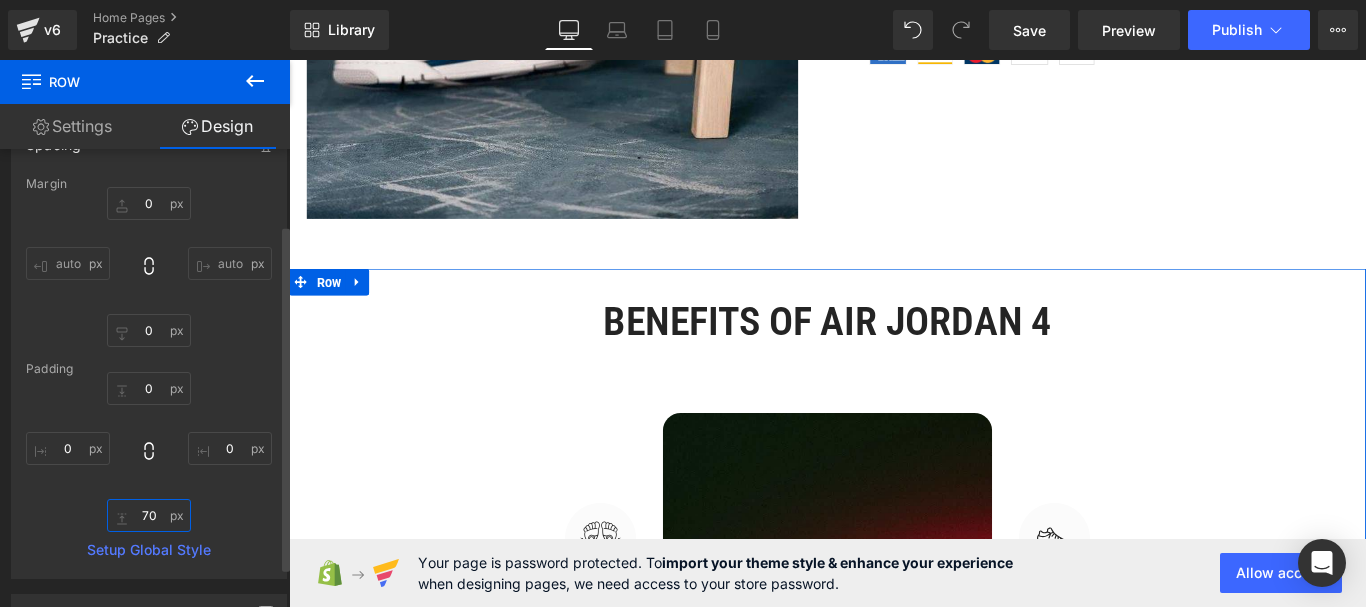 click on "70" at bounding box center (149, 515) 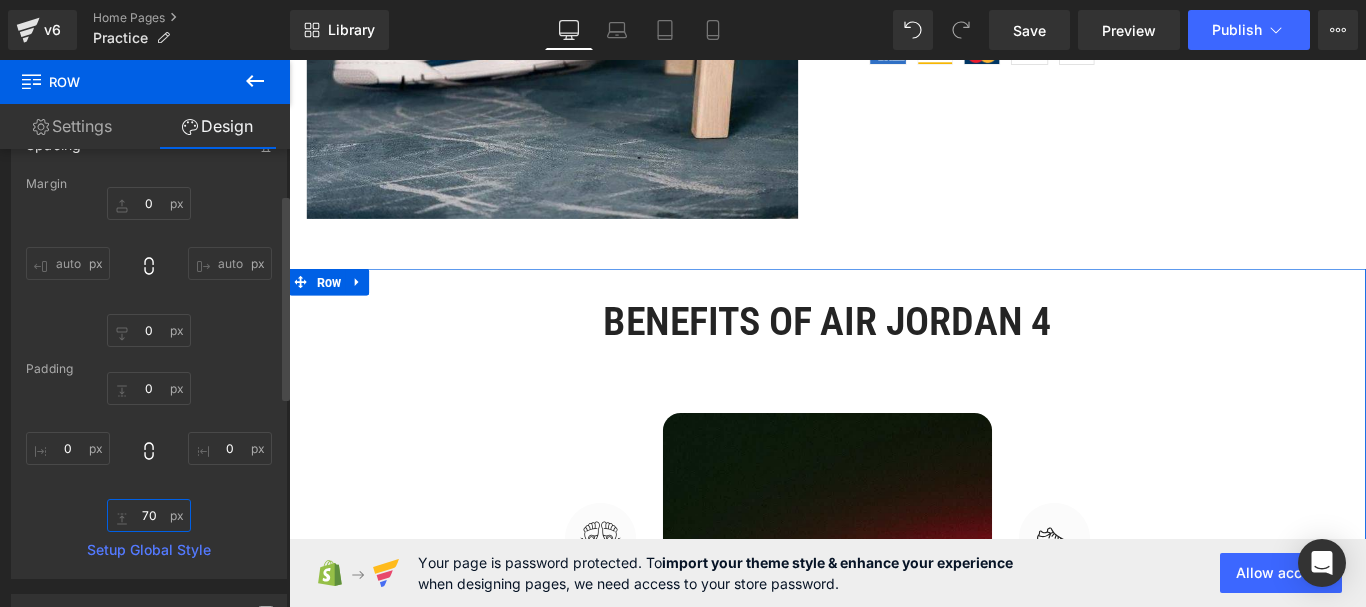 click on "70" at bounding box center [149, 515] 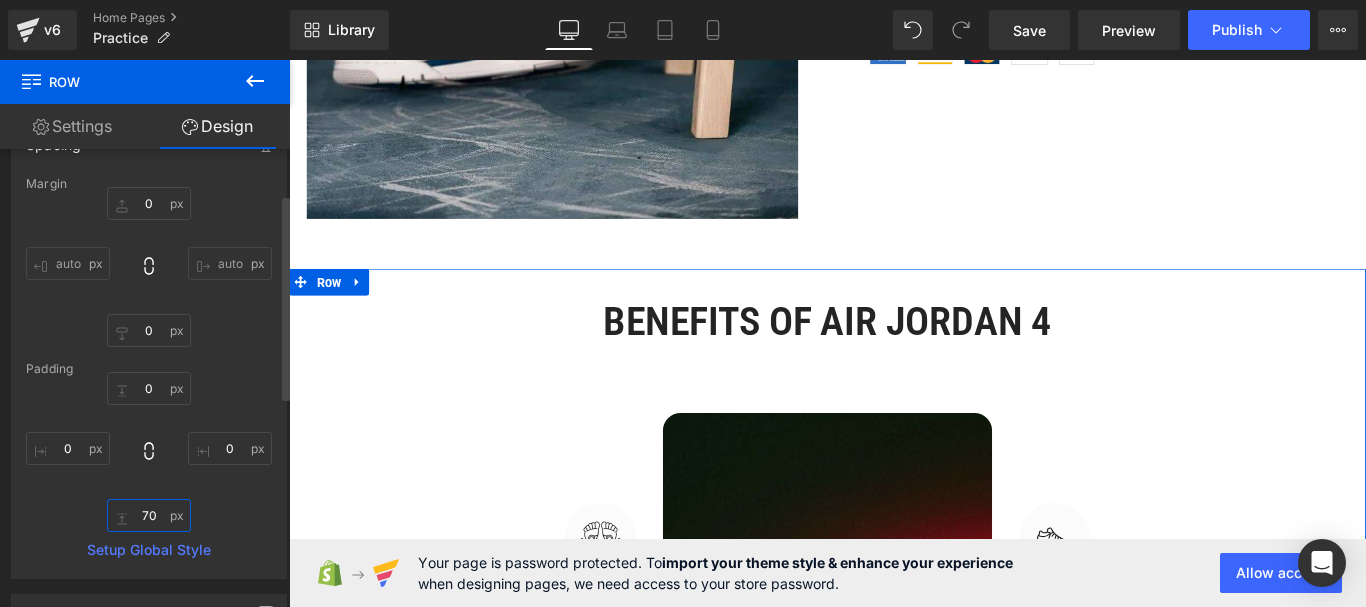 type 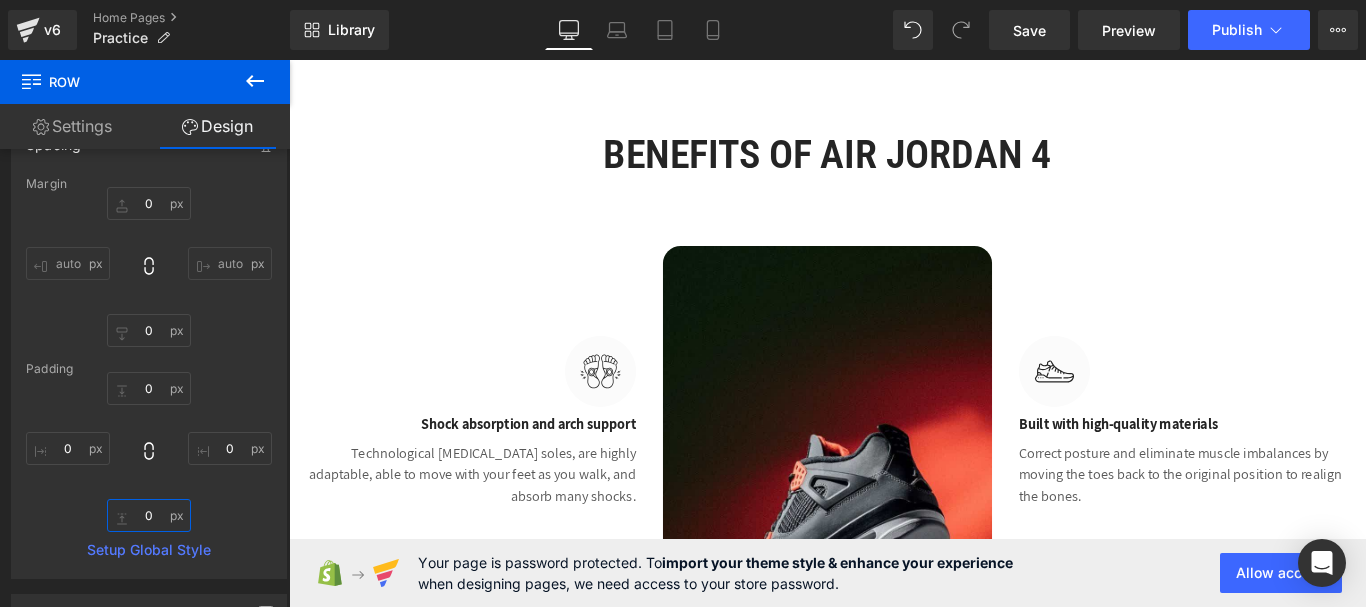 scroll, scrollTop: 3080, scrollLeft: 0, axis: vertical 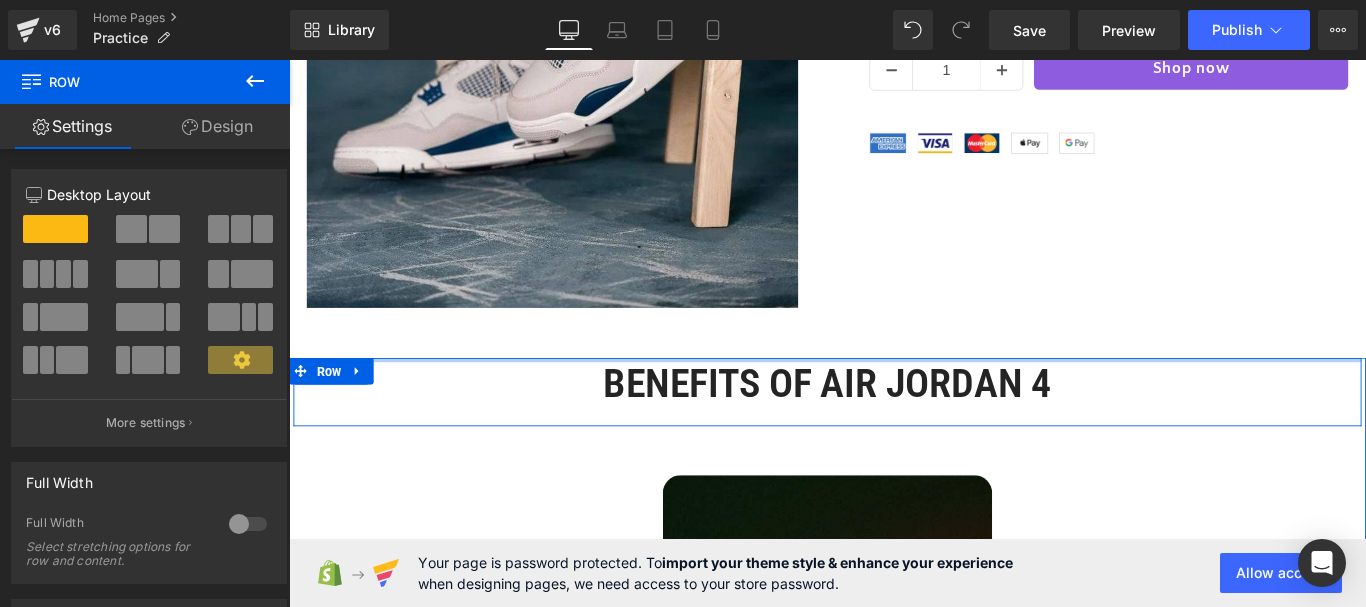 drag, startPoint x: 460, startPoint y: 416, endPoint x: 471, endPoint y: 368, distance: 49.24429 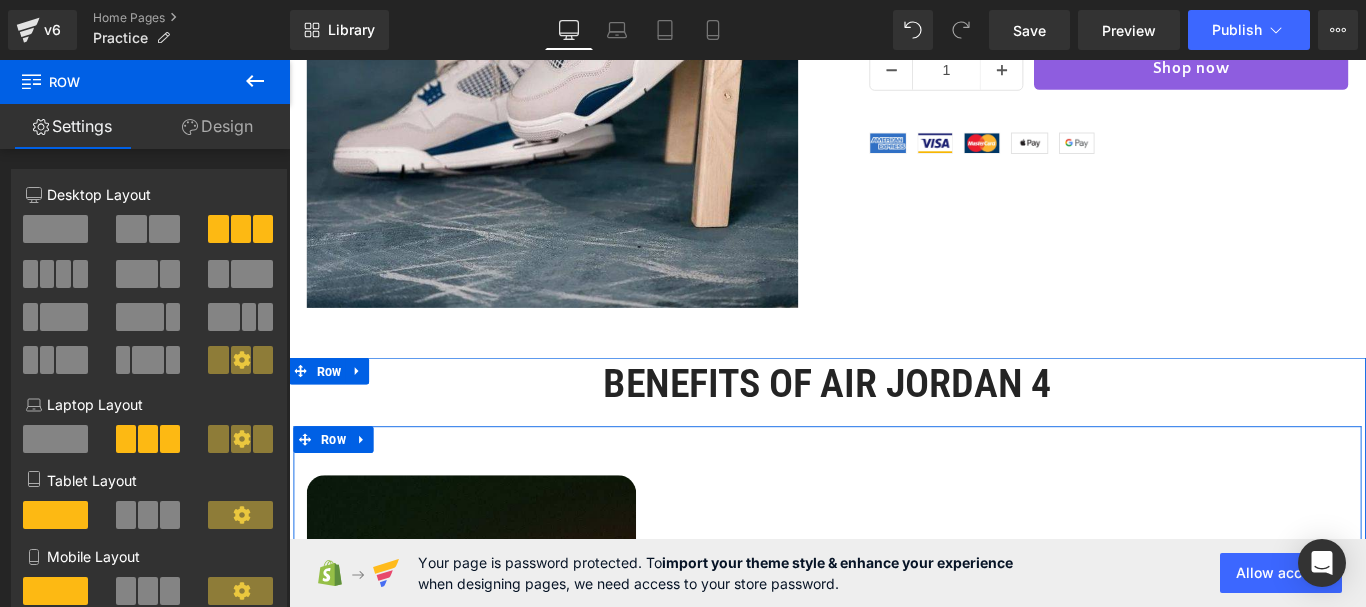 click on "Image         Image         Shock absorption and arch support Text Block         Technological memory foam soles, are highly adaptable, able to move with your feet as you walk, and absorb many shocks. Text Block         Image         Shapes your feet with cushioning Text Block         It makes it possible to walk more firmly and stand for hours without tension or imbalance.  Text Block         Image         Built with high-quality materials Text Block         Correct posture and eliminate muscle imbalances by moving the toes back to the original position to realign the bones. Text Block         Image         Designed by specialists and orthopedists Text Block         These sneakers are designed to outlast many summers with their high-quality construction. Text Block         Row" at bounding box center [894, 840] 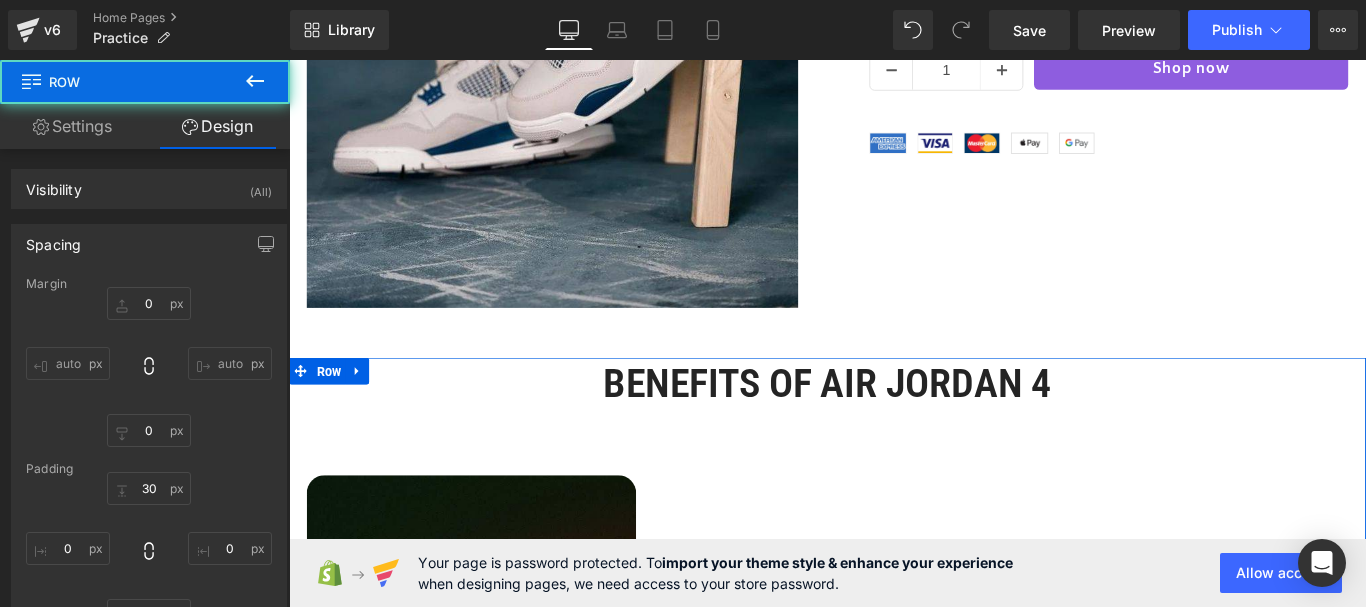 scroll, scrollTop: 3180, scrollLeft: 0, axis: vertical 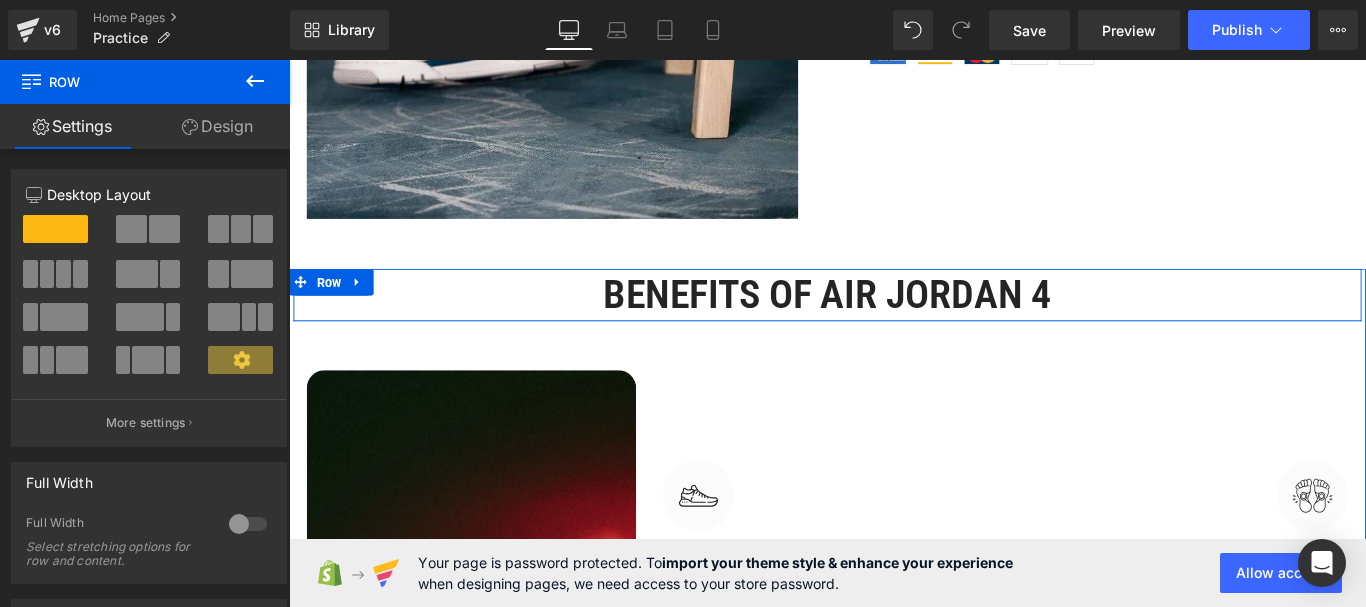 drag, startPoint x: 568, startPoint y: 377, endPoint x: 569, endPoint y: 339, distance: 38.013157 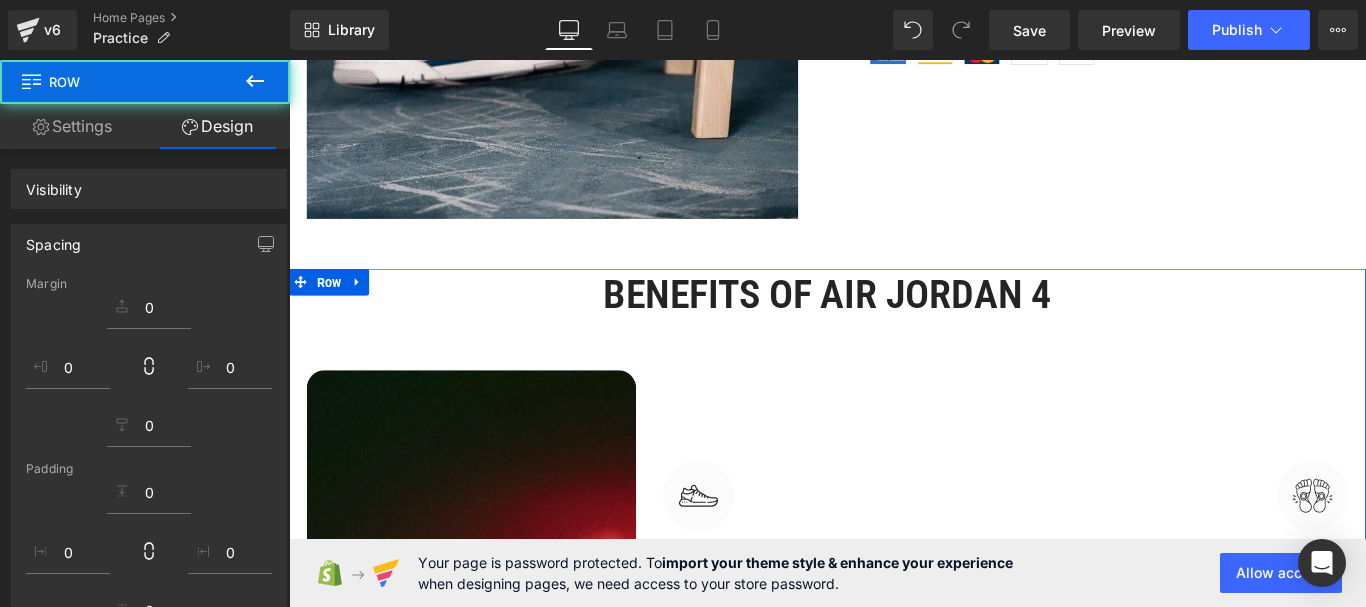 click at bounding box center [494, 737] 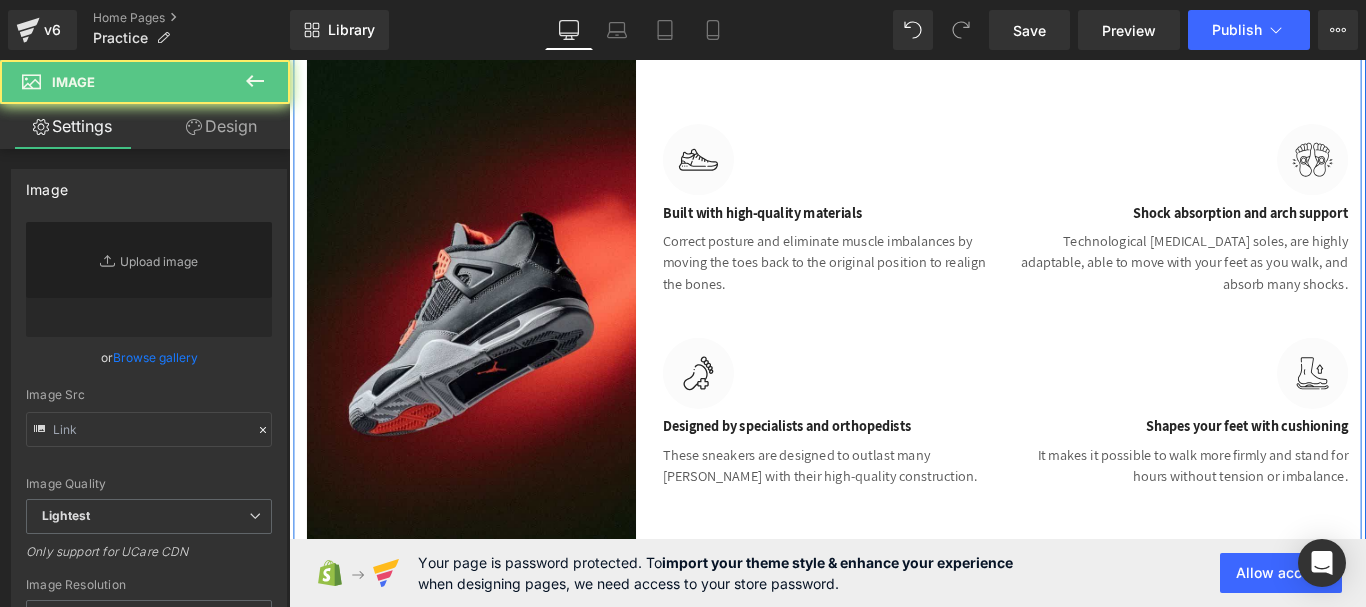 type on "https://ucarecdn.com/181617ef-1fe3-46a3-9b2f-9b32f6bb830c/-/format/auto/-/preview/3000x3000/-/quality/lightest/tm.jpg" 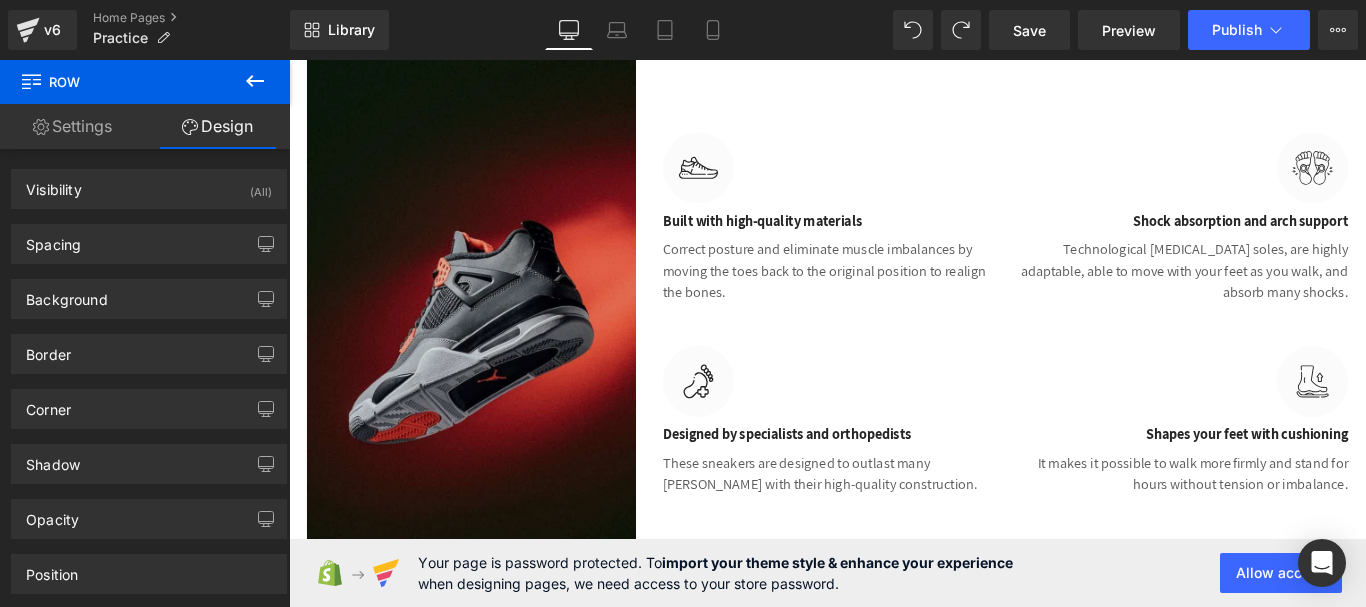 scroll, scrollTop: 3626, scrollLeft: 0, axis: vertical 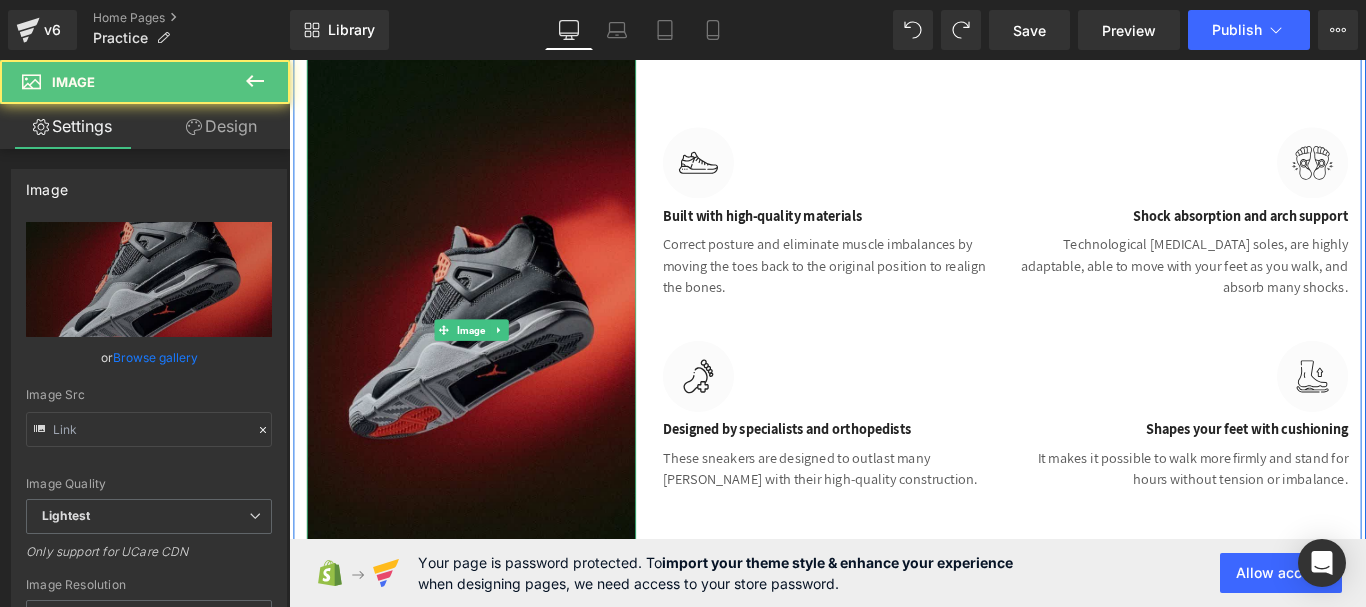 type on "https://ucarecdn.com/181617ef-1fe3-46a3-9b2f-9b32f6bb830c/-/format/auto/-/preview/3000x3000/-/quality/lightest/tm.jpg" 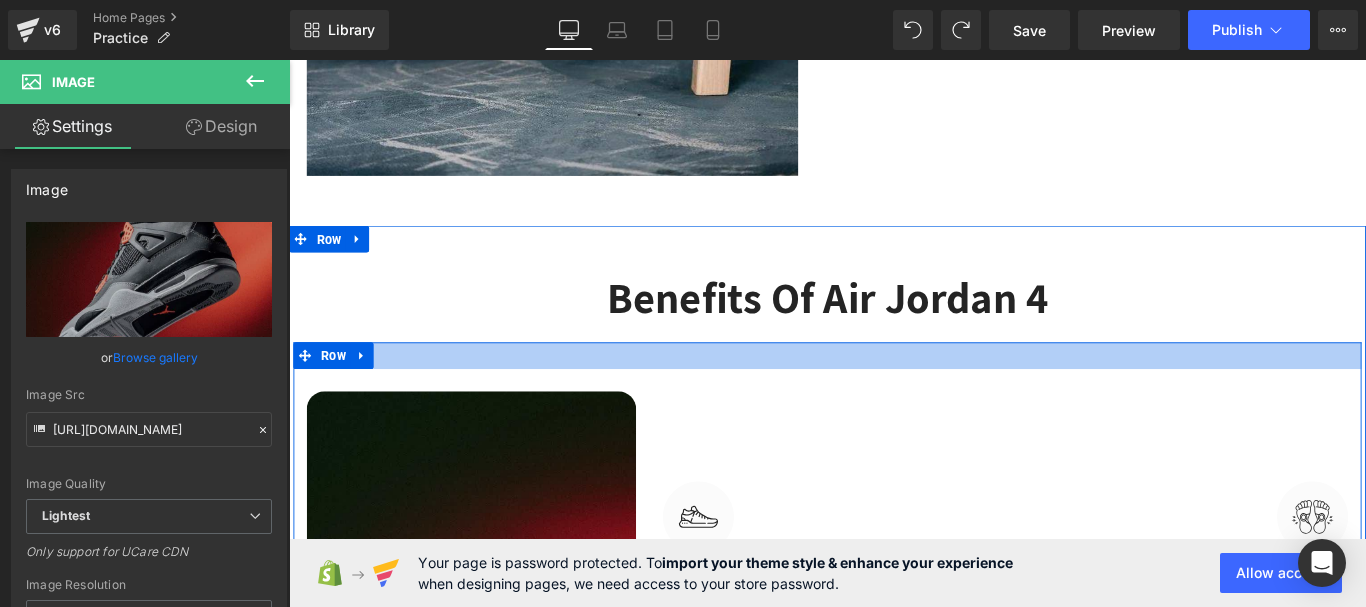 scroll, scrollTop: 3226, scrollLeft: 0, axis: vertical 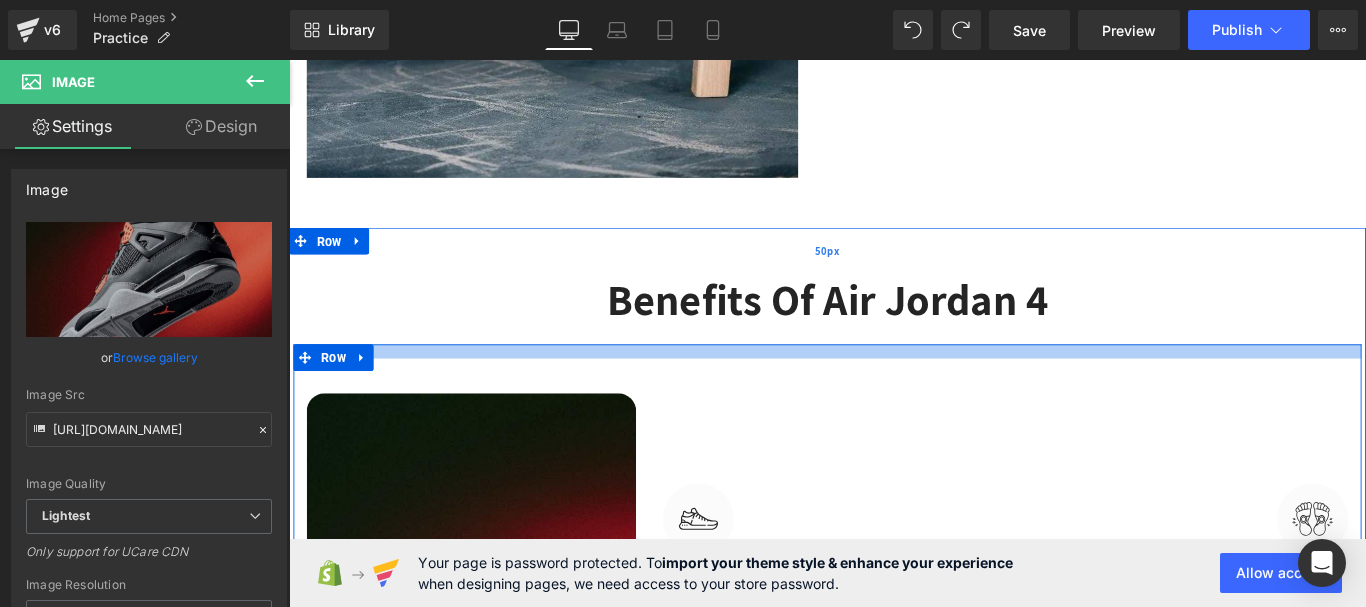 drag, startPoint x: 544, startPoint y: 386, endPoint x: 685, endPoint y: 282, distance: 175.2056 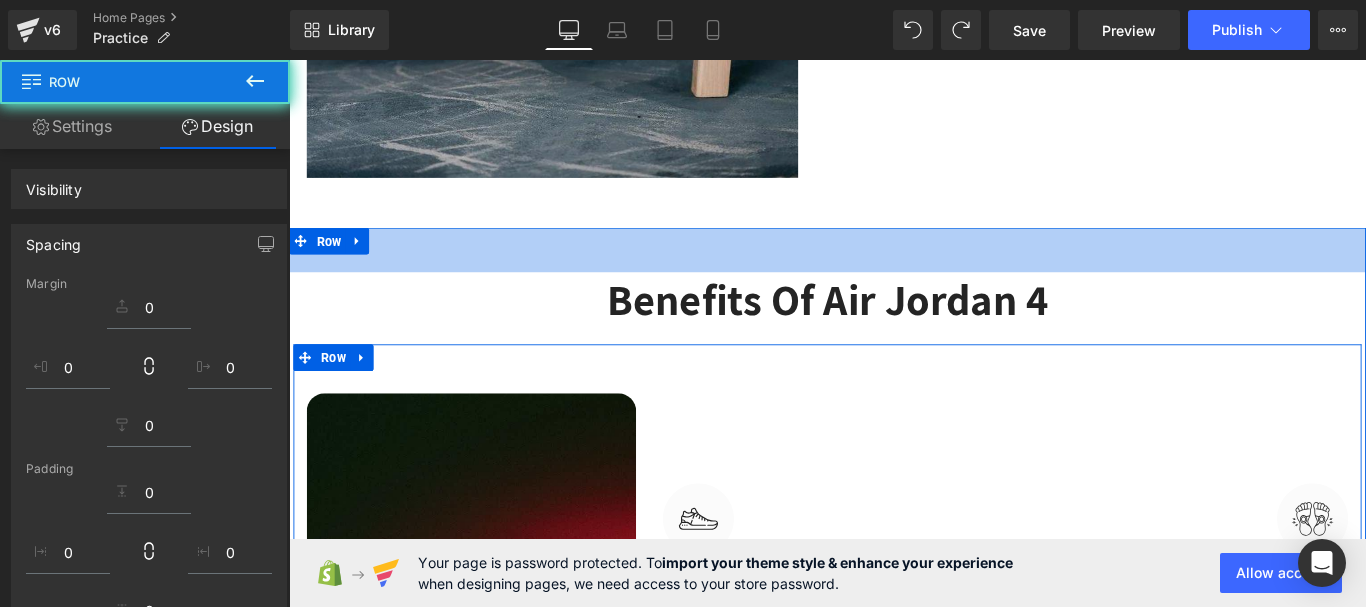 drag, startPoint x: 536, startPoint y: 276, endPoint x: 453, endPoint y: 176, distance: 129.95769 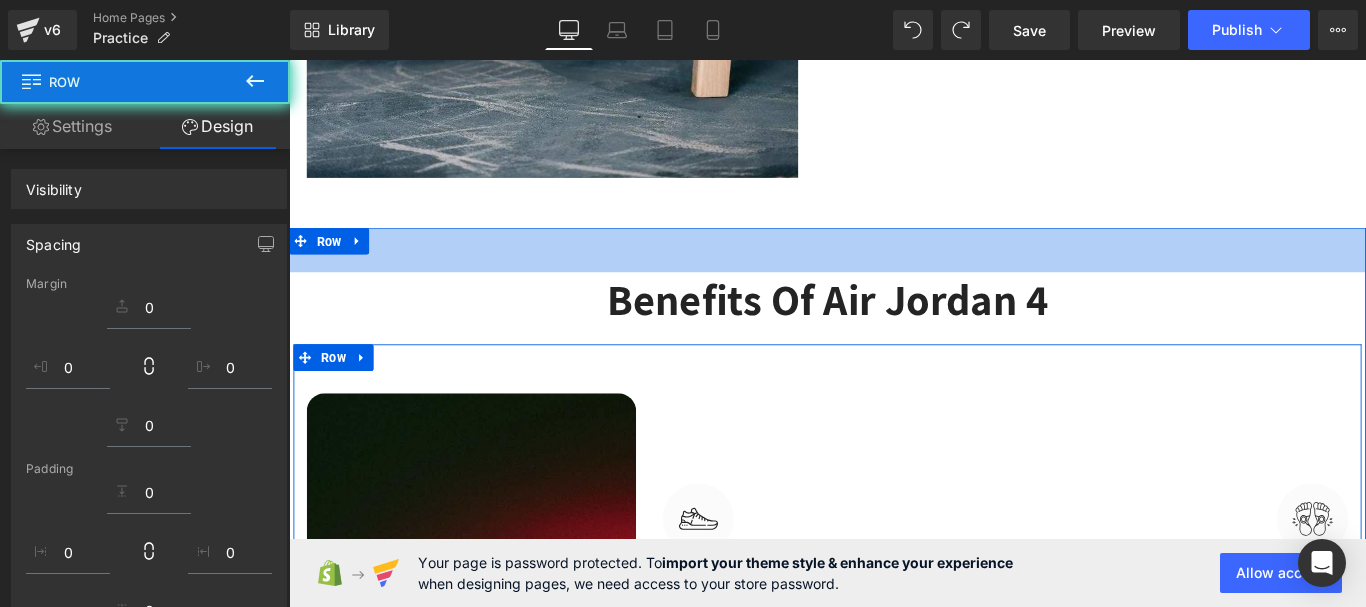 click on "Global Style" at bounding box center (0, 0) 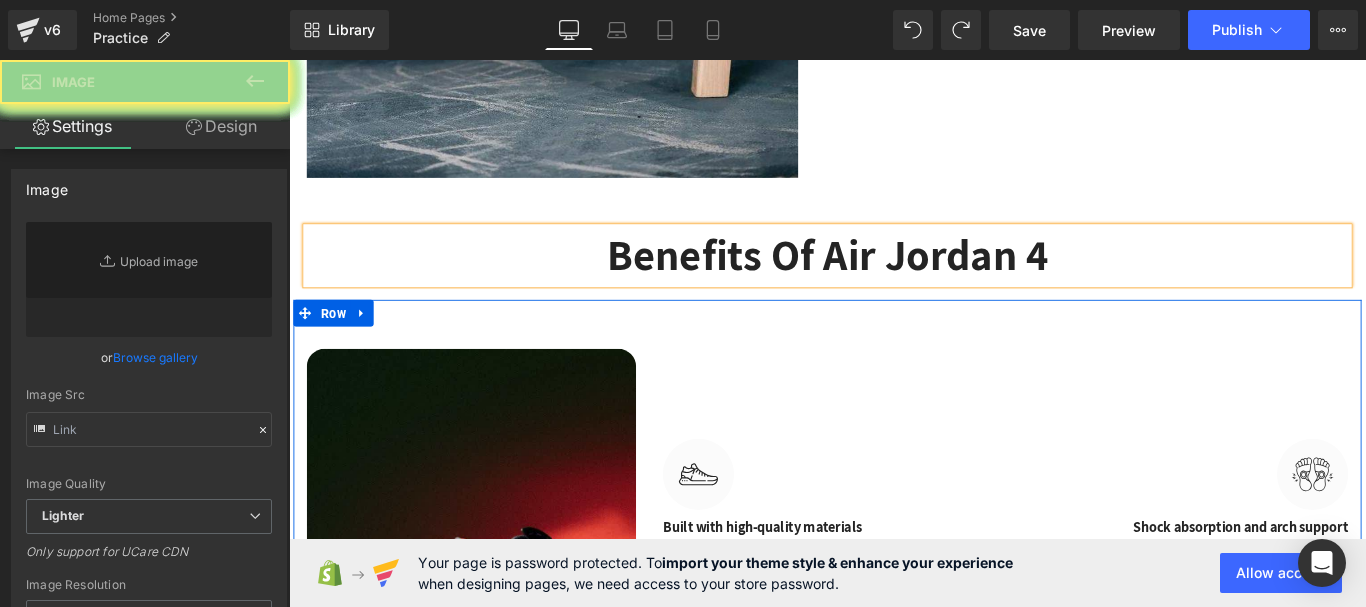 scroll, scrollTop: 3426, scrollLeft: 0, axis: vertical 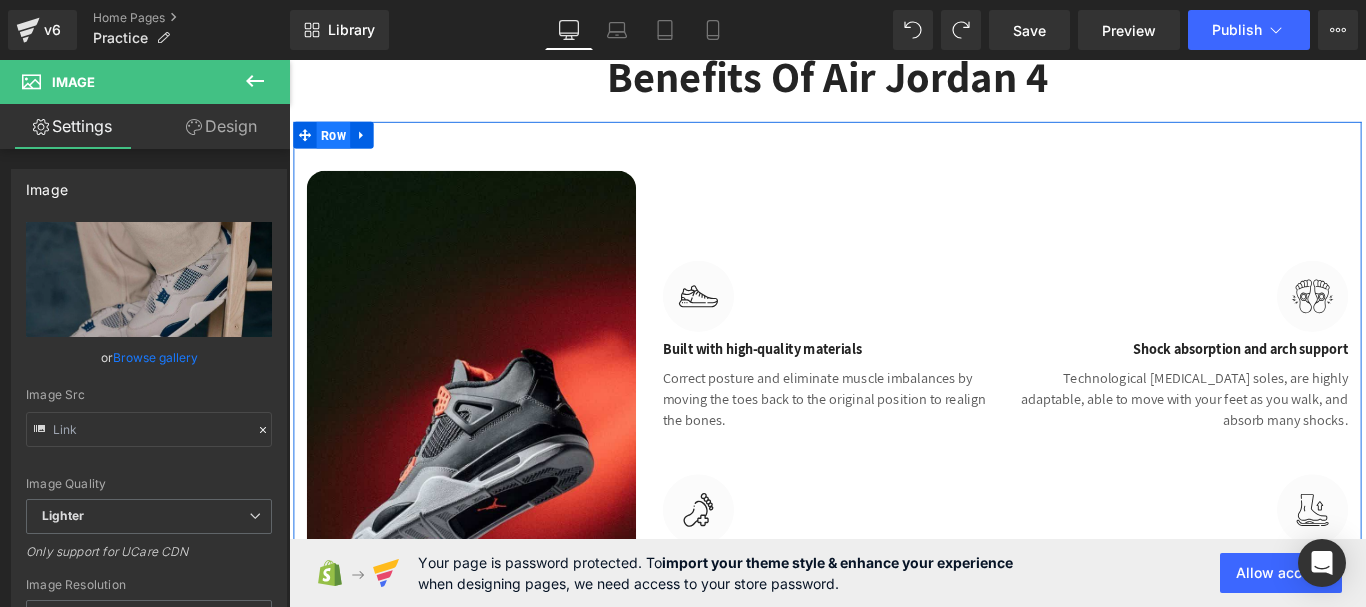 type on "https://ucarecdn.com/2732a23d-652b-4870-b8c9-0b36b9dea374/-/format/auto/-/preview/3000x3000/-/quality/lighter/blue%205.jpg" 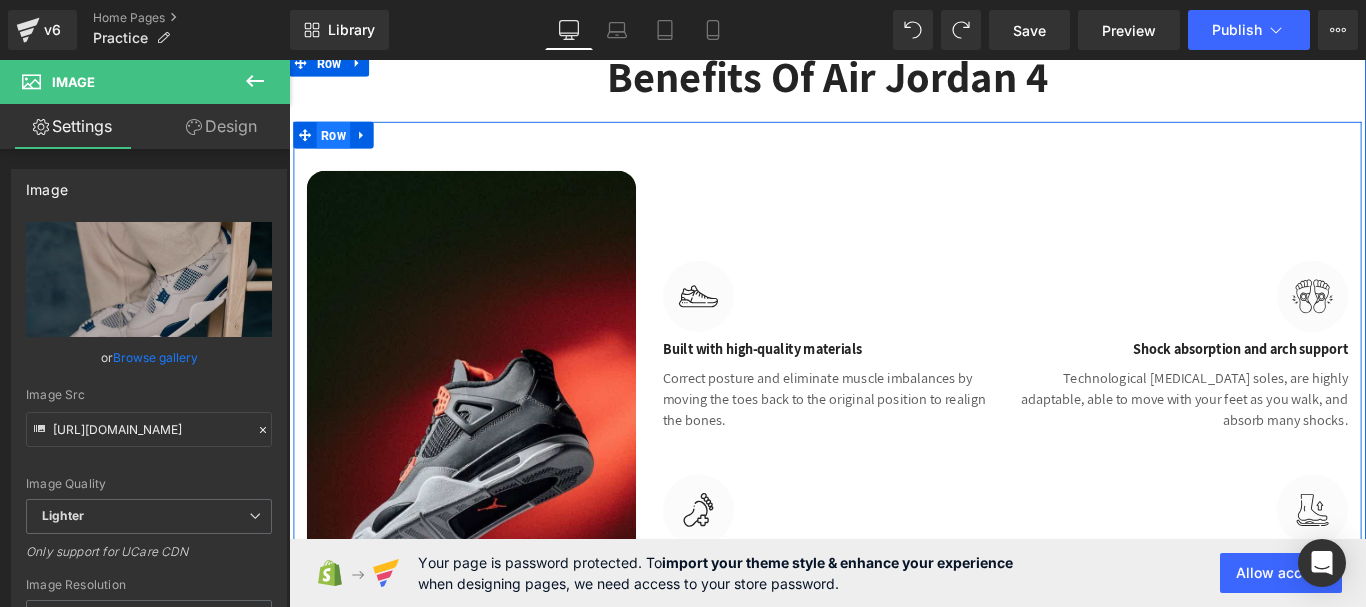click on "Row" at bounding box center [339, 144] 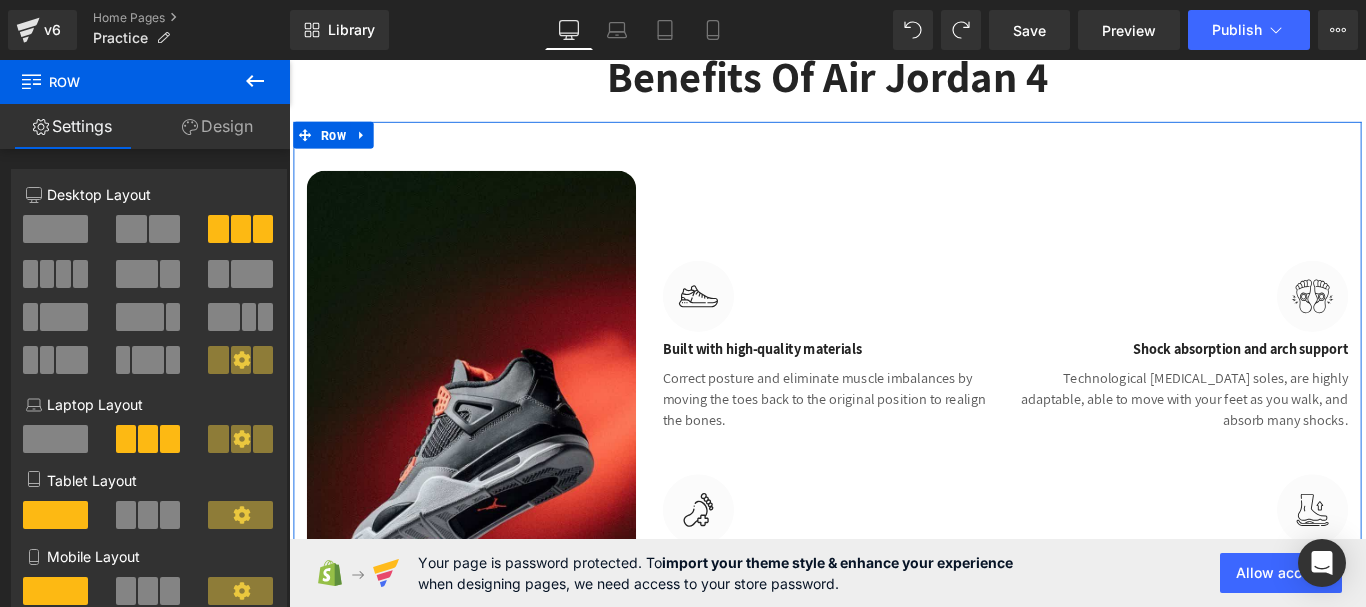 click on "Design" at bounding box center (217, 126) 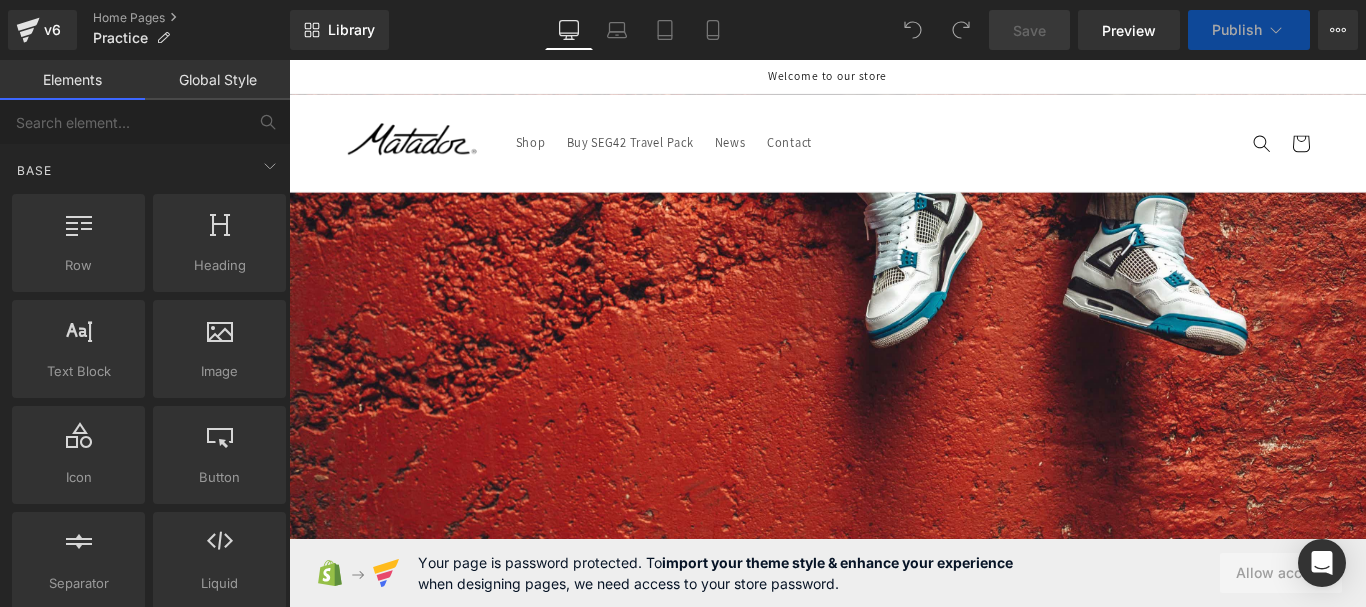 scroll, scrollTop: 0, scrollLeft: 0, axis: both 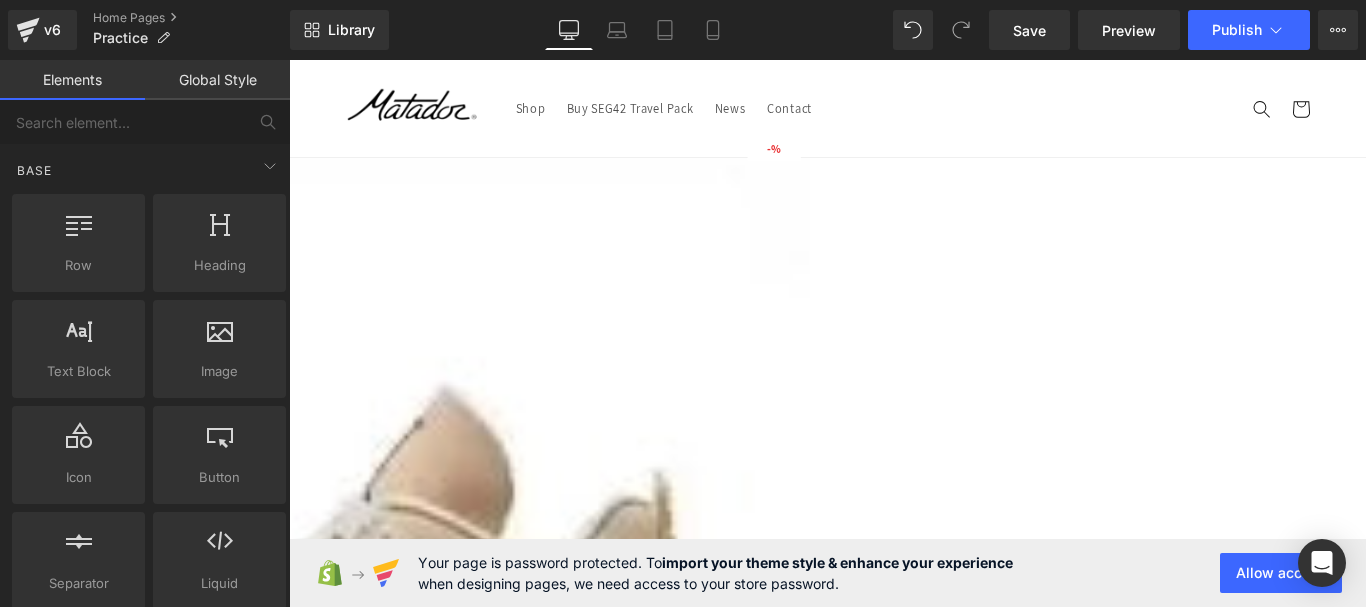 click on "Row" at bounding box center (289, 60) 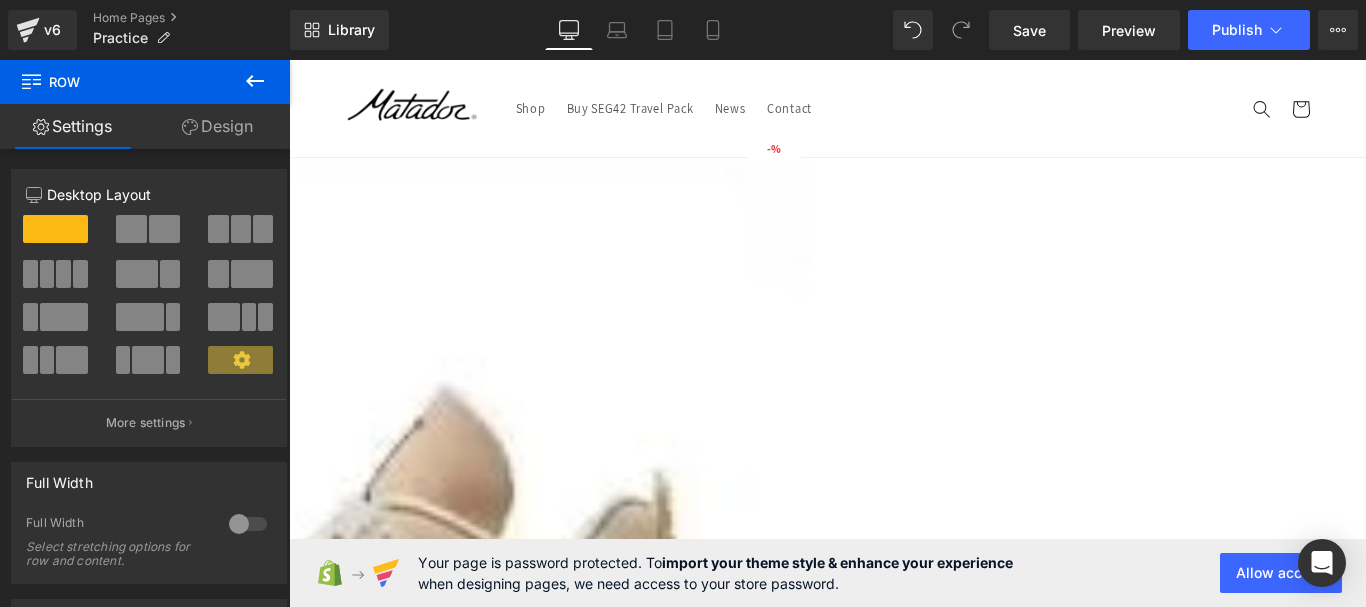 click on "Design" at bounding box center (217, 126) 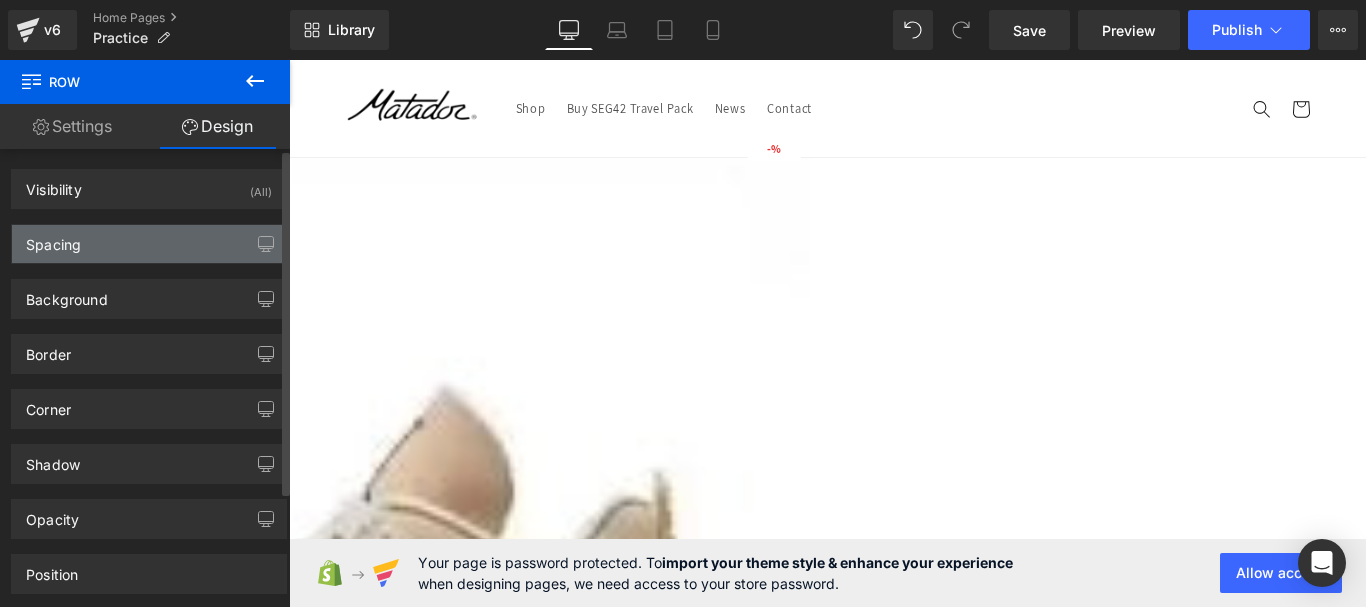 type on "0" 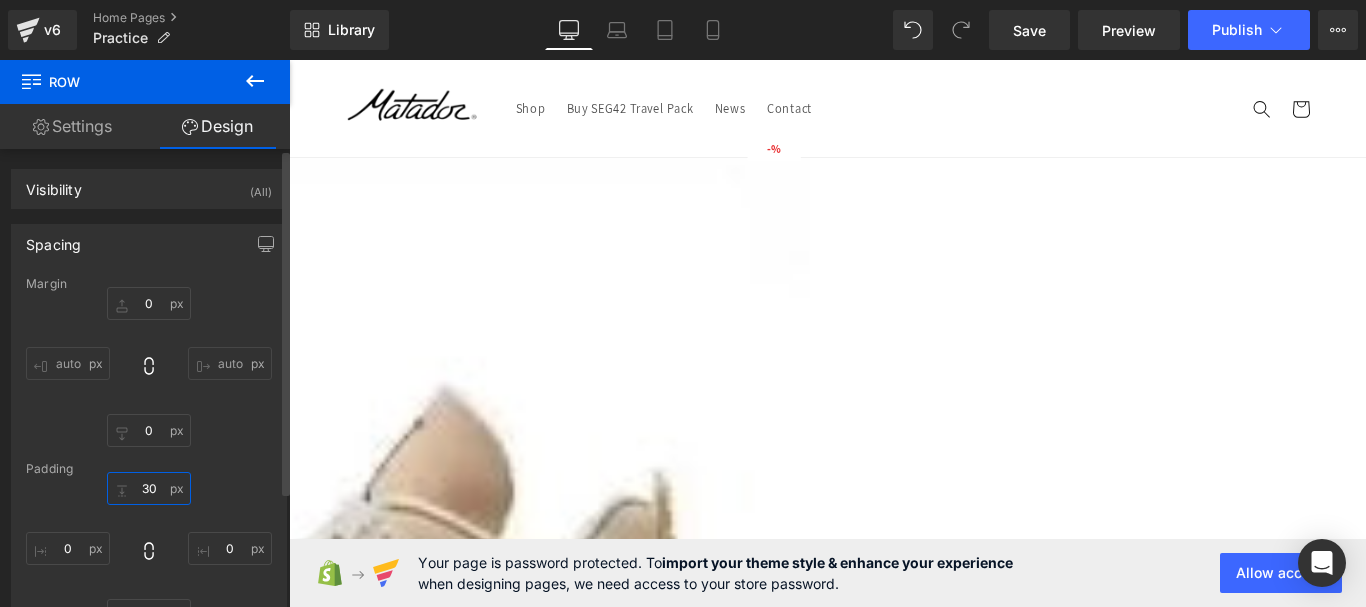 click on "30" at bounding box center [149, 488] 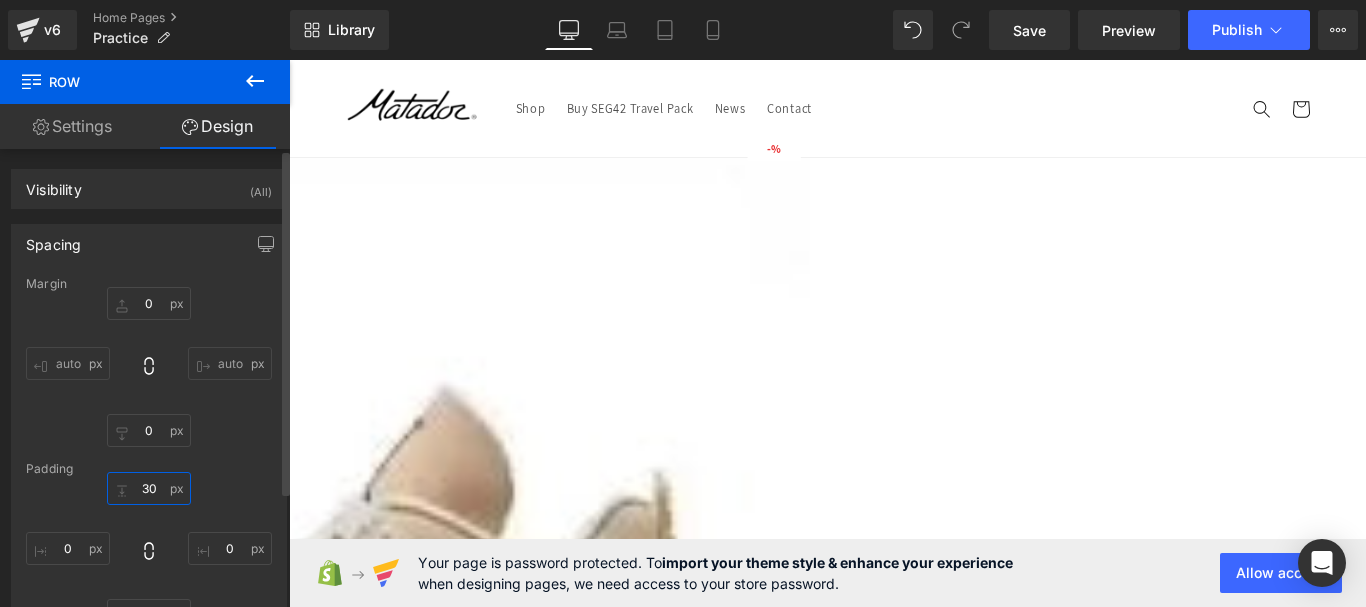 click on "Row  You are previewing how the   will restyle your page. You can not edit Elements in Preset Preview Mode.  v6 Home Pages Practice Library Desktop Desktop Laptop Tablet Mobile Save Preview Publish Scheduled View Live Page View with current Template Save Template to Library Schedule Publish  Optimize  Publish Settings Shortcuts  Your page can’t be published   You've reached the maximum number of published pages on your plan  (0/0).  You need to upgrade your plan or unpublish all your pages to get 1 publish slot.   Unpublish pages   Upgrade plan  Elements Global Style Base Row  rows, columns, layouts, div Heading  headings, titles, h1,h2,h3,h4,h5,h6 Text Block  texts, paragraphs, contents, blocks Image  images, photos, alts, uploads Icon  icons, symbols Button  button, call to action, cta Separator  separators, dividers, horizontal lines Liquid  liquid, custom code, html, javascript, css, reviews, apps, applications, embeded, iframe Banner Parallax  Hero Banner  Stack Tabs  Carousel  Pricing" at bounding box center [683, 303] 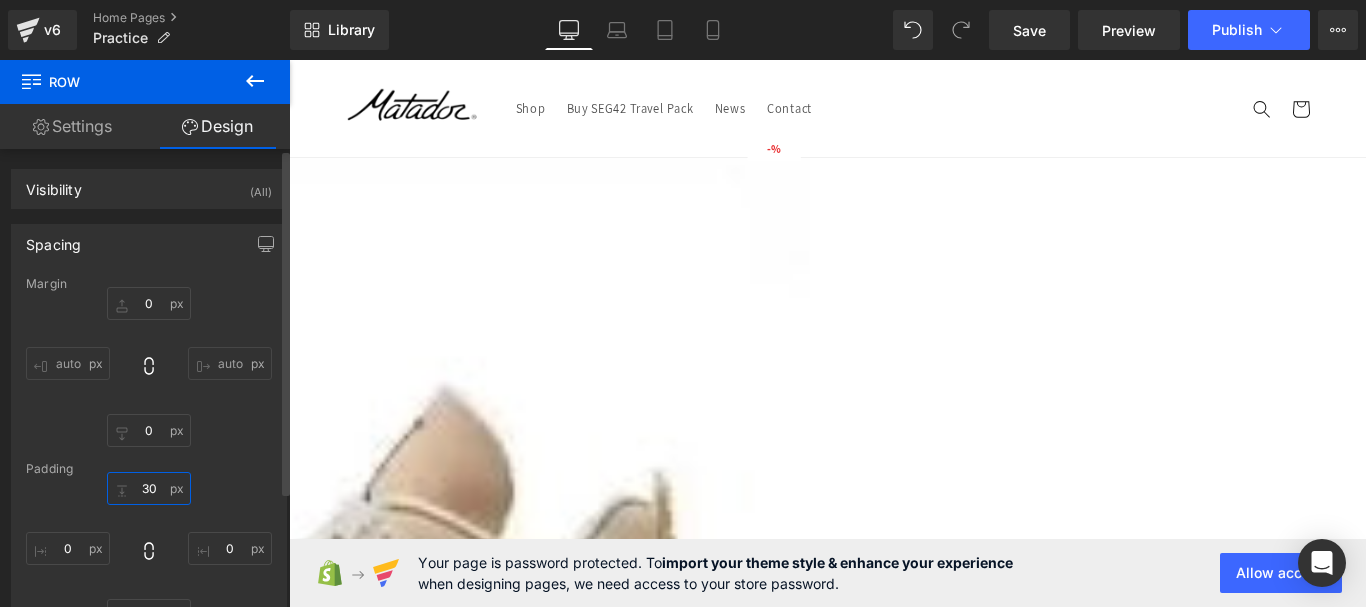 type 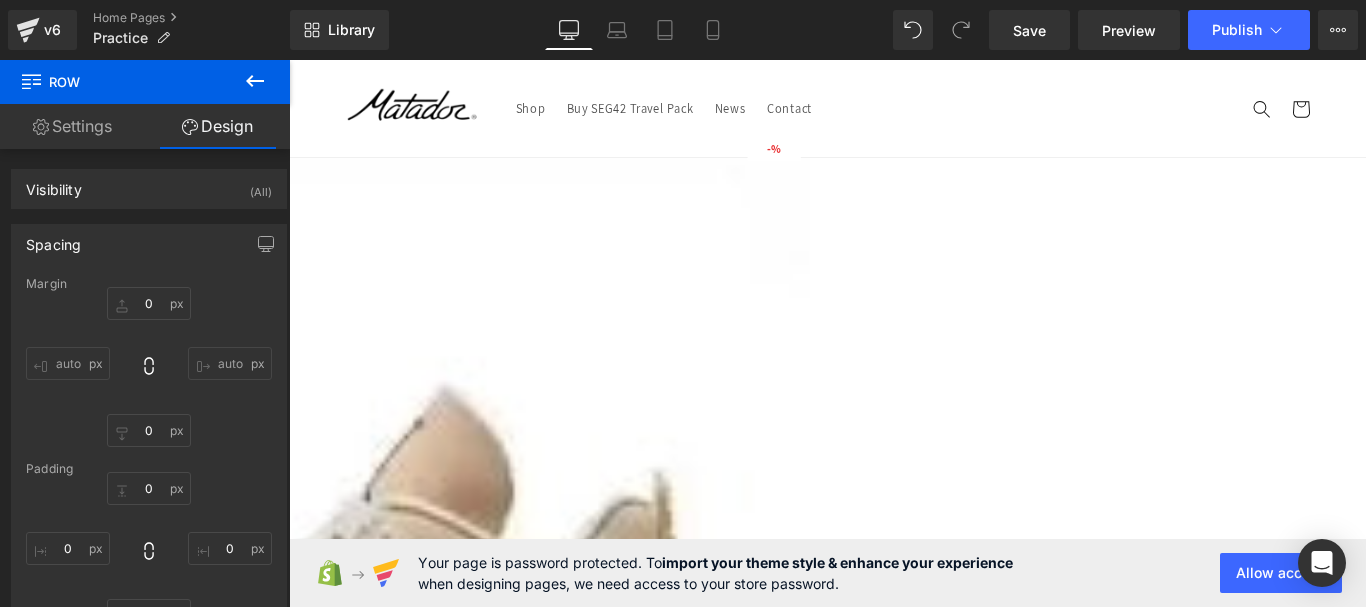 click on "Image         Shock absorption and arch support Text Block         Technological memory foam soles, are highly adaptable, able to move with your feet as you walk, and absorb many shocks. Text Block         Image         Shapes your feet with cushioning Text Block         It makes it possible to walk more firmly and stand for hours without tension or imbalance.  Text Block" at bounding box center [101, 12473] 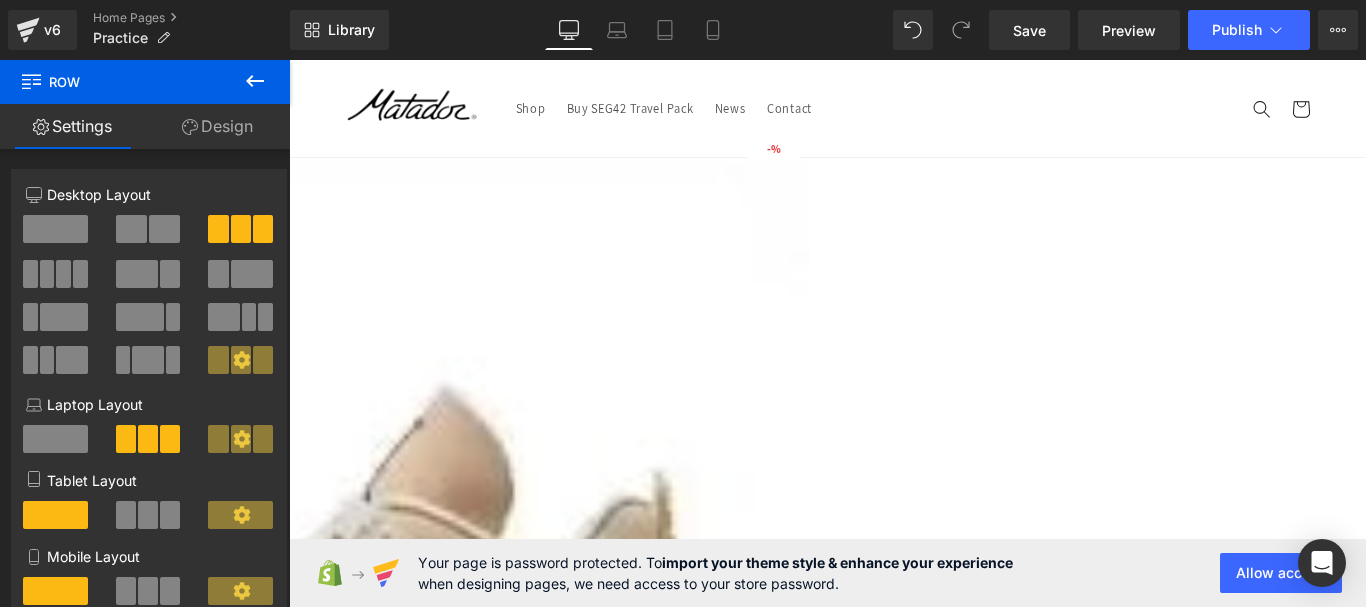 drag, startPoint x: 1052, startPoint y: 171, endPoint x: 1060, endPoint y: 30, distance: 141.22676 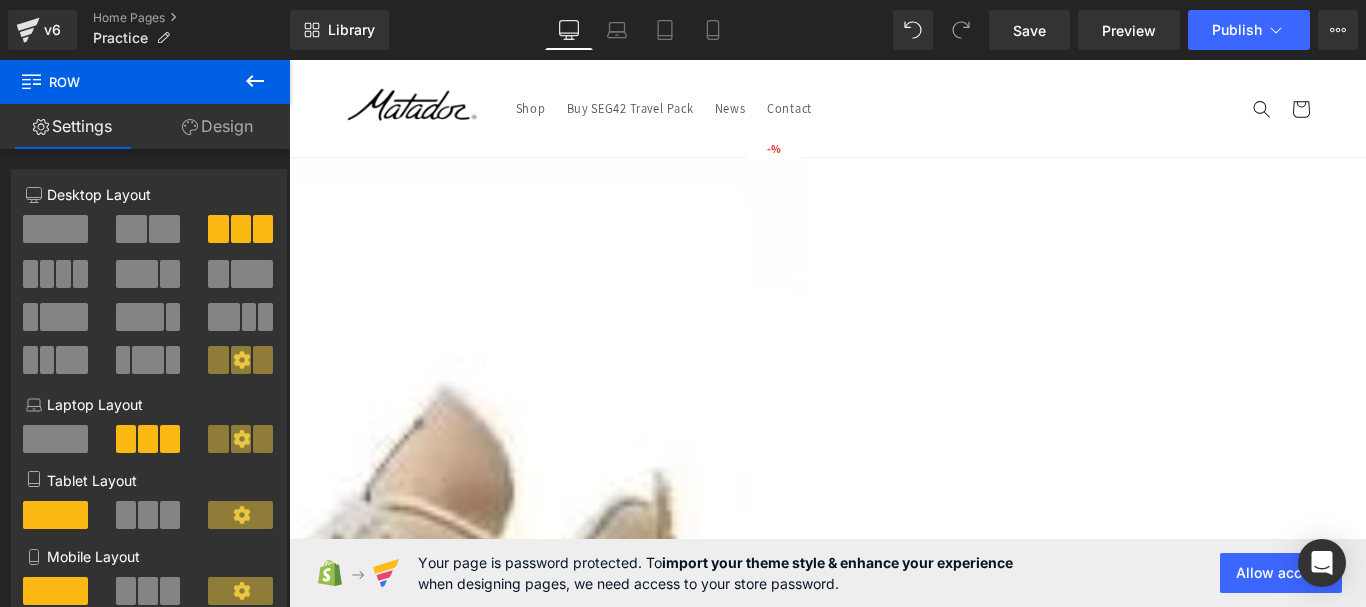 click on "Row" at bounding box center (289, 60) 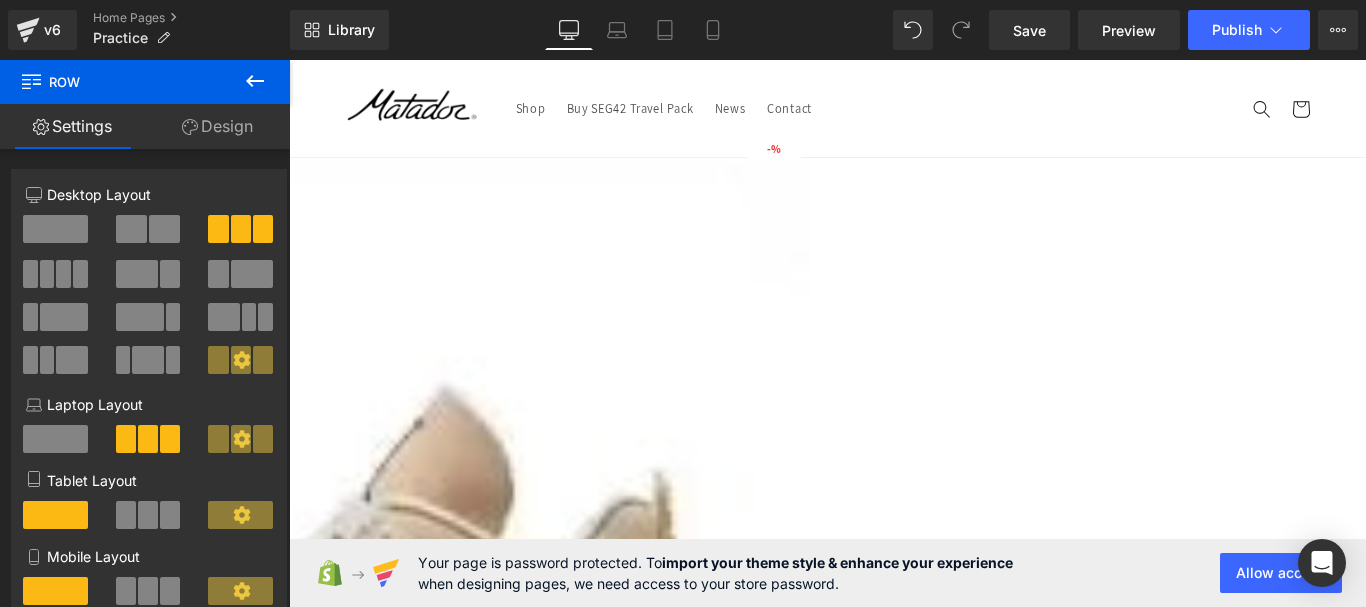 click 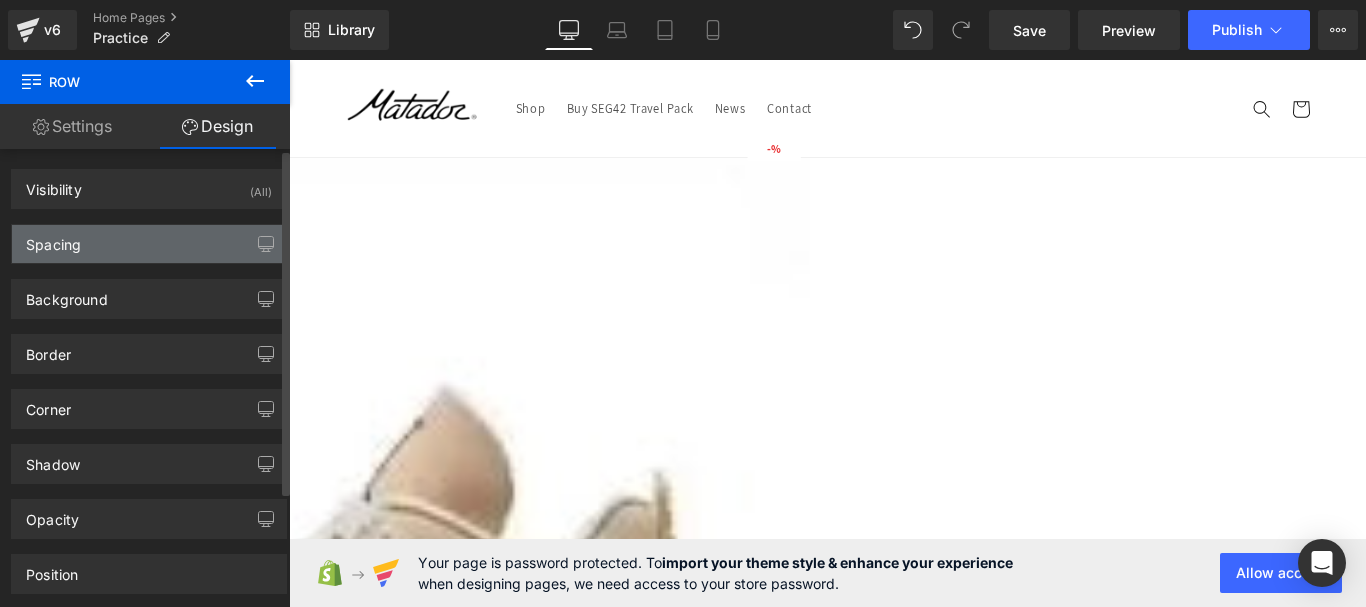 click on "Spacing" at bounding box center (149, 244) 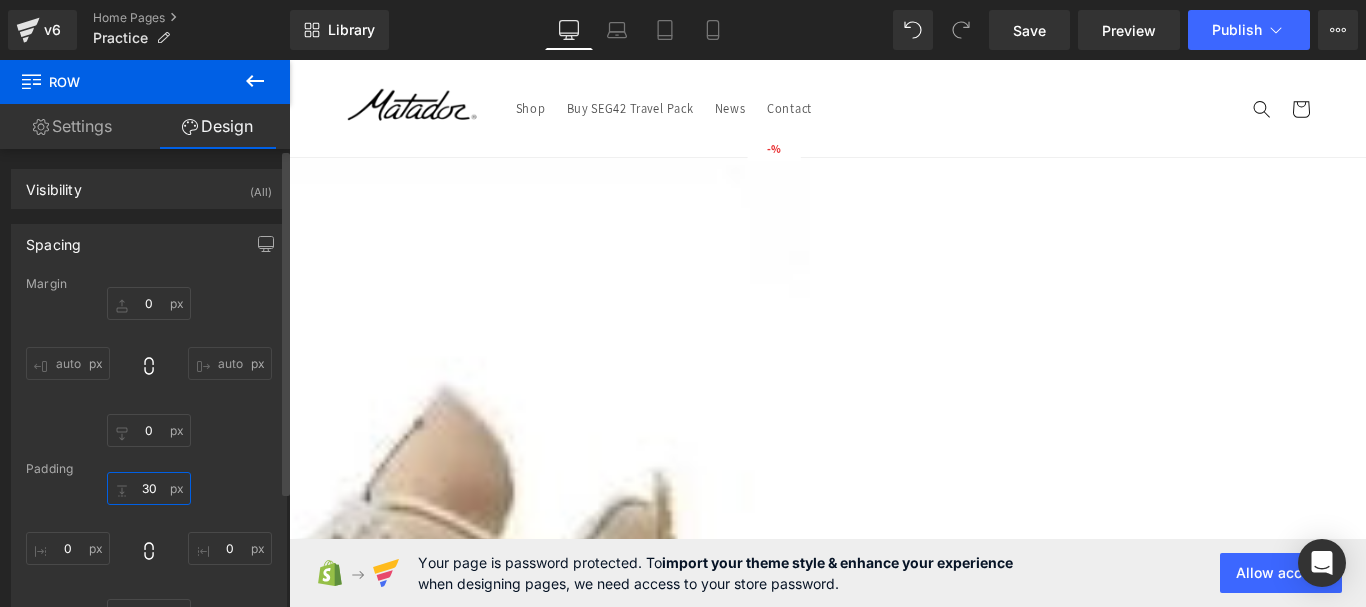 click on "30" at bounding box center (149, 488) 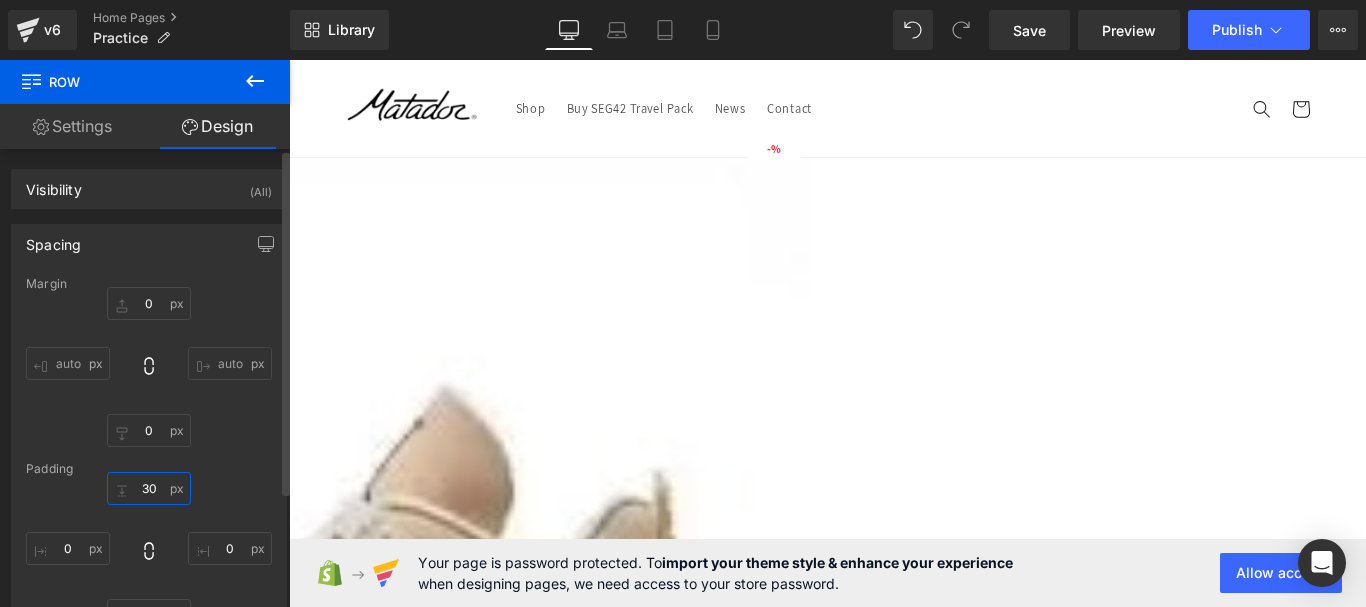 click on "30" at bounding box center (149, 488) 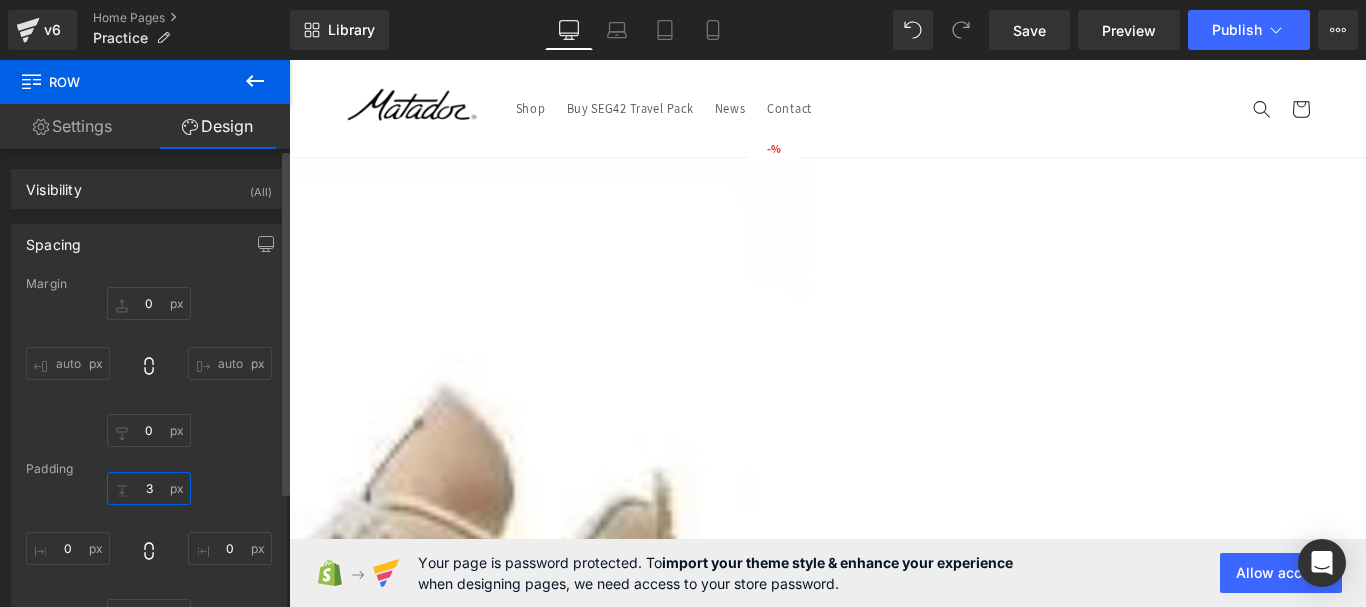 type on "30" 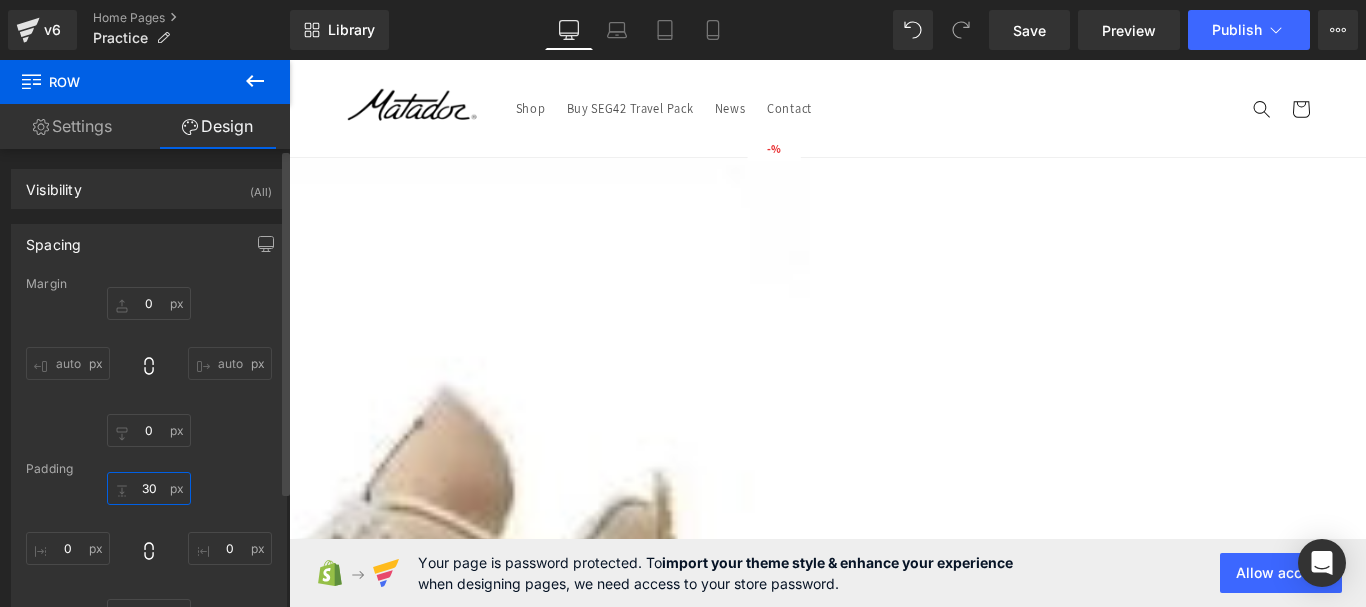click on "30" at bounding box center (149, 488) 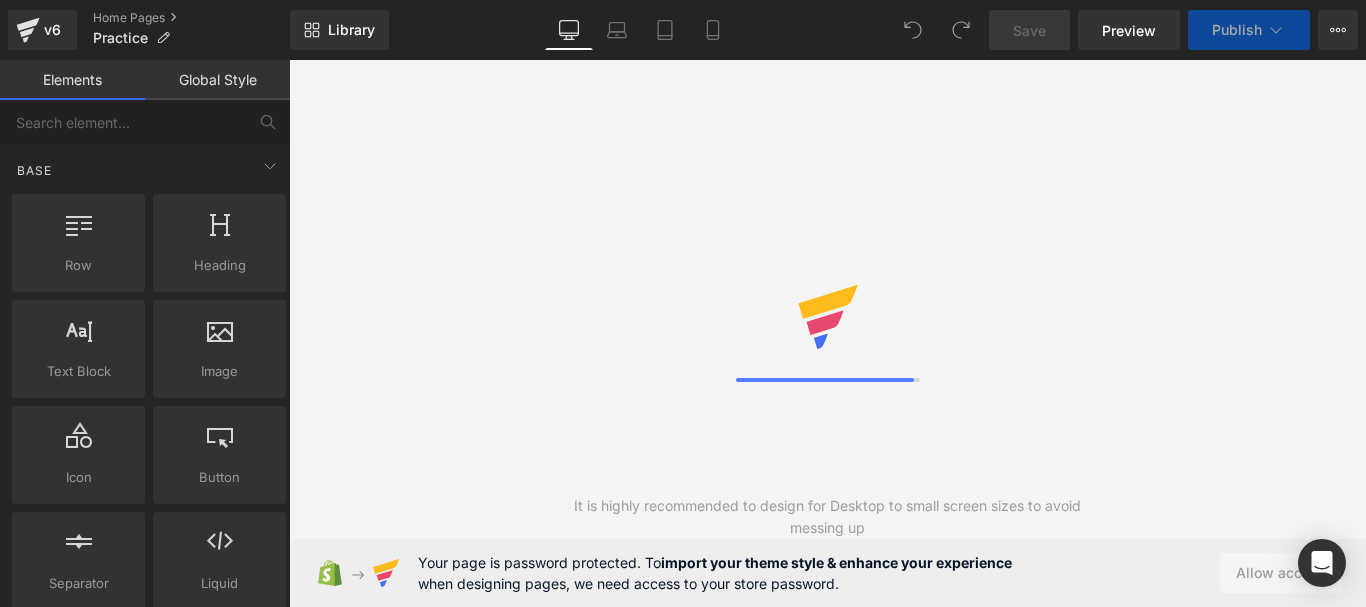 scroll, scrollTop: 0, scrollLeft: 0, axis: both 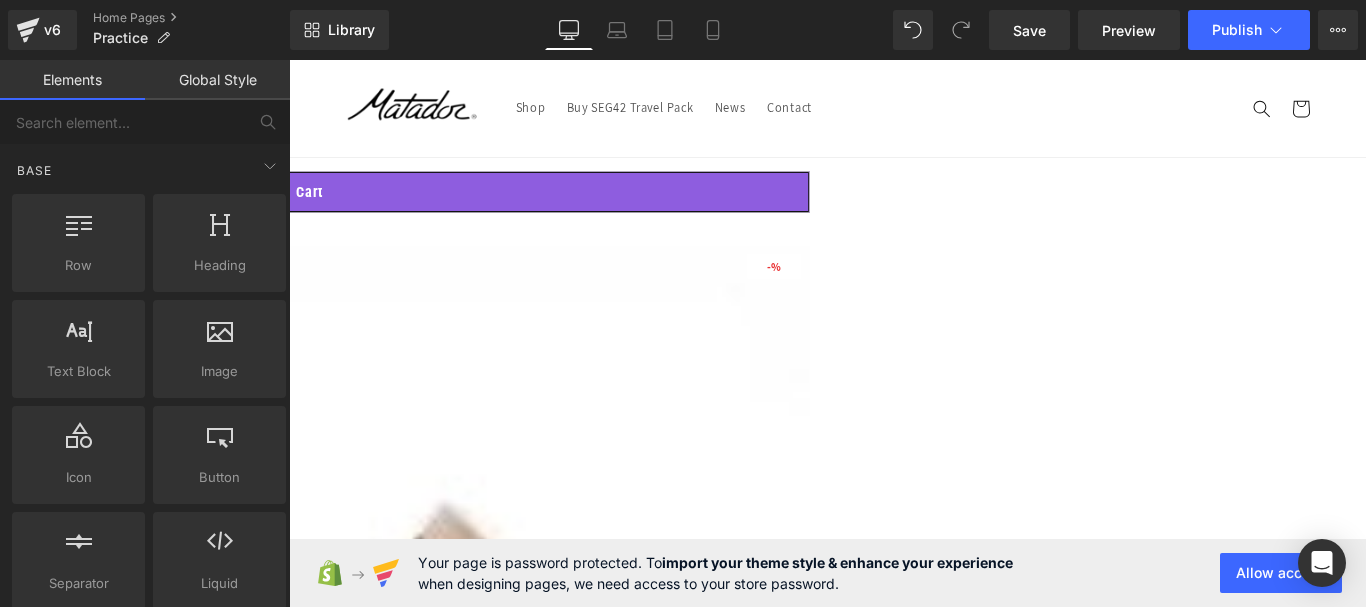 click on "Row" at bounding box center (289, 60) 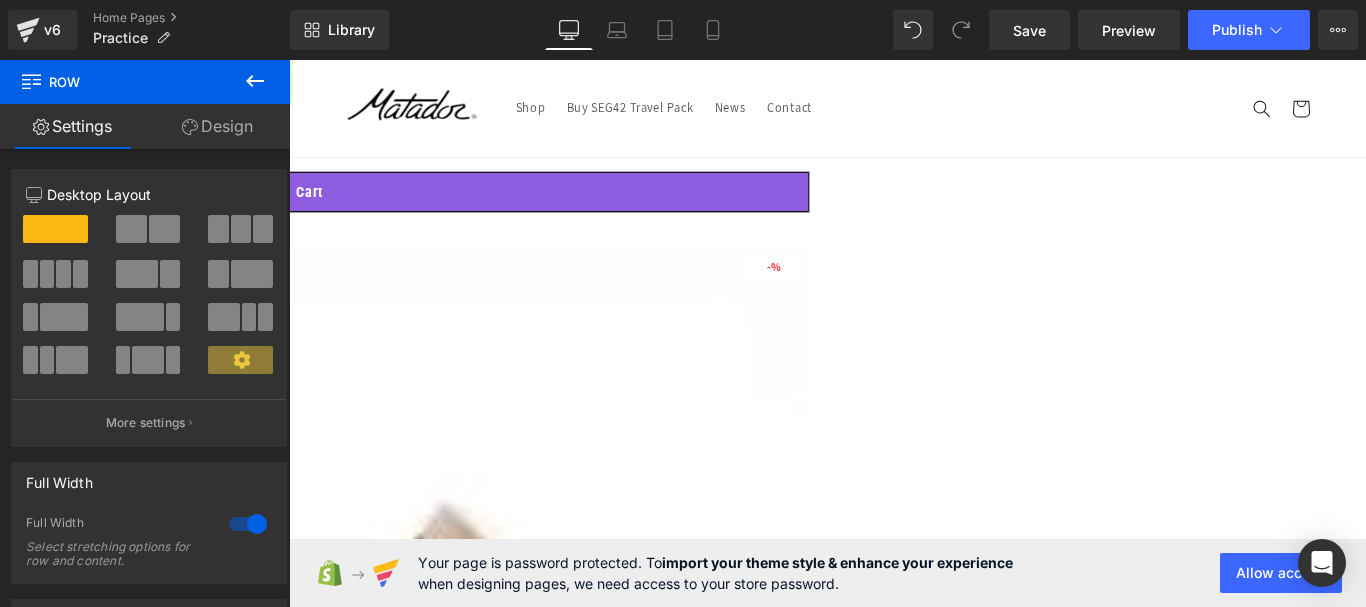 click on "Design" at bounding box center (217, 126) 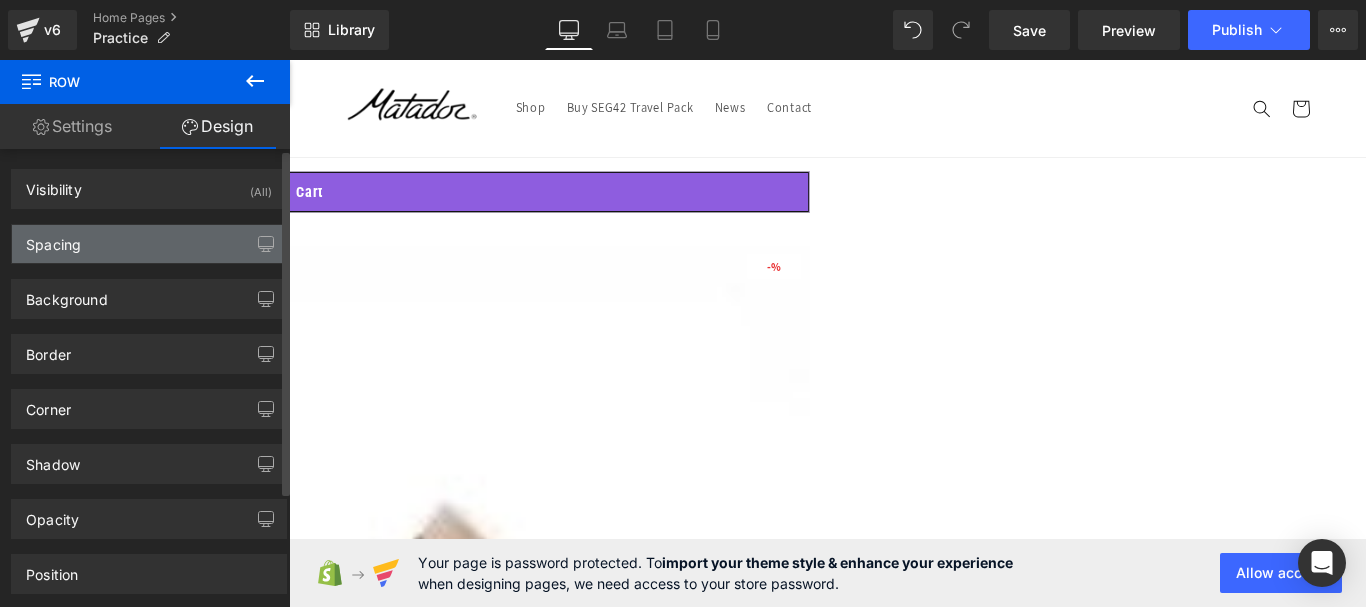 click on "Spacing" at bounding box center (149, 244) 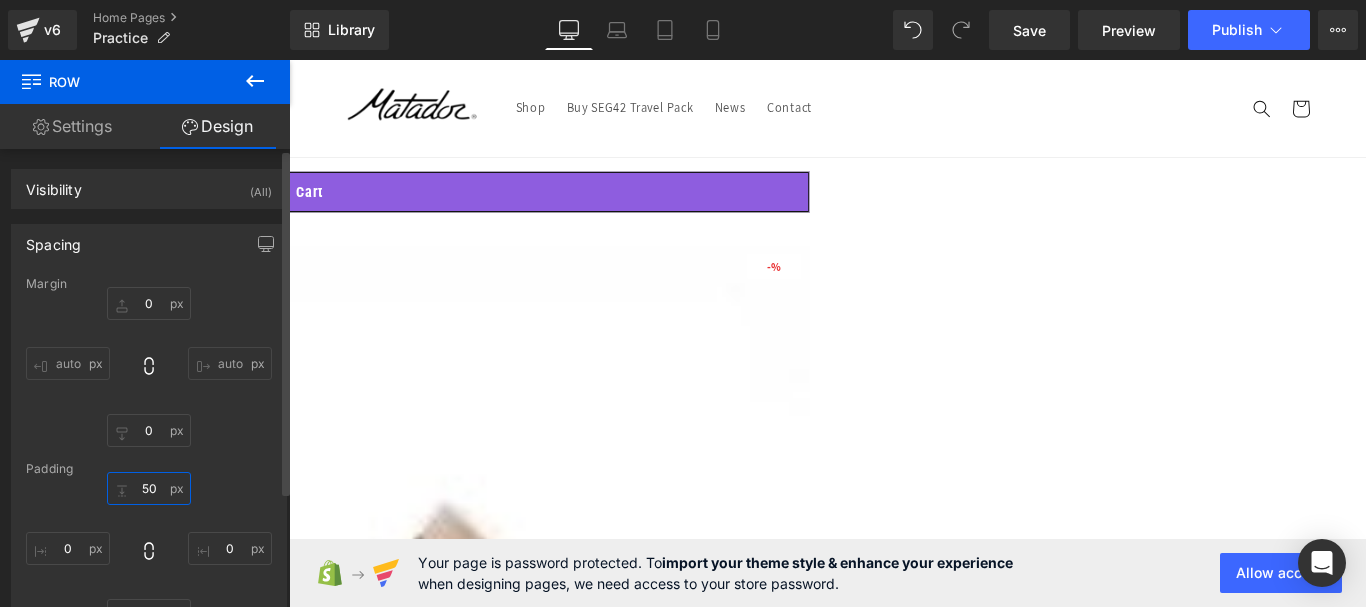 click on "50" at bounding box center (149, 488) 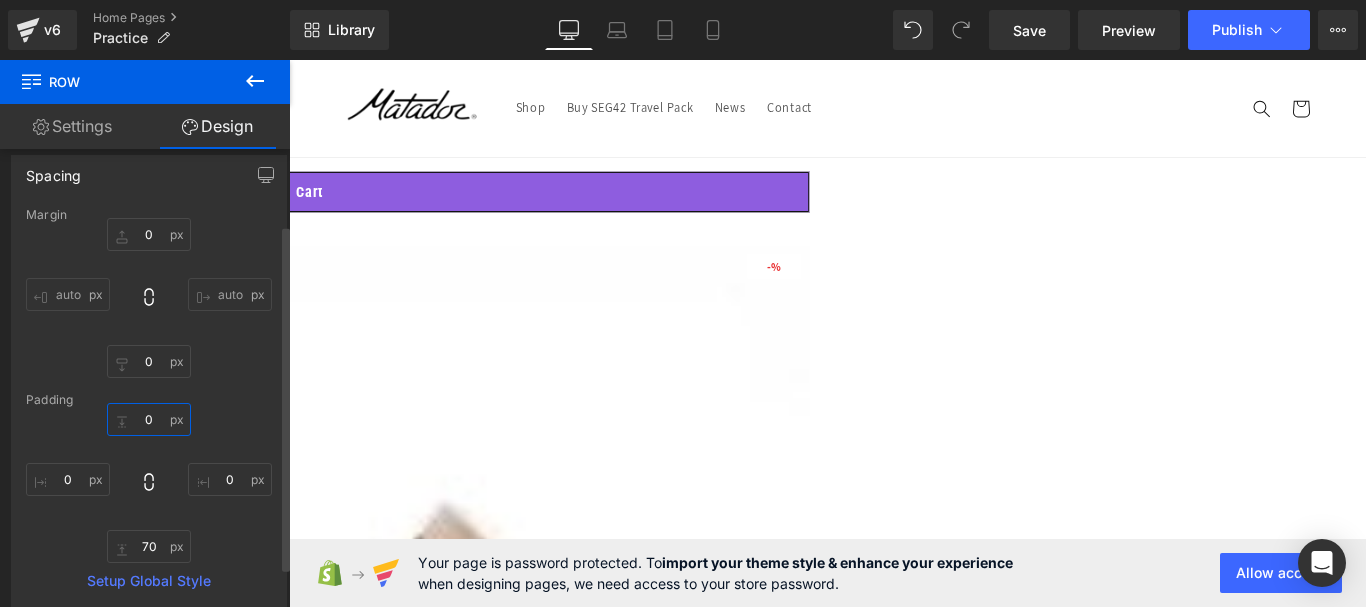 scroll, scrollTop: 100, scrollLeft: 0, axis: vertical 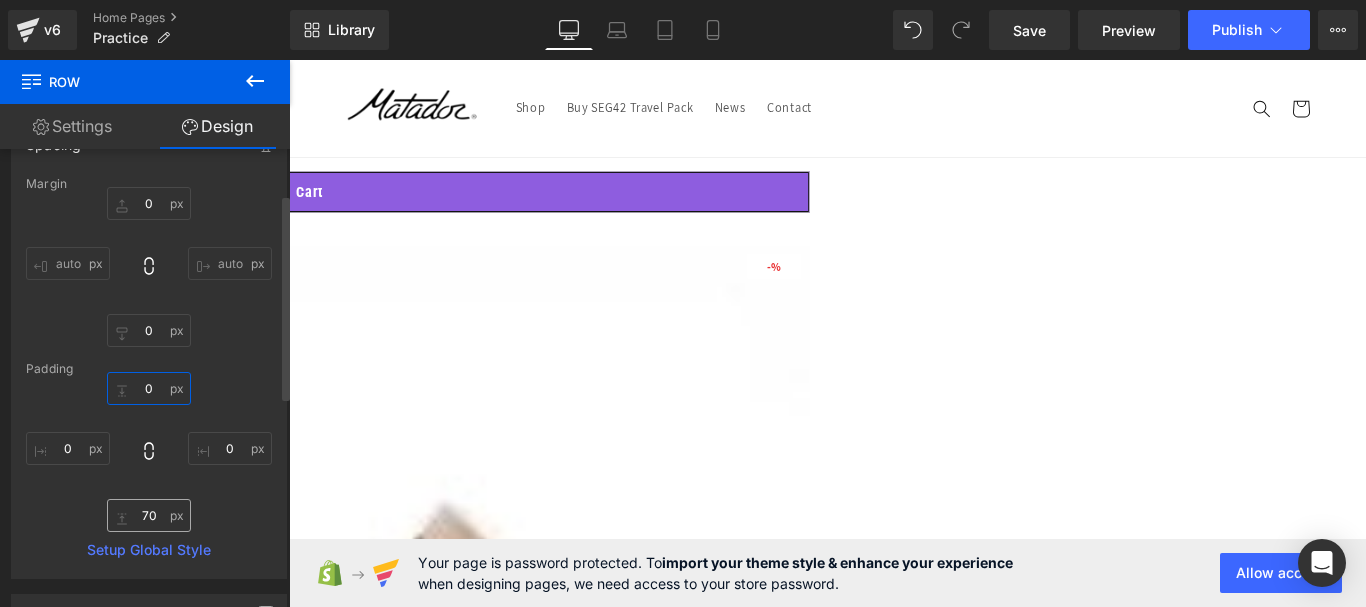 type 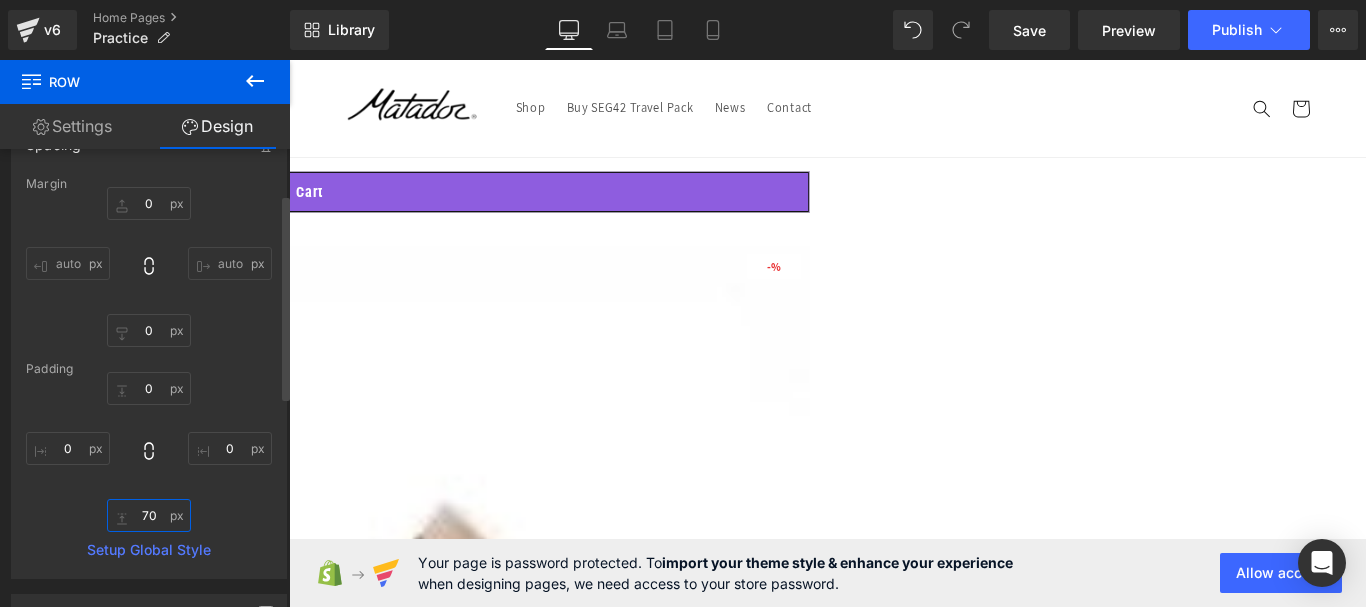 click on "70" at bounding box center [149, 515] 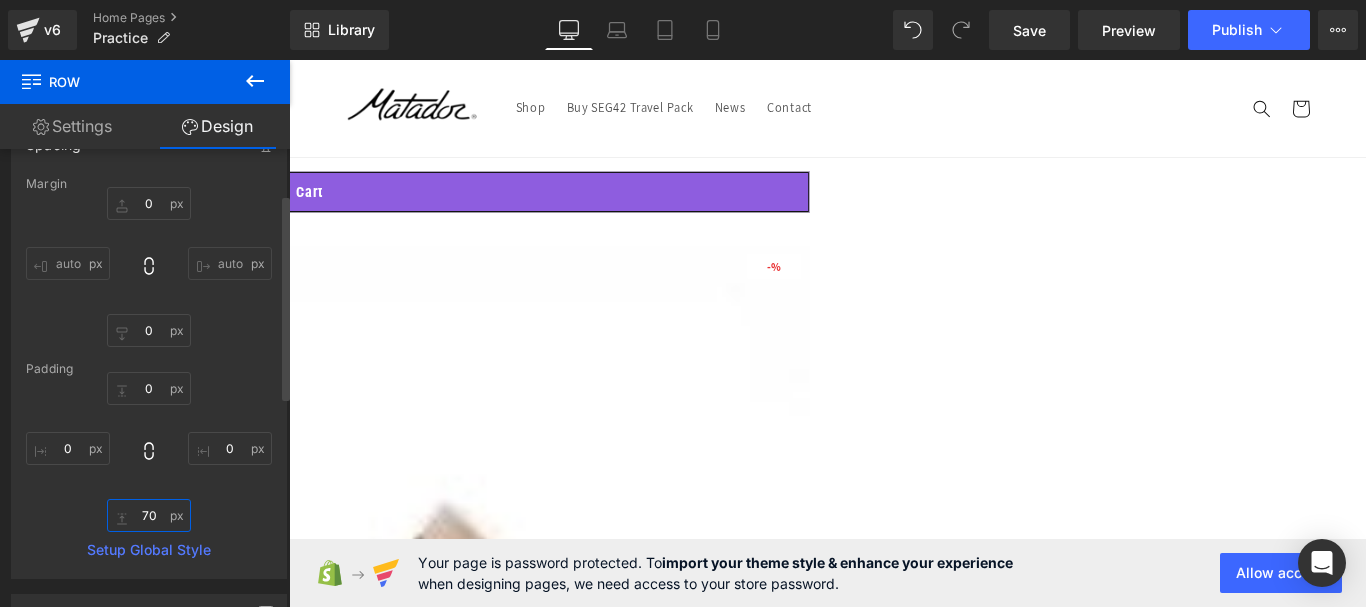 click on "70" at bounding box center (149, 515) 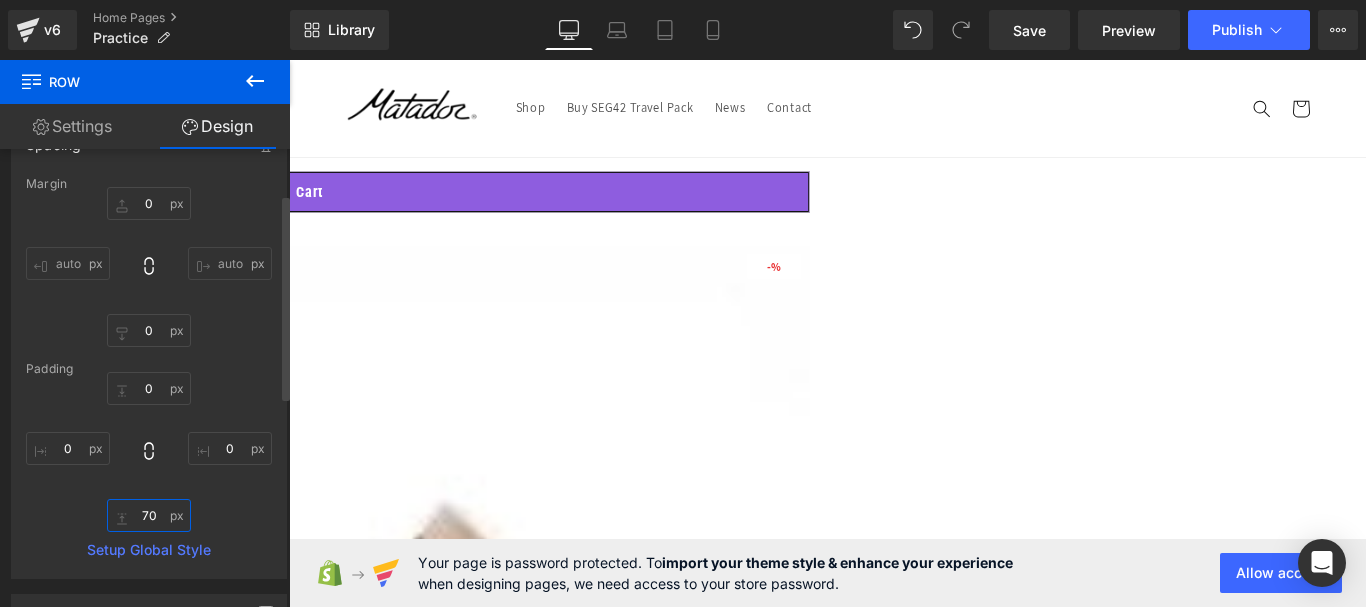 type 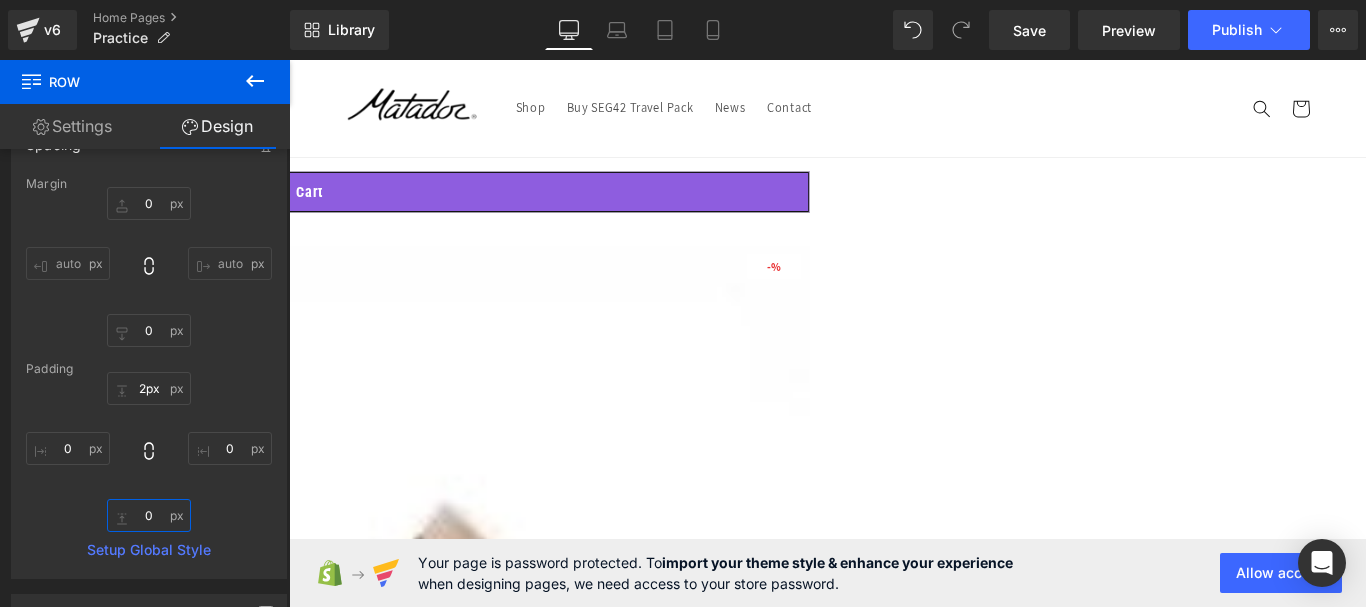 type on "0px" 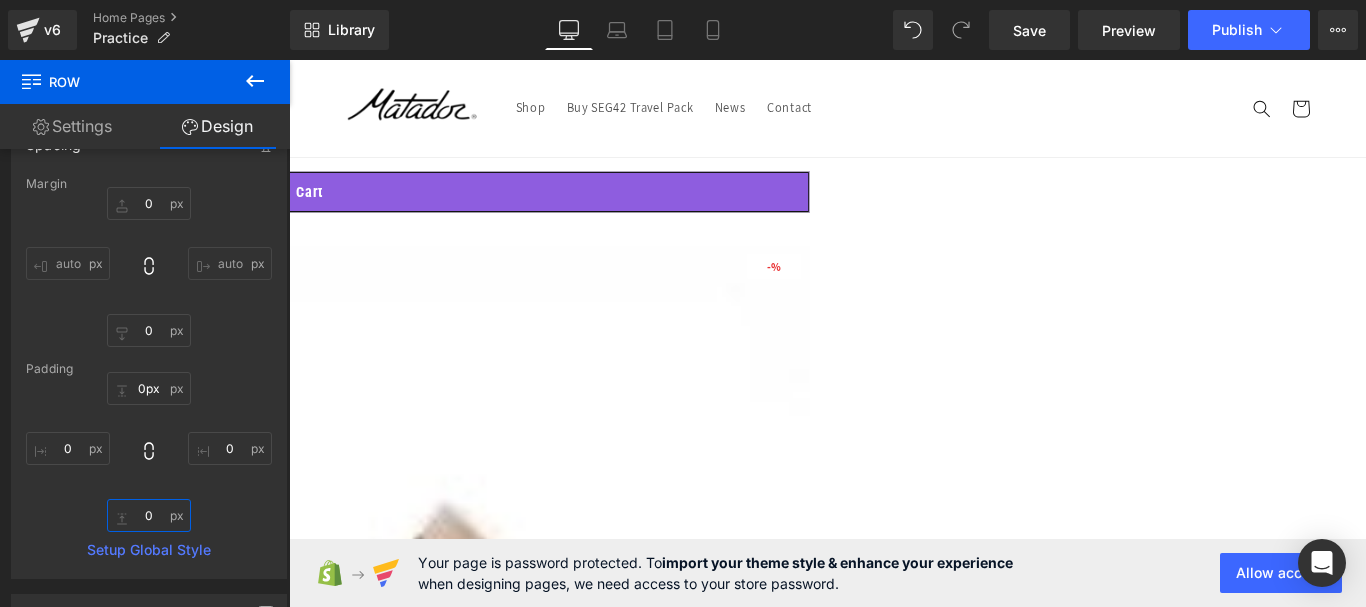 drag, startPoint x: 740, startPoint y: 217, endPoint x: 739, endPoint y: 182, distance: 35.014282 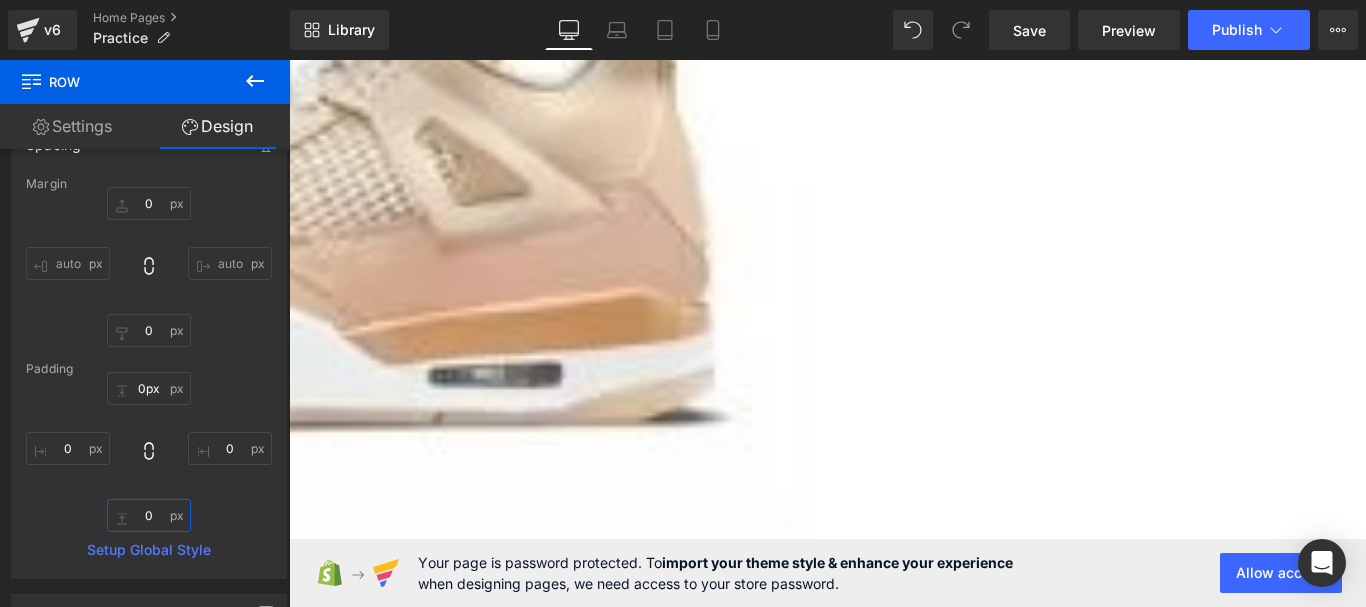 scroll, scrollTop: 3967, scrollLeft: 0, axis: vertical 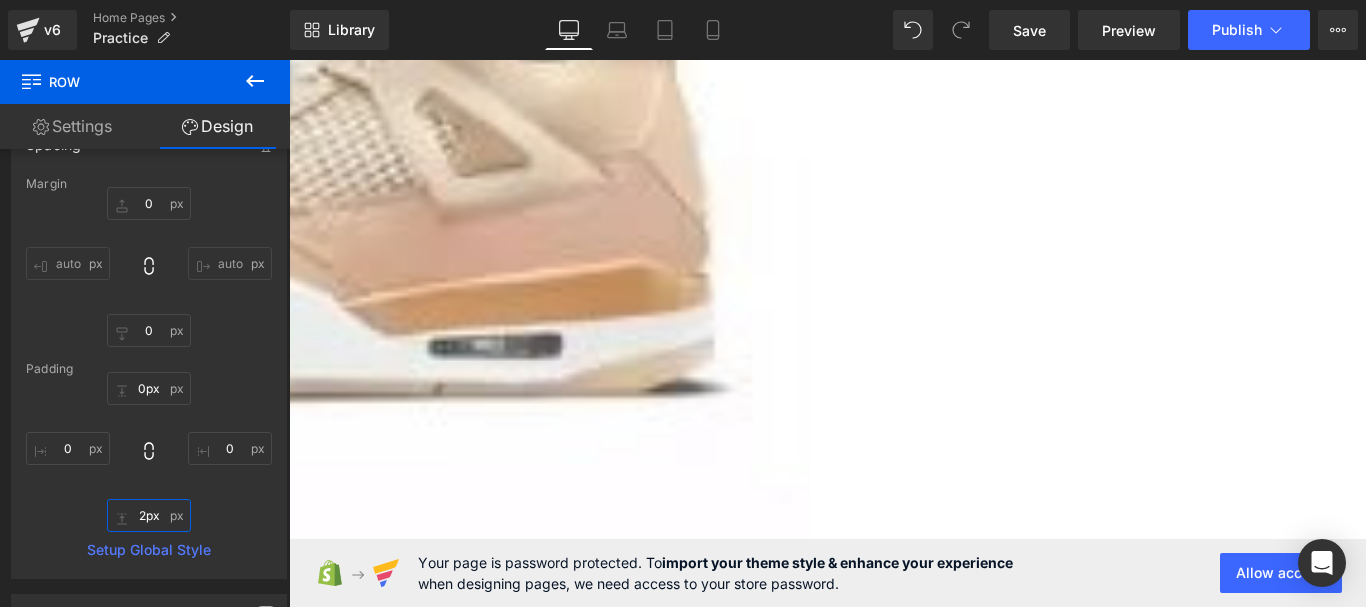 click on "Benefits Of Air Jordan 4 Heading         Row         Image         Image         Shock absorption and arch support Text Block         Technological memory foam soles, are highly adaptable, able to move with your feet as you walk, and absorb many shocks. Text Block         Image         Shapes your feet with cushioning Text Block         It makes it possible to walk more firmly and stand for hours without tension or imbalance.  Text Block         Image         Built with high-quality materials Text Block         Correct posture and eliminate muscle imbalances by moving the toes back to the original position to realign the bones. Text Block         Image         Designed by specialists and orthopedists Text Block         These sneakers are designed to outlast many summers with their high-quality construction. Text Block         Row         Row" at bounding box center [289, 12670] 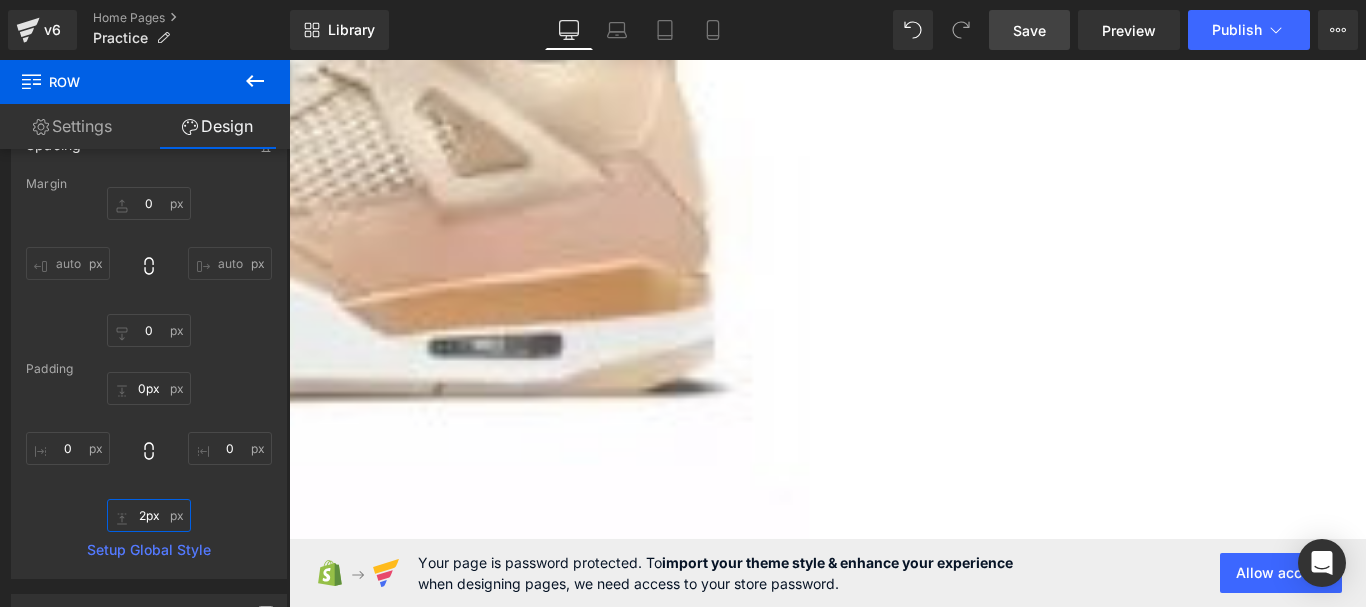 type on "2px" 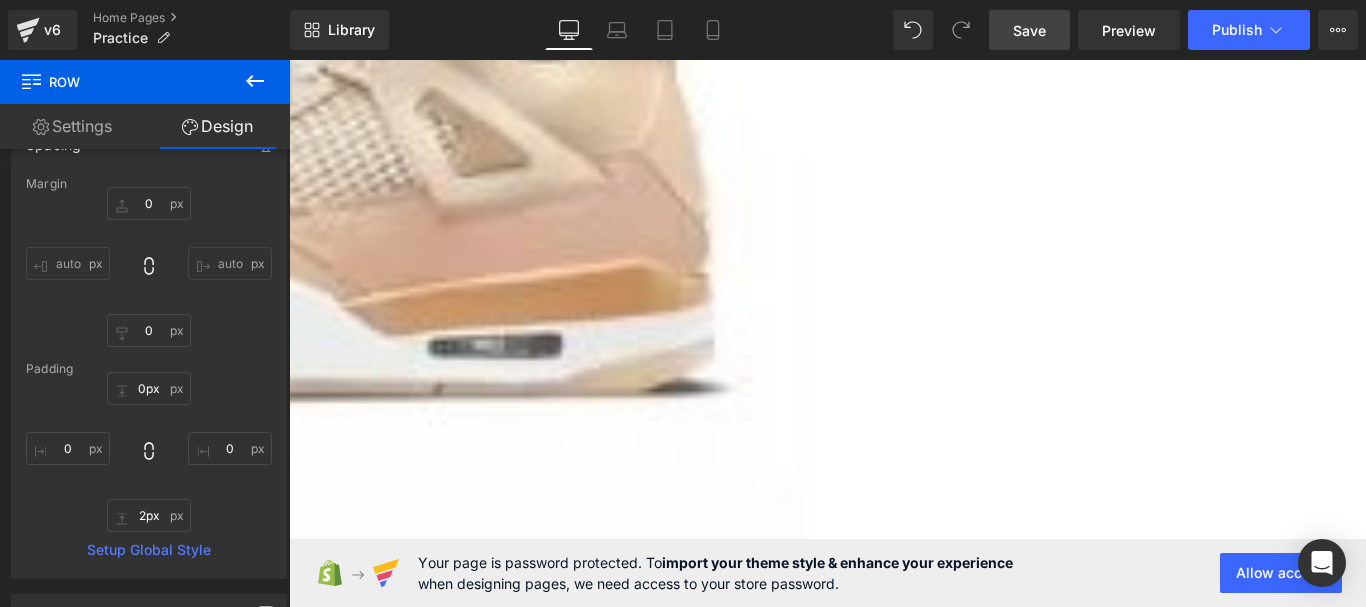 click on "Save" at bounding box center [1029, 30] 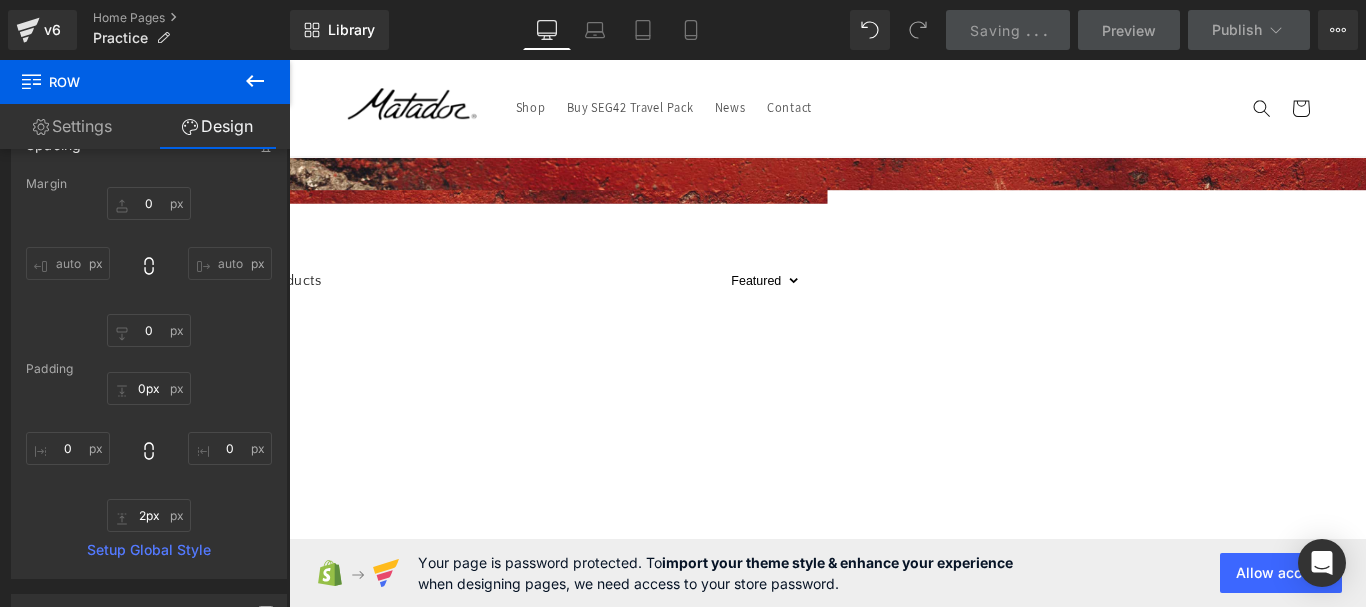 scroll, scrollTop: 467, scrollLeft: 0, axis: vertical 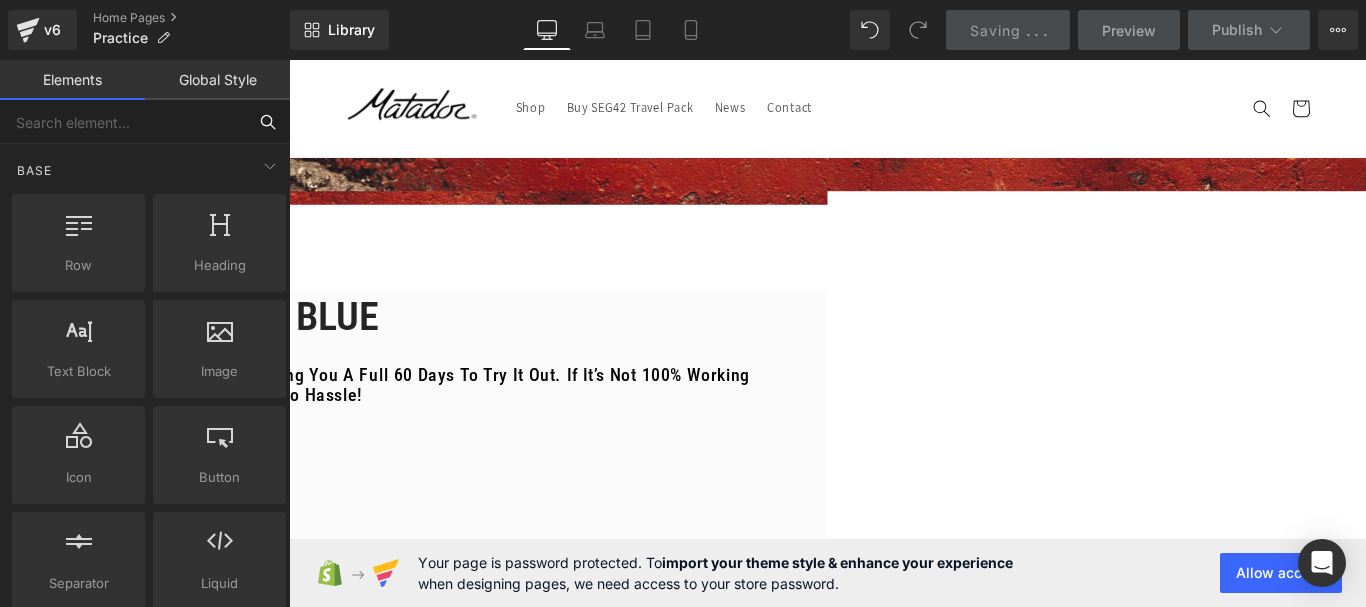 click at bounding box center [123, 122] 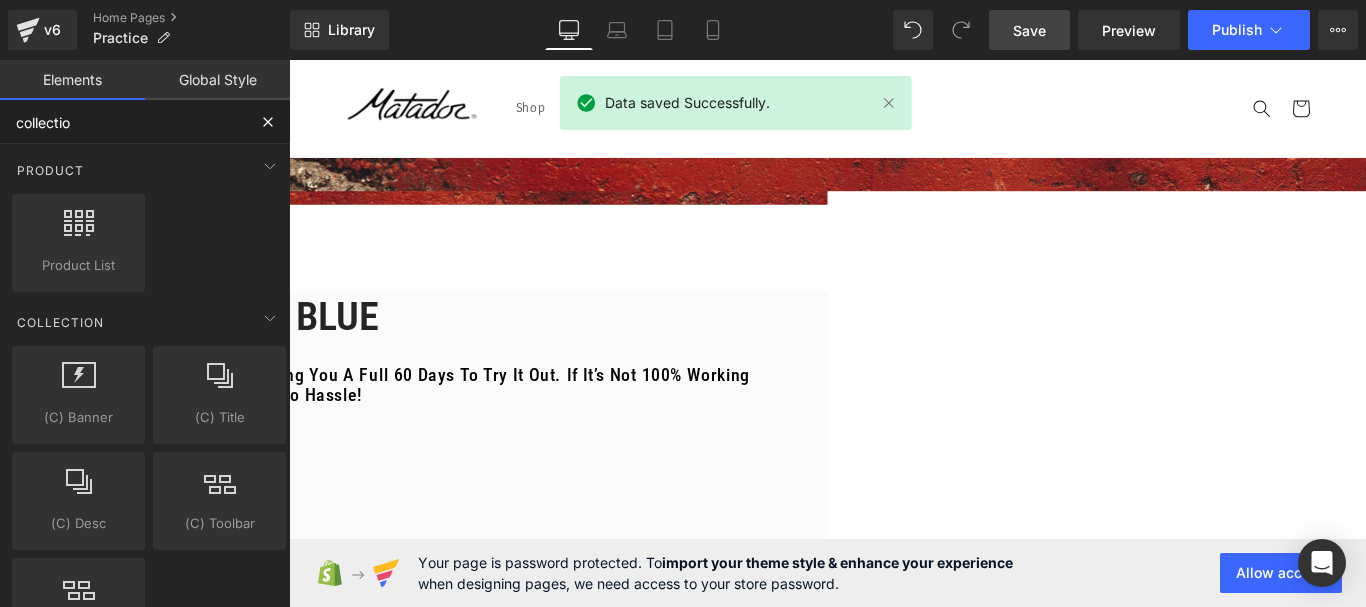 type on "collection" 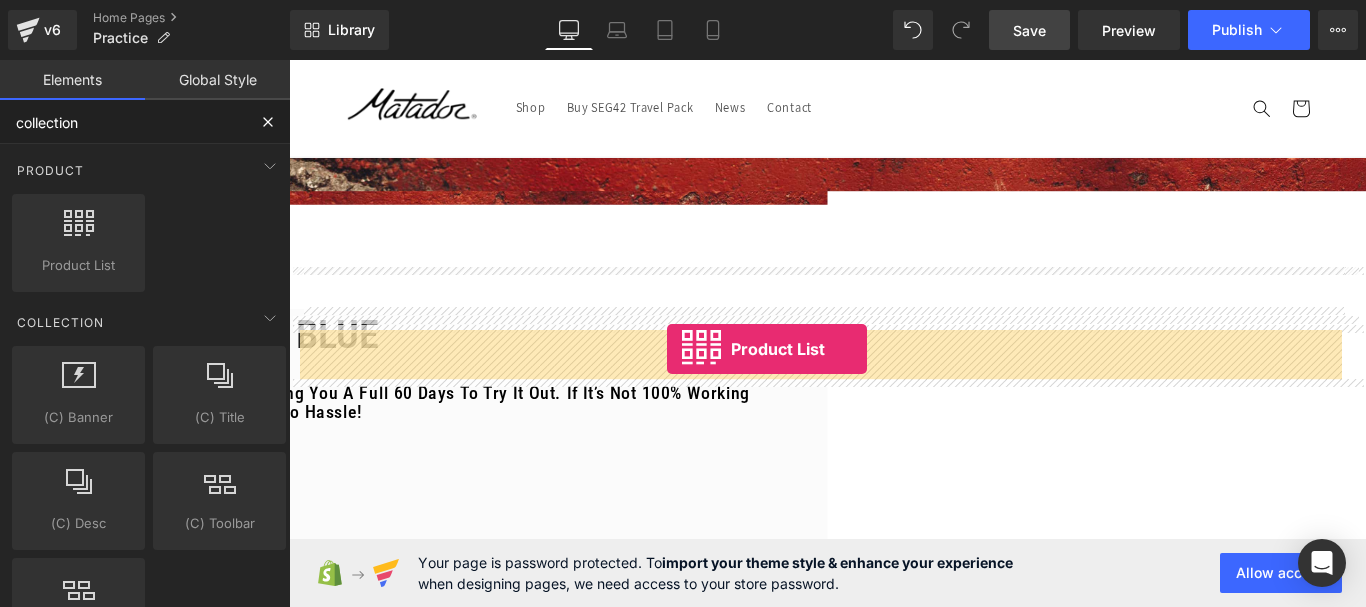 drag, startPoint x: 374, startPoint y: 320, endPoint x: 714, endPoint y: 385, distance: 346.15747 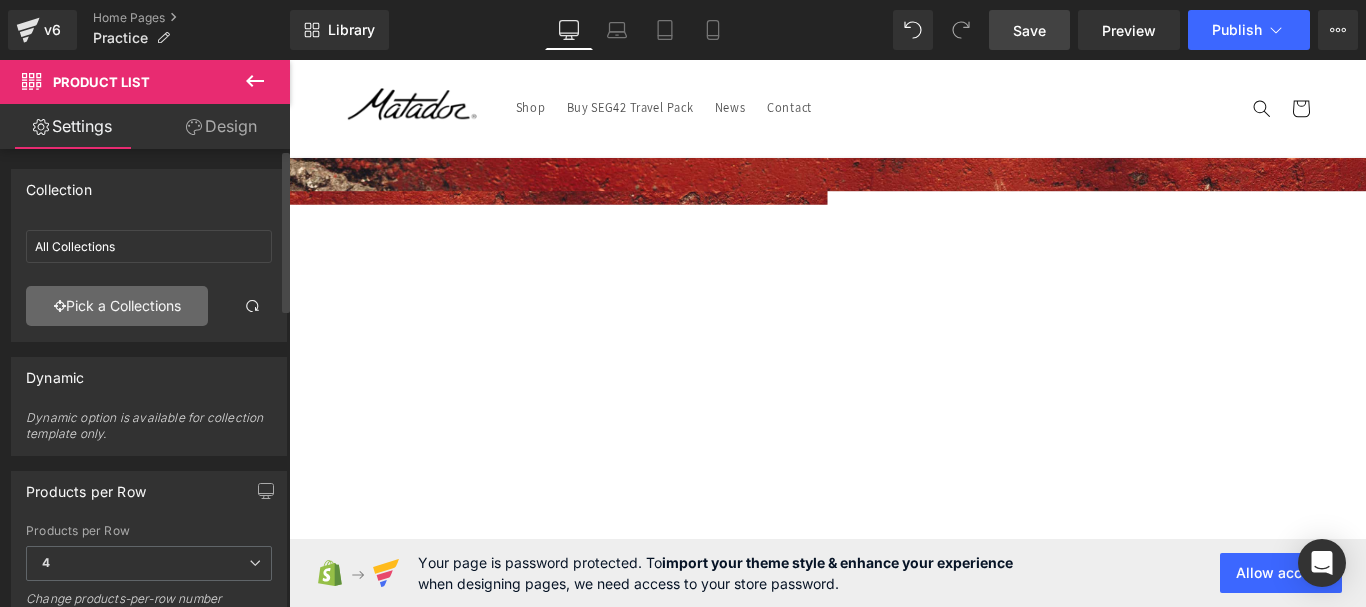 click on "Pick a Collections" at bounding box center (117, 306) 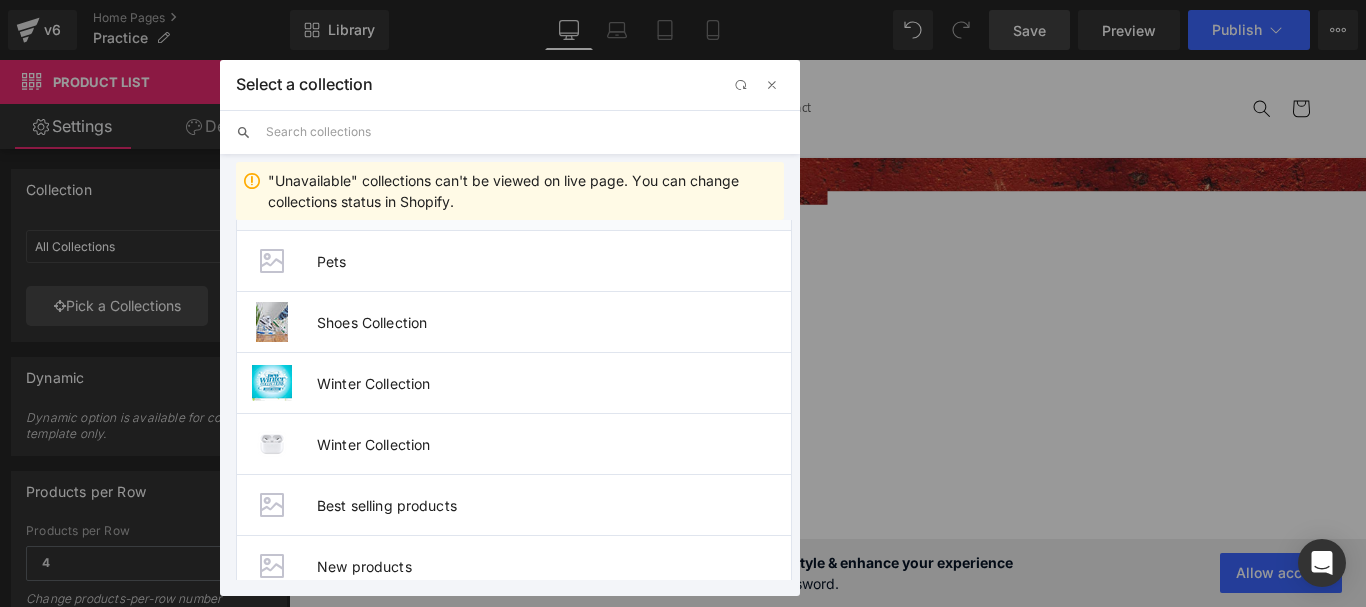 scroll, scrollTop: 569, scrollLeft: 0, axis: vertical 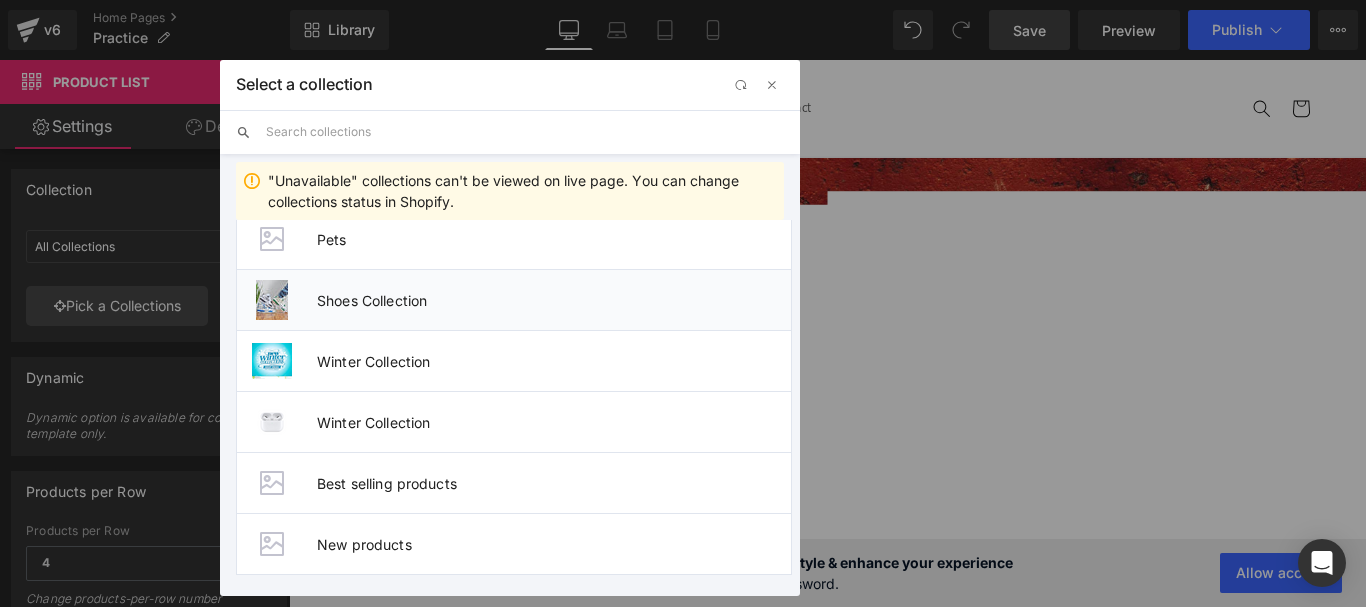 click on "Shoes Collection" at bounding box center [514, 299] 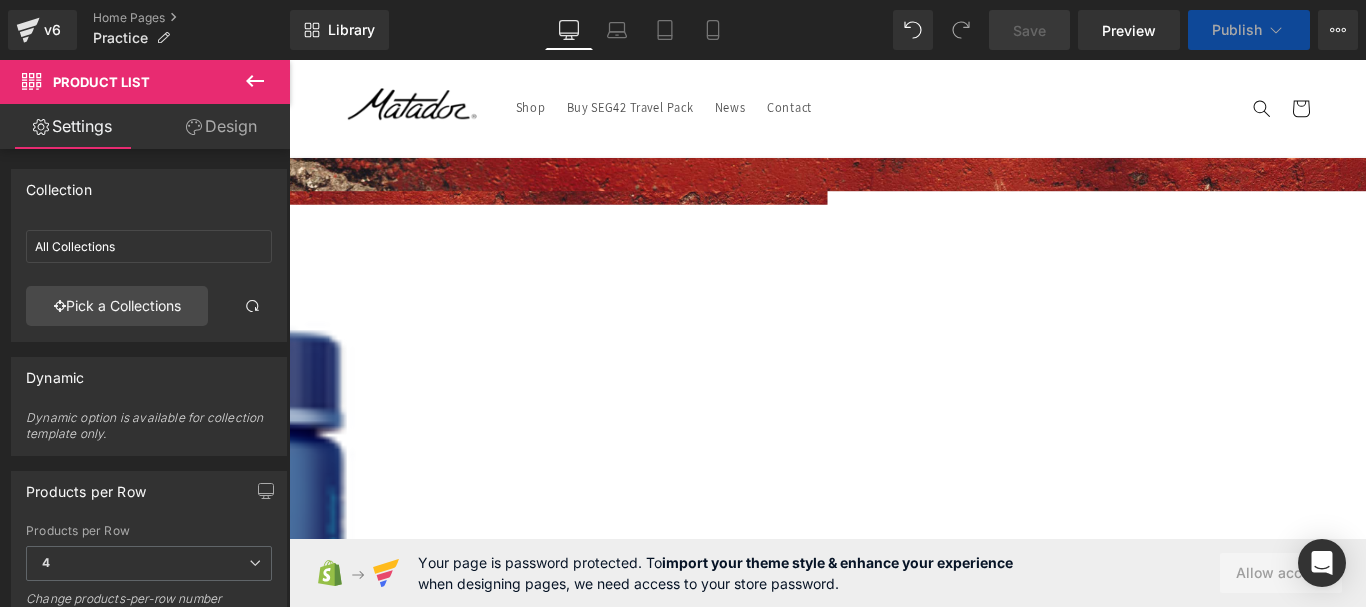 type on "Shoes Collection" 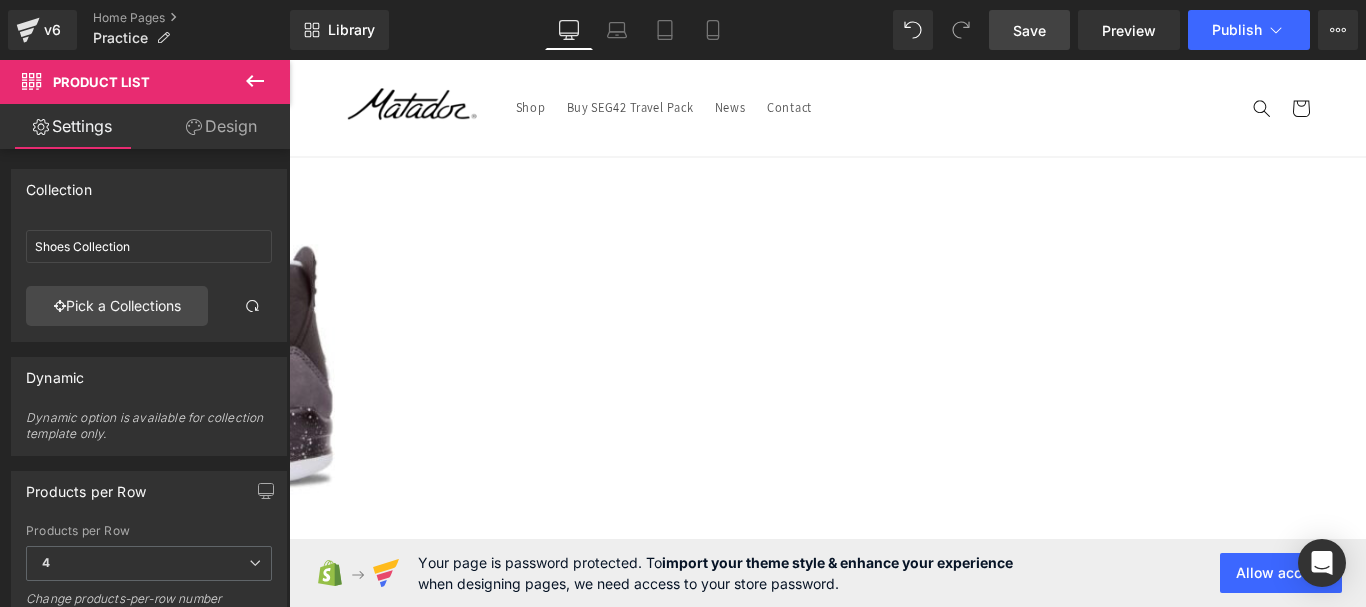 scroll, scrollTop: 767, scrollLeft: 0, axis: vertical 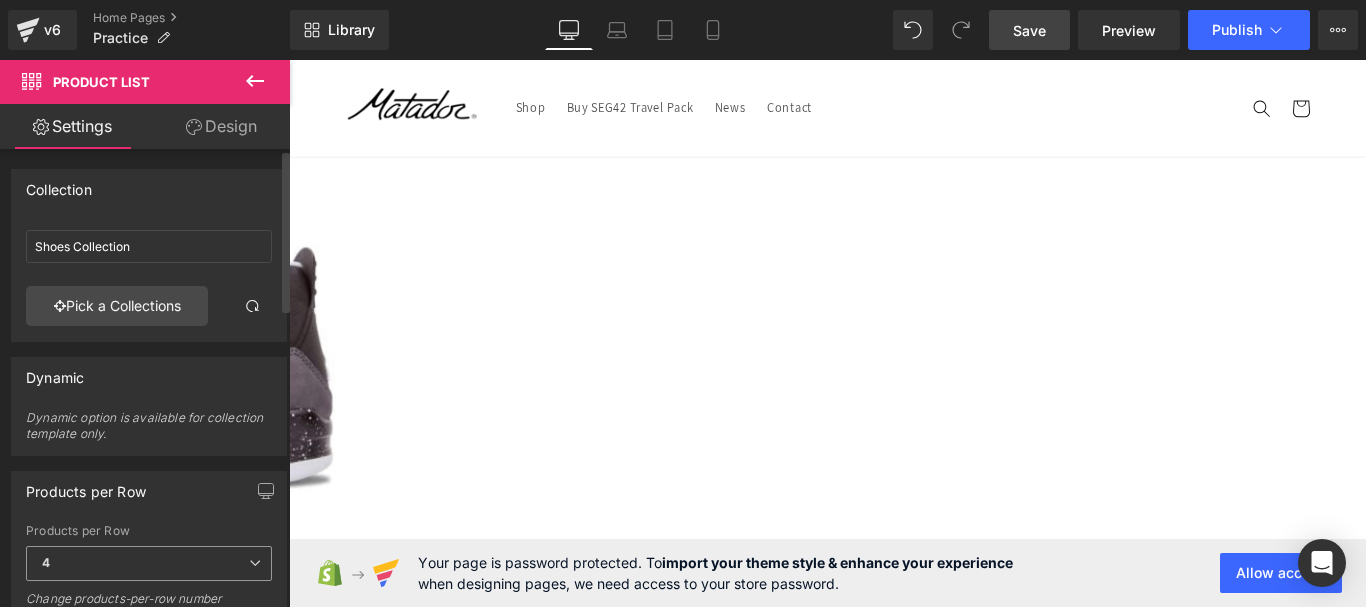 click on "4" at bounding box center (149, 563) 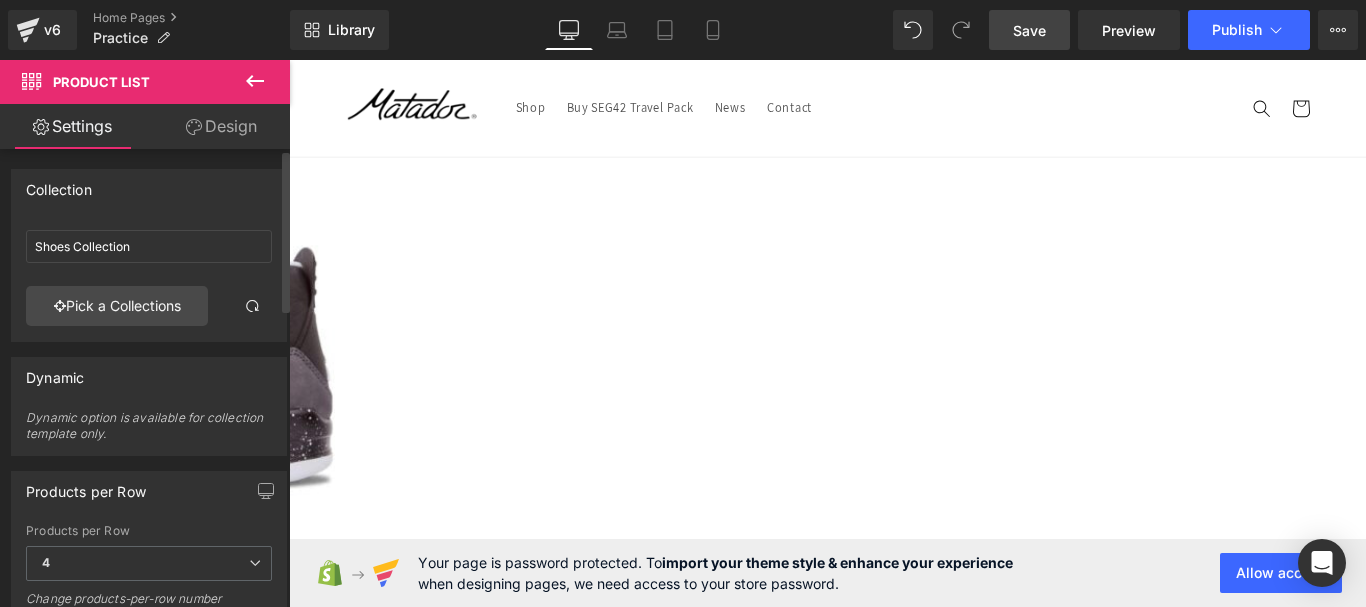 click on "Products per Row" at bounding box center (149, 491) 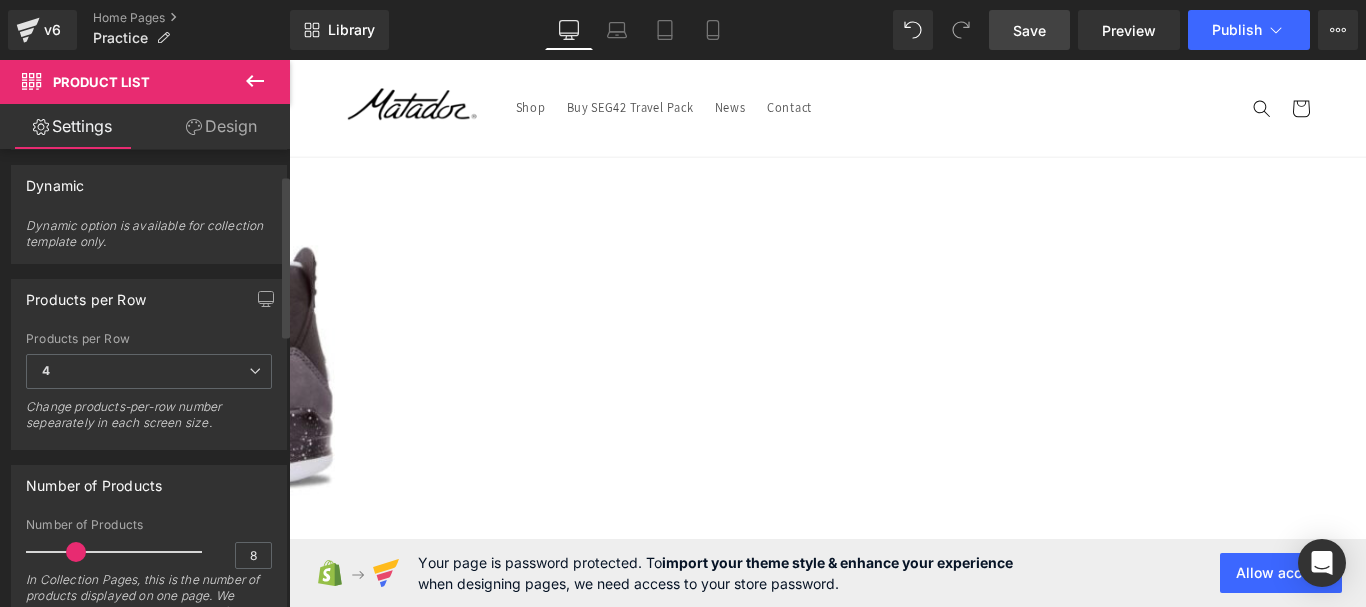 scroll, scrollTop: 200, scrollLeft: 0, axis: vertical 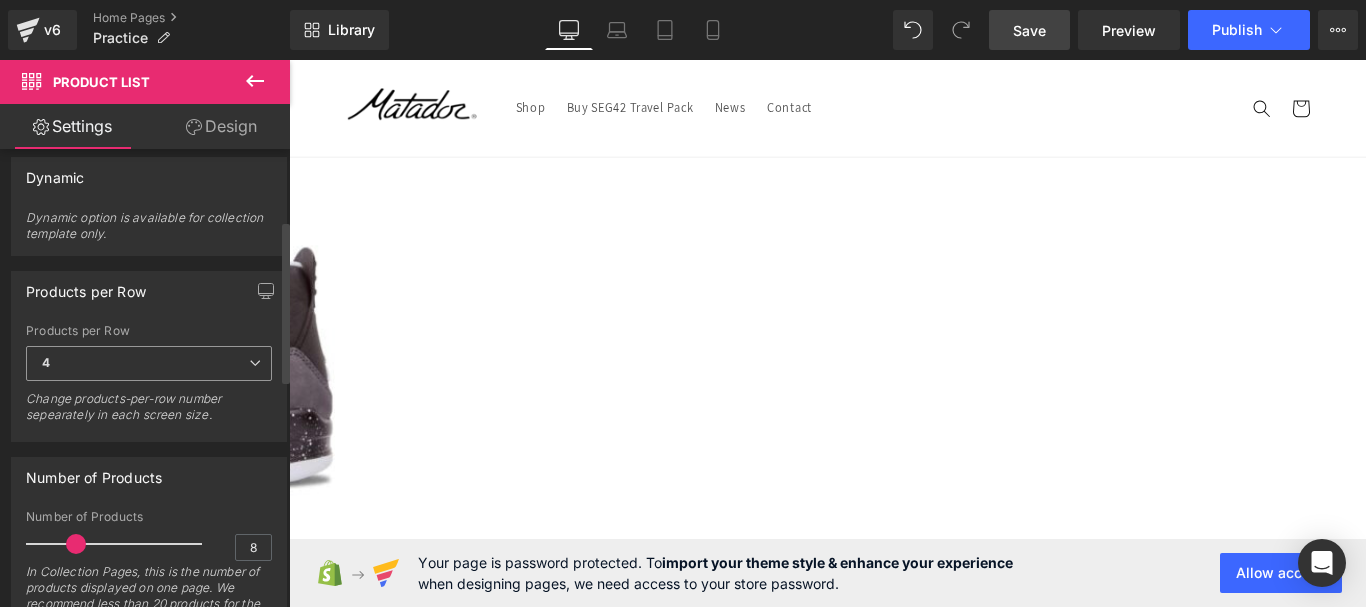 click on "4" at bounding box center (149, 363) 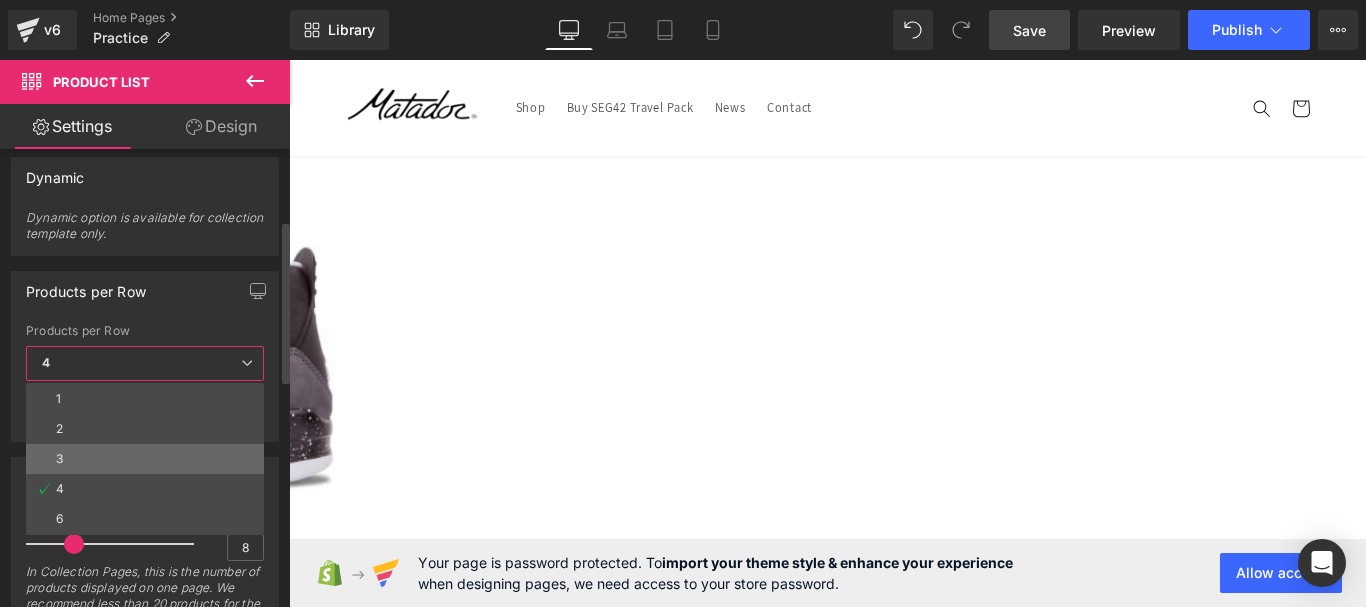 click on "3" at bounding box center [145, 459] 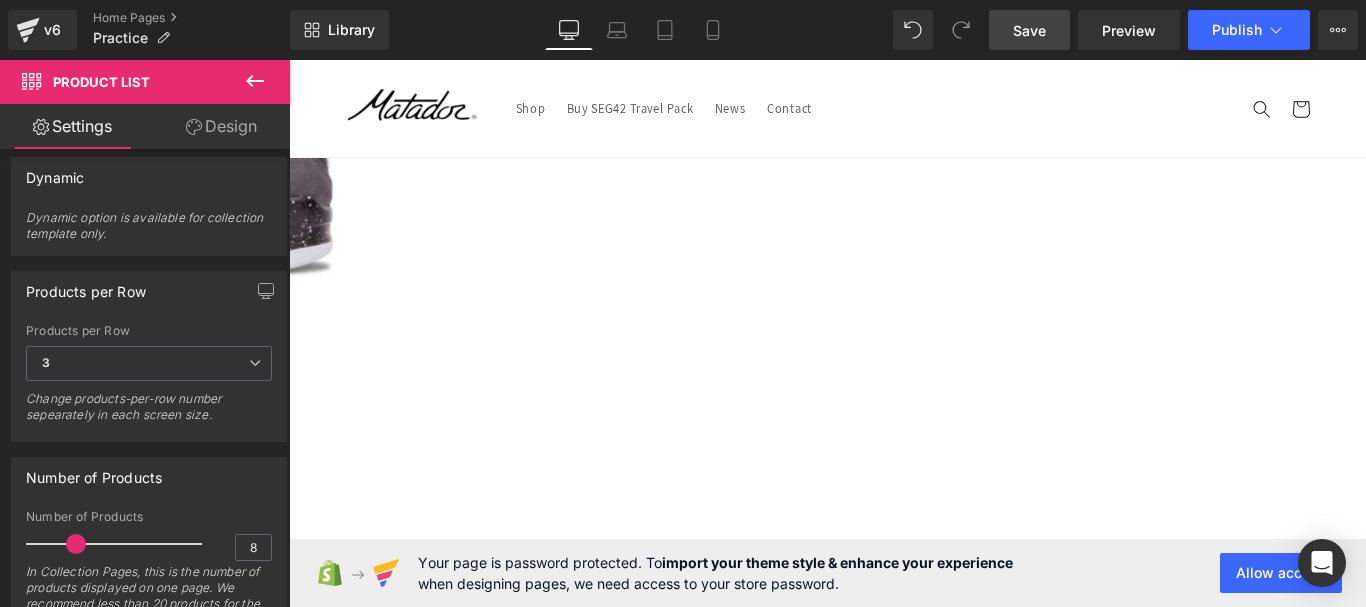 scroll, scrollTop: 967, scrollLeft: 0, axis: vertical 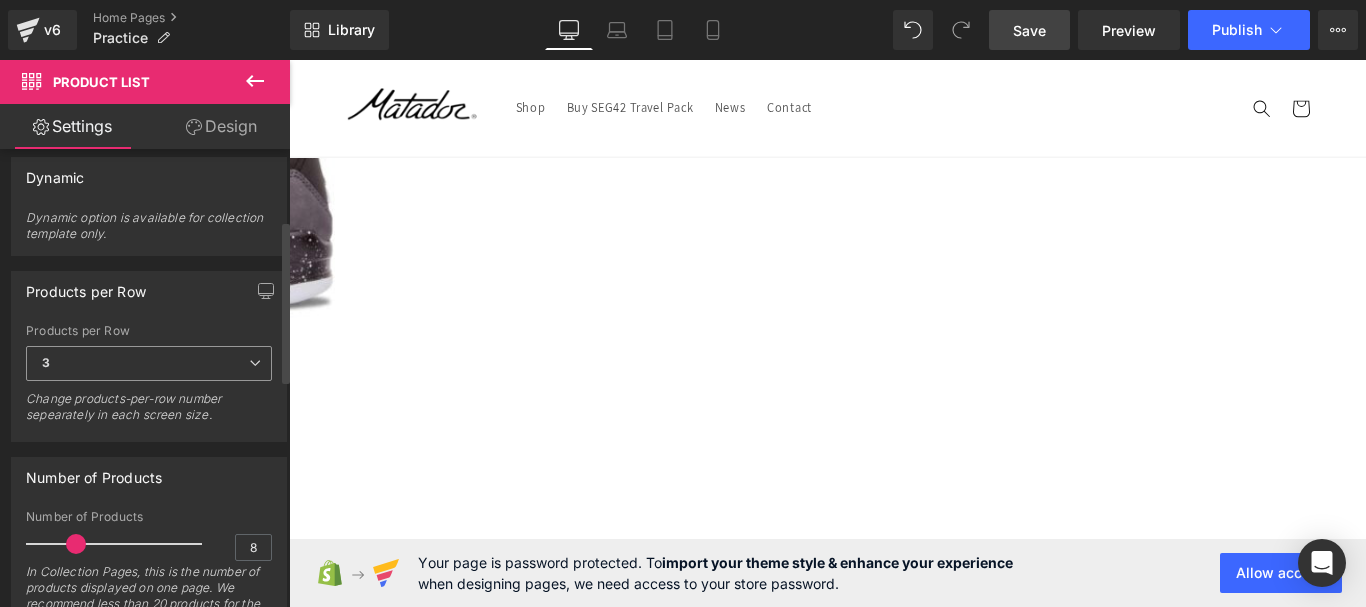 click on "3" at bounding box center [149, 363] 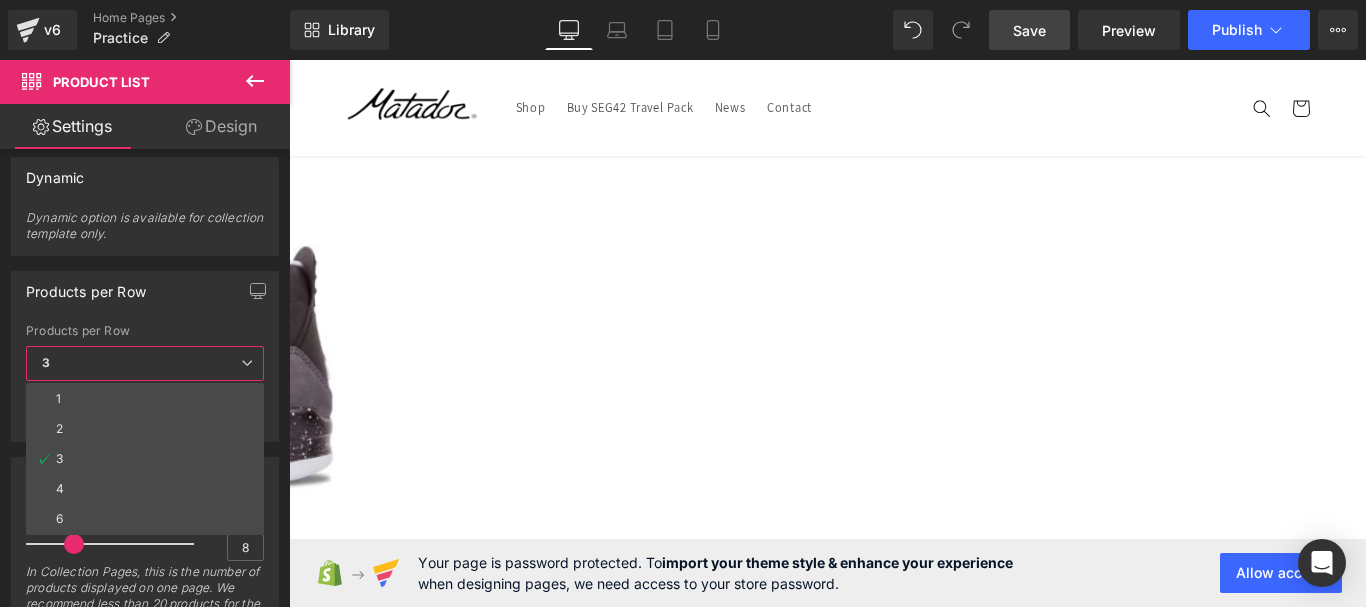 scroll, scrollTop: 767, scrollLeft: 0, axis: vertical 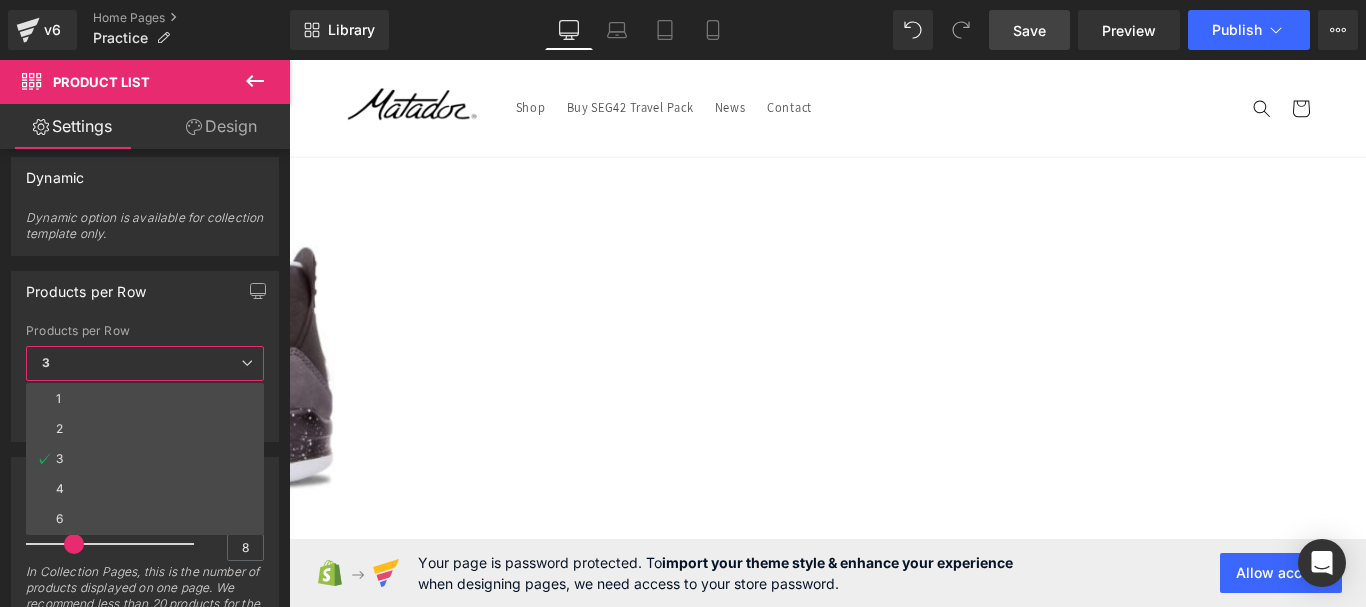 click on "Save" at bounding box center (1029, 30) 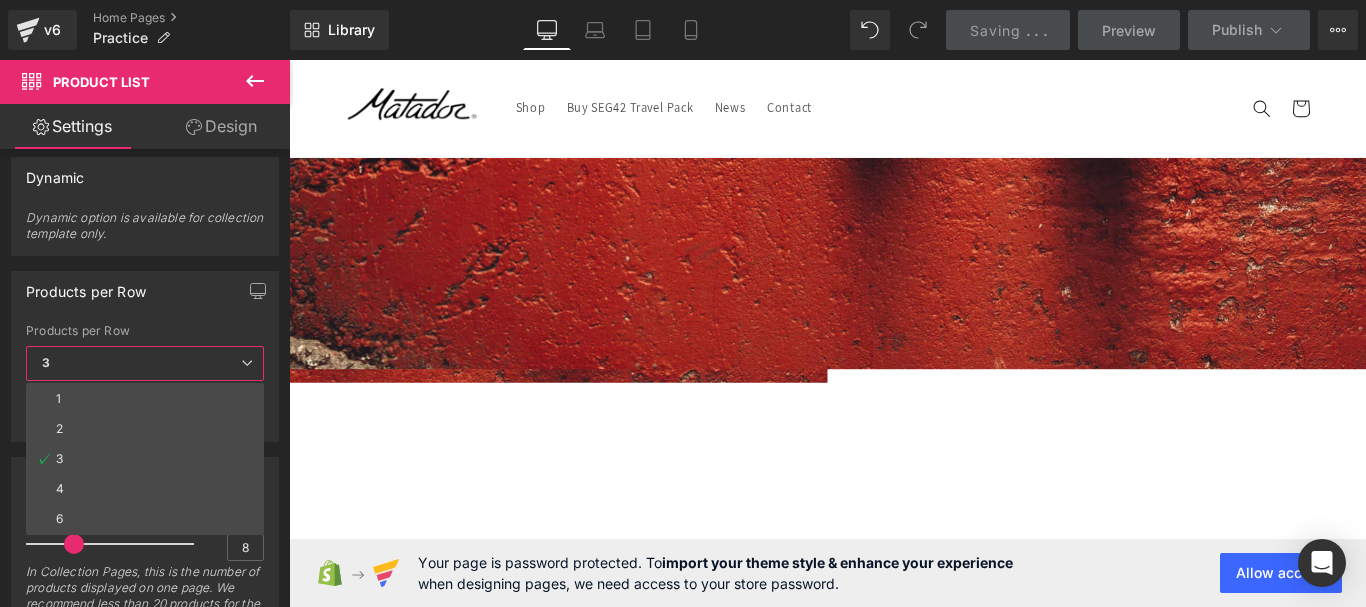 scroll, scrollTop: 231, scrollLeft: 0, axis: vertical 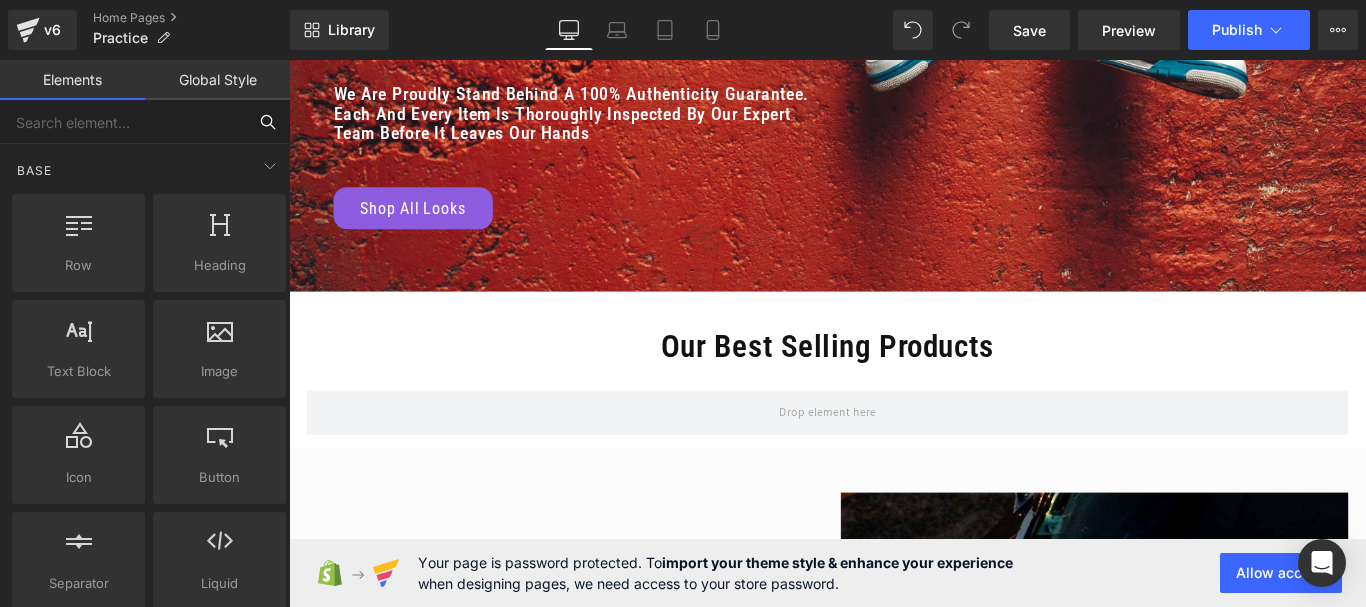 click at bounding box center (123, 122) 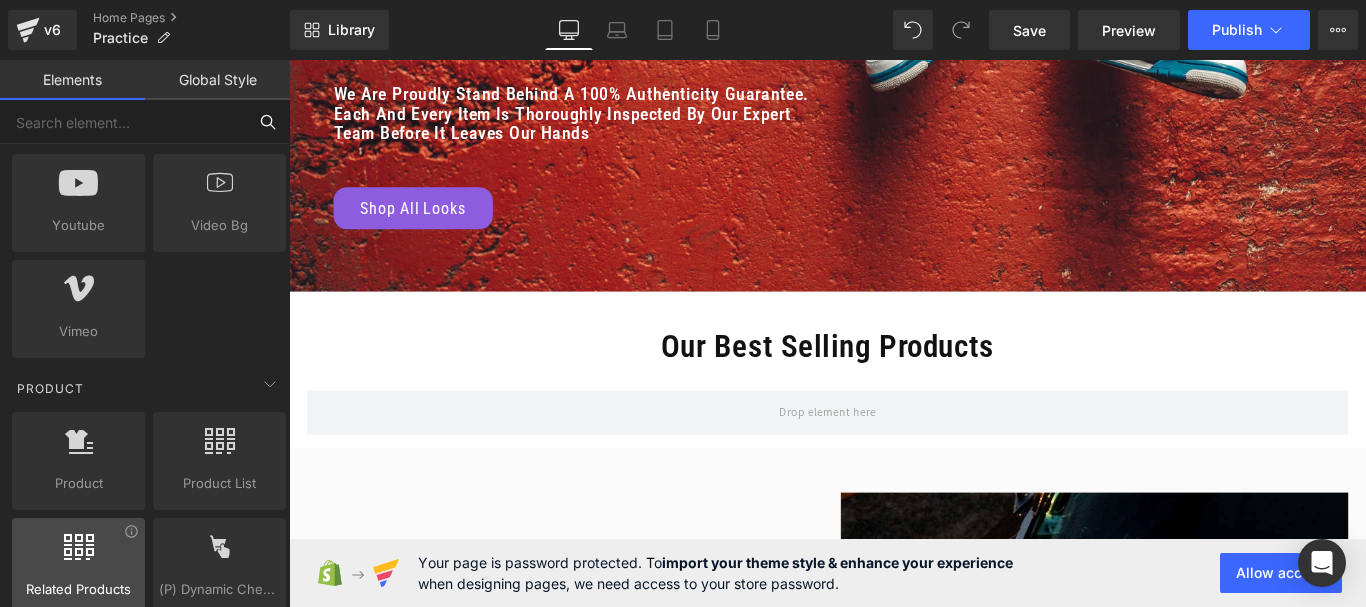 scroll, scrollTop: 1500, scrollLeft: 0, axis: vertical 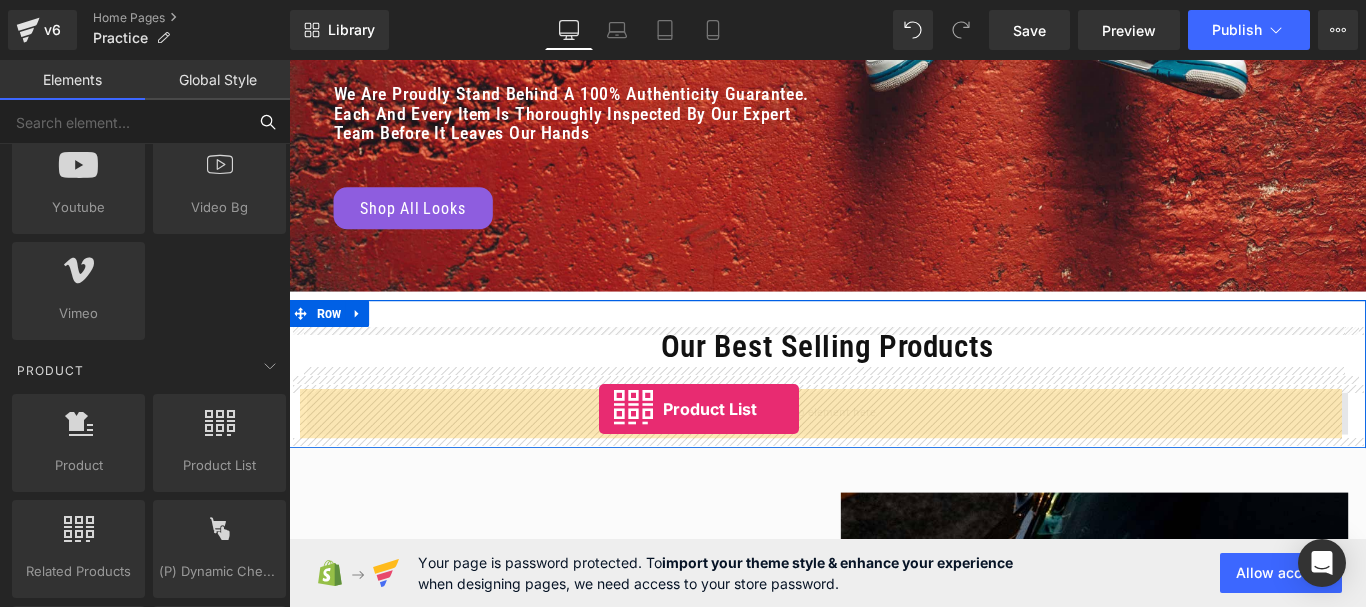 drag, startPoint x: 512, startPoint y: 529, endPoint x: 644, endPoint y: 454, distance: 151.81897 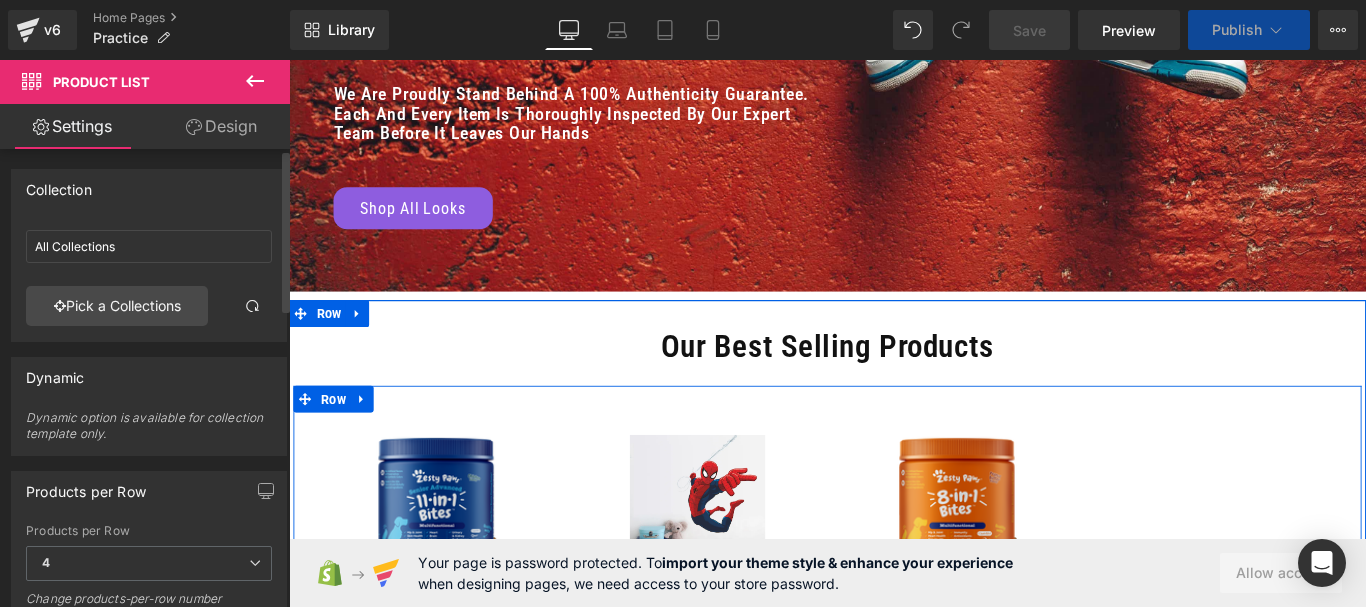 scroll, scrollTop: 800, scrollLeft: 0, axis: vertical 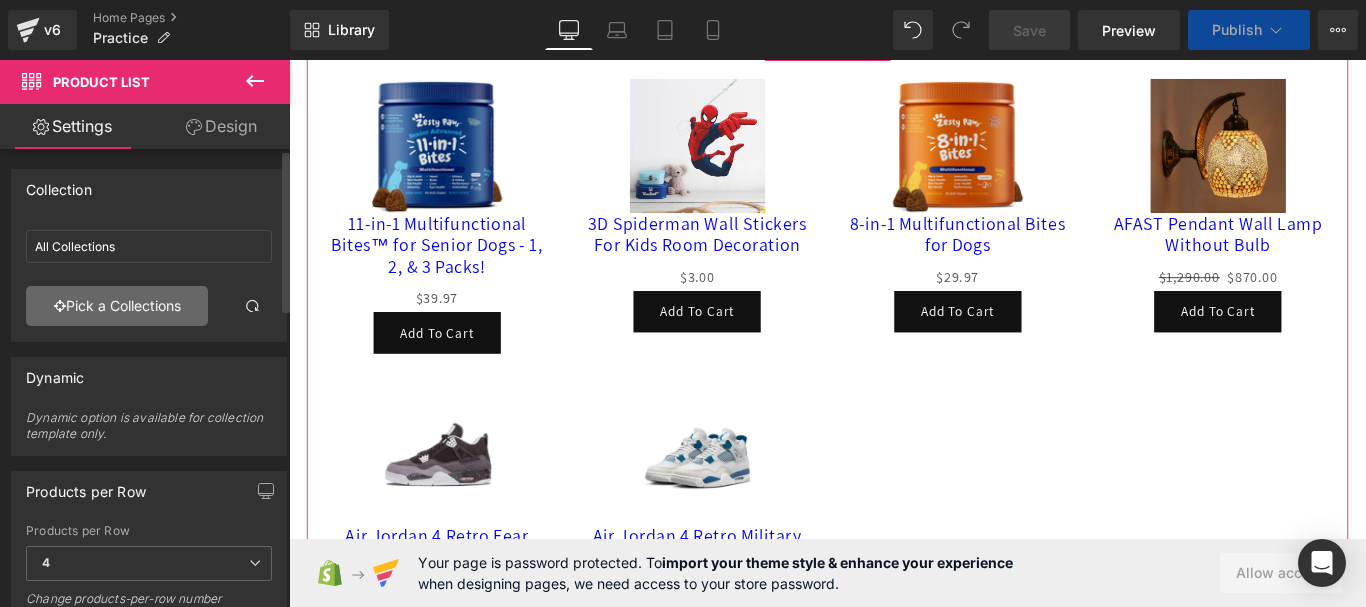 click on "Pick a Collections" at bounding box center [117, 306] 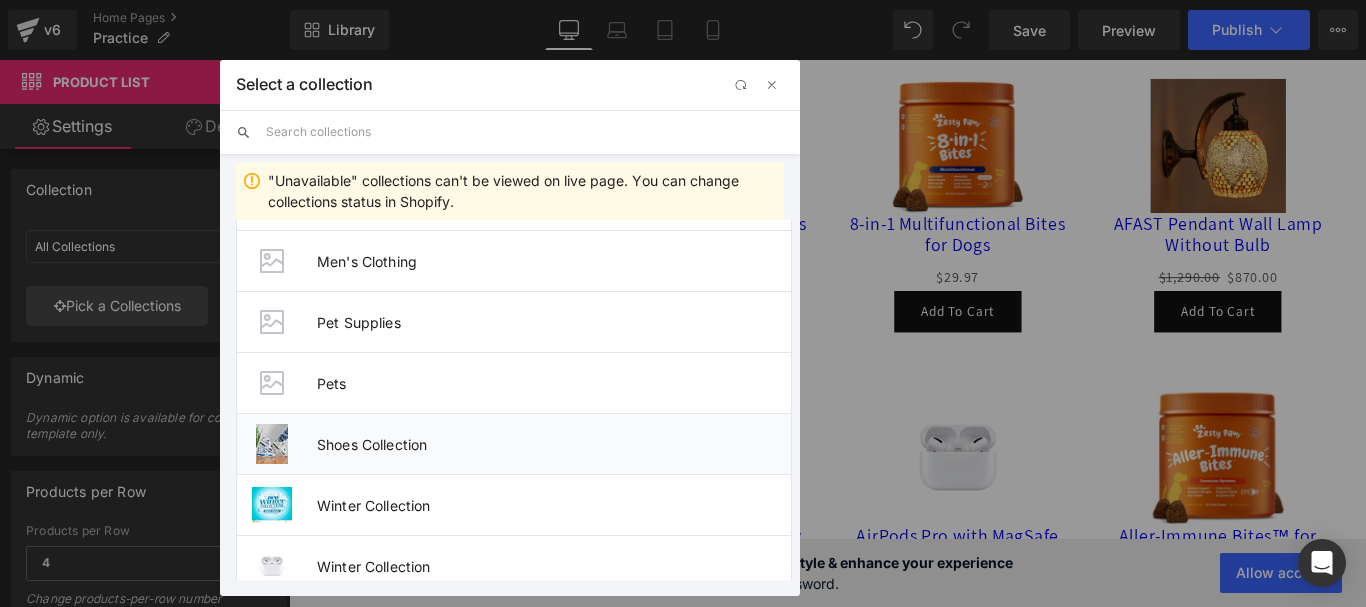 scroll, scrollTop: 500, scrollLeft: 0, axis: vertical 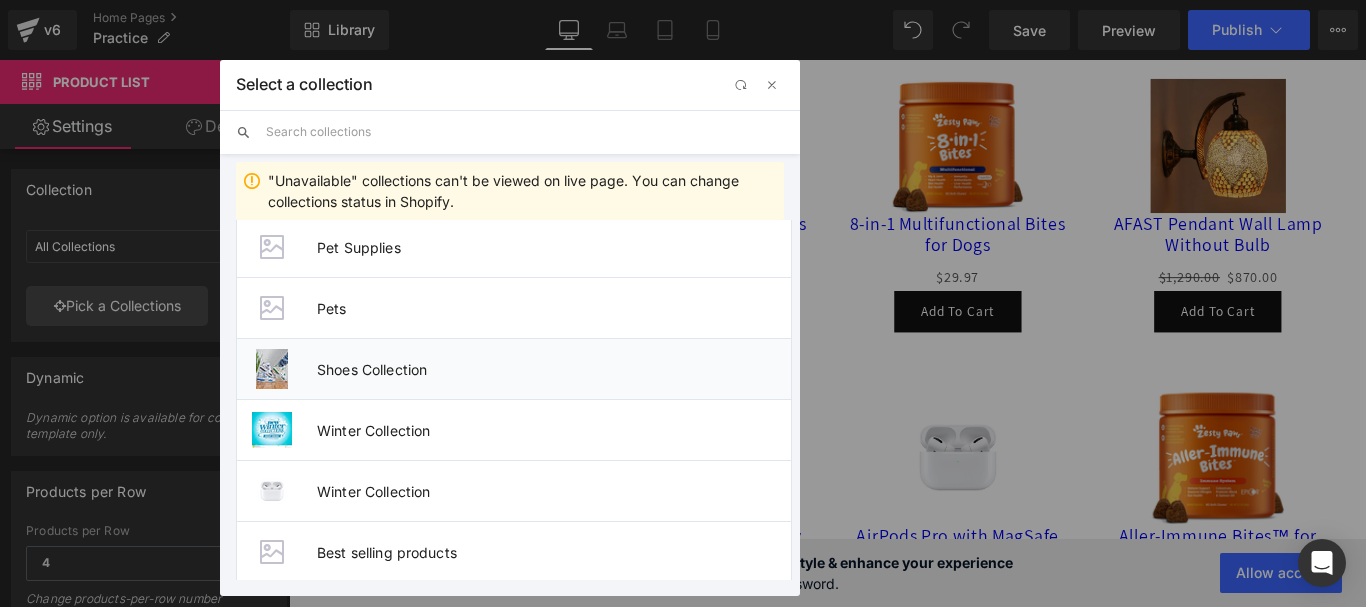 click on "Shoes Collection" at bounding box center (554, 369) 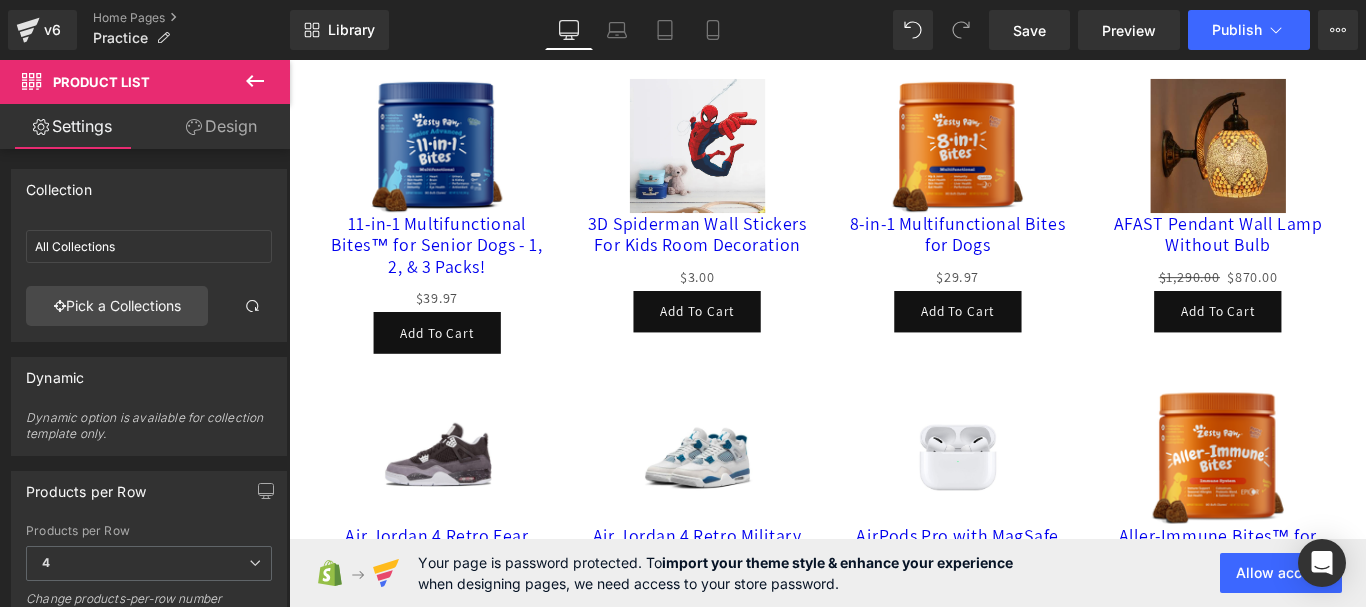 type on "Shoes Collection" 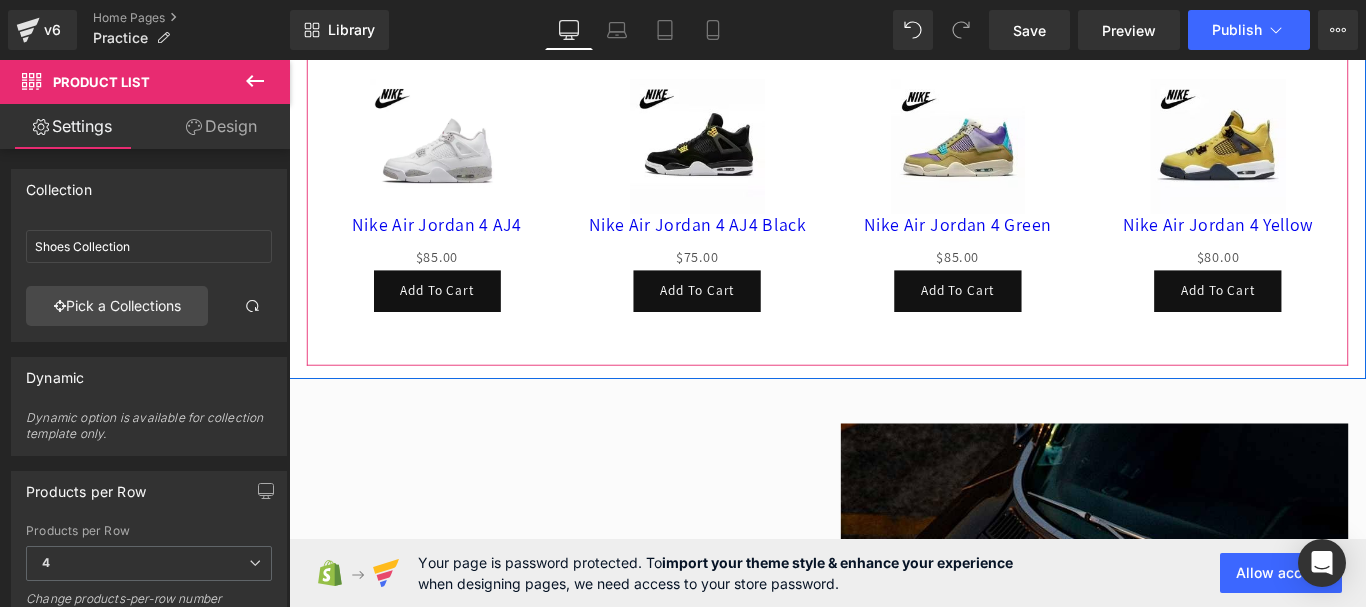 scroll, scrollTop: 1200, scrollLeft: 0, axis: vertical 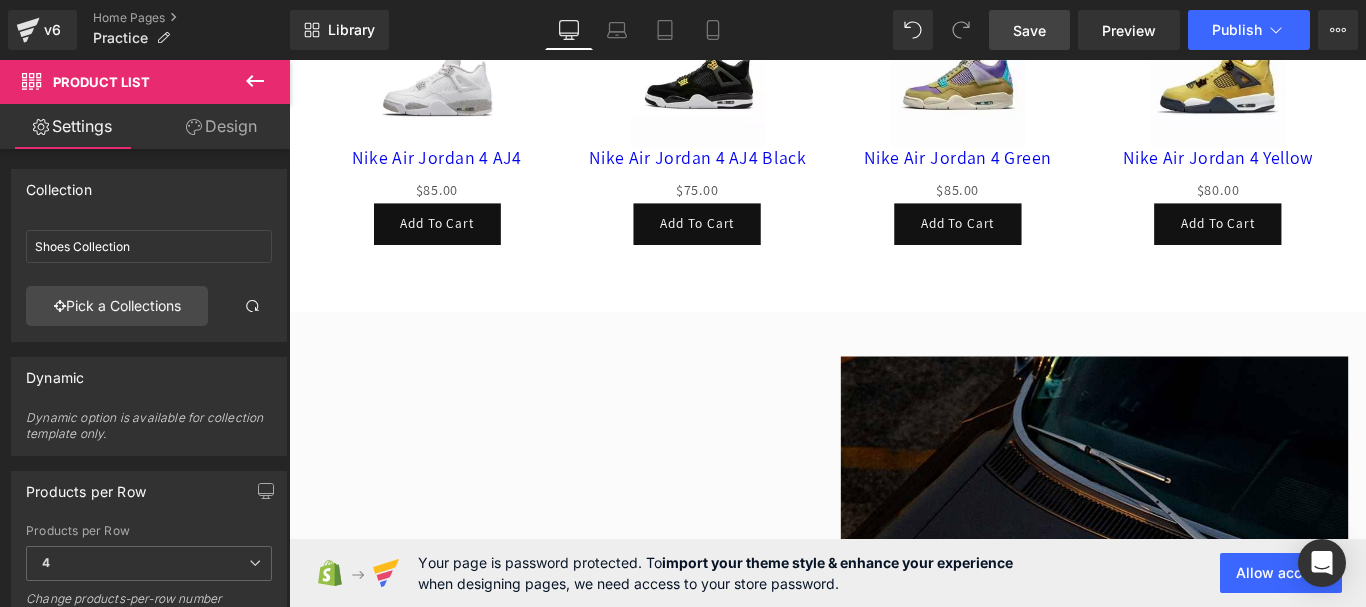 click on "Save" at bounding box center [1029, 30] 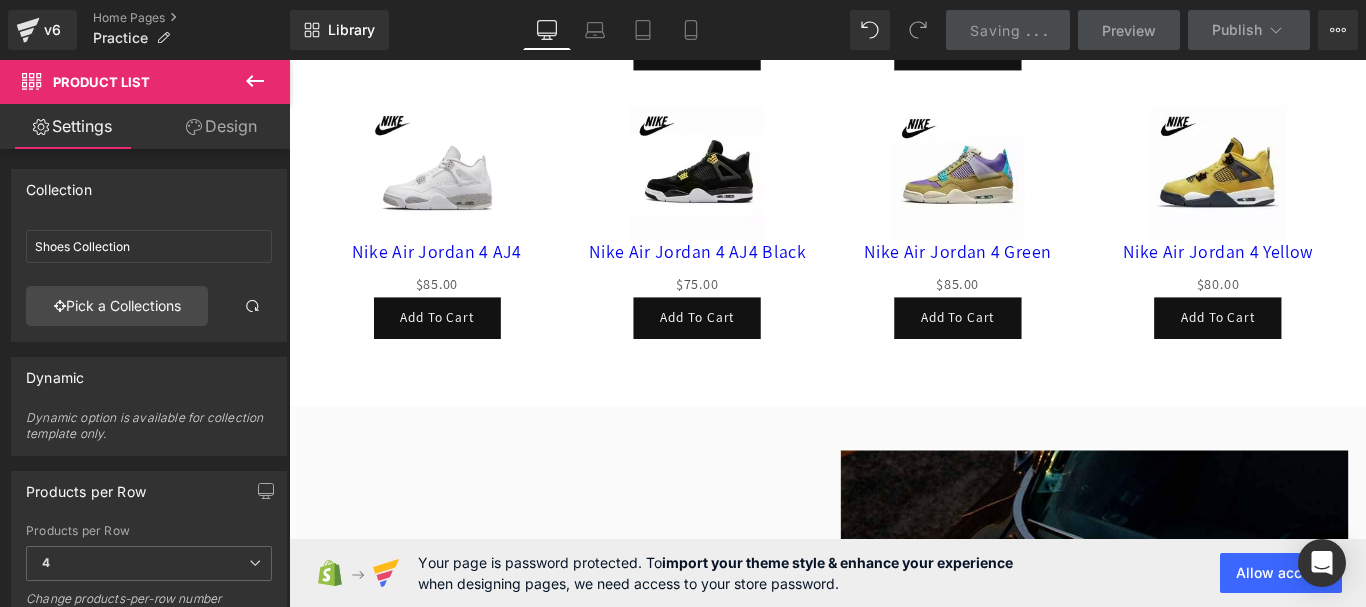 scroll, scrollTop: 1100, scrollLeft: 0, axis: vertical 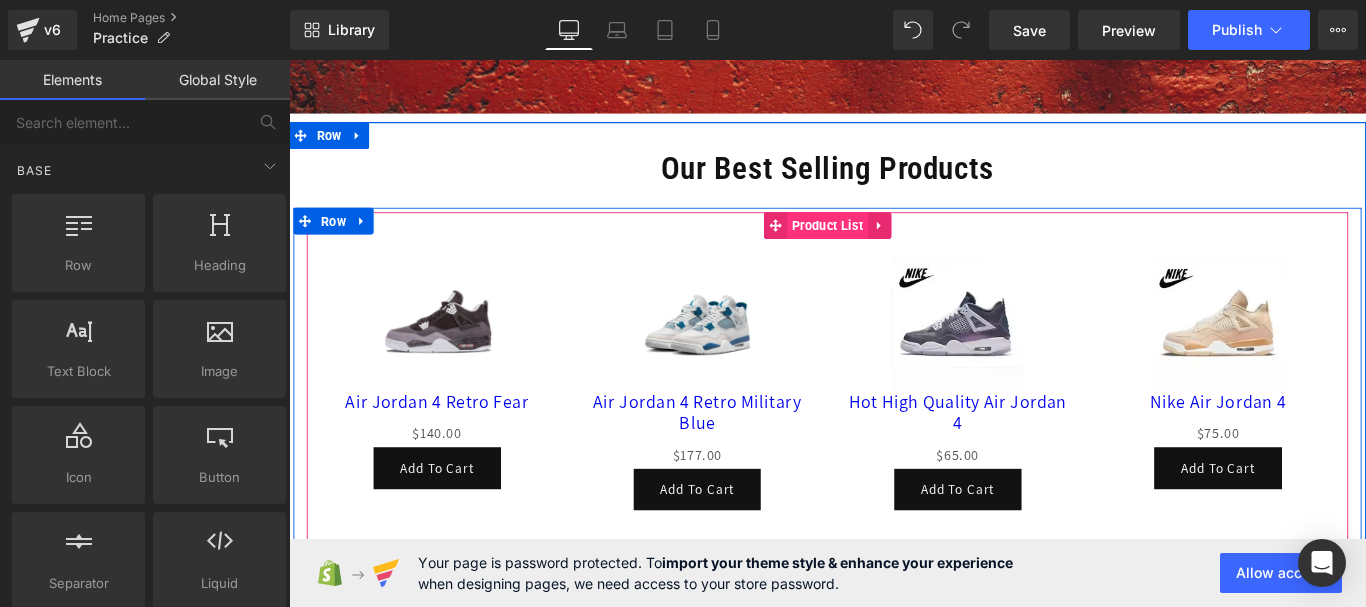 click on "Product List" at bounding box center [894, 246] 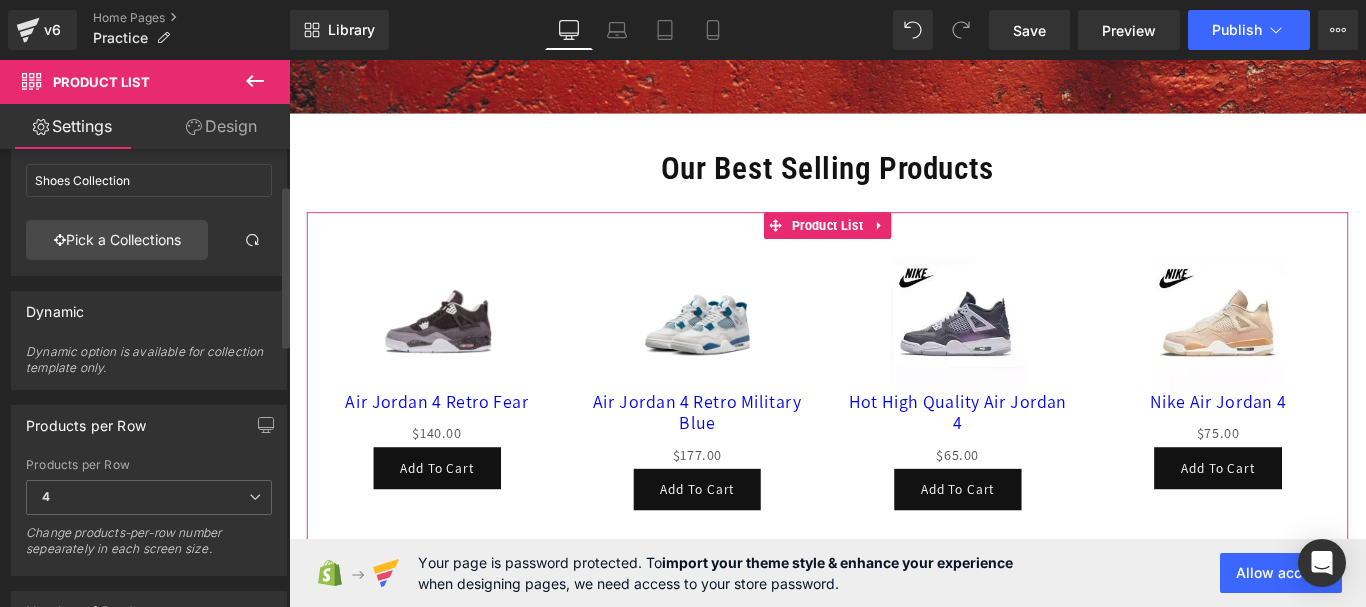 scroll, scrollTop: 100, scrollLeft: 0, axis: vertical 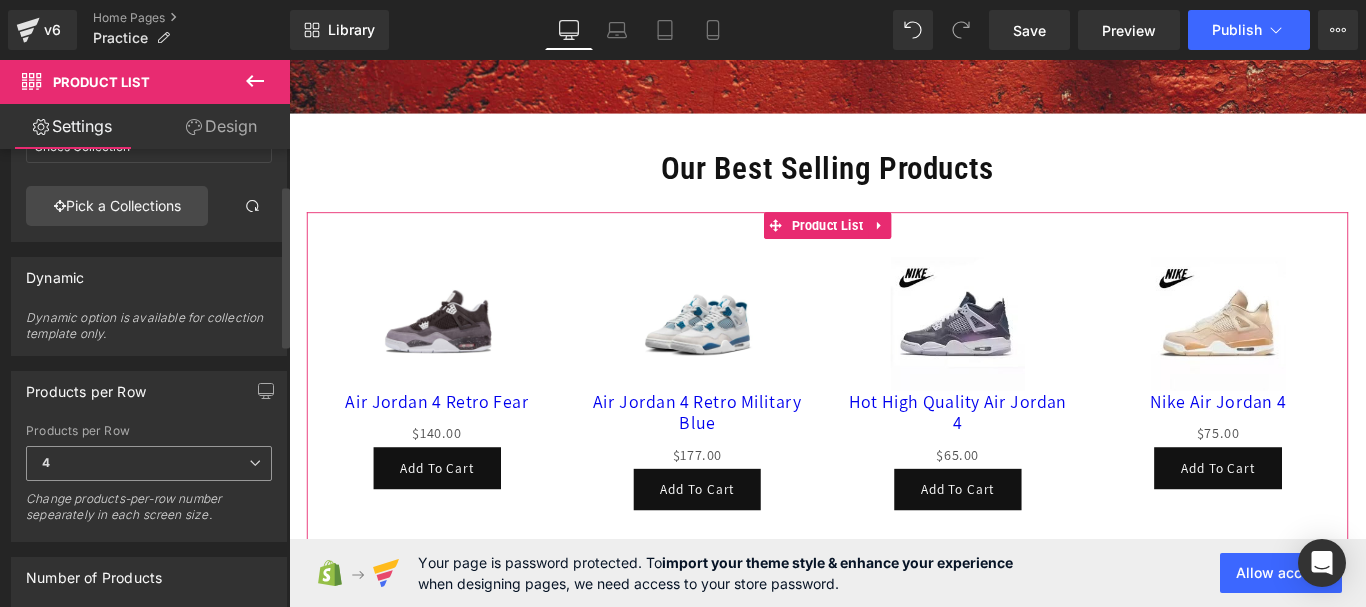 click on "4" at bounding box center (149, 463) 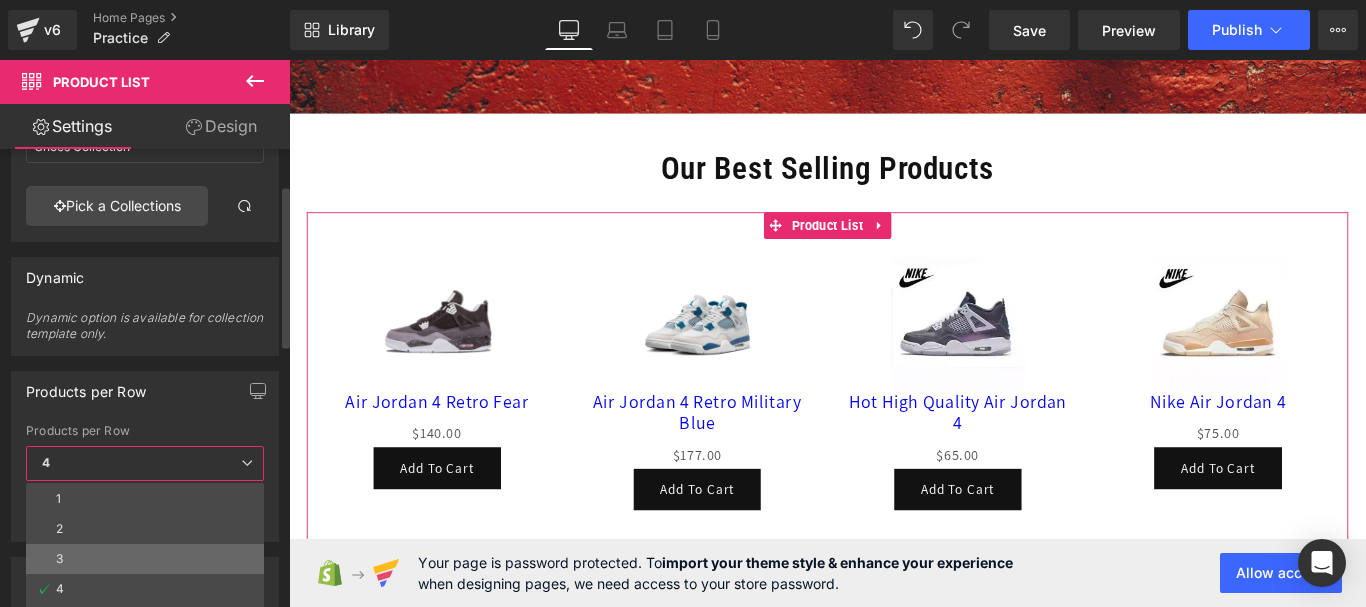 click on "3" at bounding box center [145, 559] 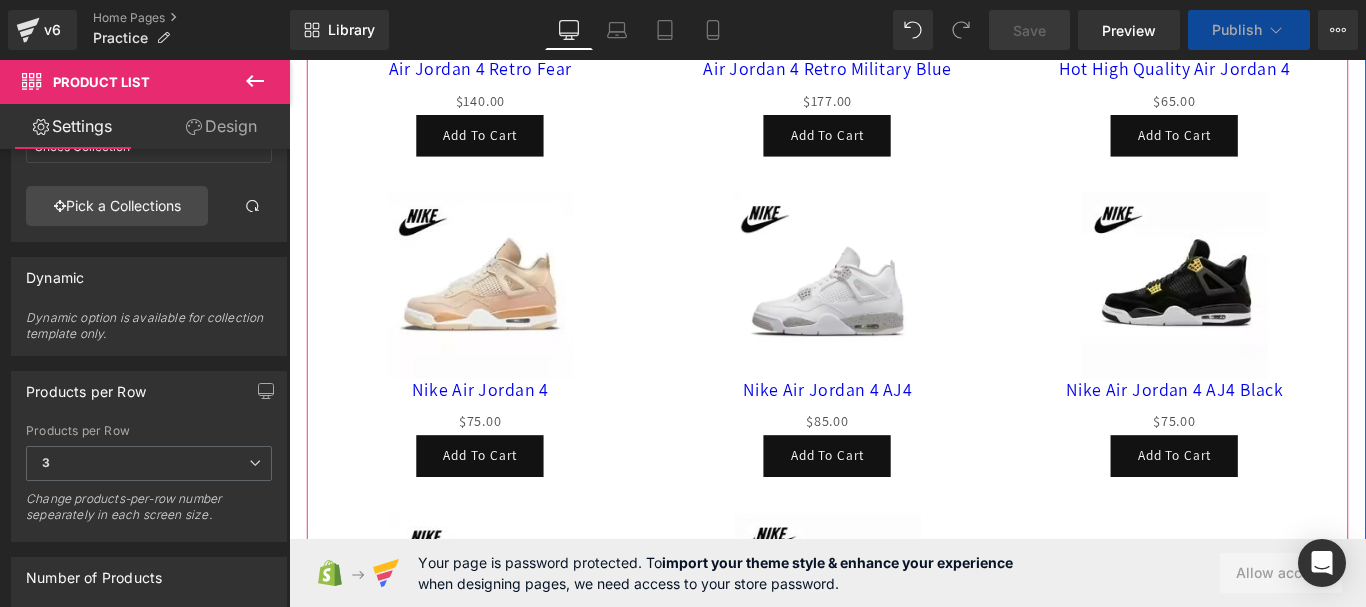 scroll, scrollTop: 1300, scrollLeft: 0, axis: vertical 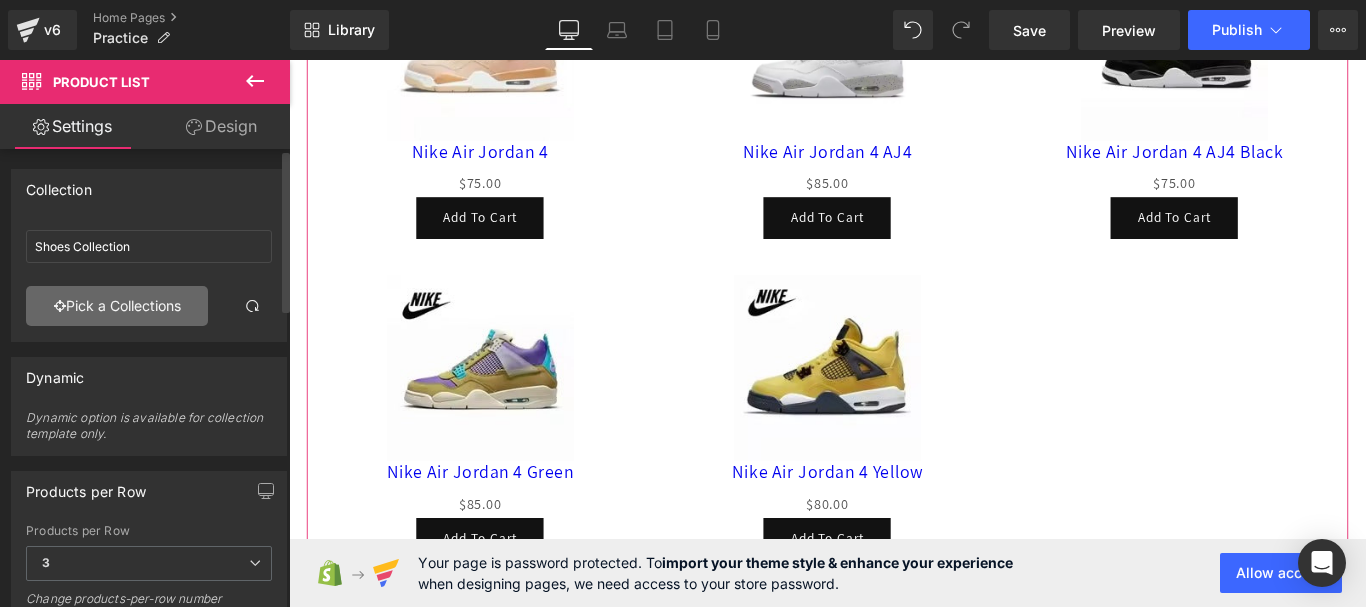 click on "Pick a Collections" at bounding box center (117, 306) 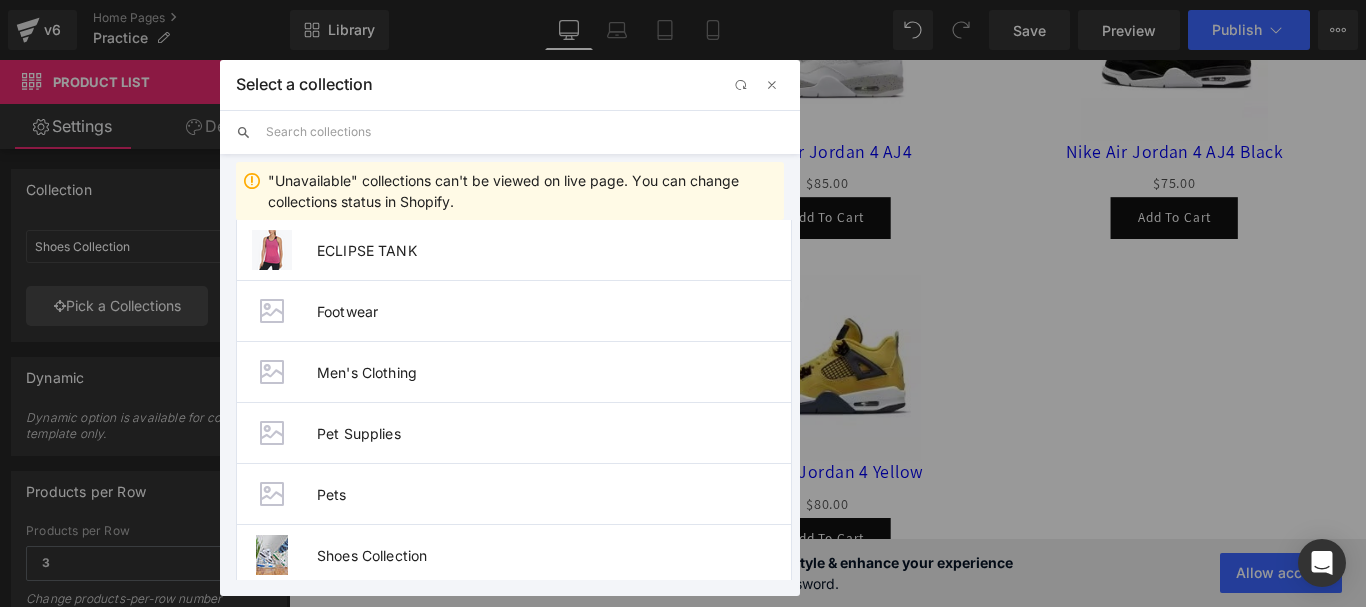 scroll, scrollTop: 400, scrollLeft: 0, axis: vertical 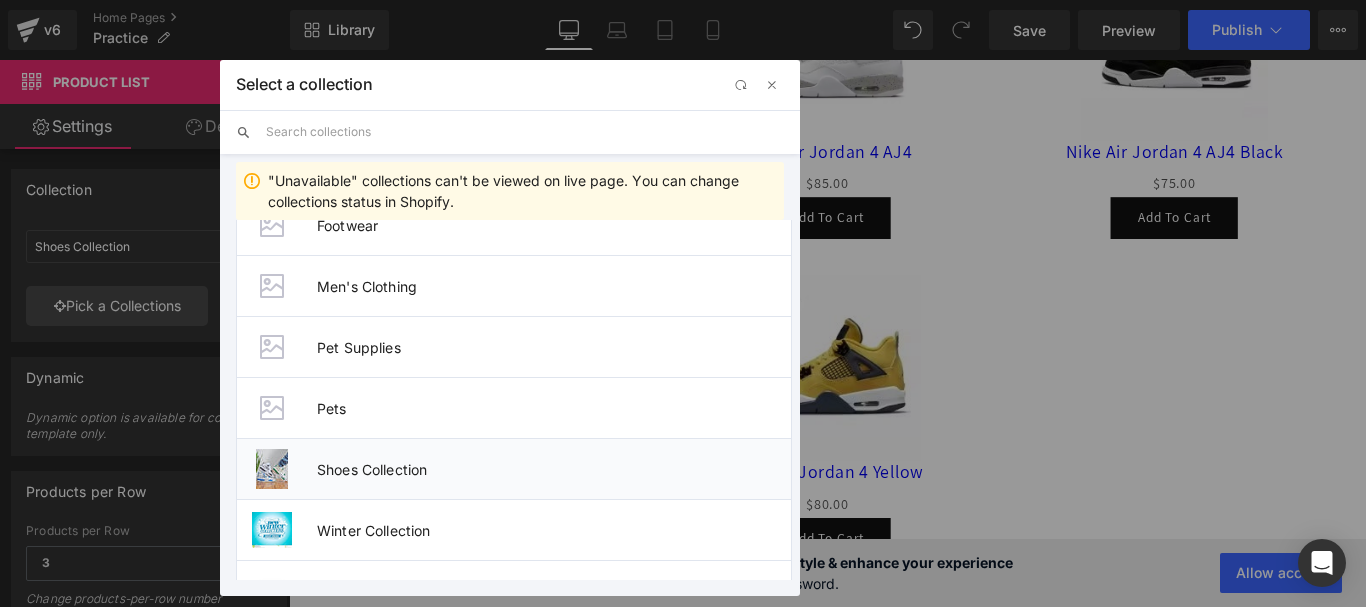 click on "Shoes Collection" at bounding box center [514, 468] 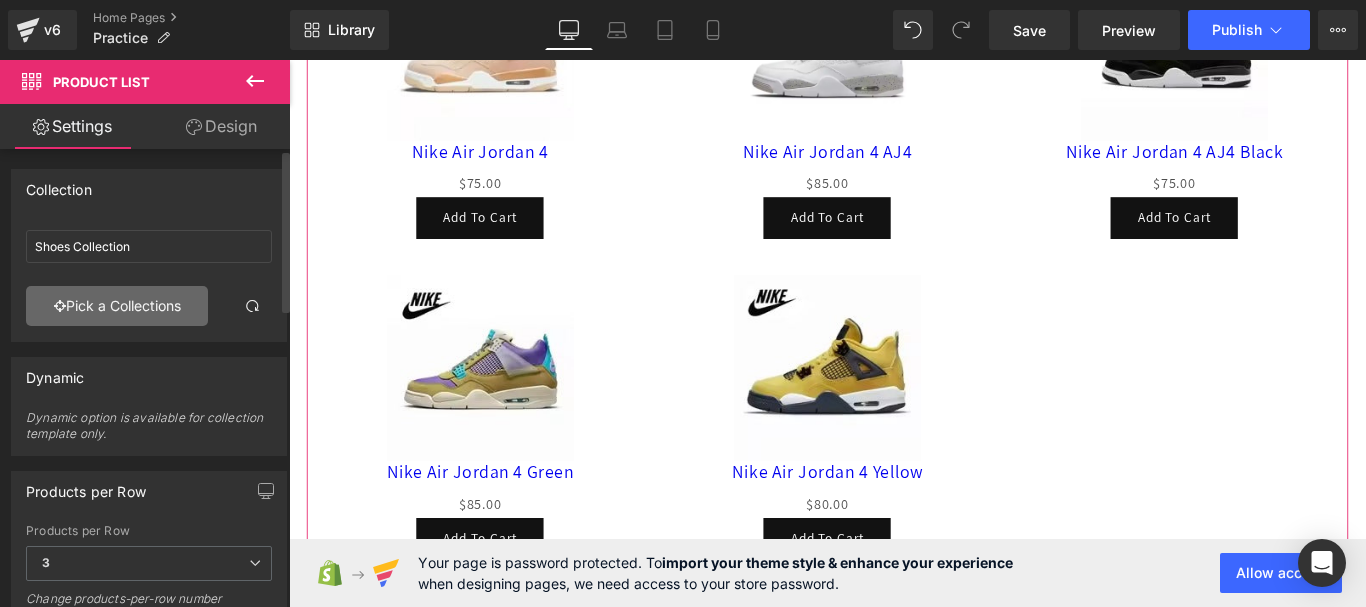 click on "Pick a Collections" at bounding box center [117, 306] 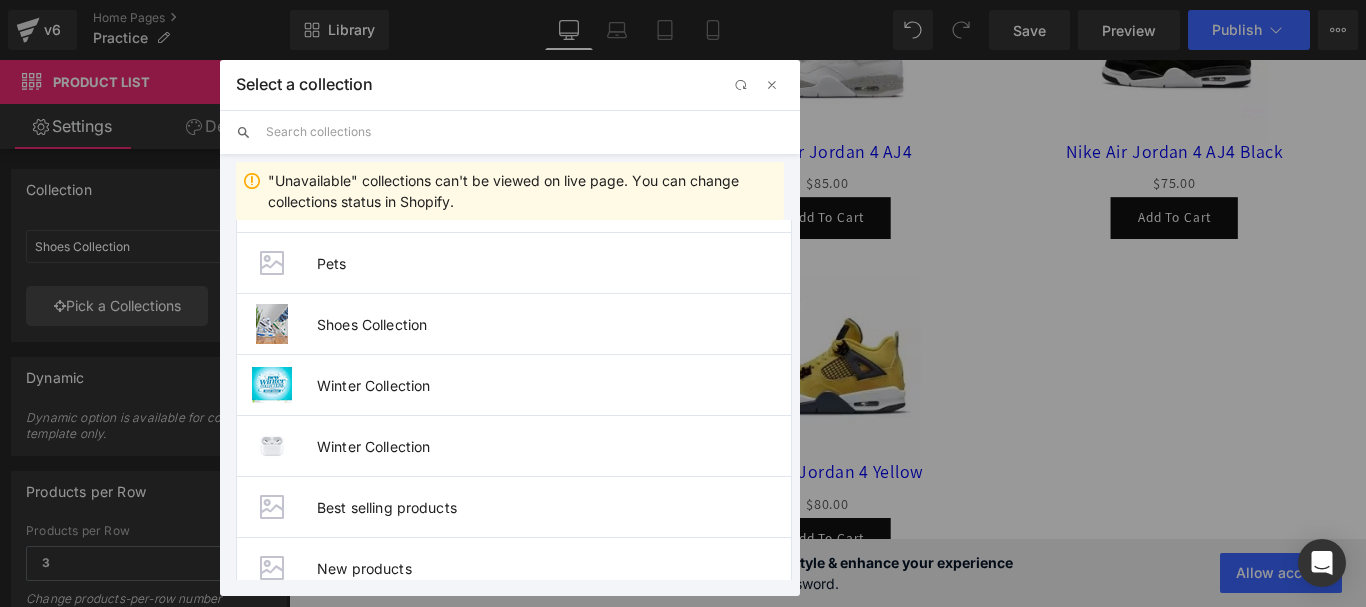 scroll, scrollTop: 569, scrollLeft: 0, axis: vertical 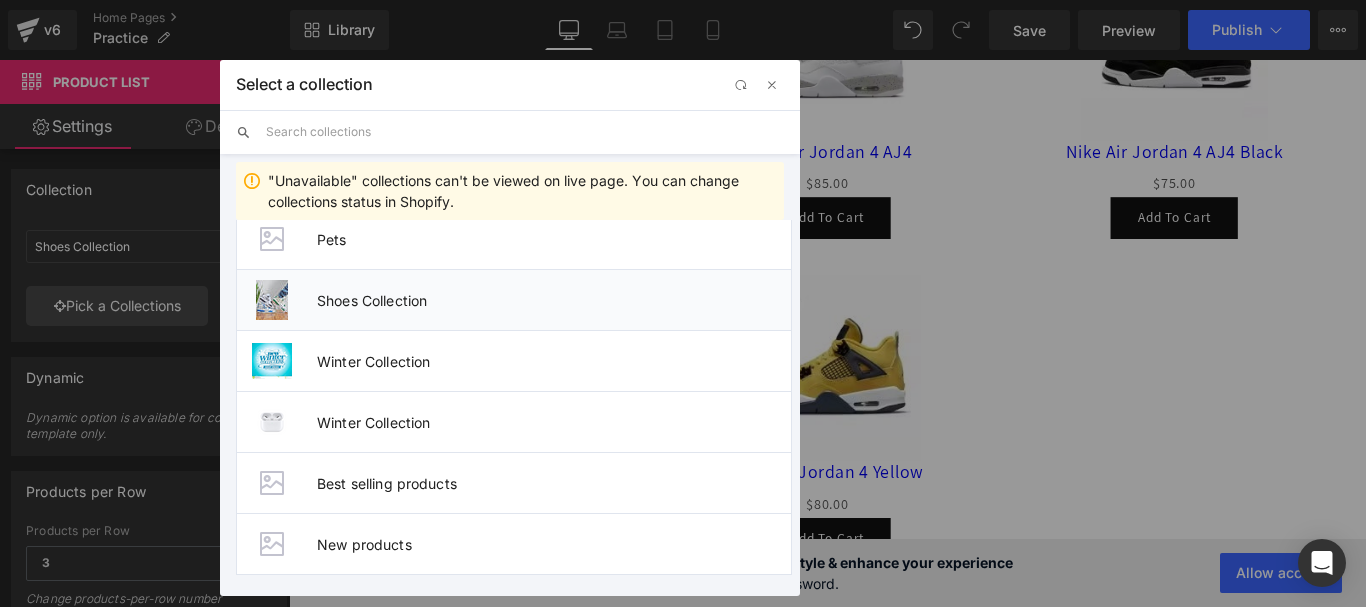 click on "Shoes Collection" at bounding box center (514, 299) 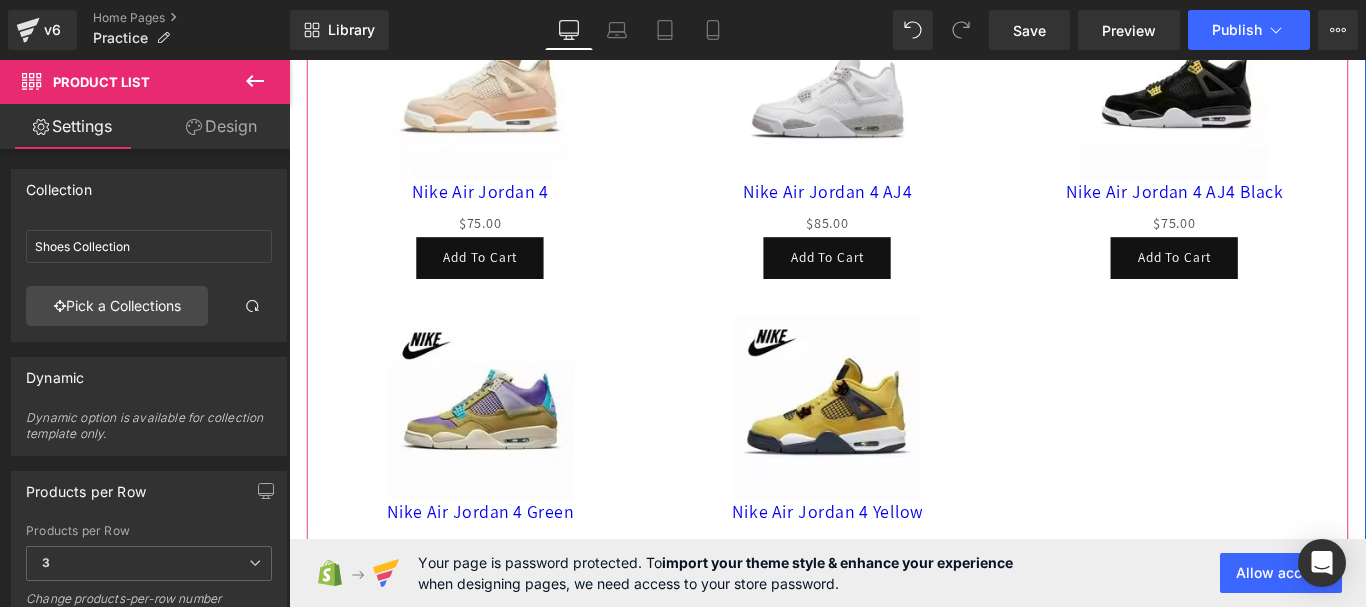 scroll, scrollTop: 1400, scrollLeft: 0, axis: vertical 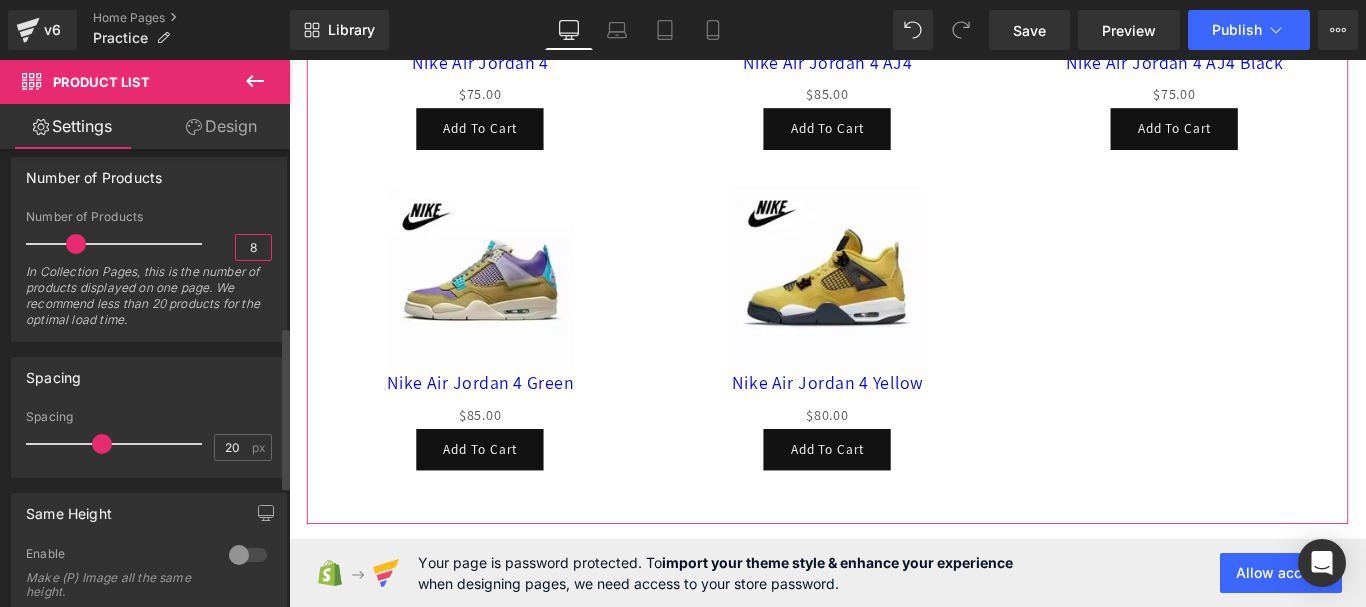 click on "8" at bounding box center [253, 247] 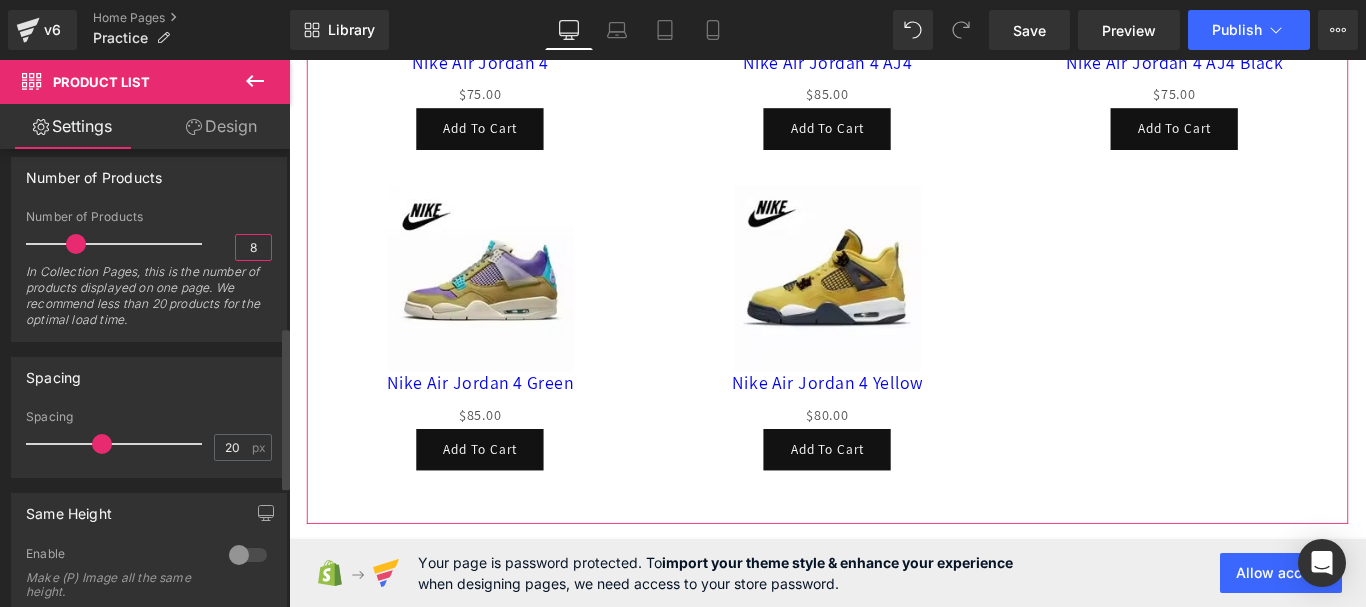 click on "8" at bounding box center (253, 247) 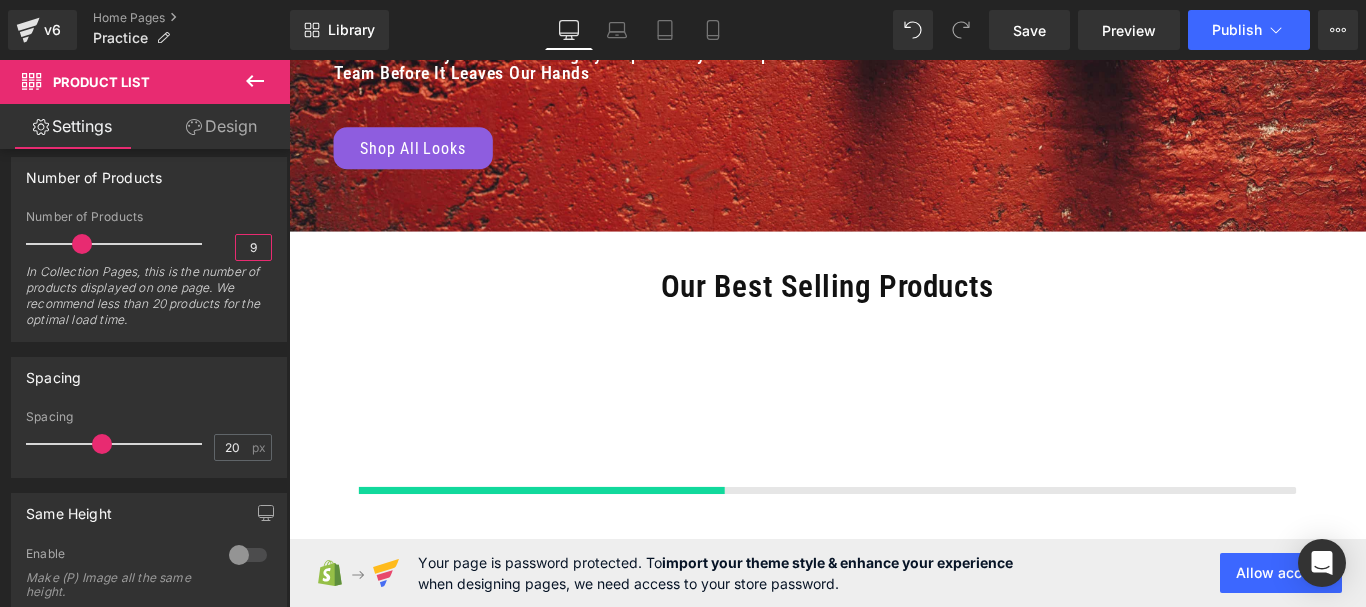 scroll, scrollTop: 500, scrollLeft: 0, axis: vertical 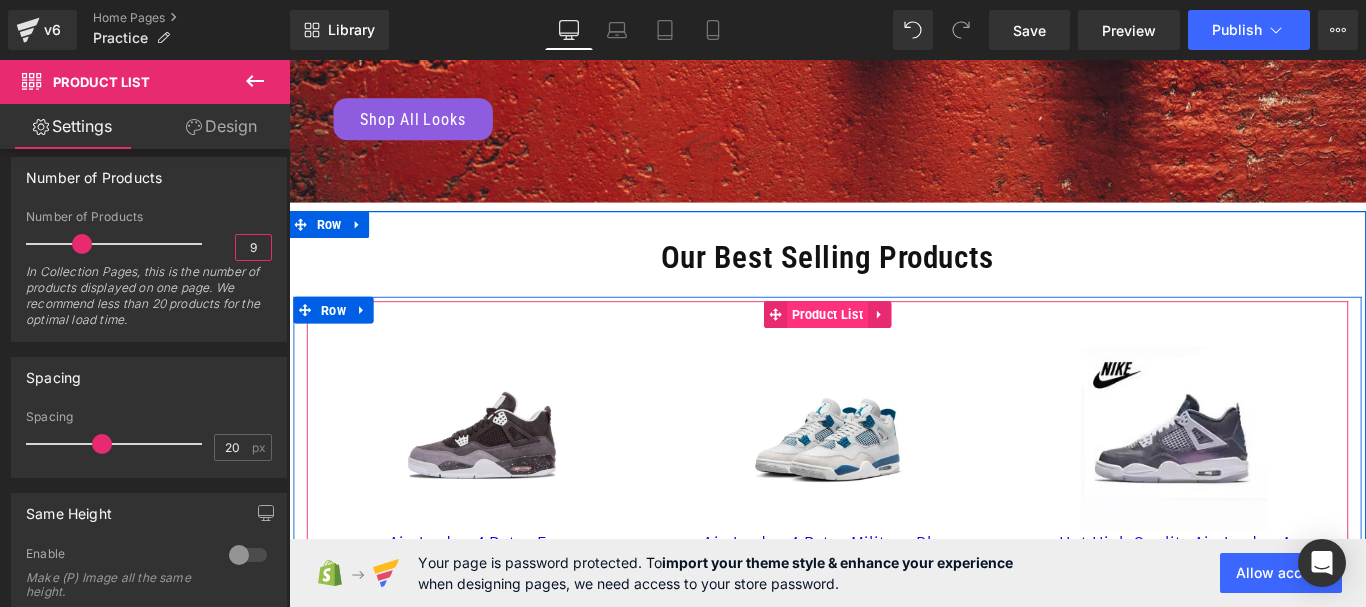 click on "Product List" at bounding box center [894, 346] 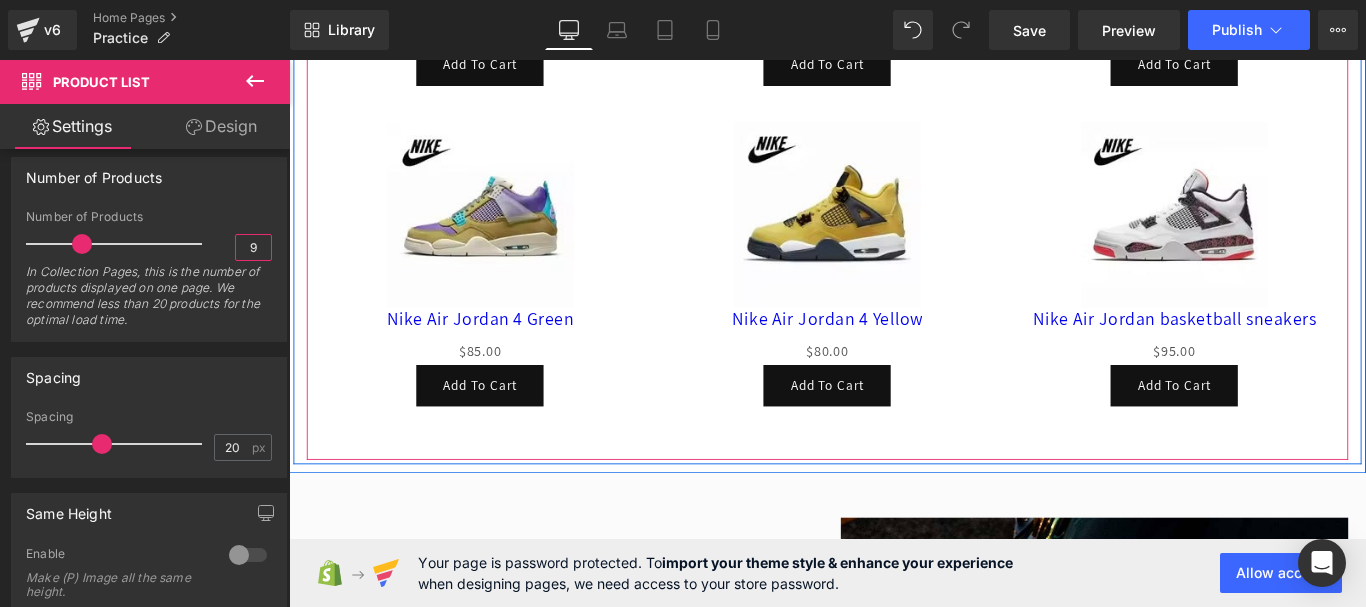 scroll, scrollTop: 1500, scrollLeft: 0, axis: vertical 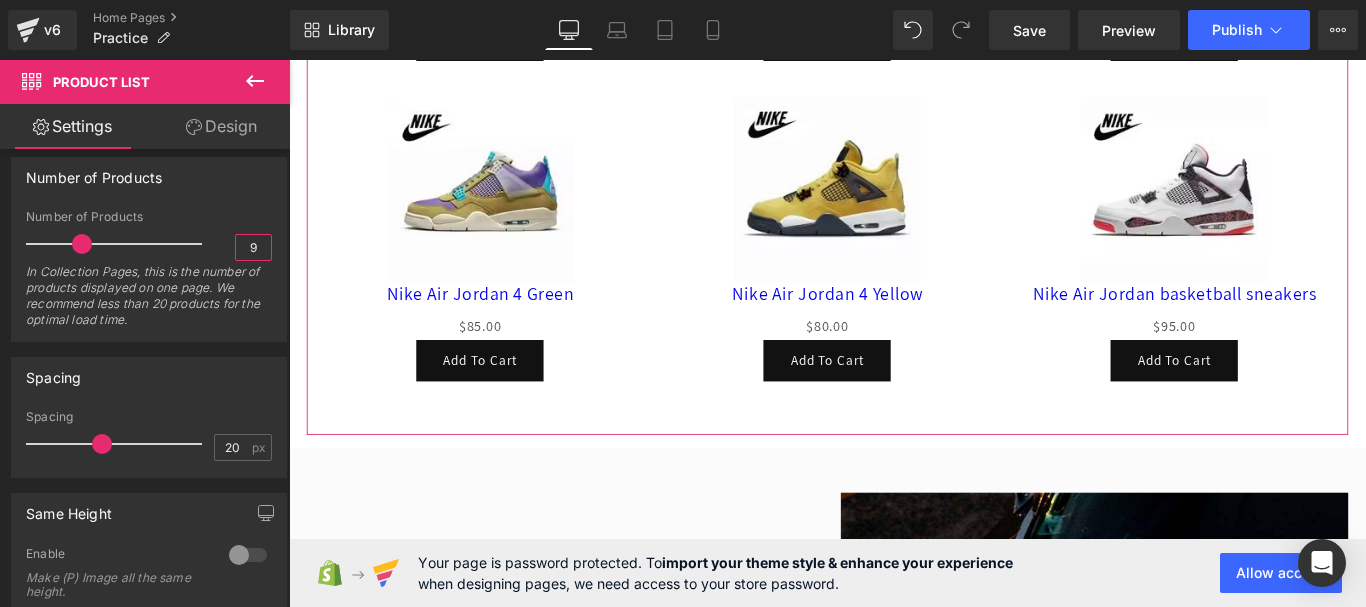 type on "9" 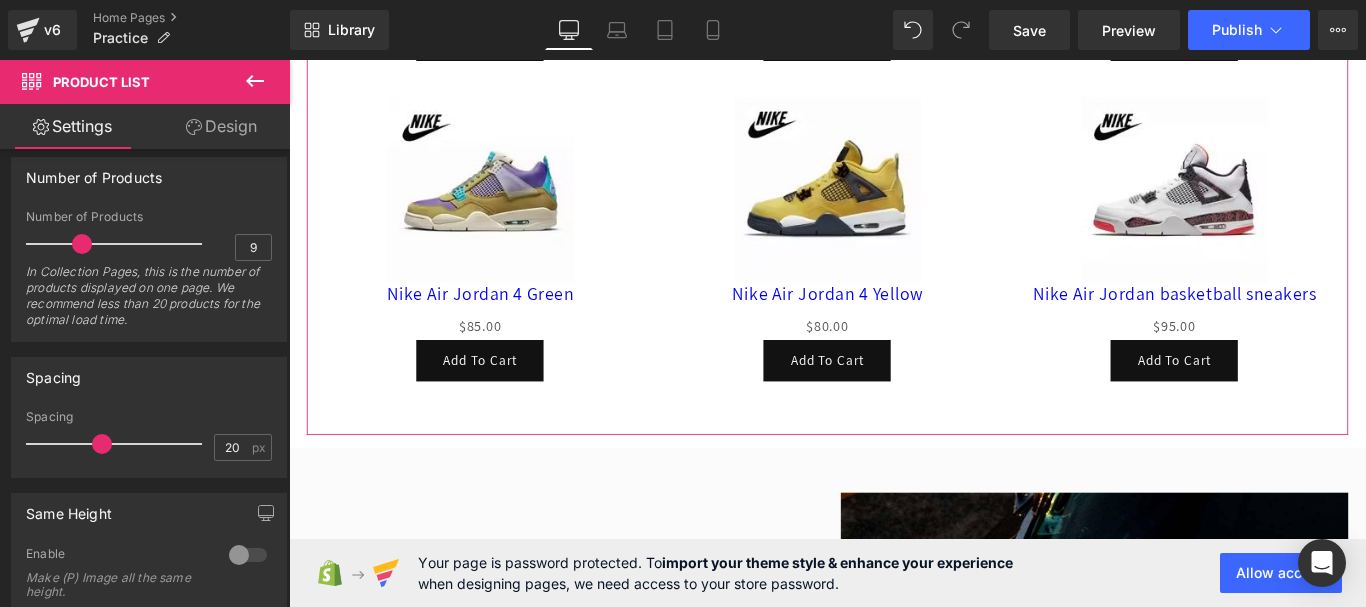 click on "Design" at bounding box center [221, 126] 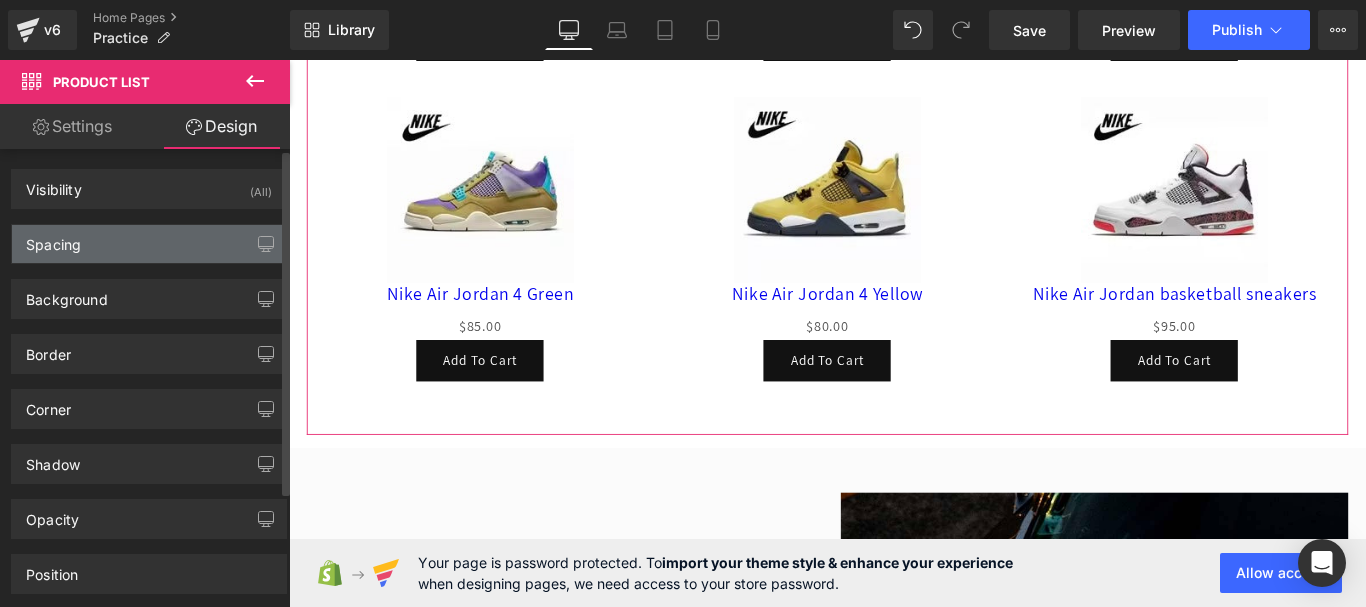 type on "0" 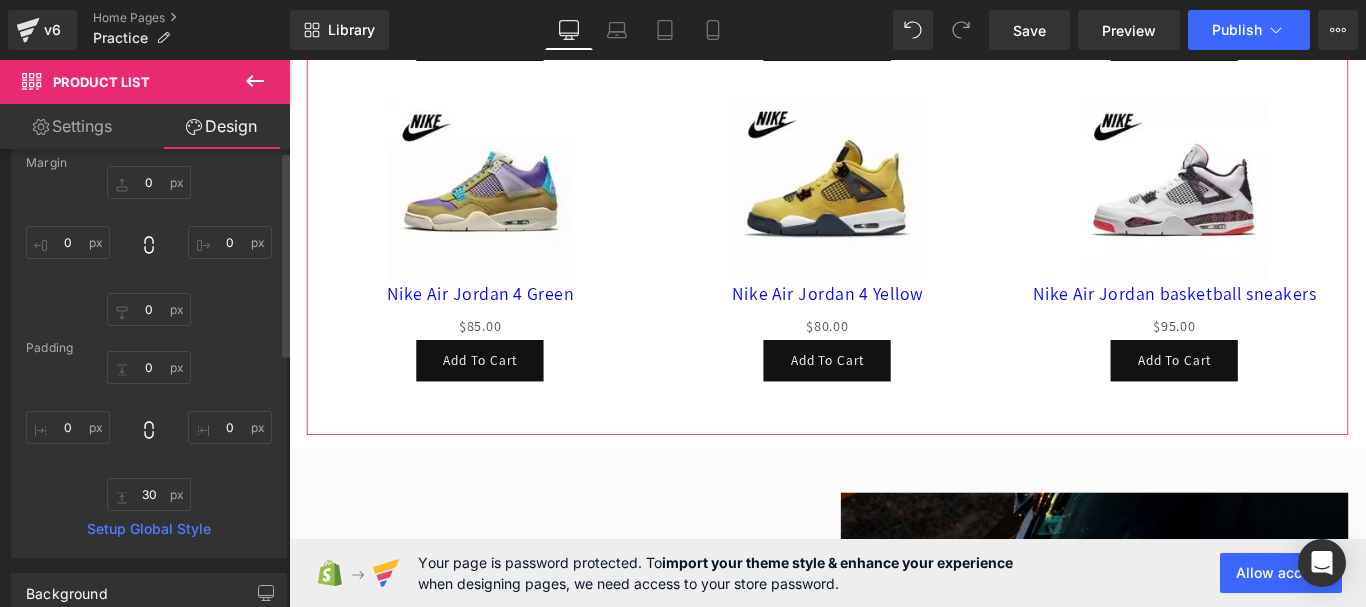 scroll, scrollTop: 0, scrollLeft: 0, axis: both 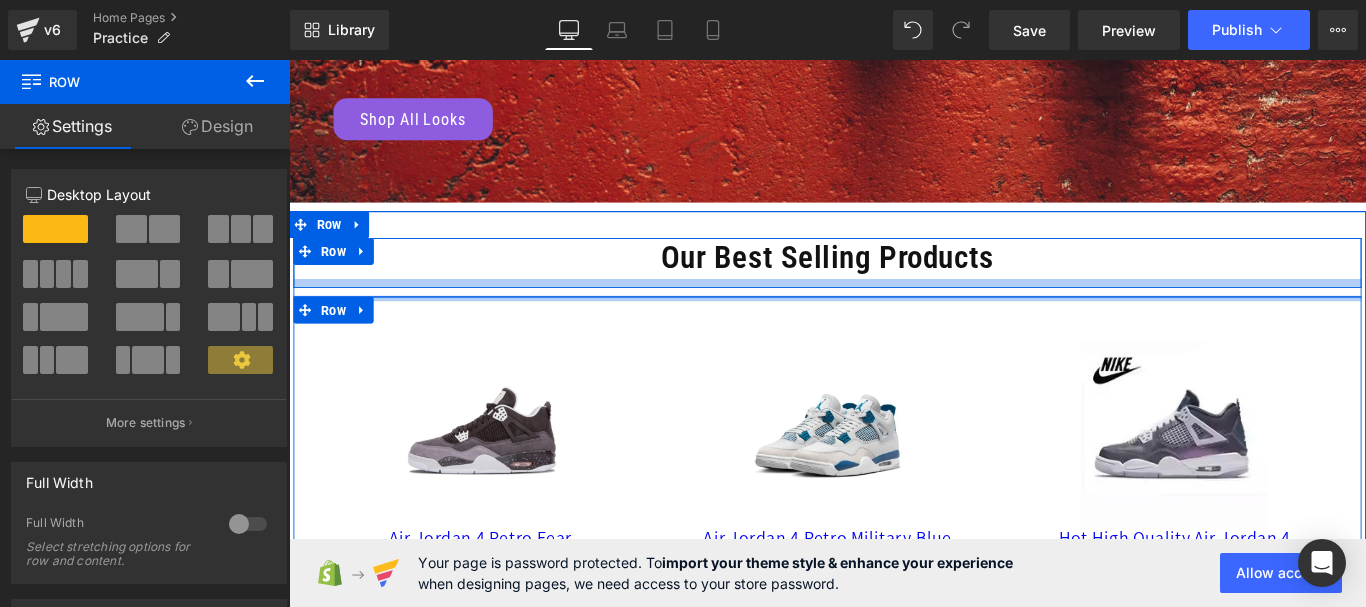 drag, startPoint x: 641, startPoint y: 328, endPoint x: 640, endPoint y: 315, distance: 13.038404 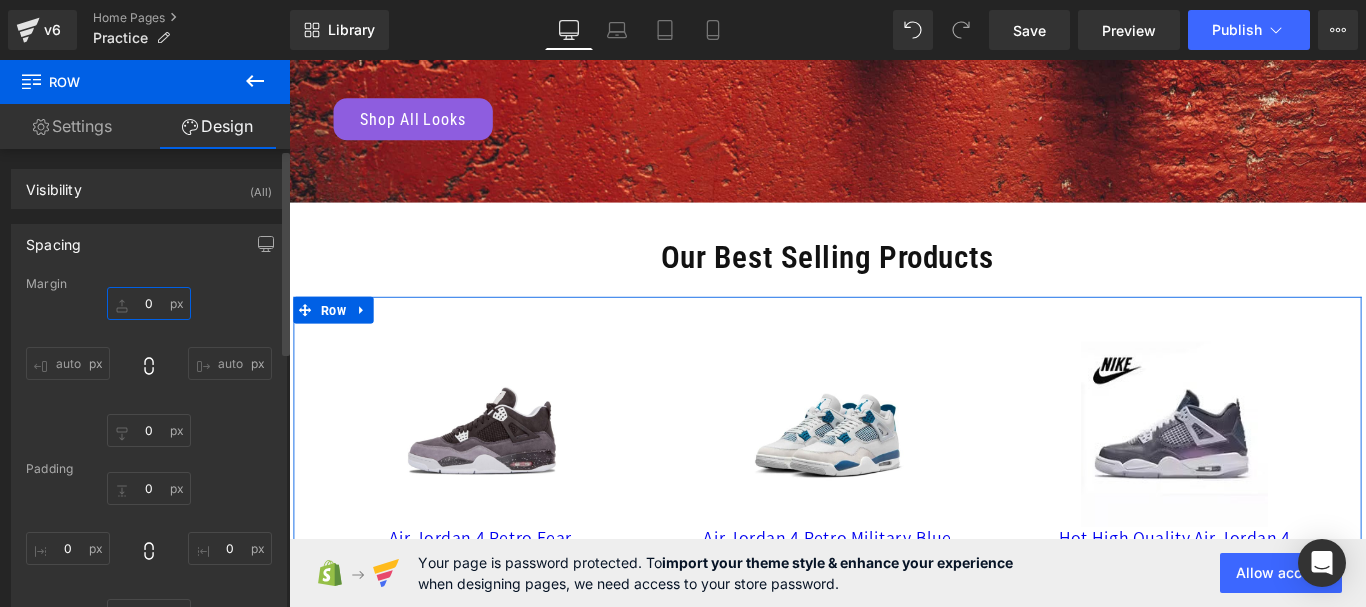 click on "0" at bounding box center [149, 303] 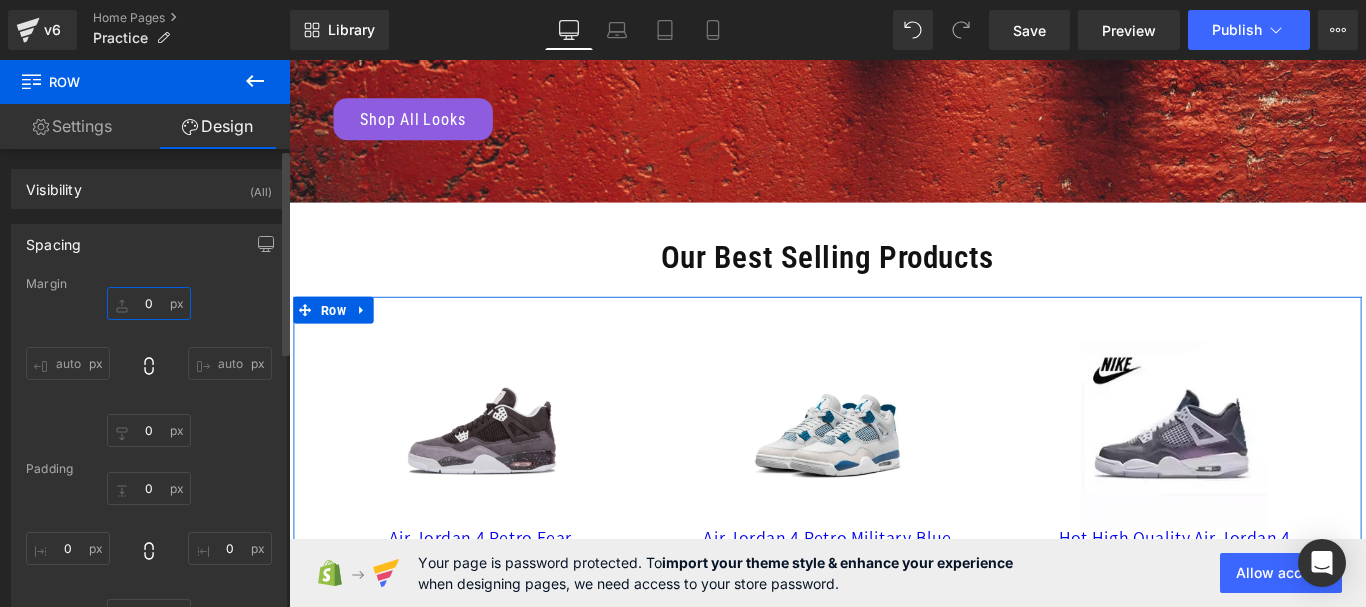 click on "0" at bounding box center (149, 303) 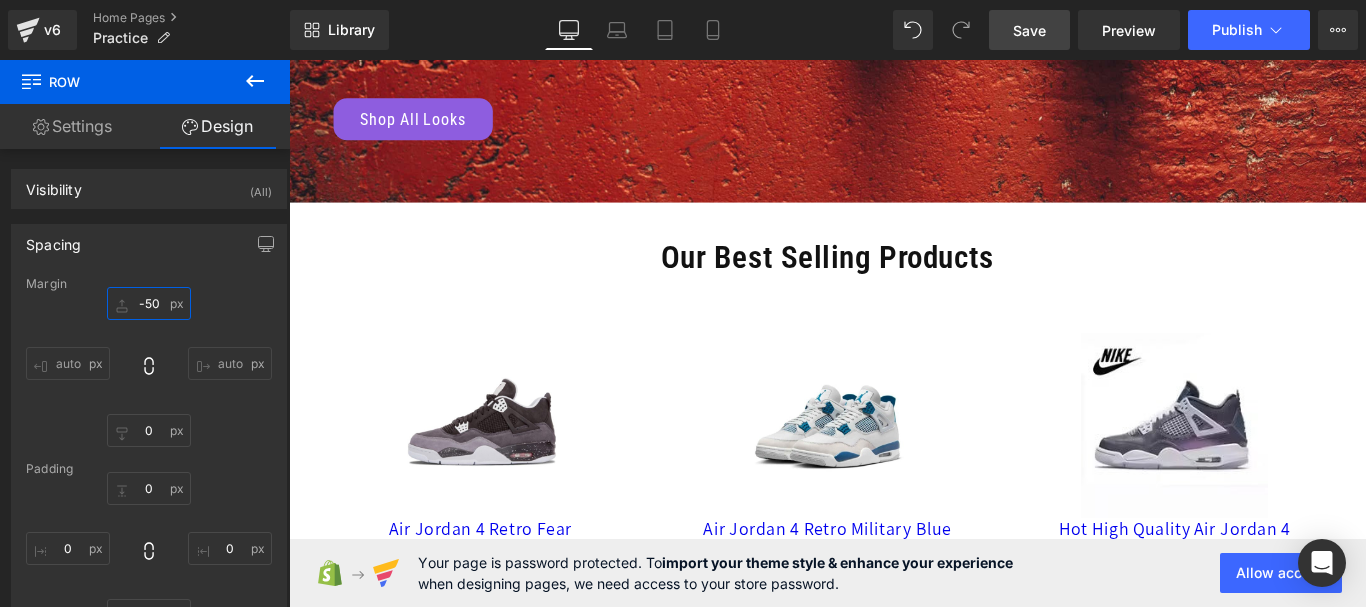 type on "-50" 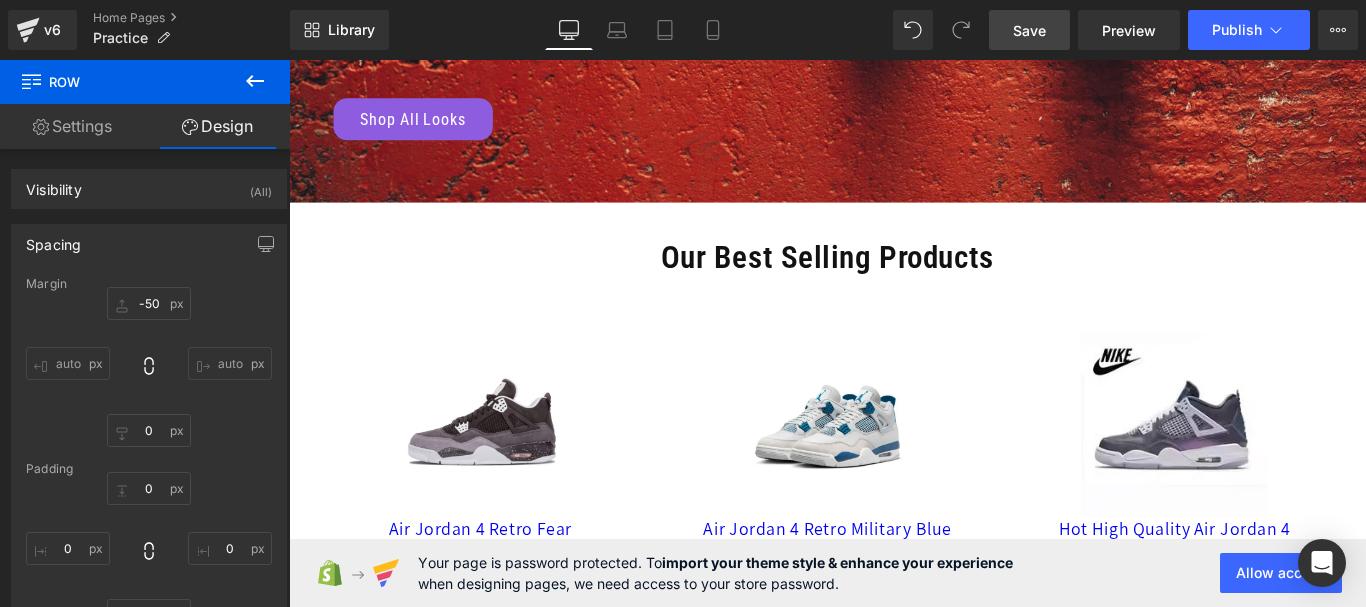 click on "Save" at bounding box center (1029, 30) 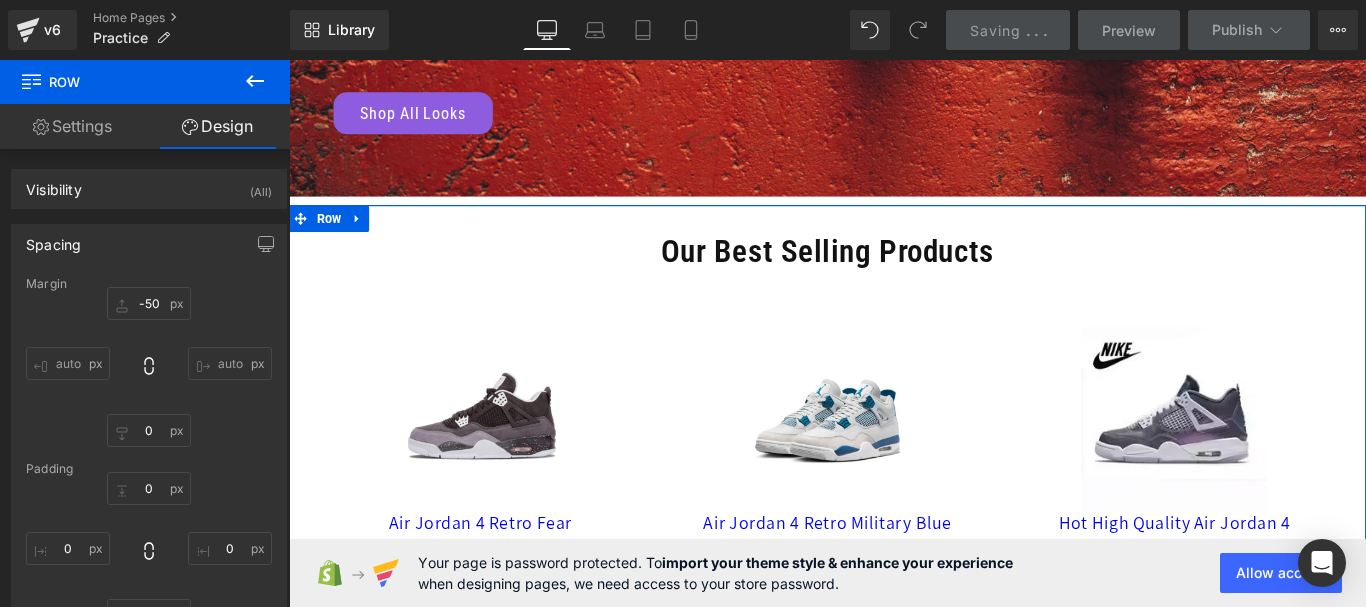 scroll, scrollTop: 700, scrollLeft: 0, axis: vertical 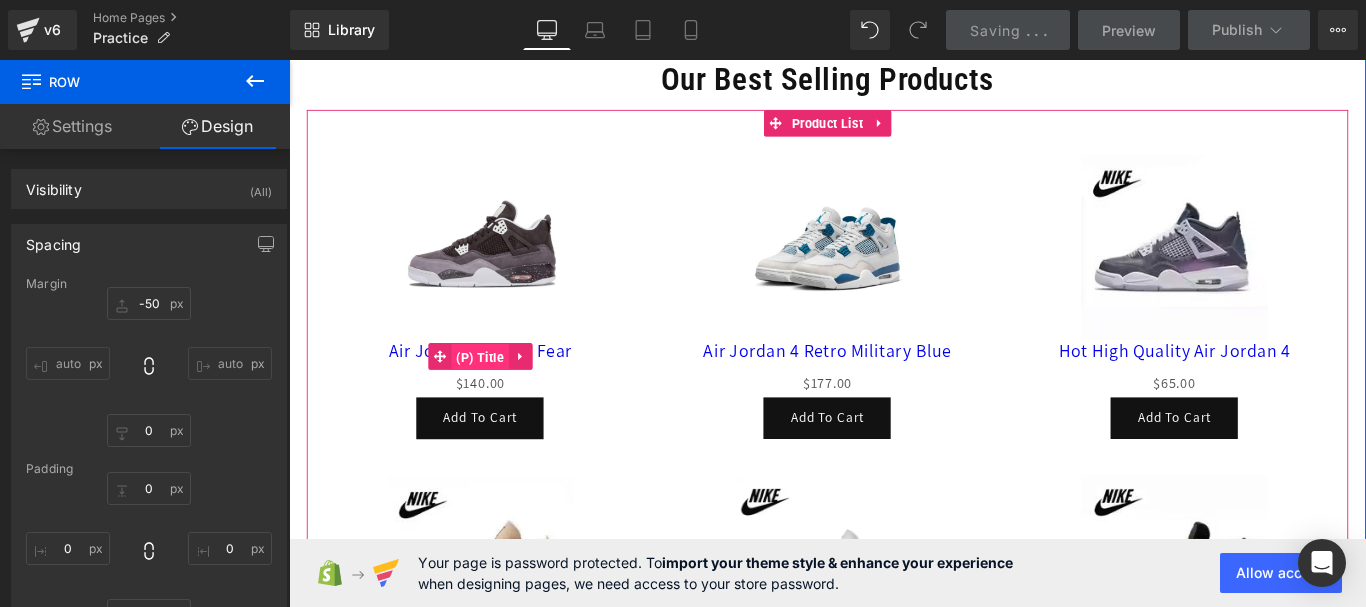 click on "(P) Title" at bounding box center [504, 394] 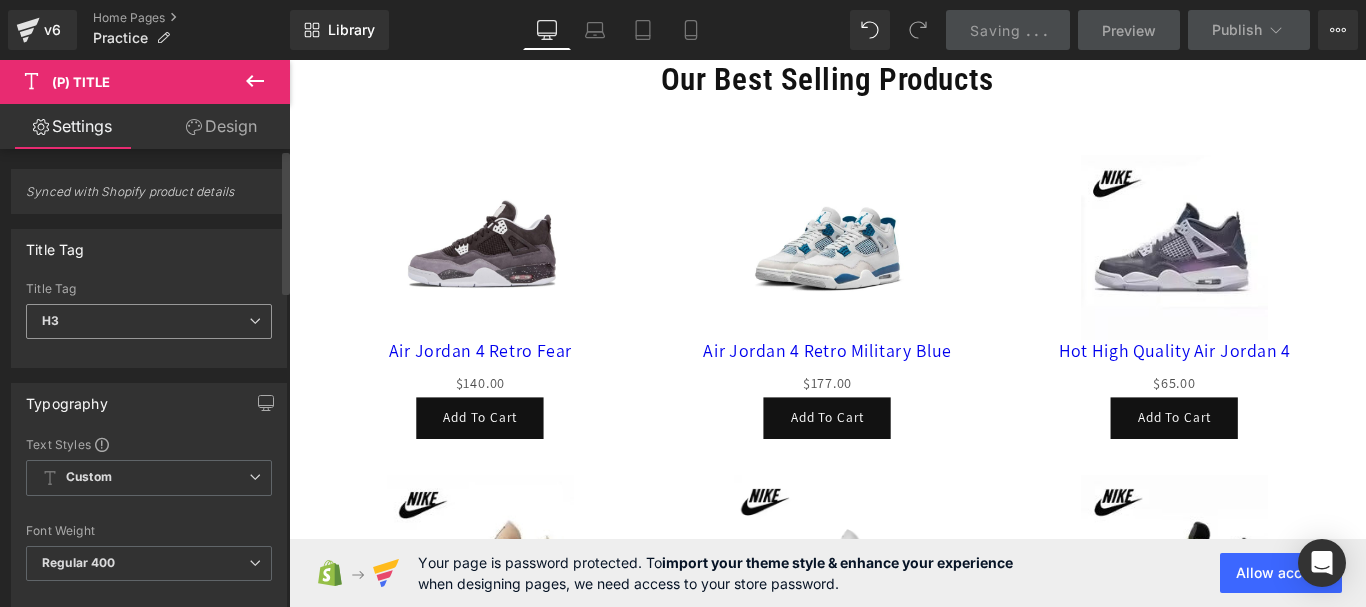 click on "H3" at bounding box center [149, 321] 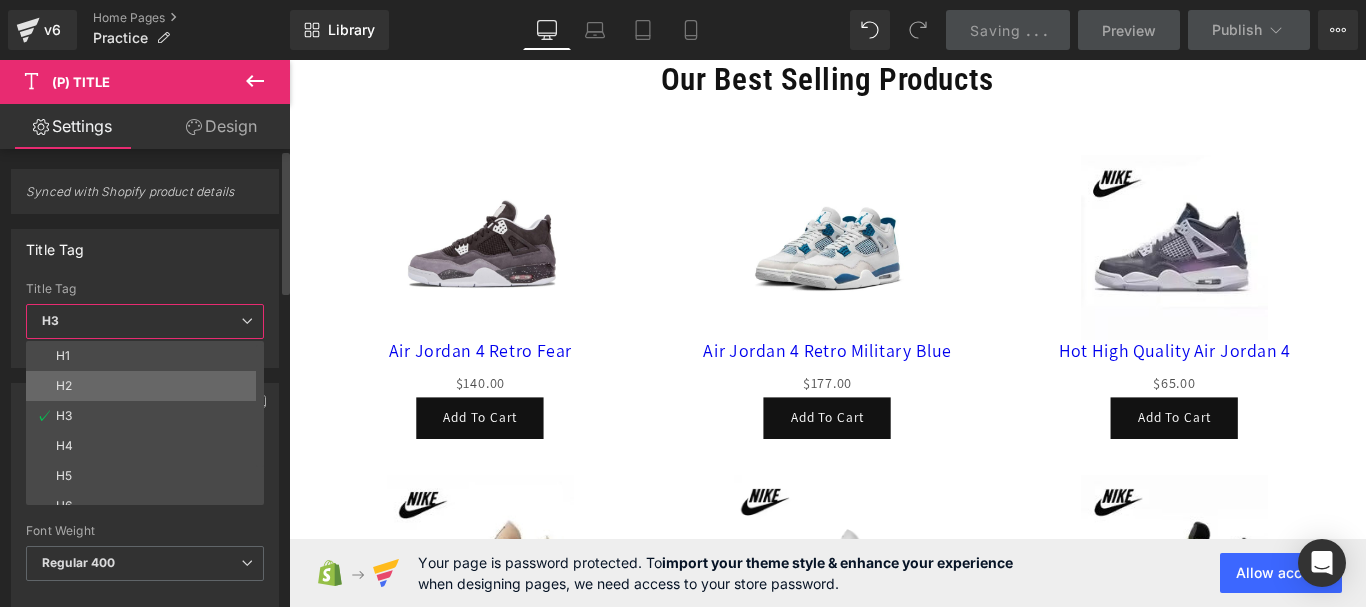 click on "H2" at bounding box center [149, 386] 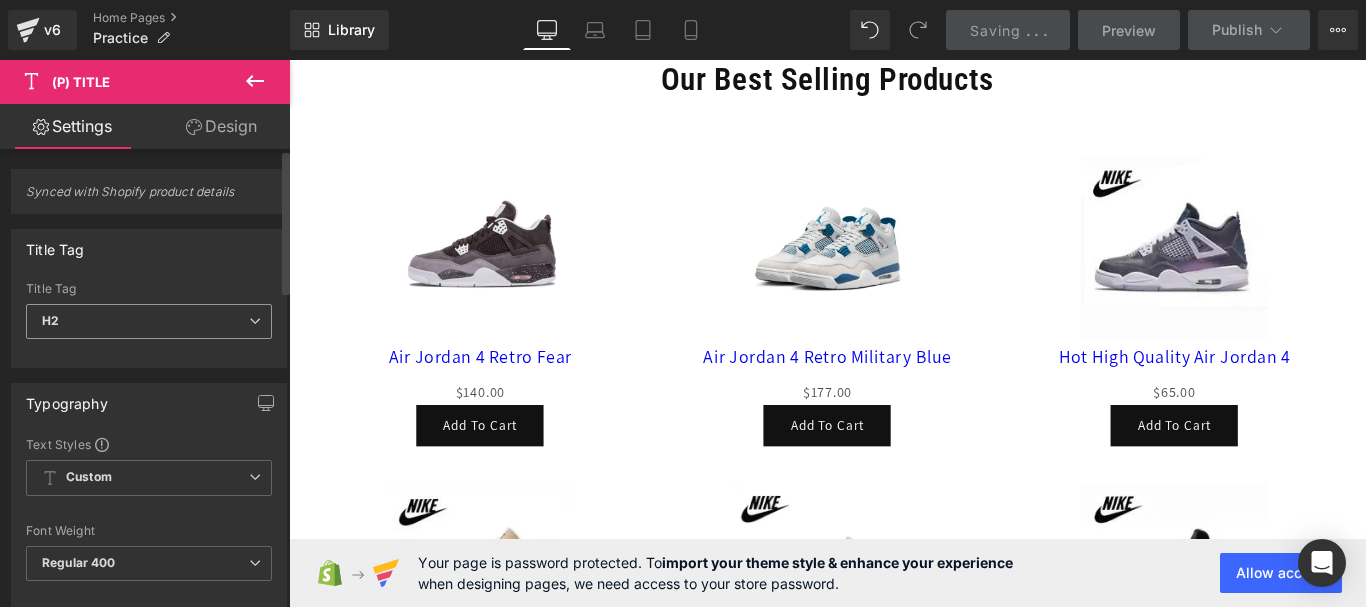 click on "H2" at bounding box center (149, 321) 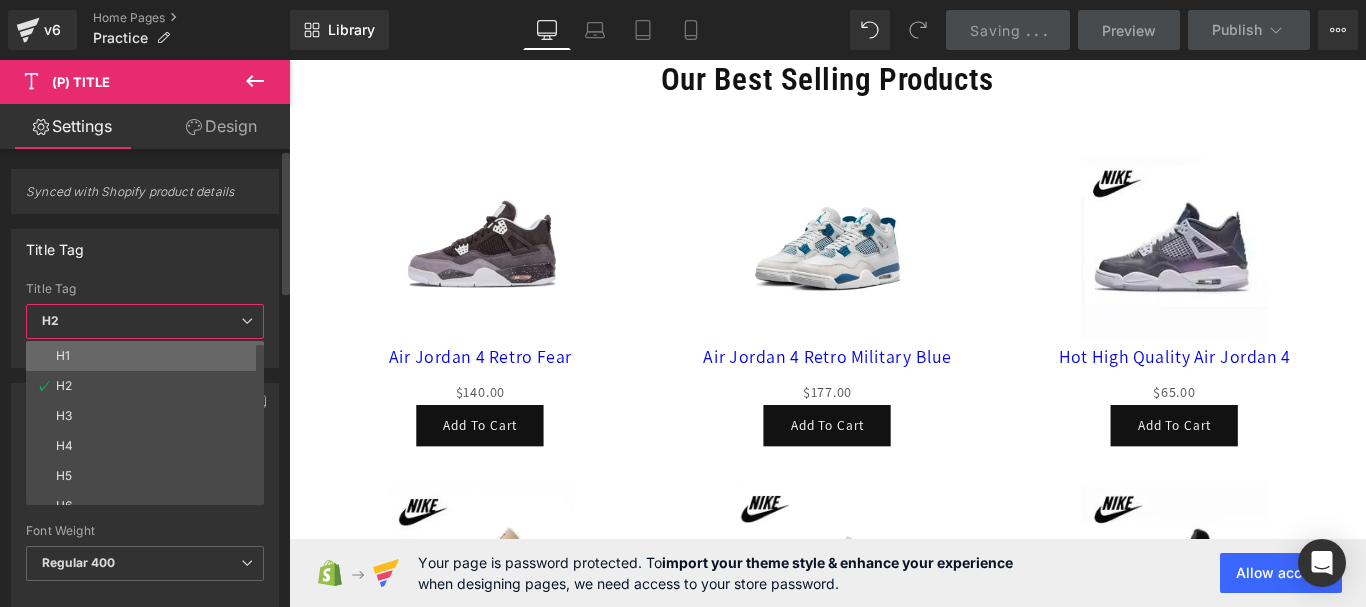 click on "H1" at bounding box center [149, 356] 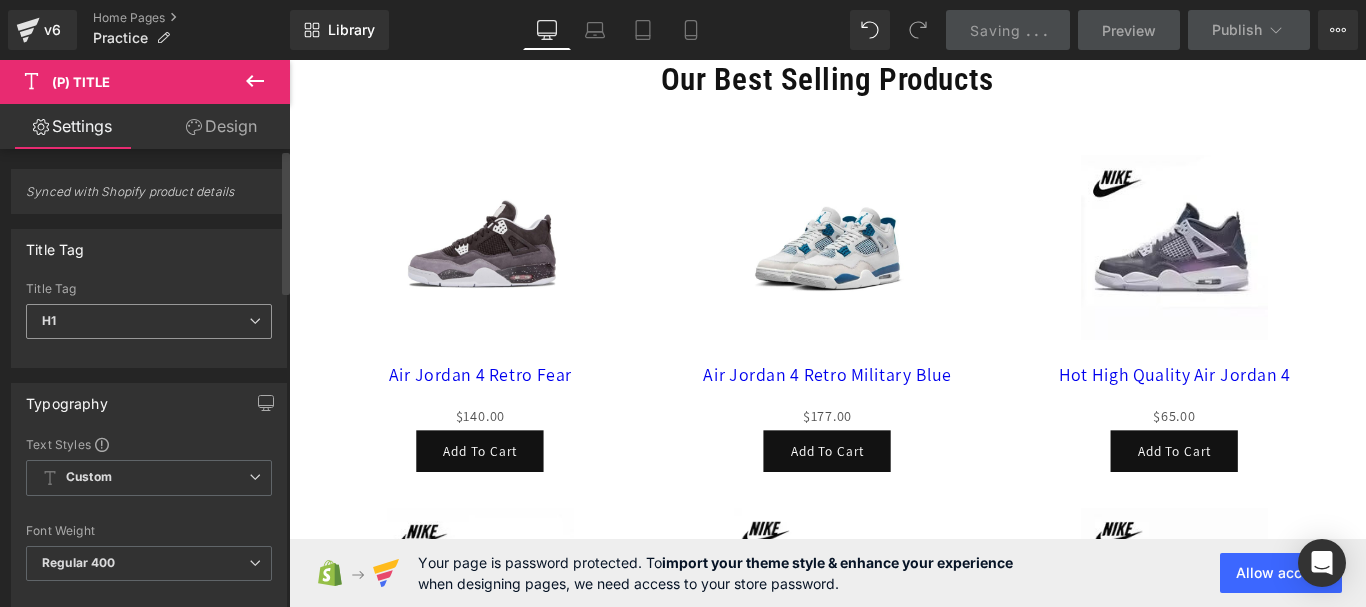 click on "H1" at bounding box center (149, 321) 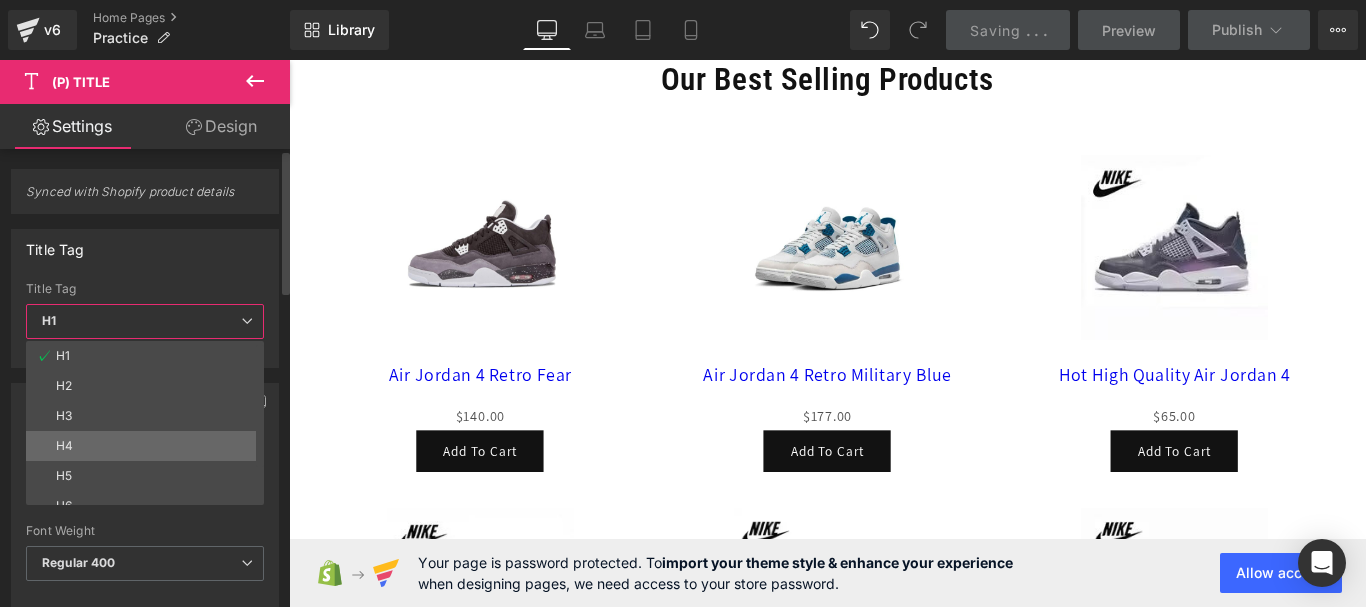click on "H4" at bounding box center [149, 446] 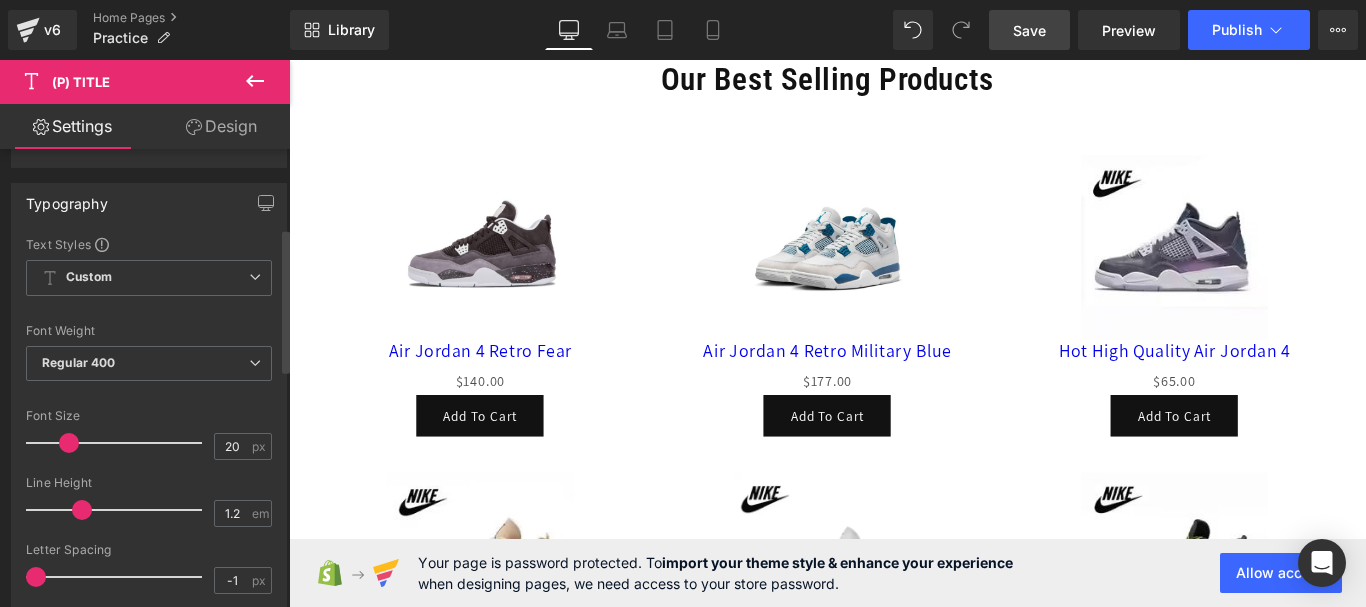 scroll, scrollTop: 300, scrollLeft: 0, axis: vertical 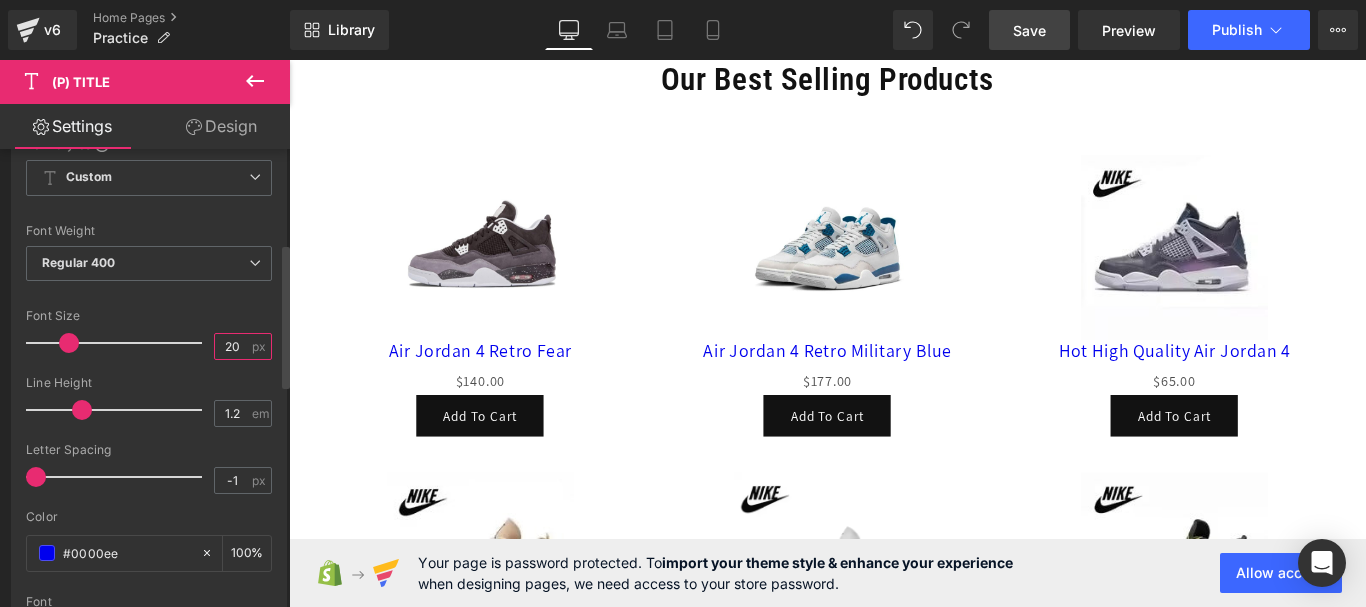 click on "20" at bounding box center (232, 346) 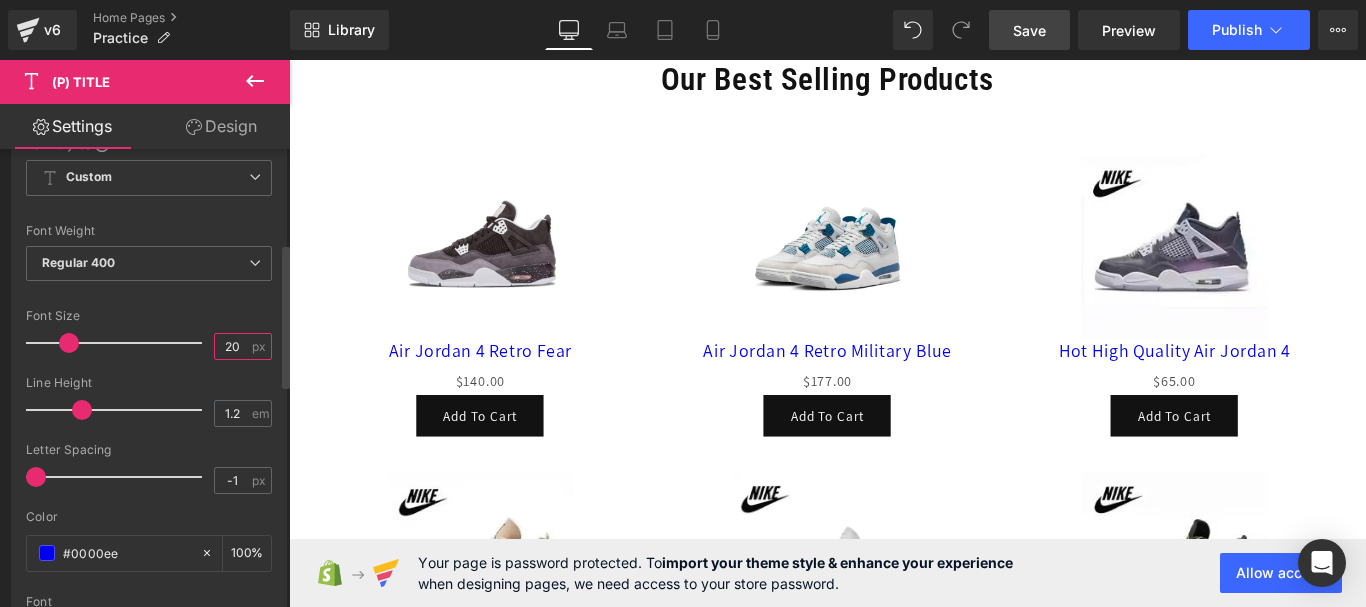 click on "20" at bounding box center [232, 346] 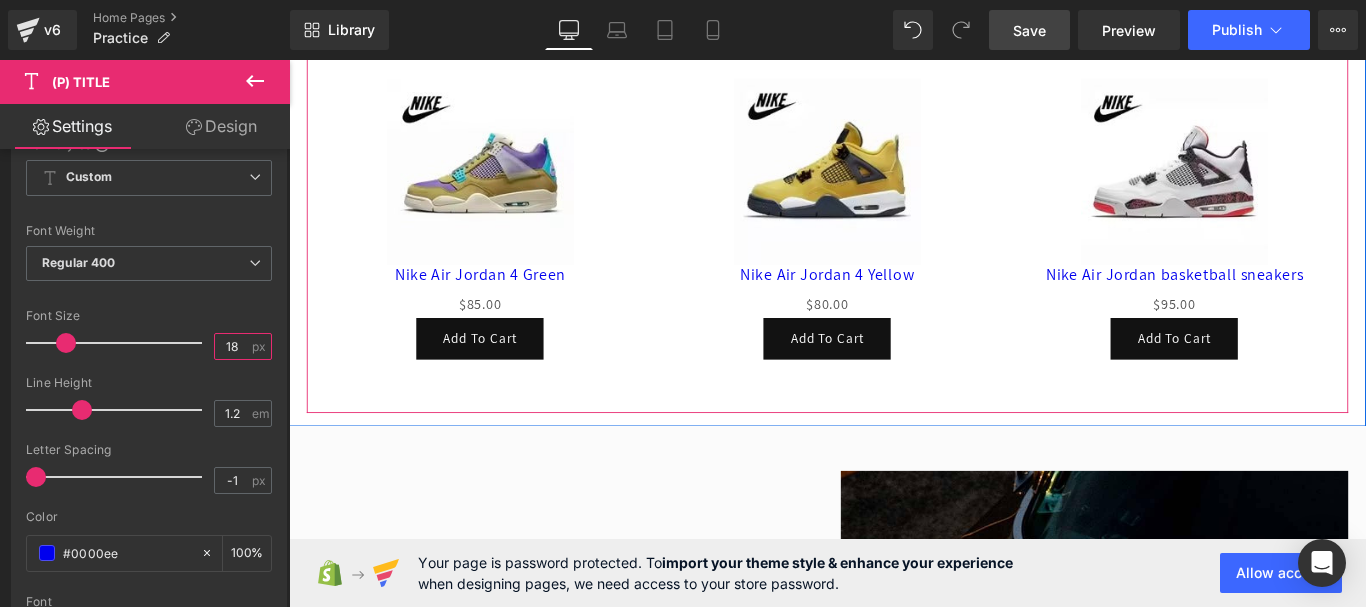 scroll, scrollTop: 1500, scrollLeft: 0, axis: vertical 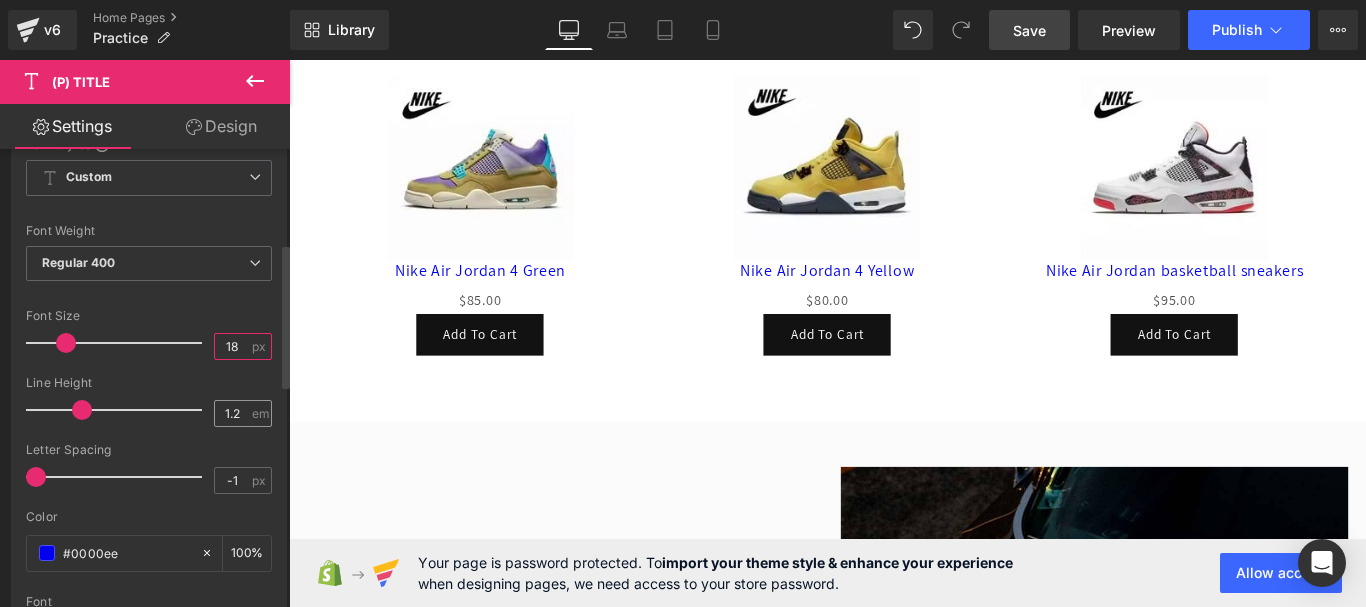 type on "18" 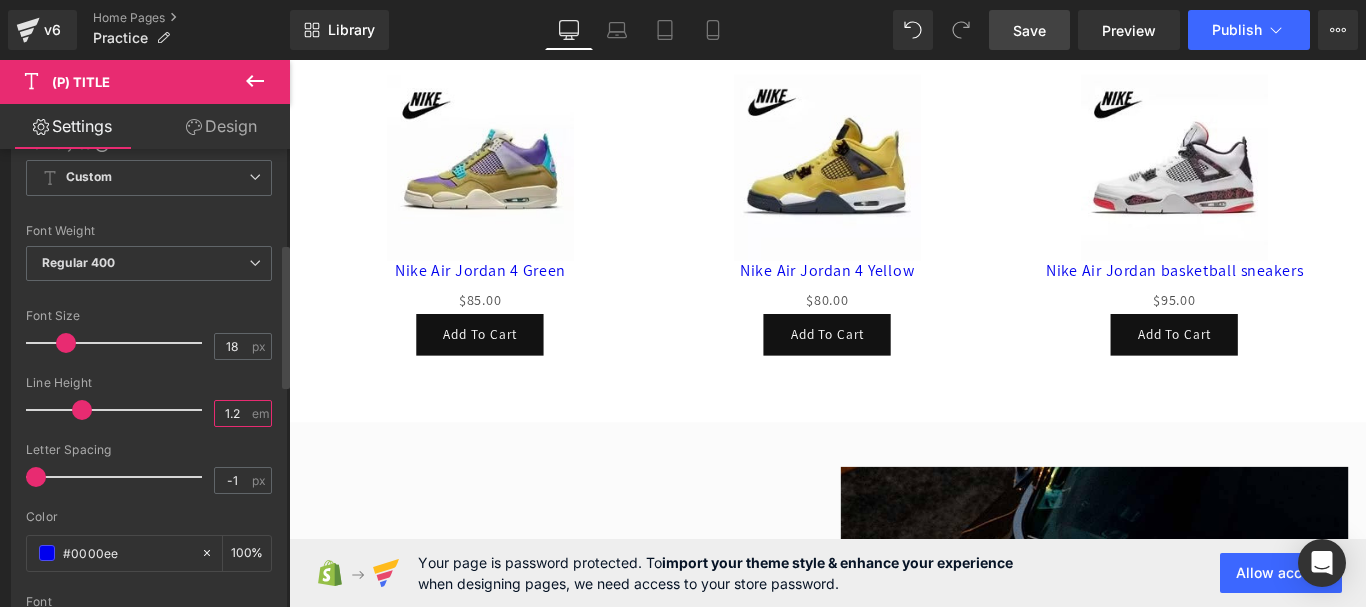 click on "1.2" at bounding box center (232, 413) 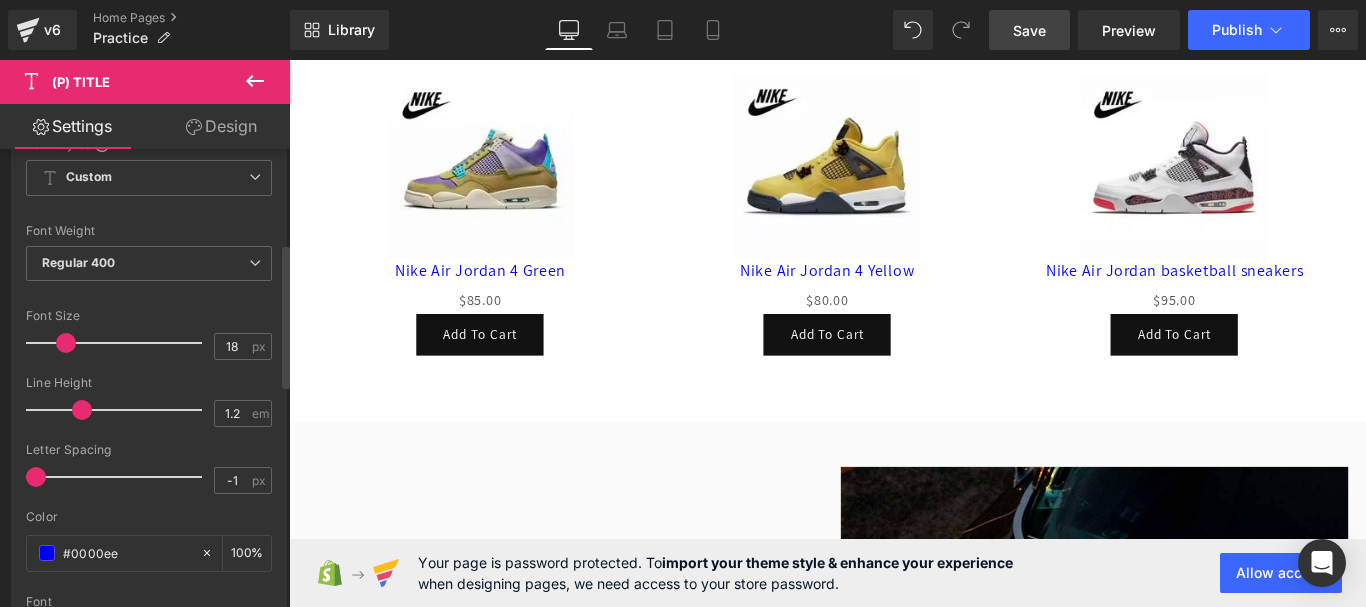 click on "Line Height" at bounding box center (149, 383) 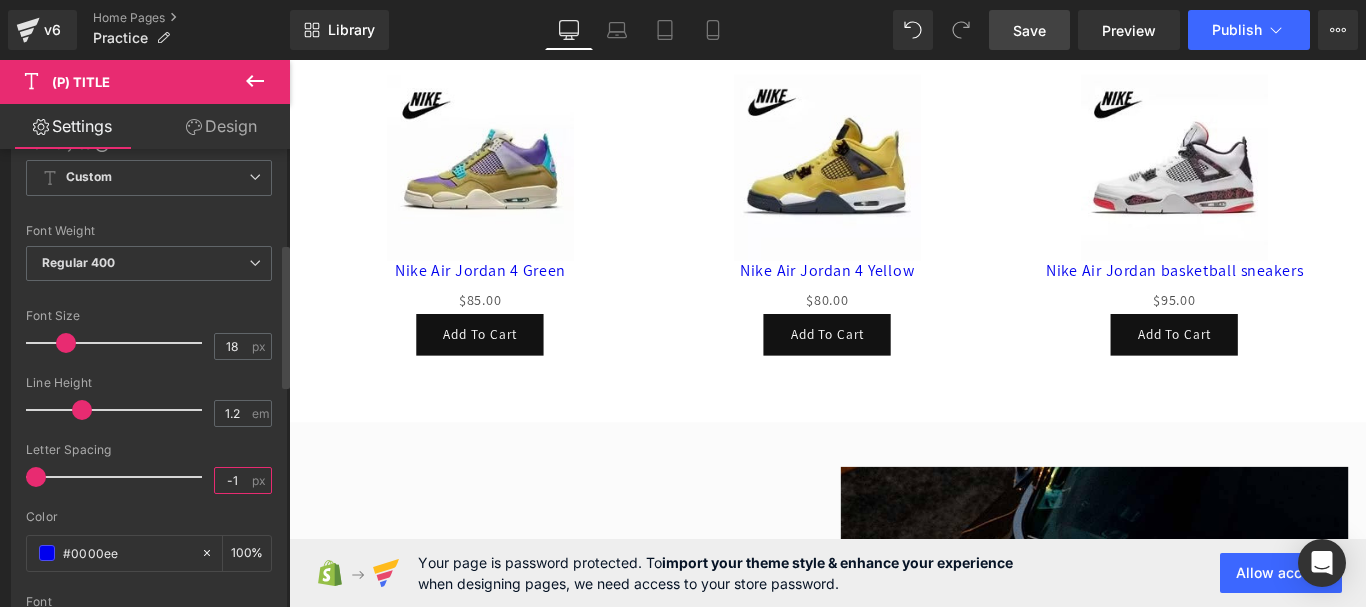 click on "-1" at bounding box center (232, 480) 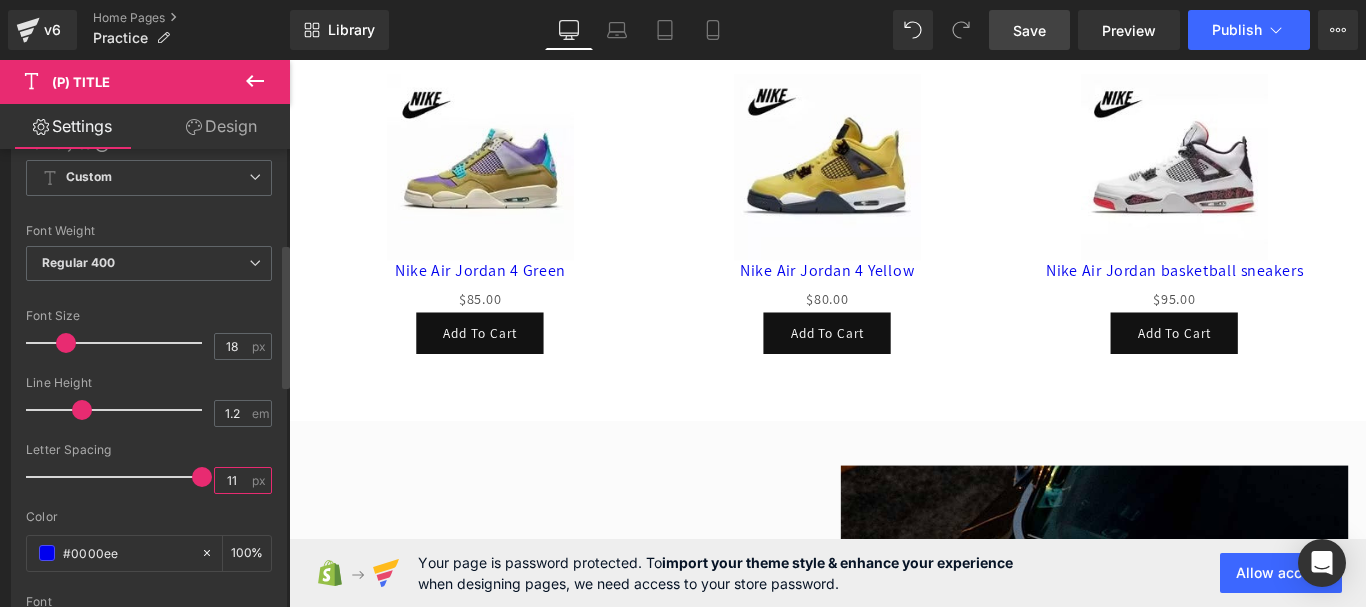 scroll, scrollTop: 1543, scrollLeft: 0, axis: vertical 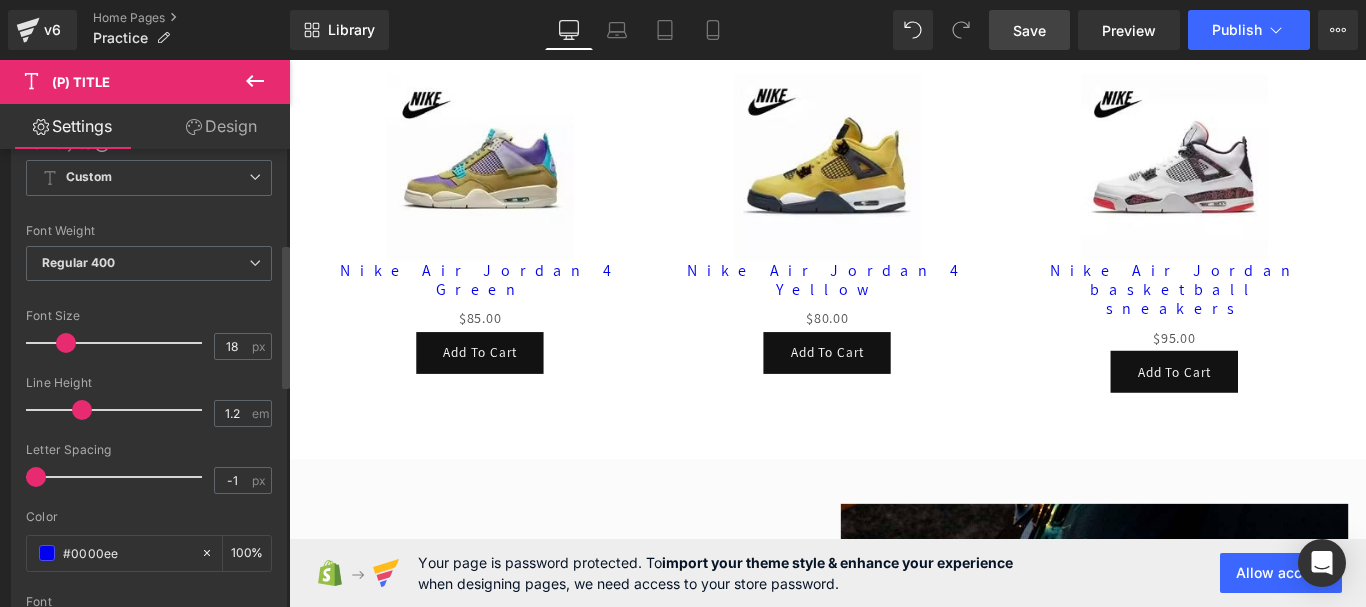 drag, startPoint x: 194, startPoint y: 484, endPoint x: 1, endPoint y: 499, distance: 193.58203 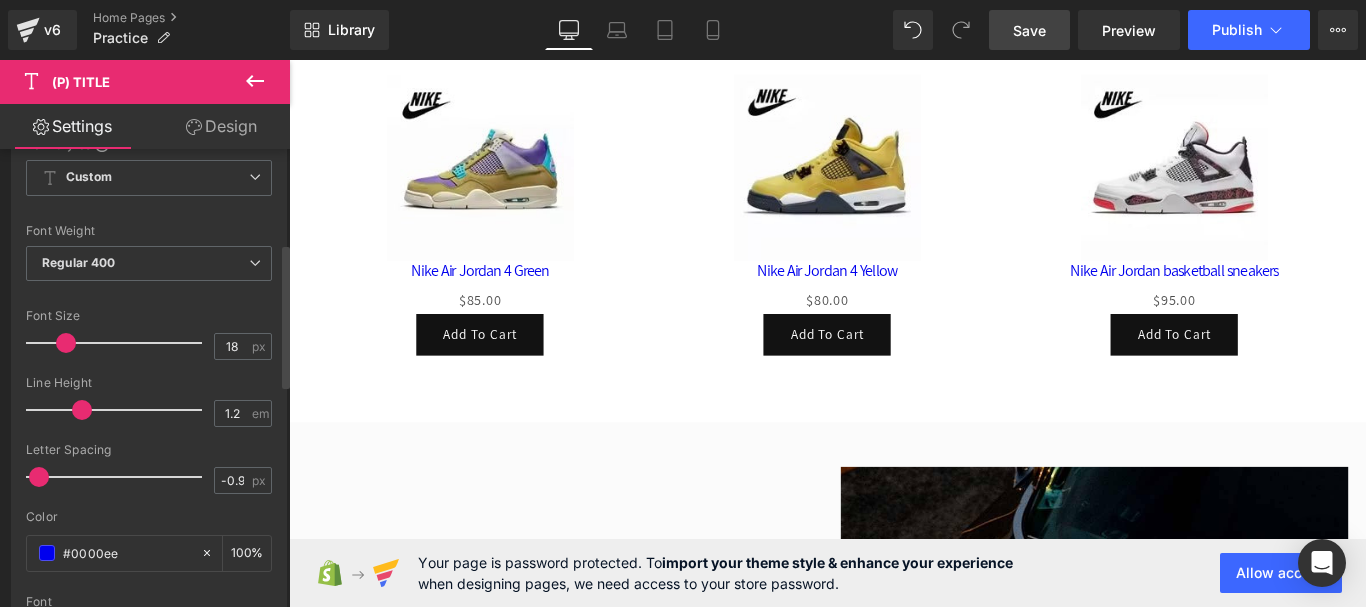 click at bounding box center [39, 477] 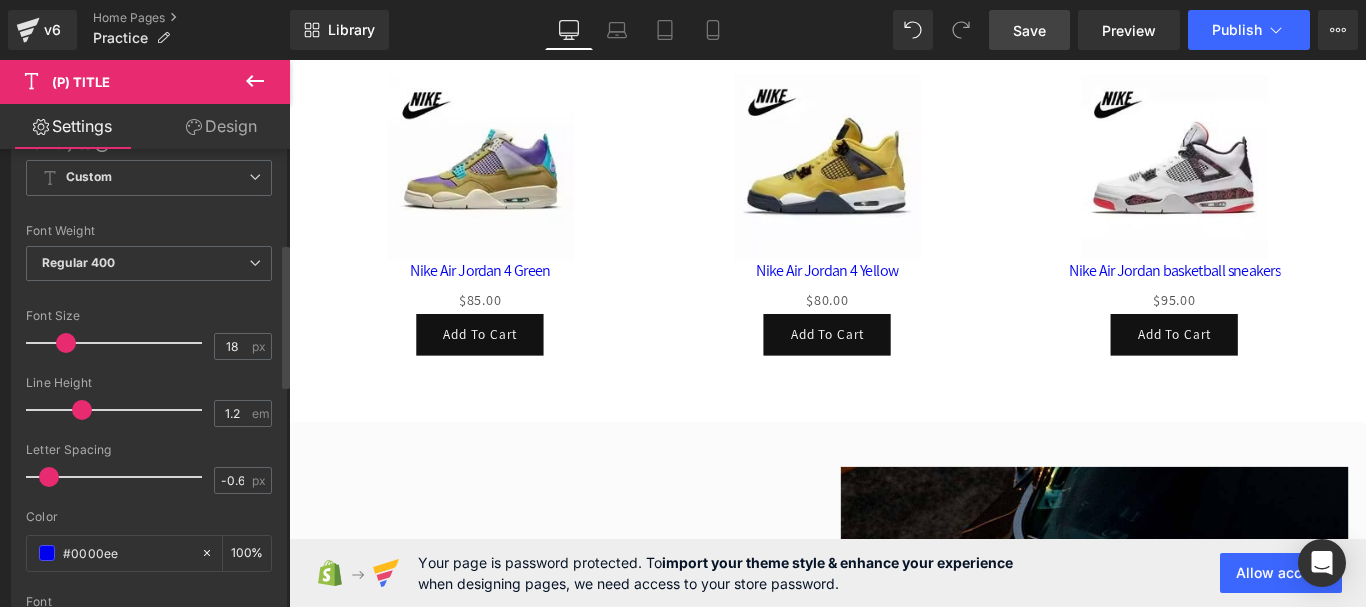 drag, startPoint x: 43, startPoint y: 482, endPoint x: 54, endPoint y: 482, distance: 11 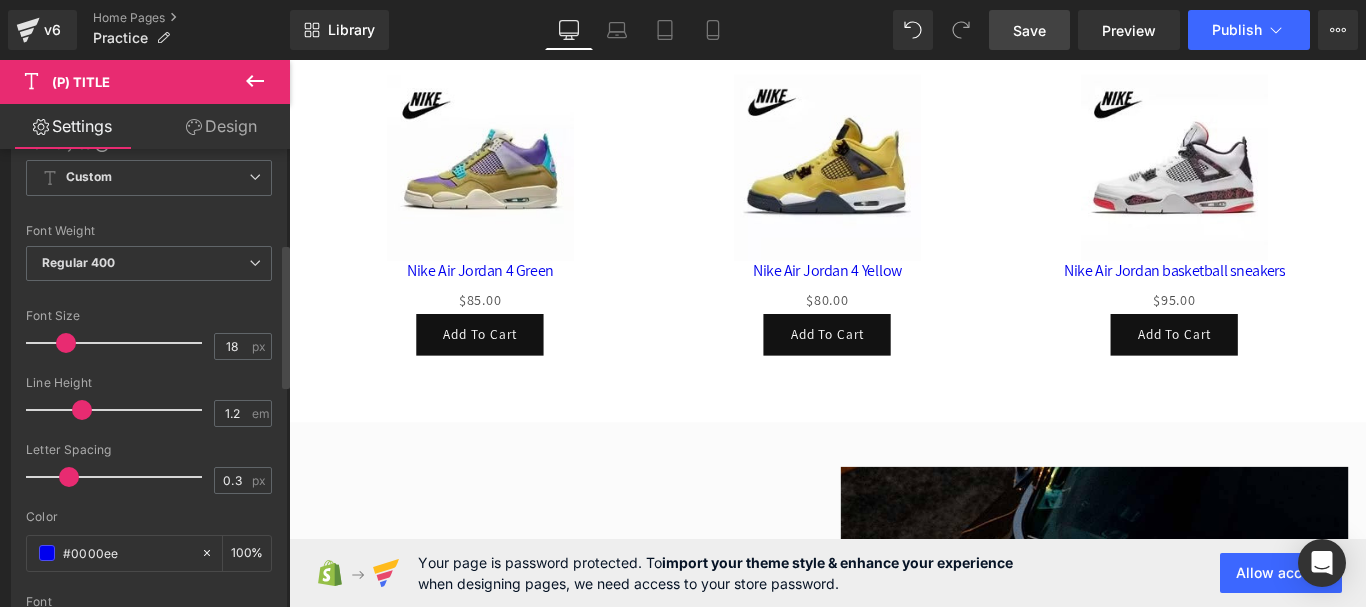 type on "0" 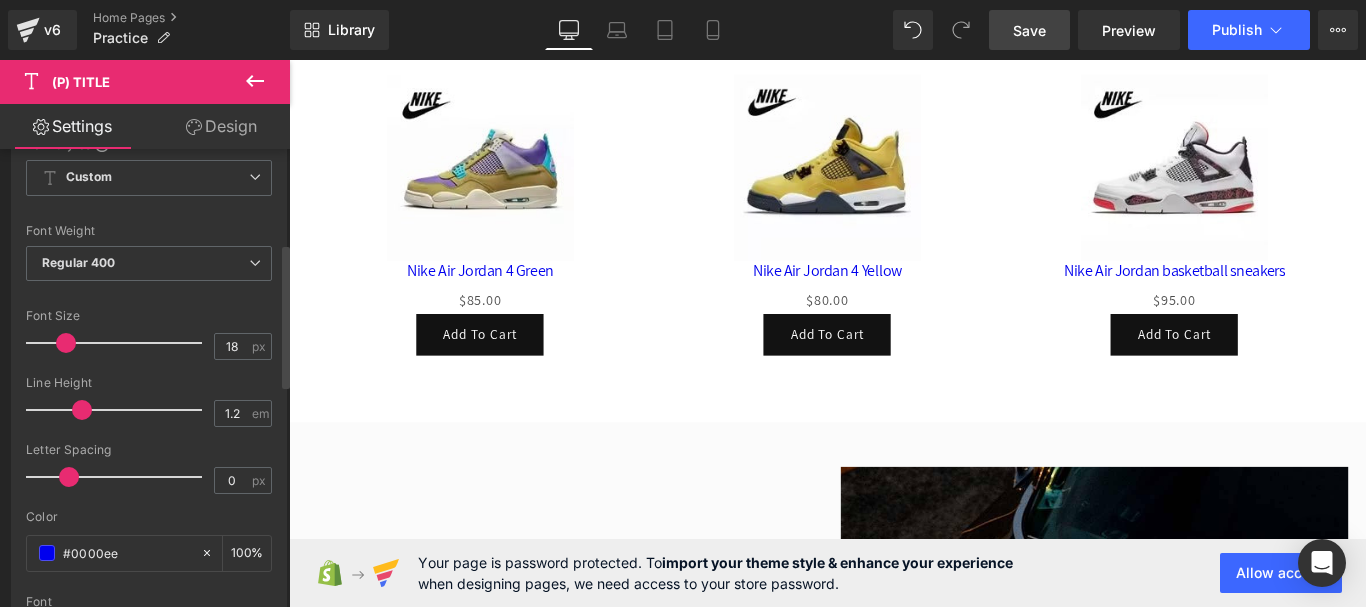 drag, startPoint x: 47, startPoint y: 482, endPoint x: 67, endPoint y: 485, distance: 20.22375 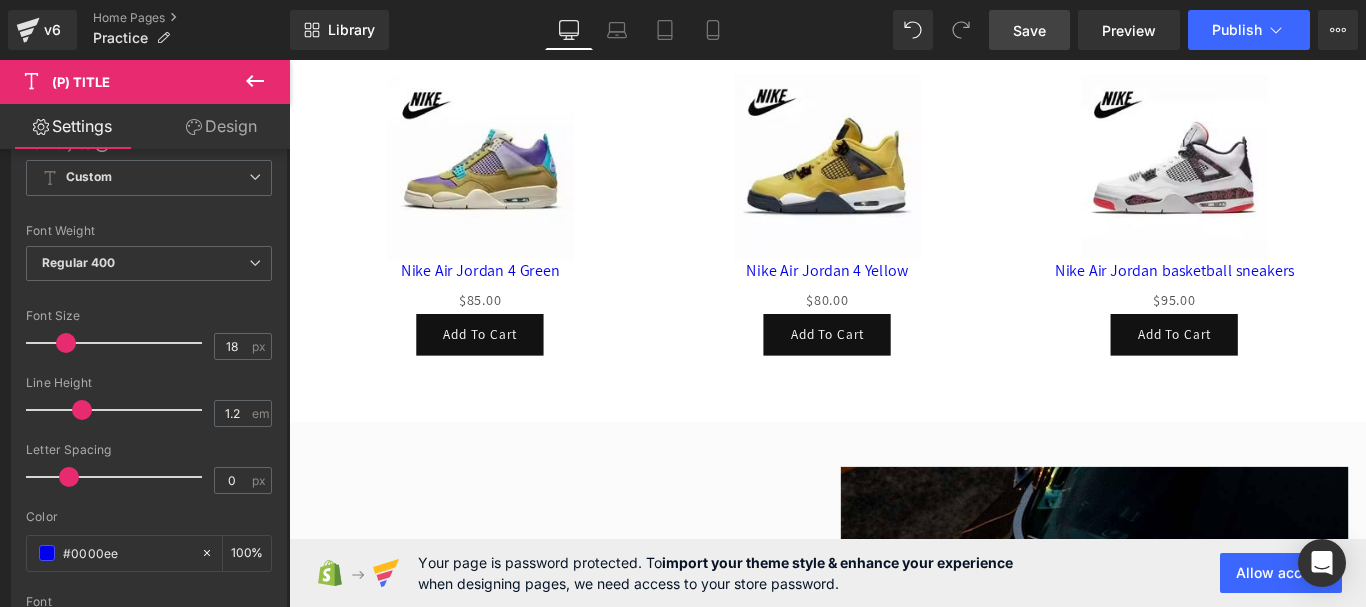 click on "Save" at bounding box center (1029, 30) 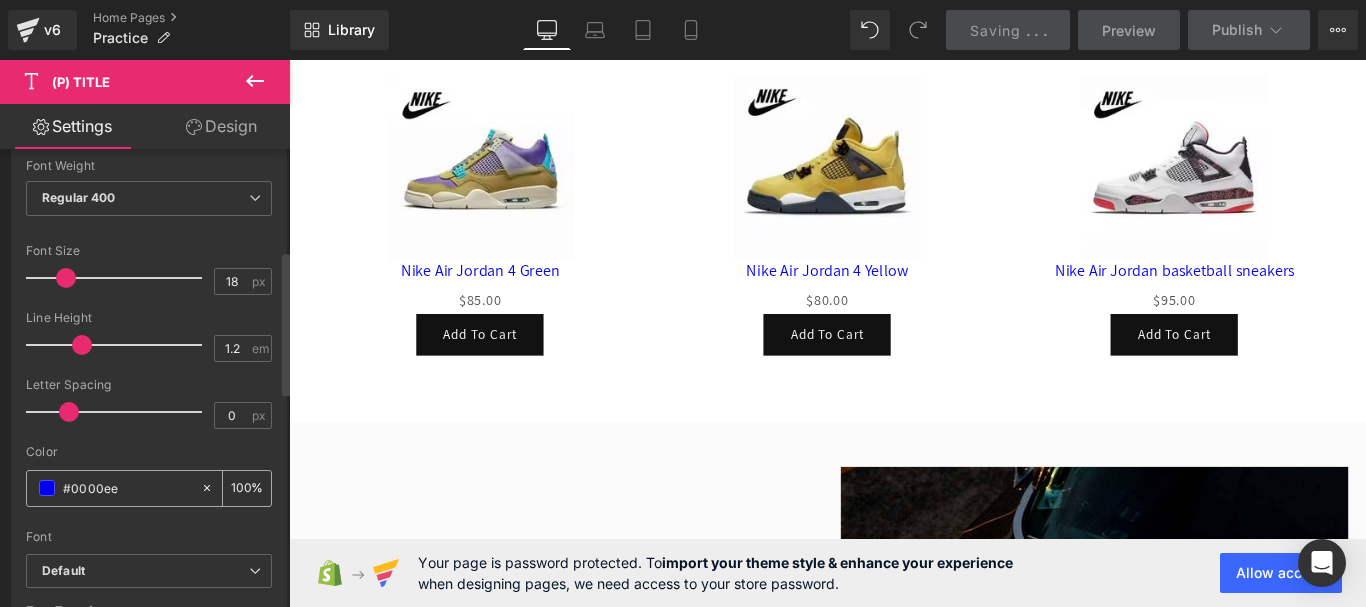 scroll, scrollTop: 400, scrollLeft: 0, axis: vertical 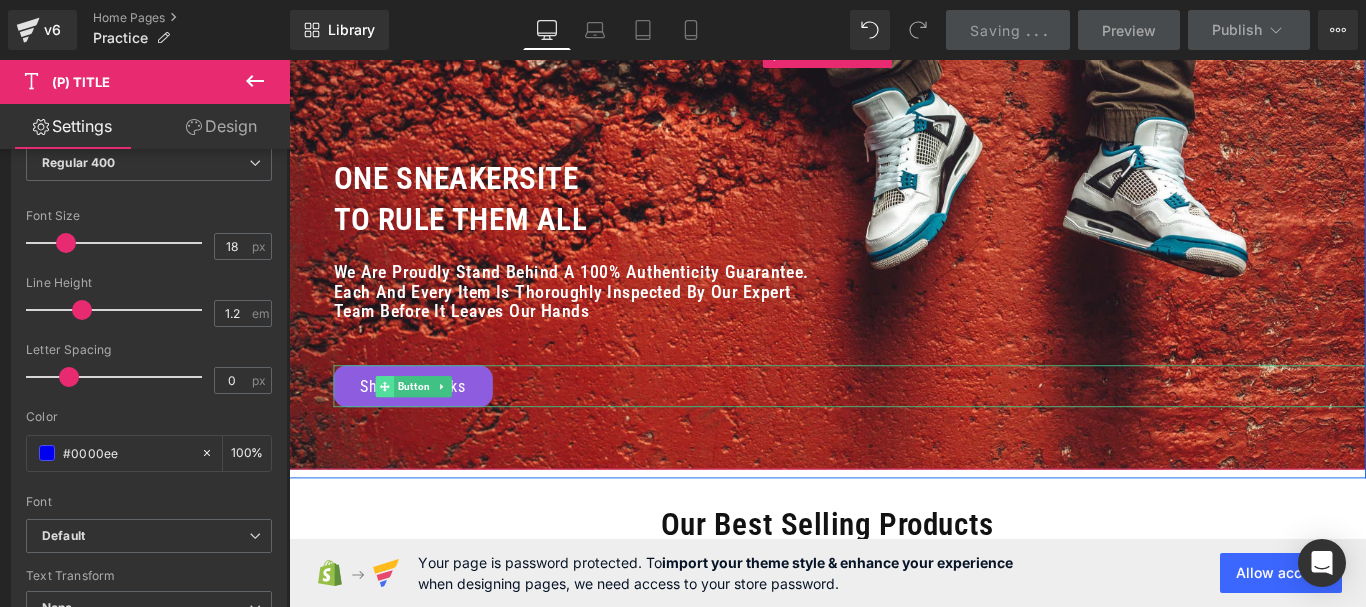 click at bounding box center [396, 427] 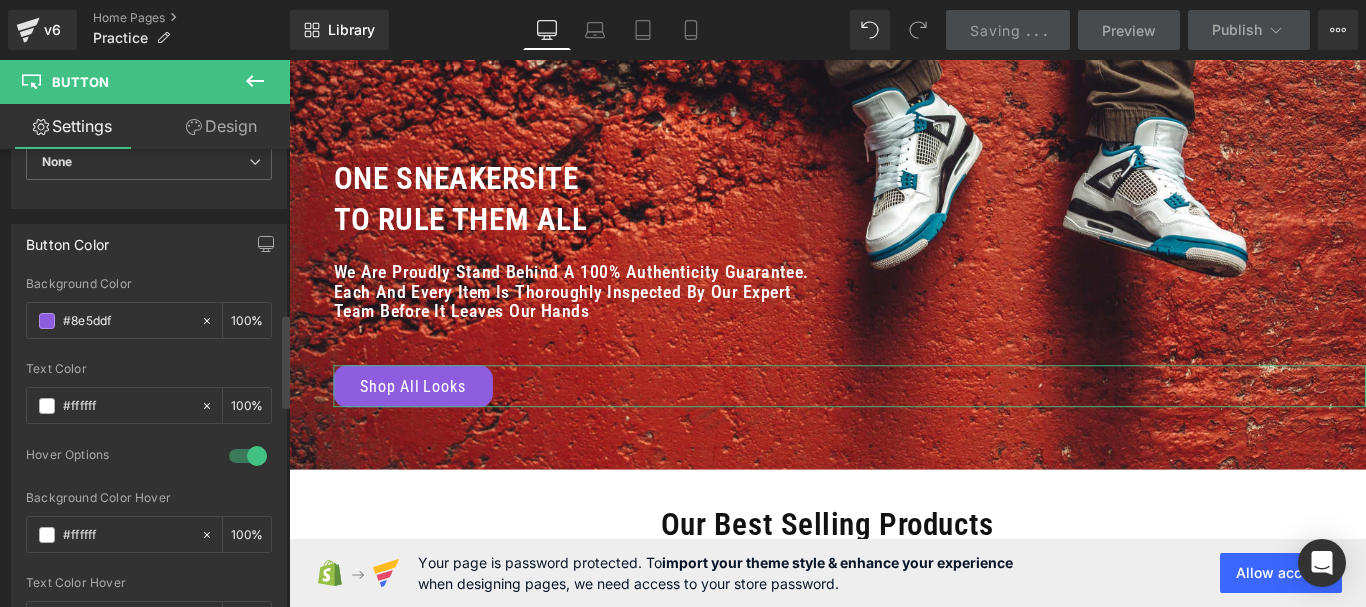 scroll, scrollTop: 1000, scrollLeft: 0, axis: vertical 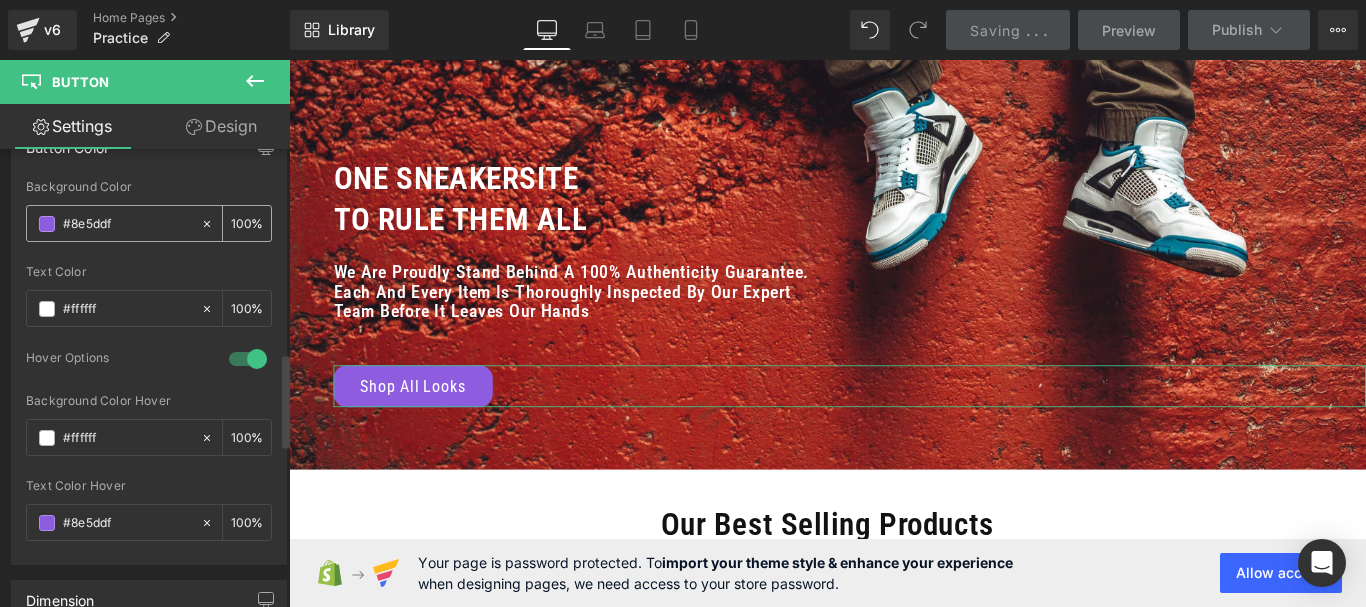 click on "#8e5ddf" at bounding box center (127, 224) 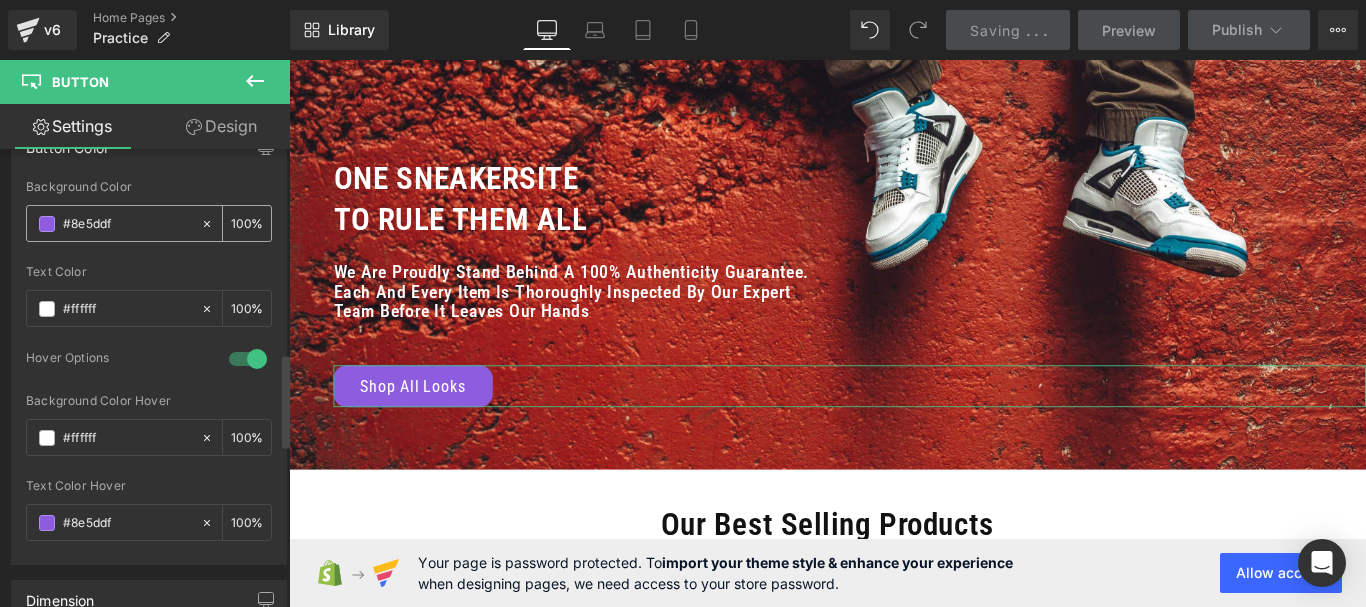 click on "#8e5ddf" at bounding box center [127, 224] 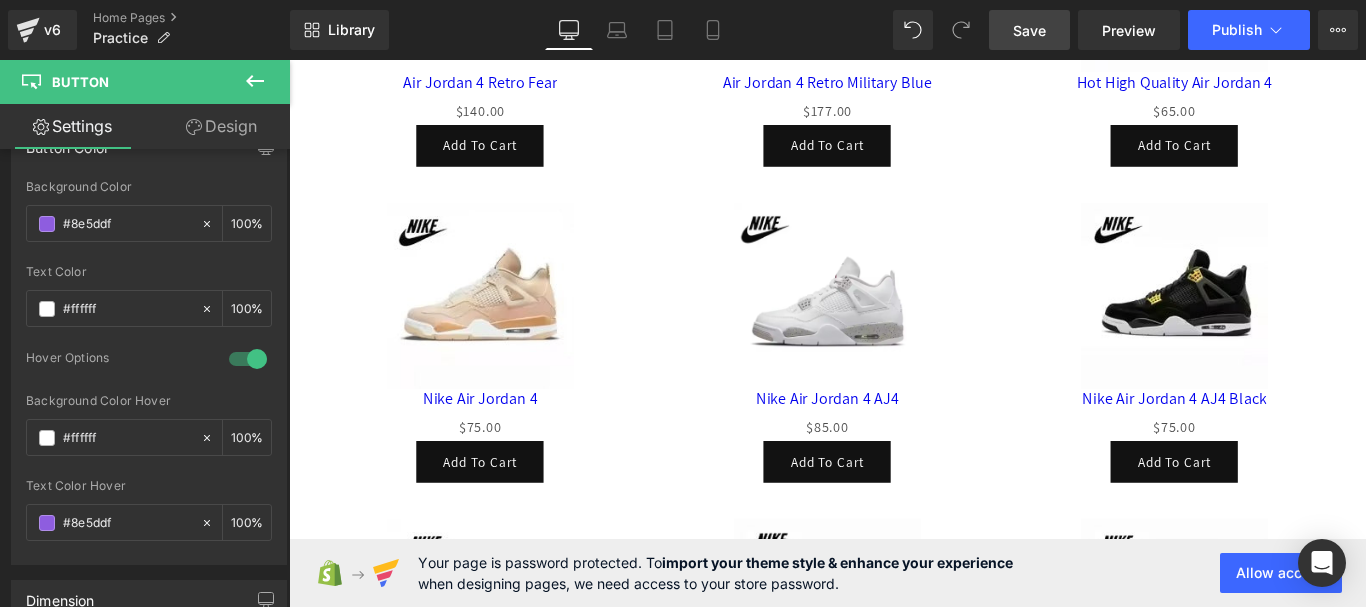 scroll, scrollTop: 1000, scrollLeft: 0, axis: vertical 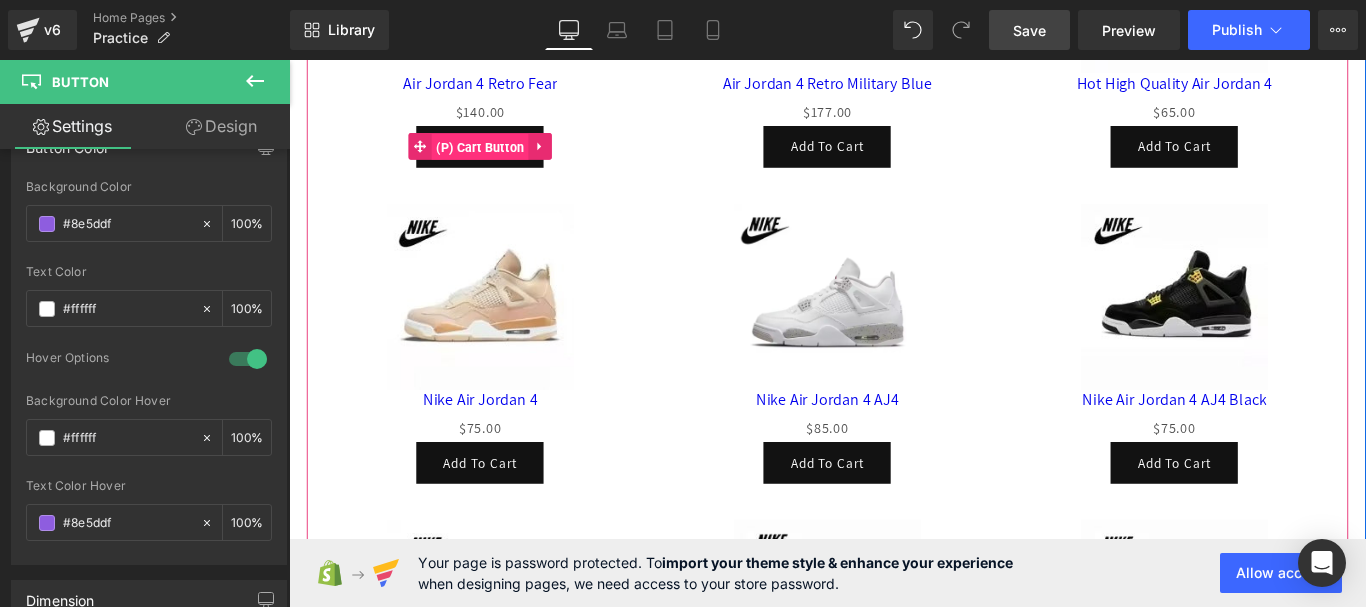 click on "(P) Cart Button" at bounding box center [504, 158] 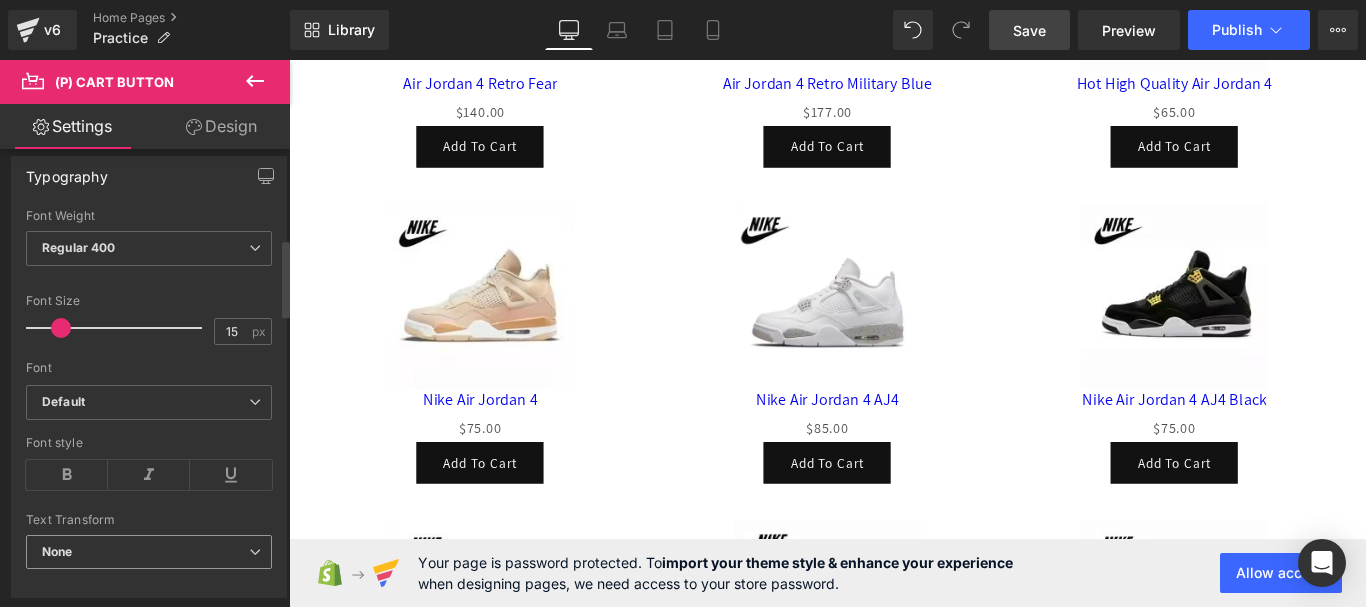 scroll, scrollTop: 700, scrollLeft: 0, axis: vertical 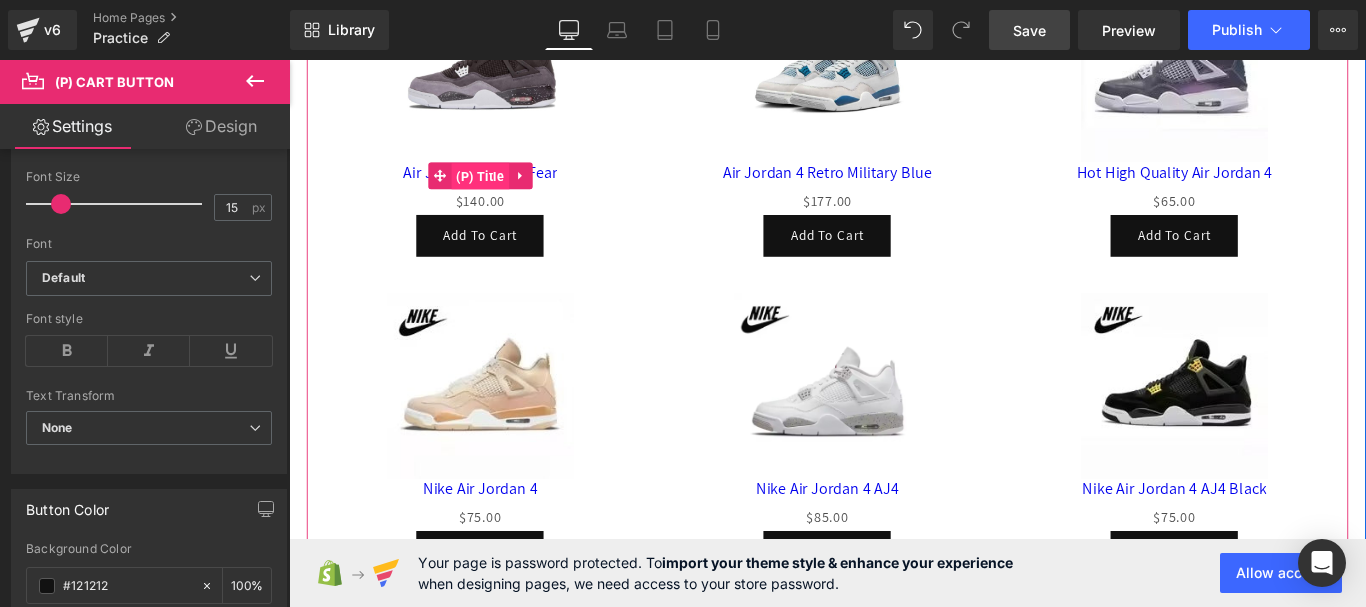 click on "(P) Title" at bounding box center [504, 191] 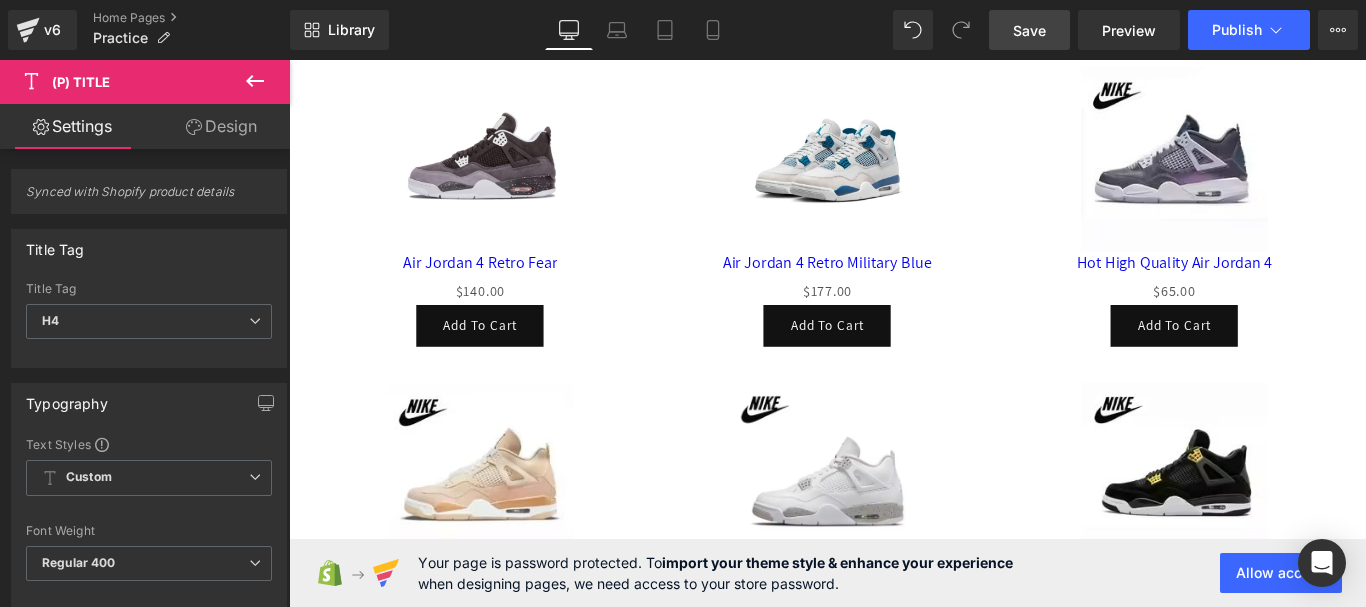 scroll, scrollTop: 800, scrollLeft: 0, axis: vertical 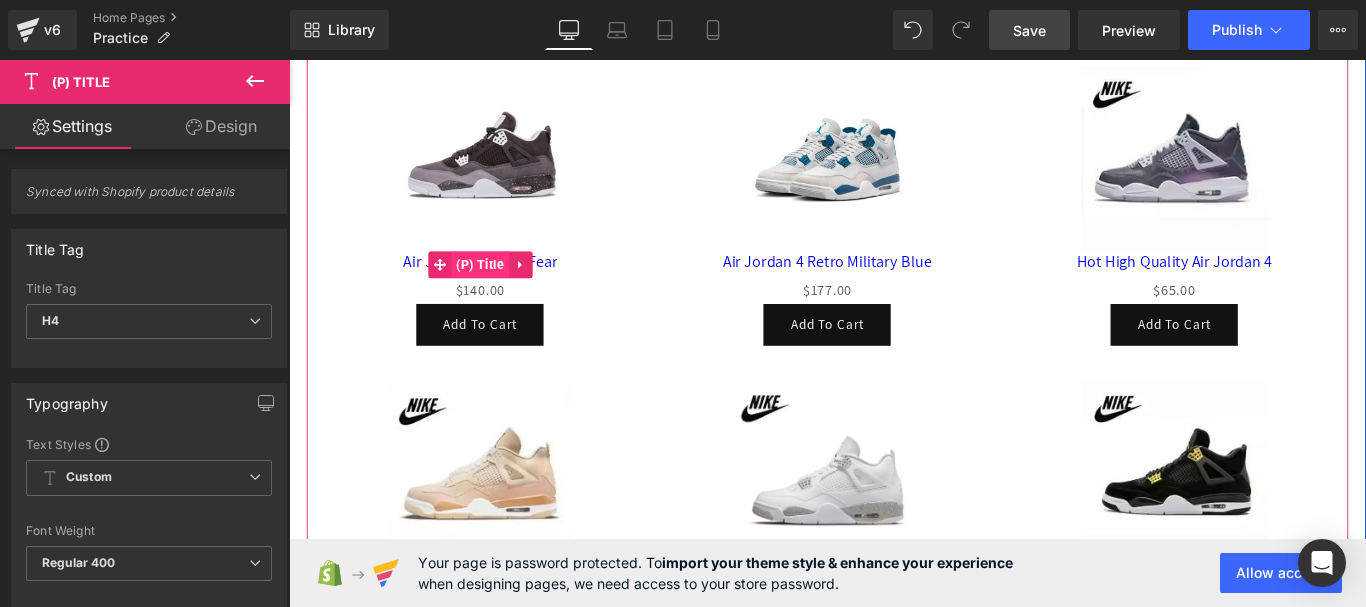 click on "(P) Title" at bounding box center [504, 290] 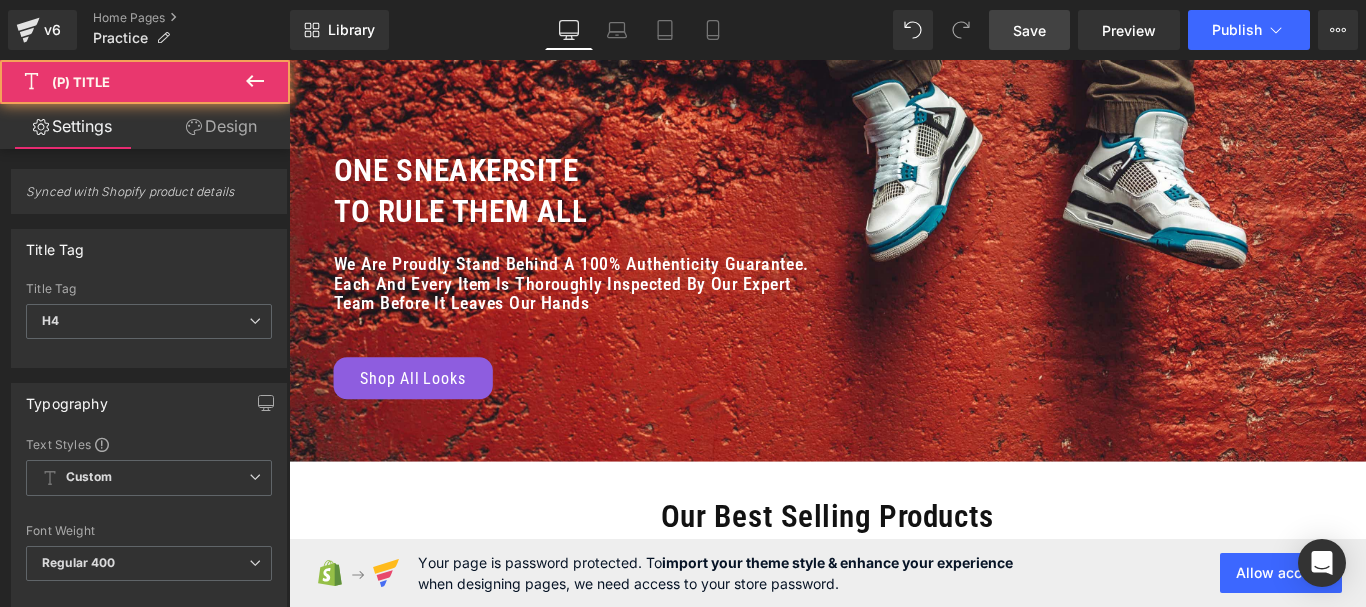 scroll, scrollTop: 200, scrollLeft: 0, axis: vertical 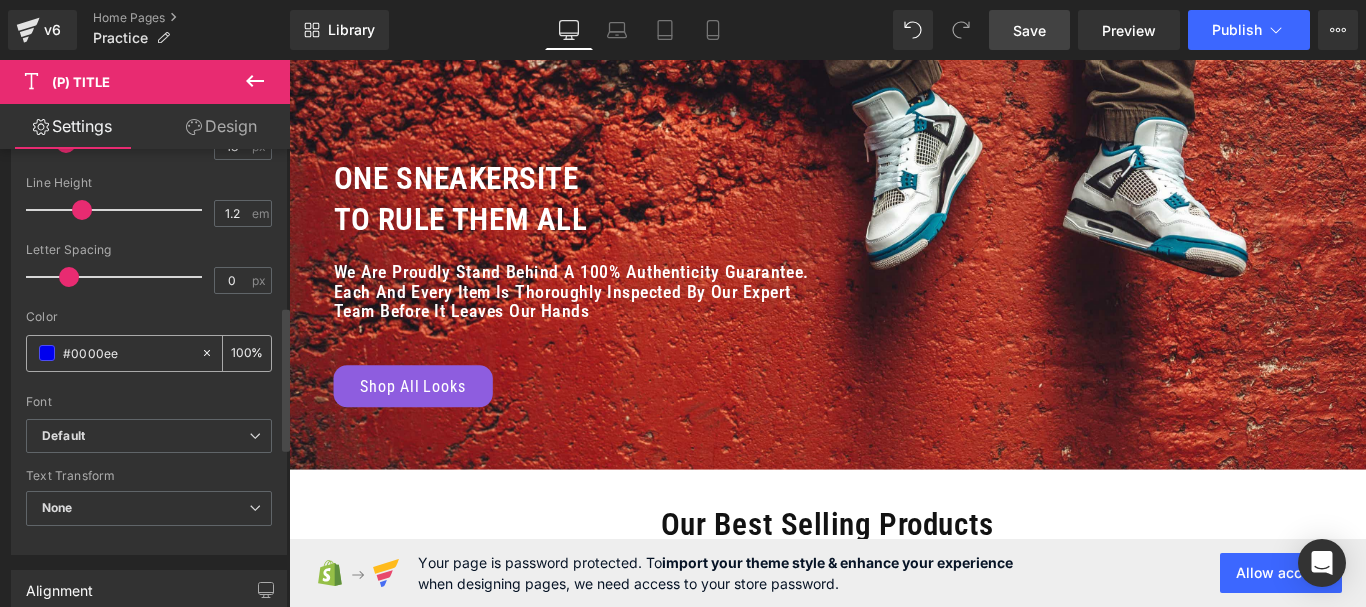 click on "#0000ee" at bounding box center (127, 353) 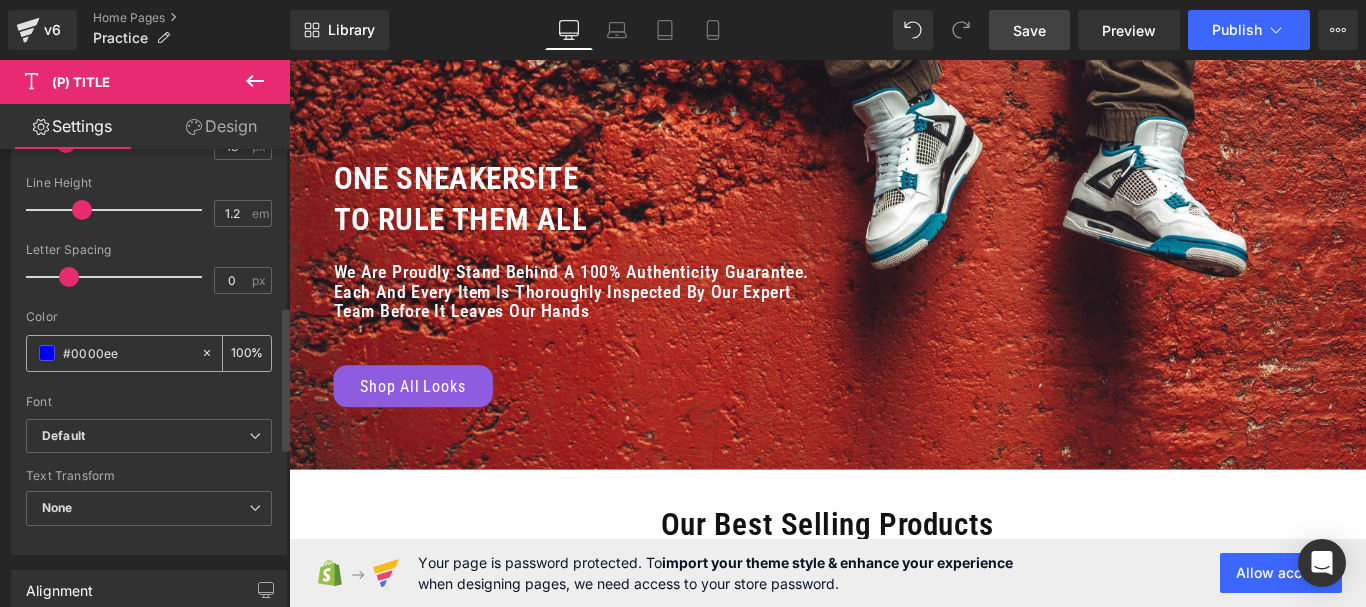 paste on "8e5ddf" 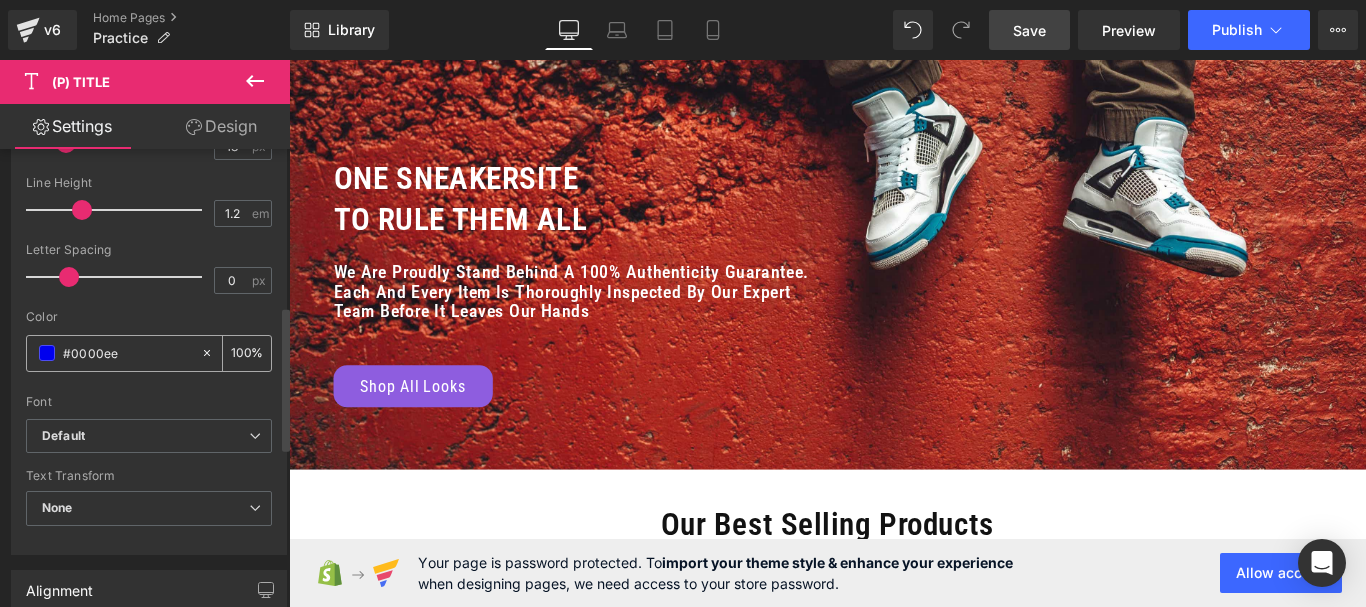 type on "#8e5ddf" 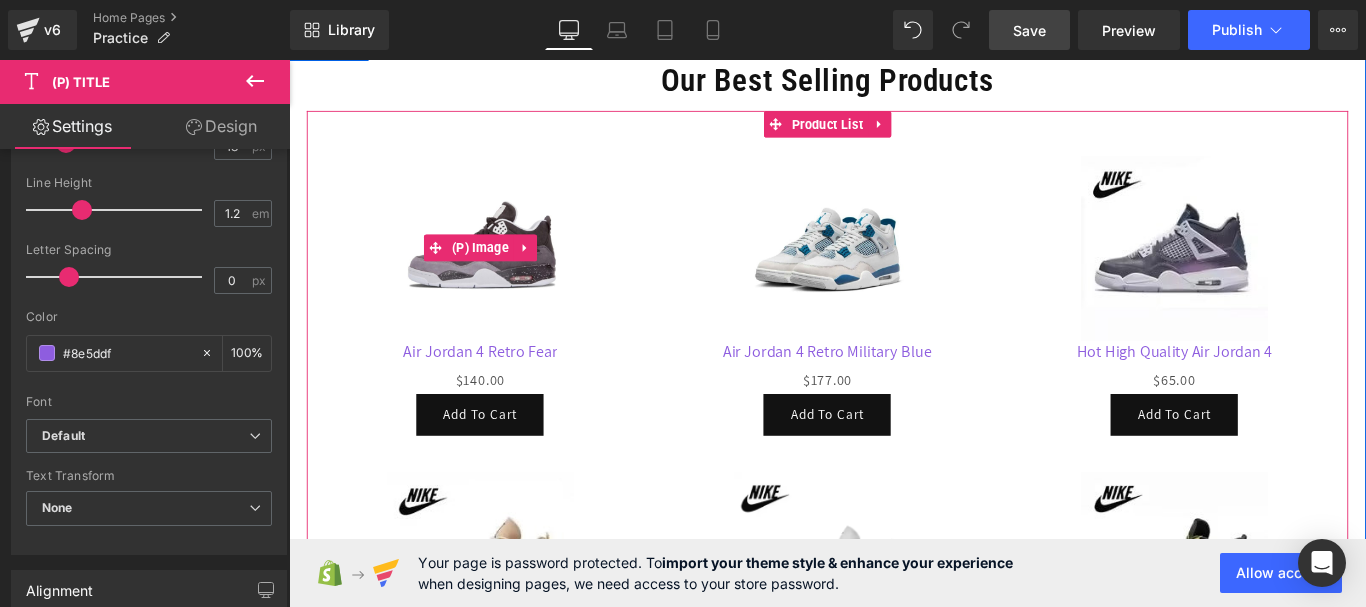 scroll, scrollTop: 700, scrollLeft: 0, axis: vertical 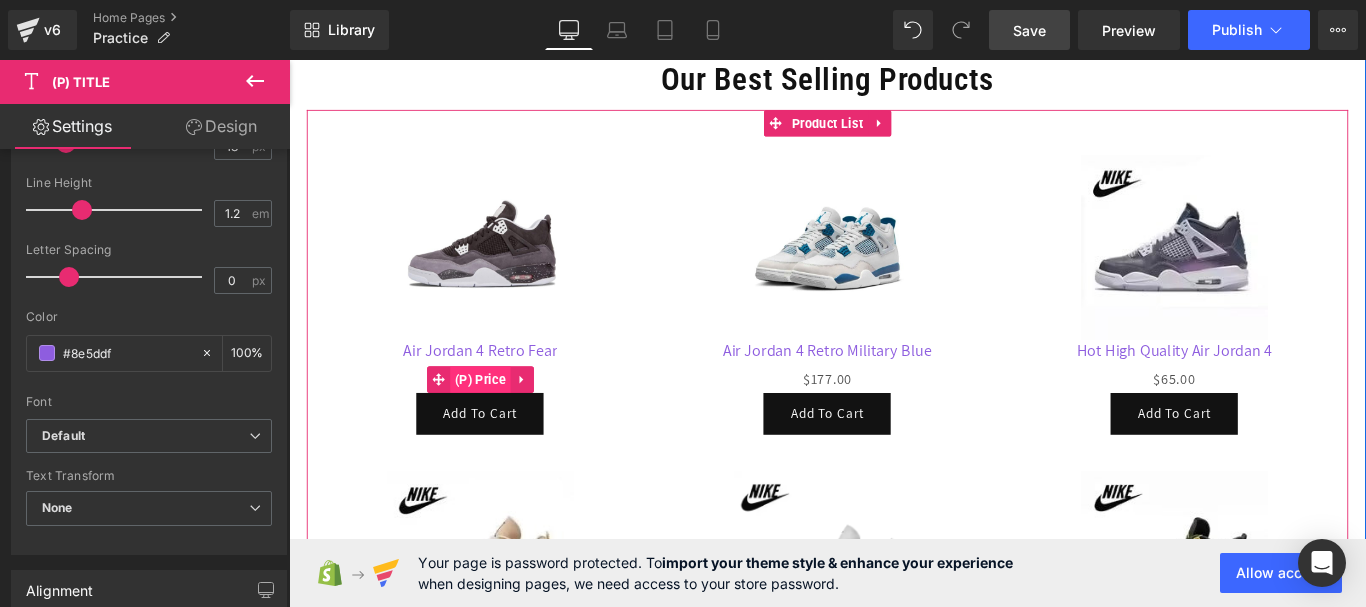 click on "(P) Price" at bounding box center (504, 419) 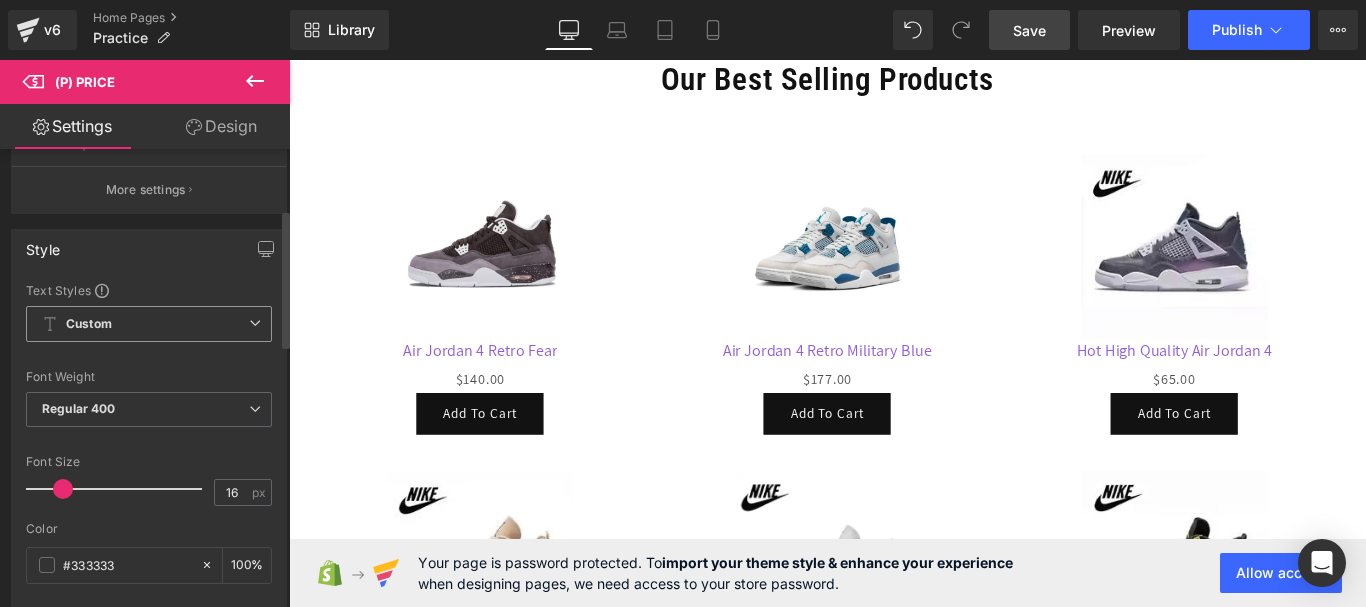 scroll, scrollTop: 200, scrollLeft: 0, axis: vertical 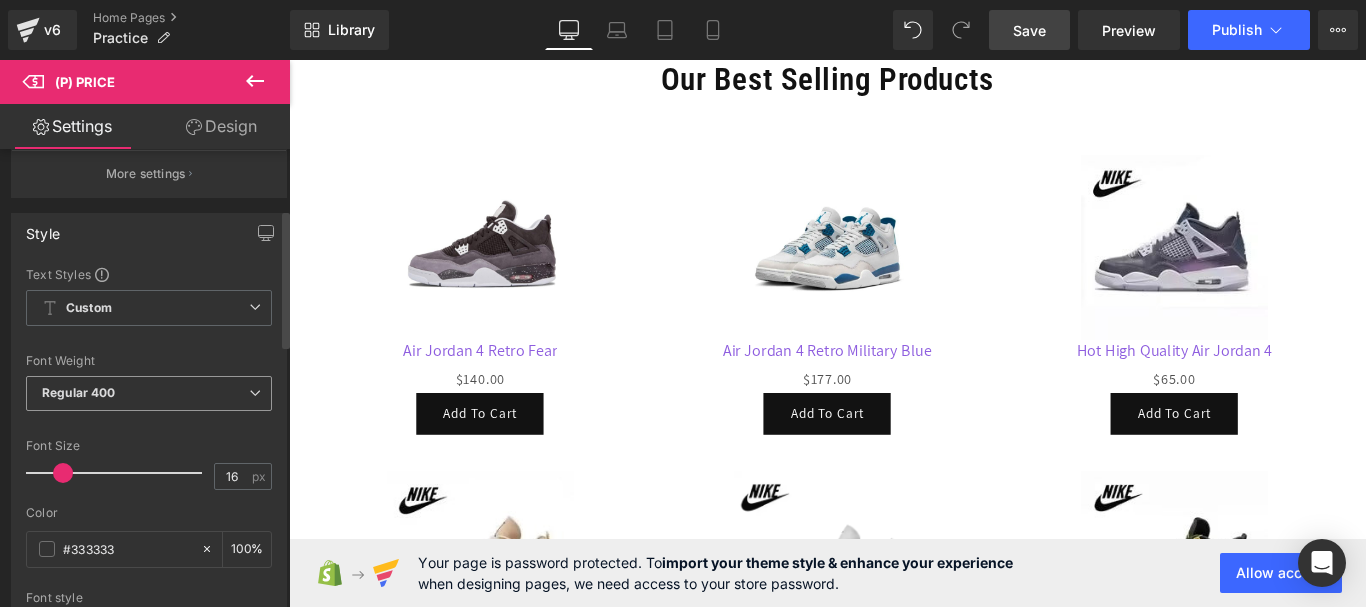 click on "Regular 400" at bounding box center [149, 393] 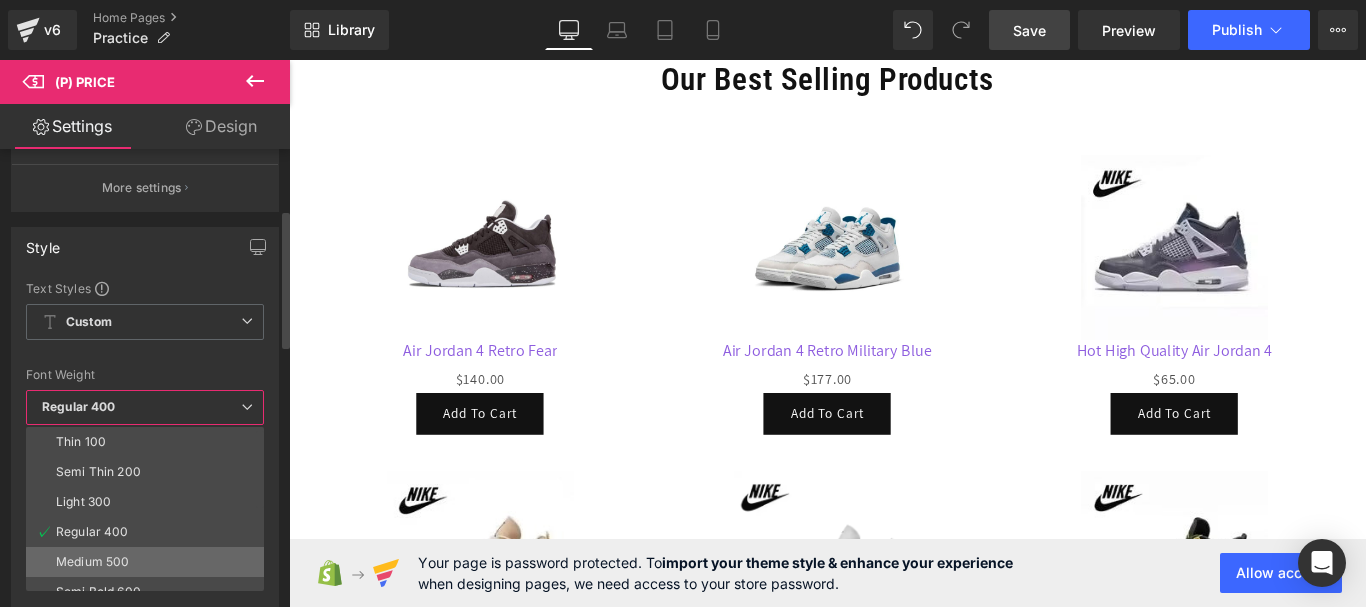 click on "Medium 500" at bounding box center [92, 562] 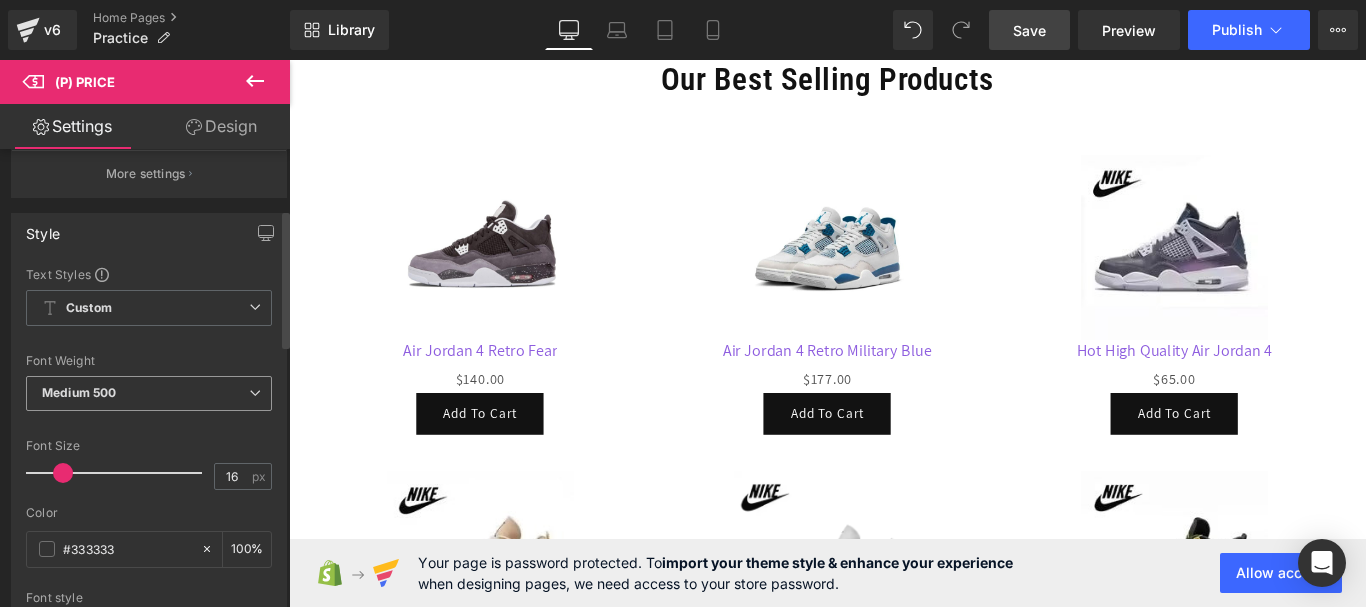 click on "Medium 500" at bounding box center (149, 393) 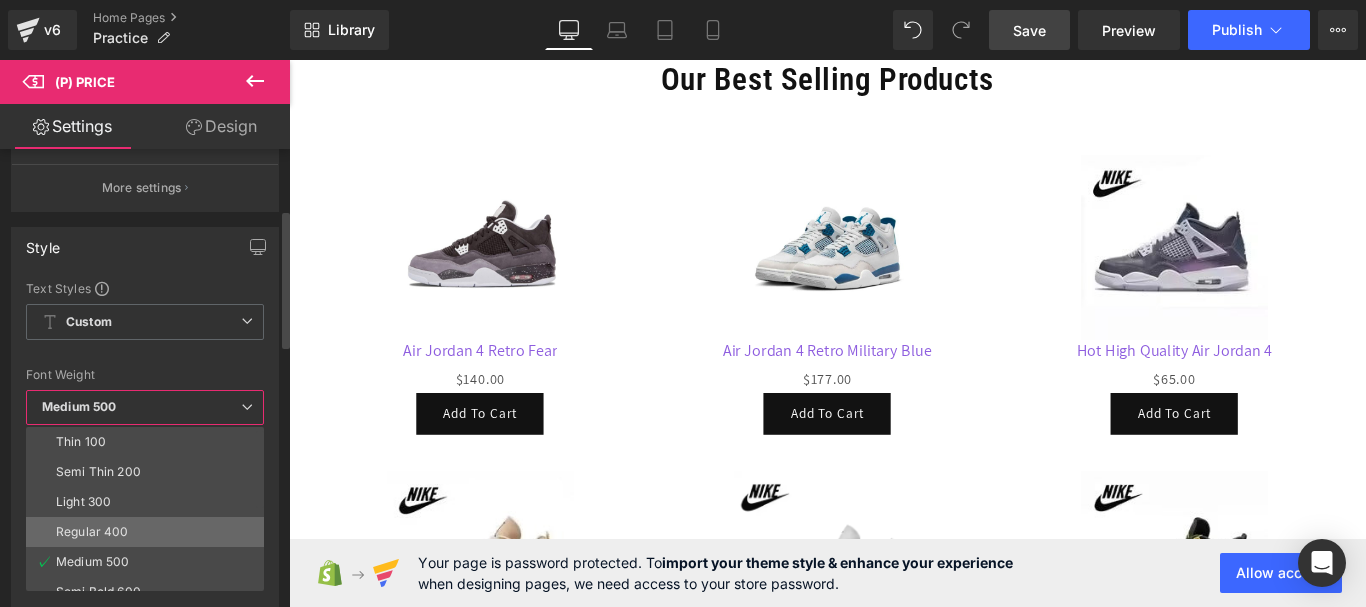 click on "Regular 400" at bounding box center [149, 532] 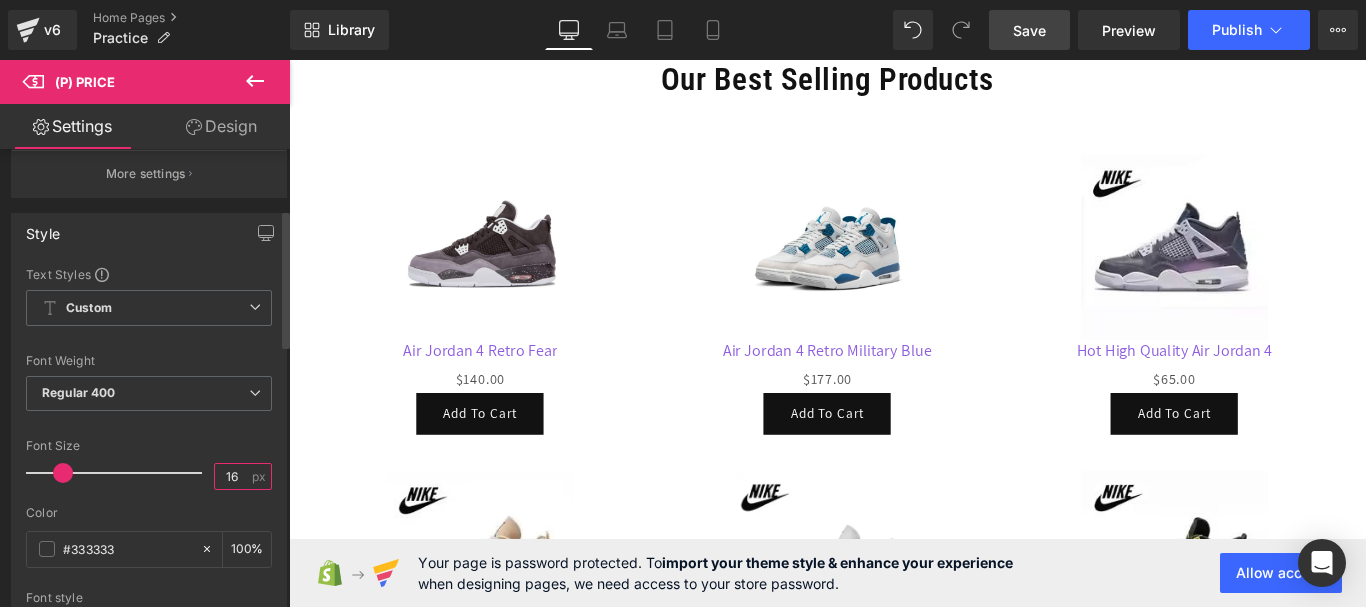 click on "16" at bounding box center [232, 476] 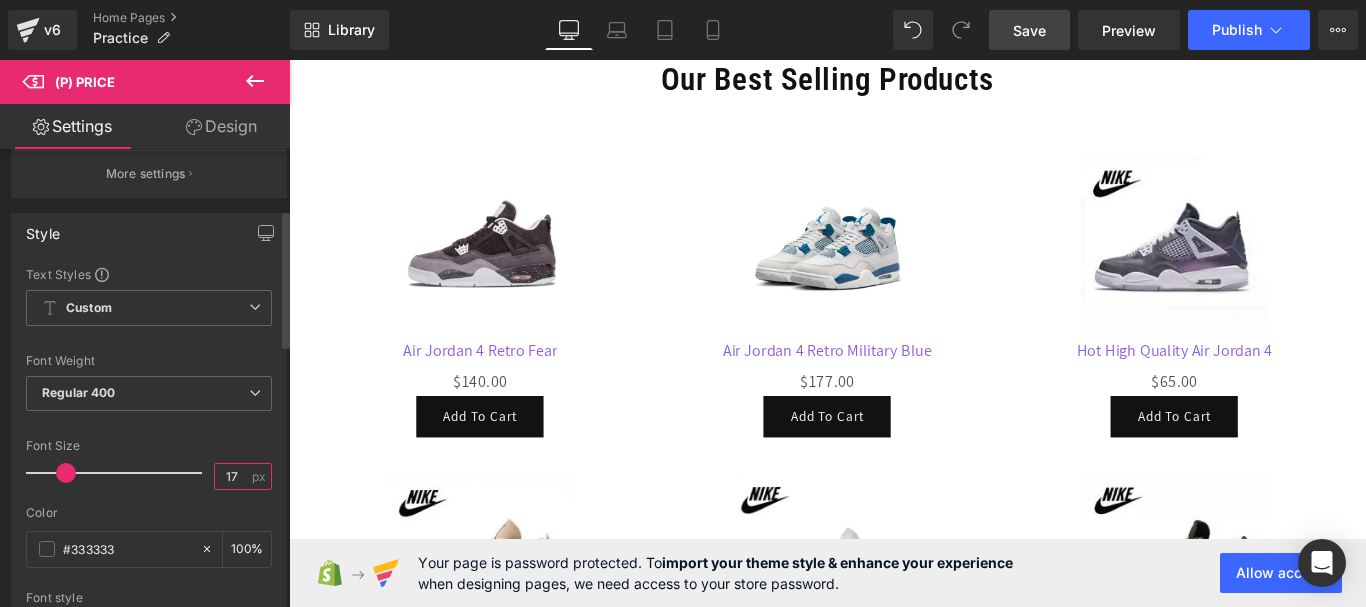 type on "16" 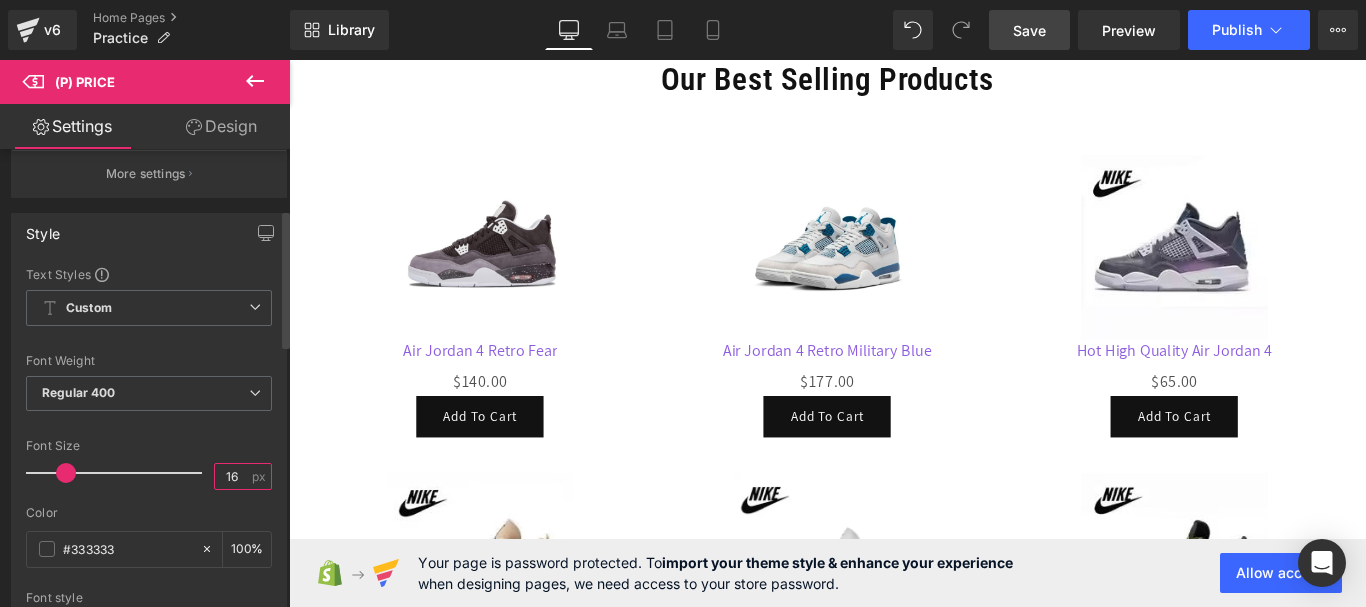 scroll, scrollTop: 1, scrollLeft: 0, axis: vertical 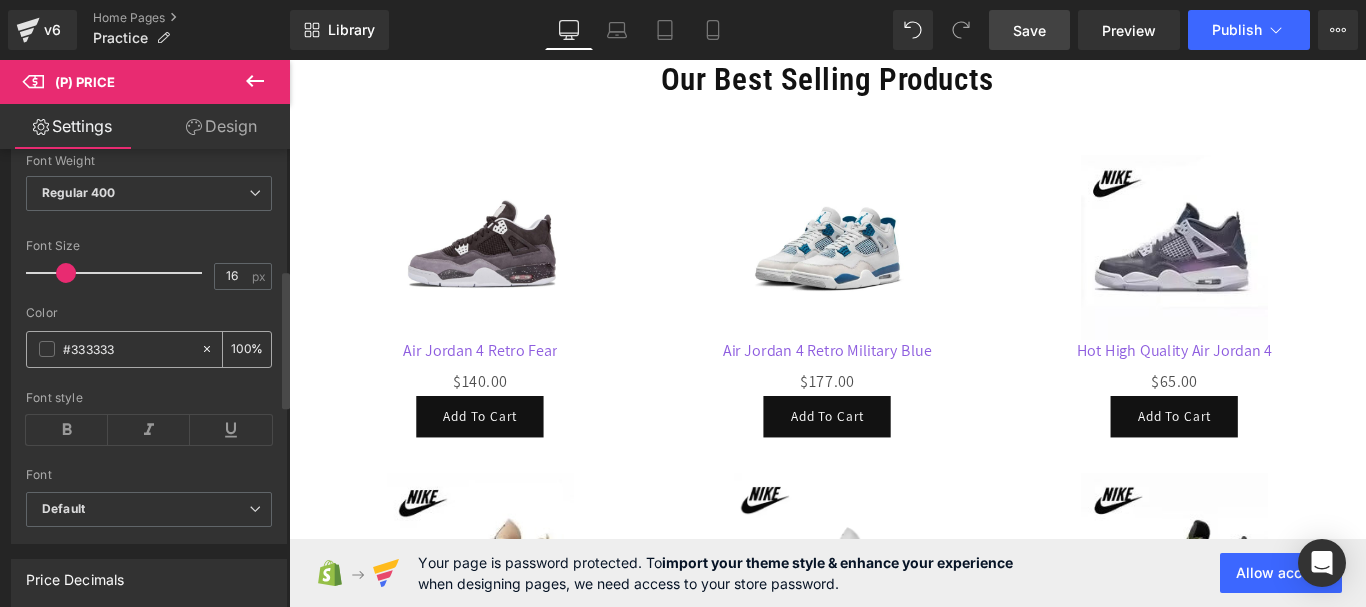 click at bounding box center [47, 349] 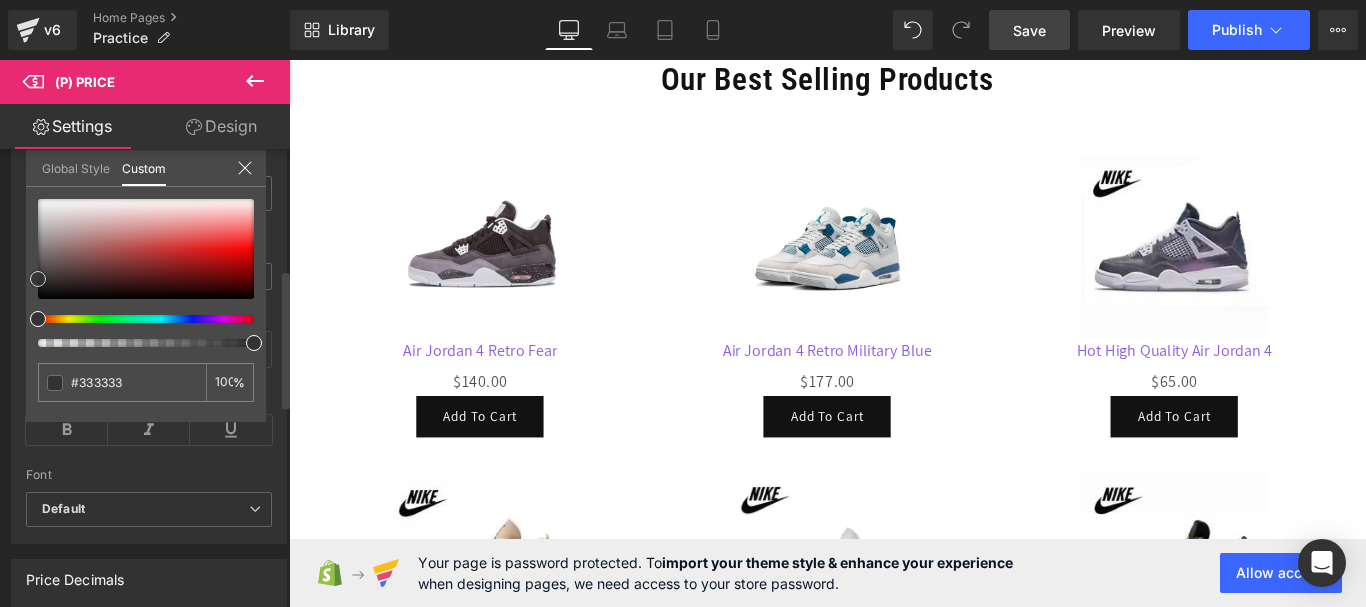 type on "#5e4e4e" 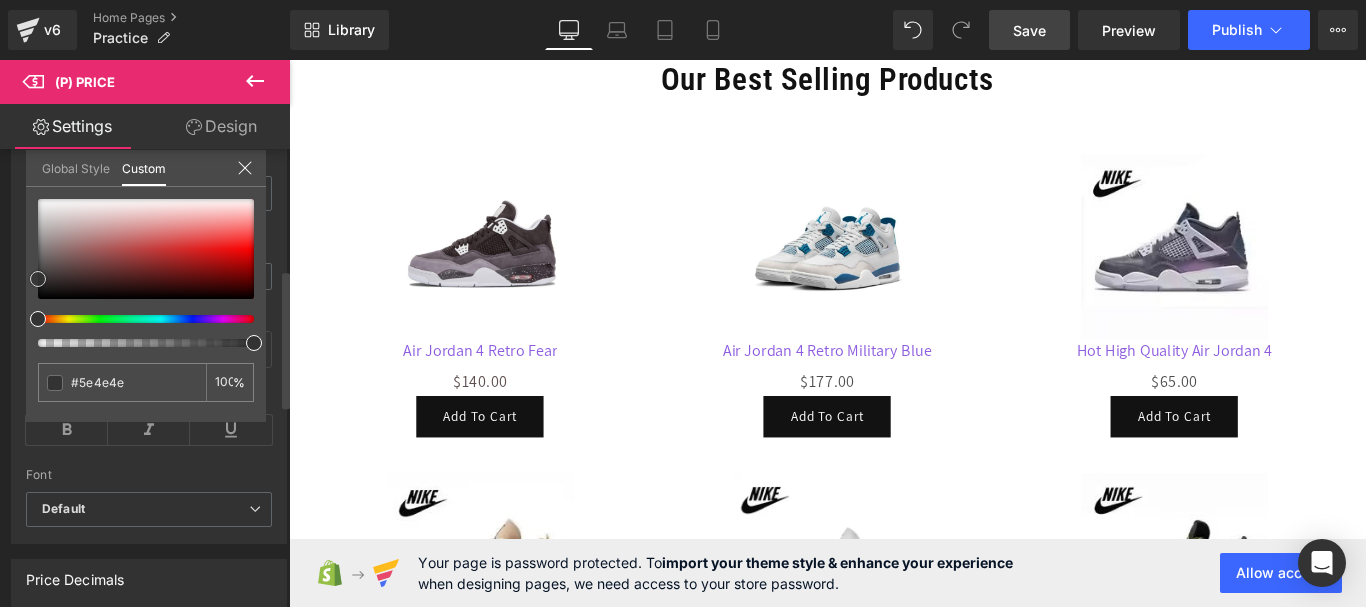 type on "#5a4d4d" 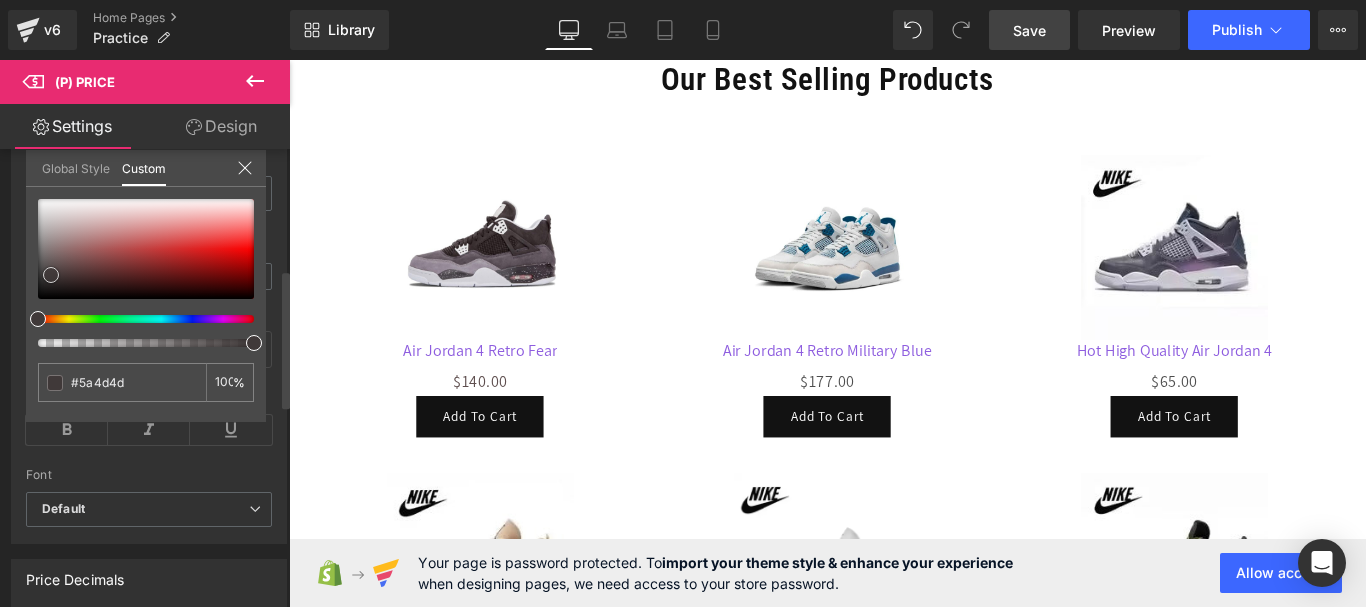 type on "#403939" 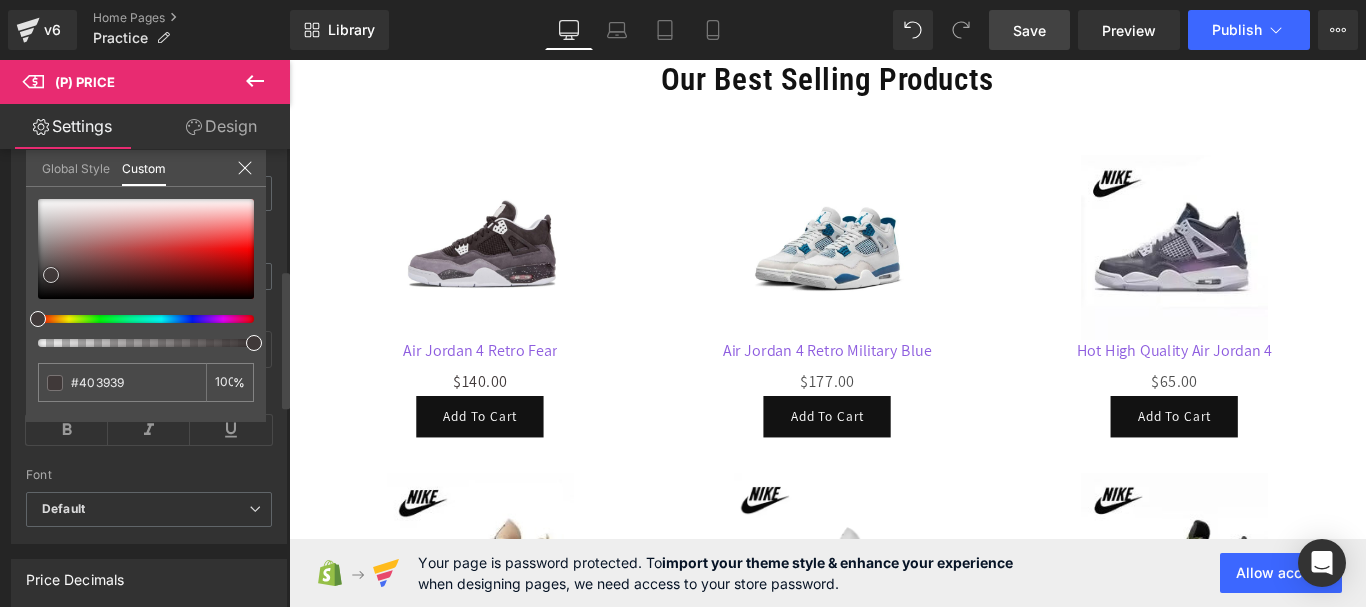 type on "#2d2929" 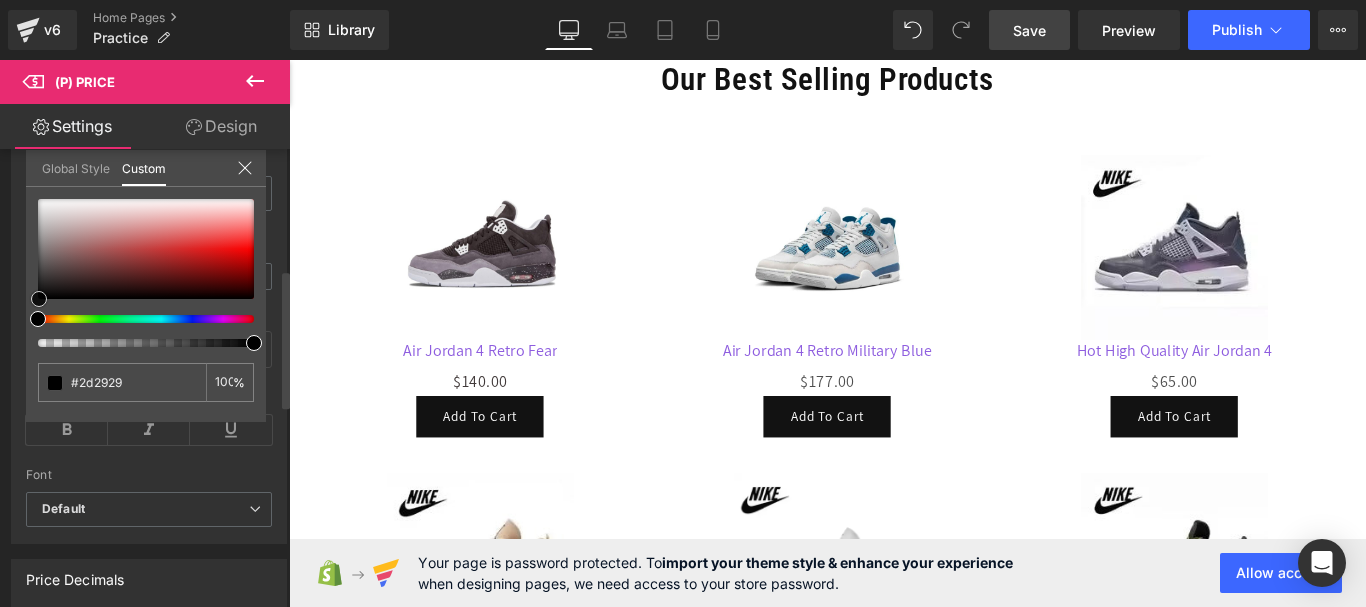 type on "#1a1818" 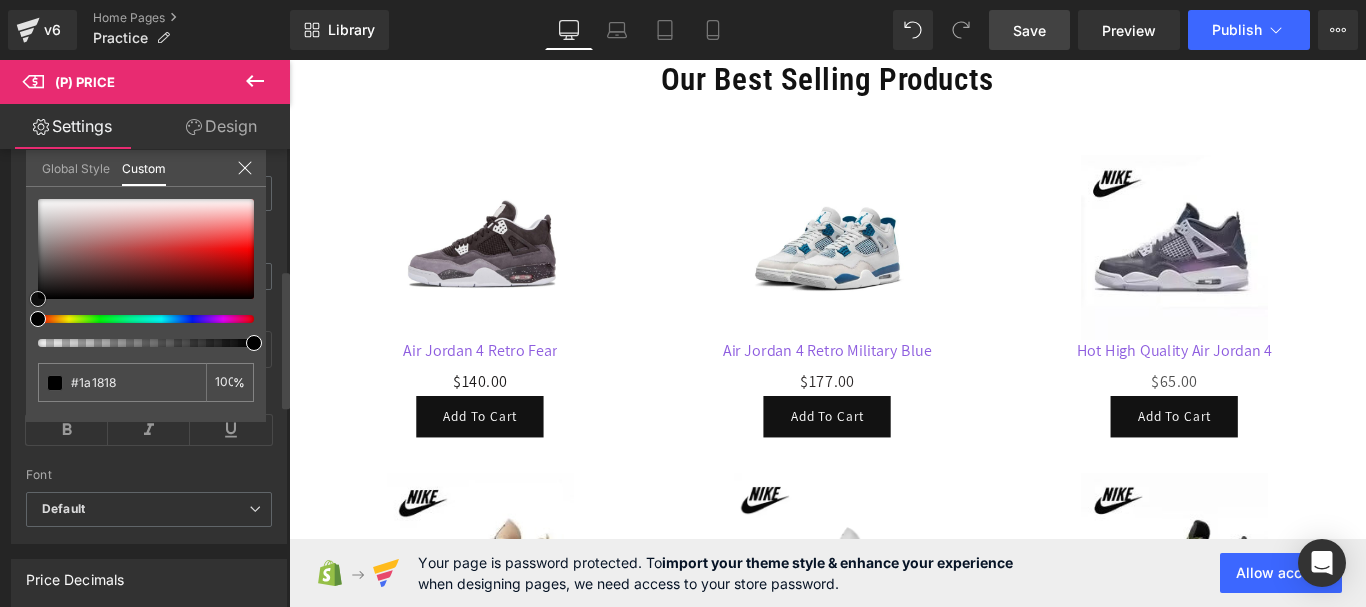 type on "#000000" 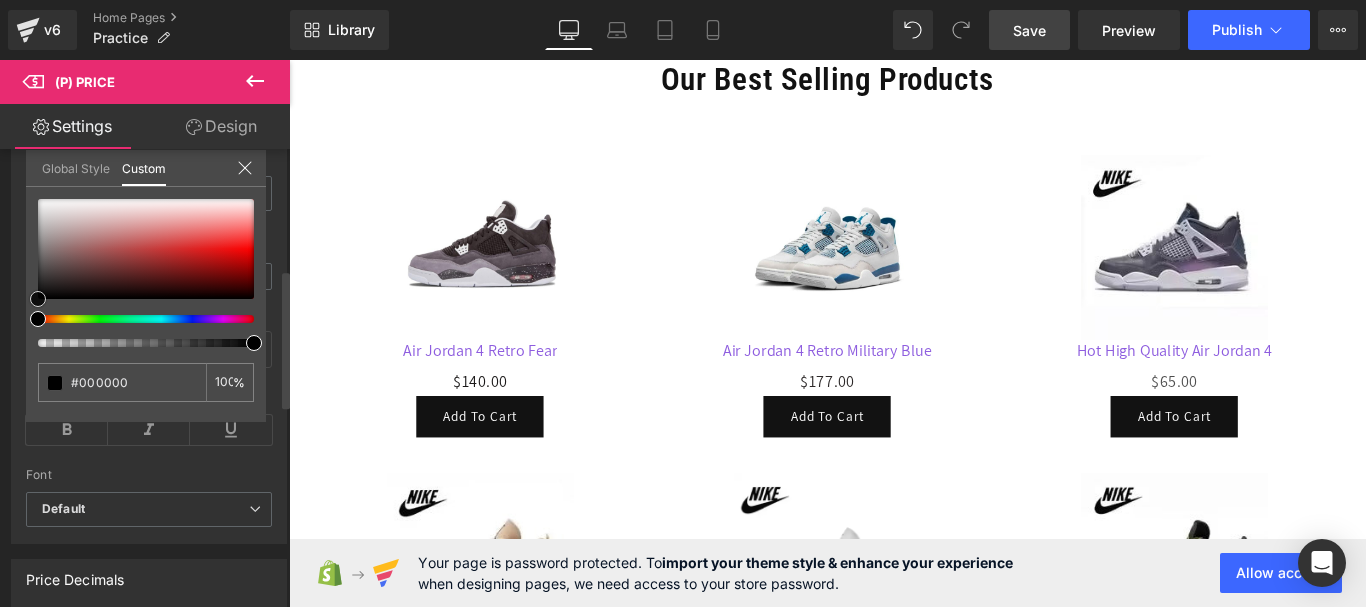 drag, startPoint x: 57, startPoint y: 265, endPoint x: 26, endPoint y: 339, distance: 80.23092 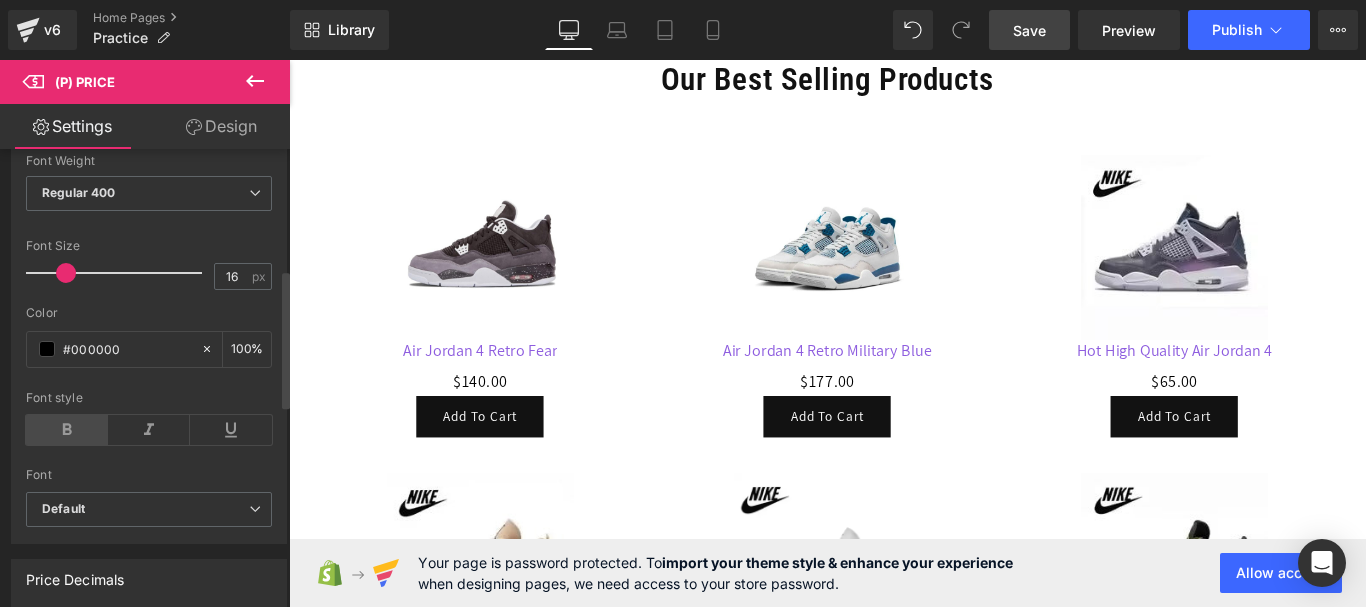 click at bounding box center (67, 430) 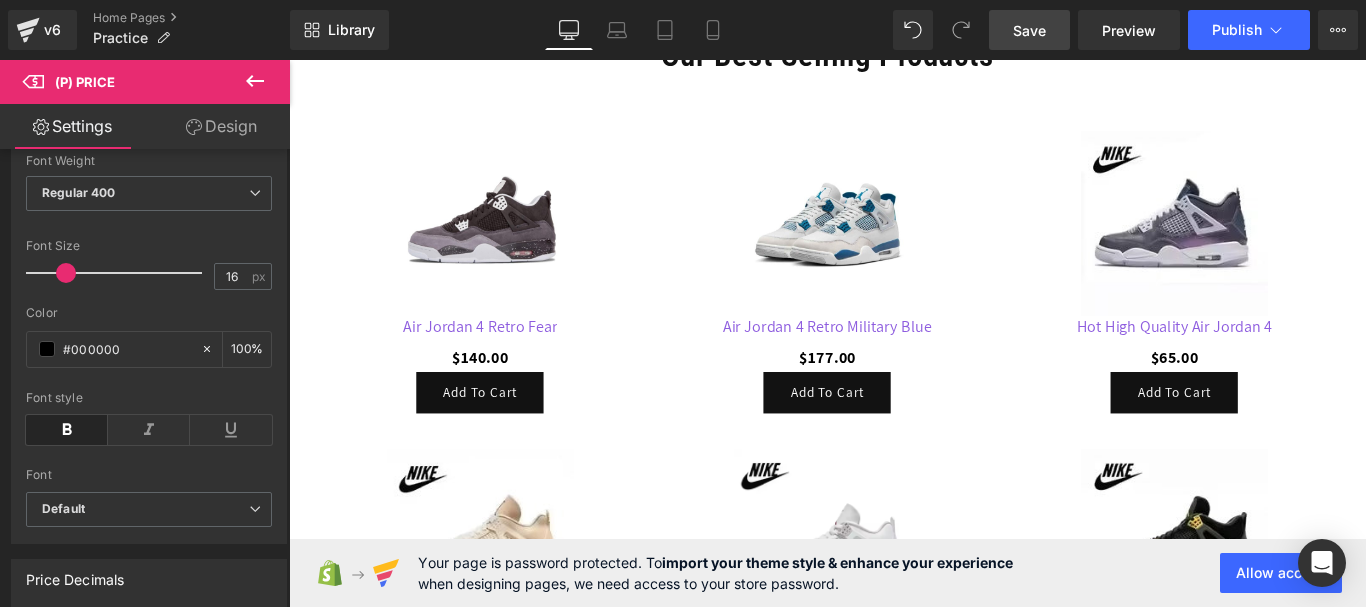 scroll, scrollTop: 700, scrollLeft: 0, axis: vertical 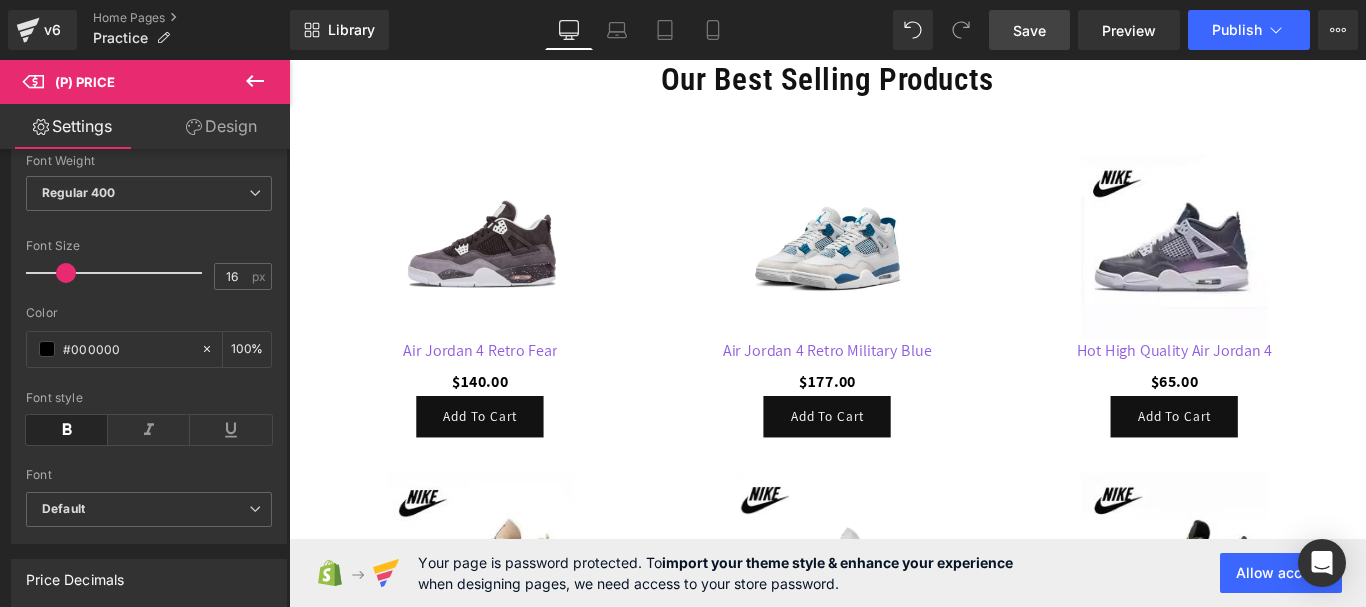 click on "Skip to content
Welcome to our store
Shop
Buy SEG42 Travel Pack
News
Contact
Shop
Buy SEG42 Travel Pack
News
Contact
Search" at bounding box center (894, 1835) 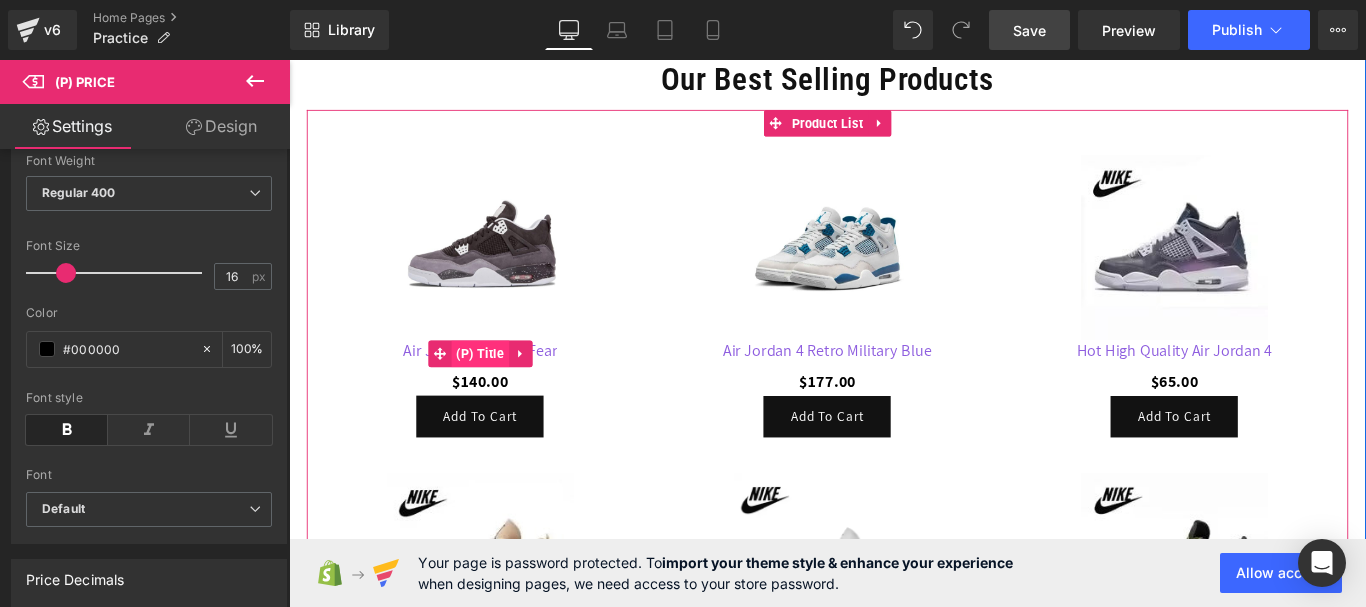 click on "(P) Title" at bounding box center [504, 390] 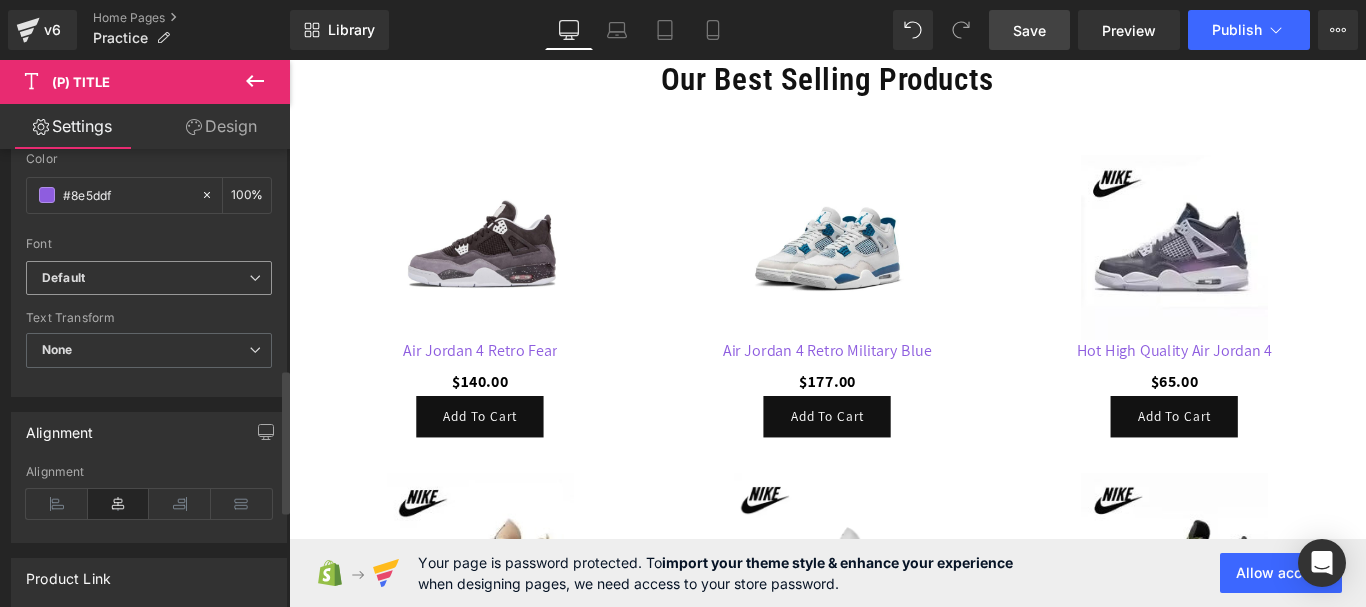 scroll, scrollTop: 700, scrollLeft: 0, axis: vertical 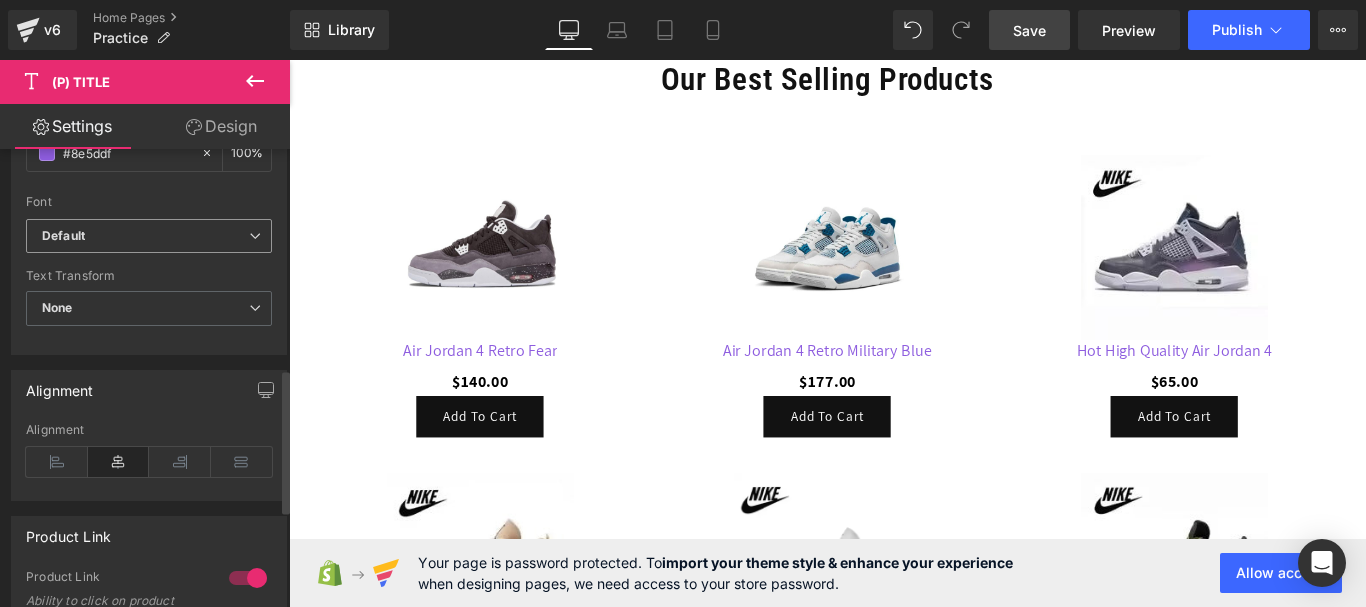 click on "Default" at bounding box center [145, 236] 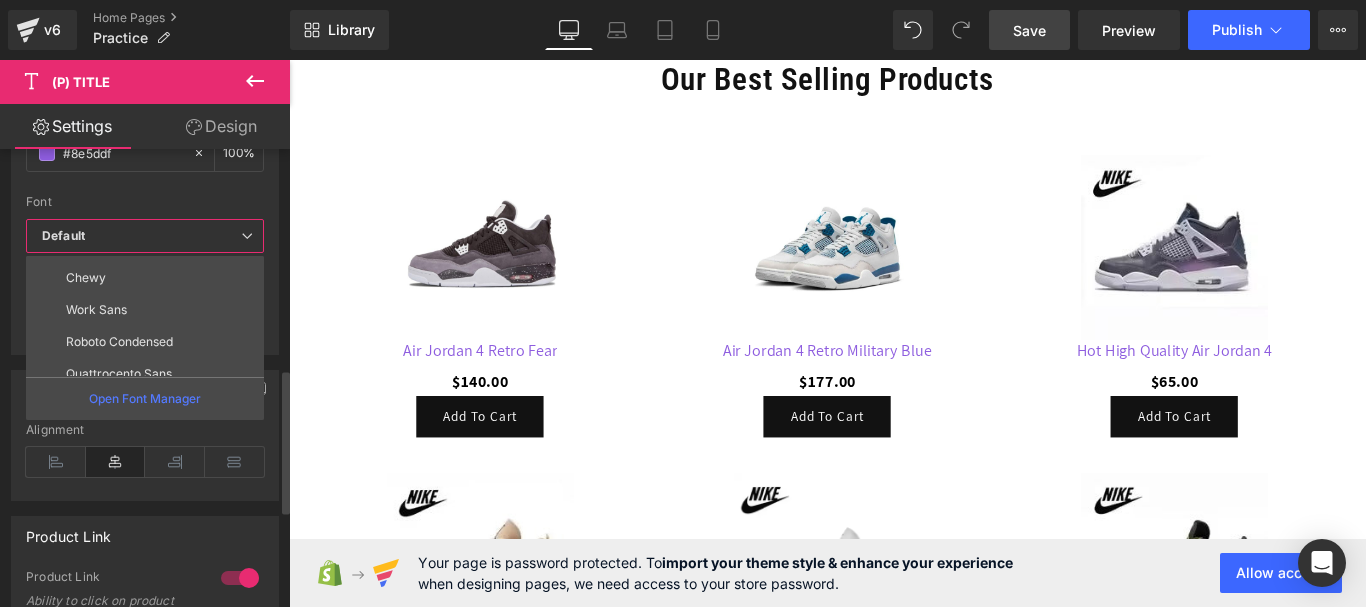 scroll, scrollTop: 300, scrollLeft: 0, axis: vertical 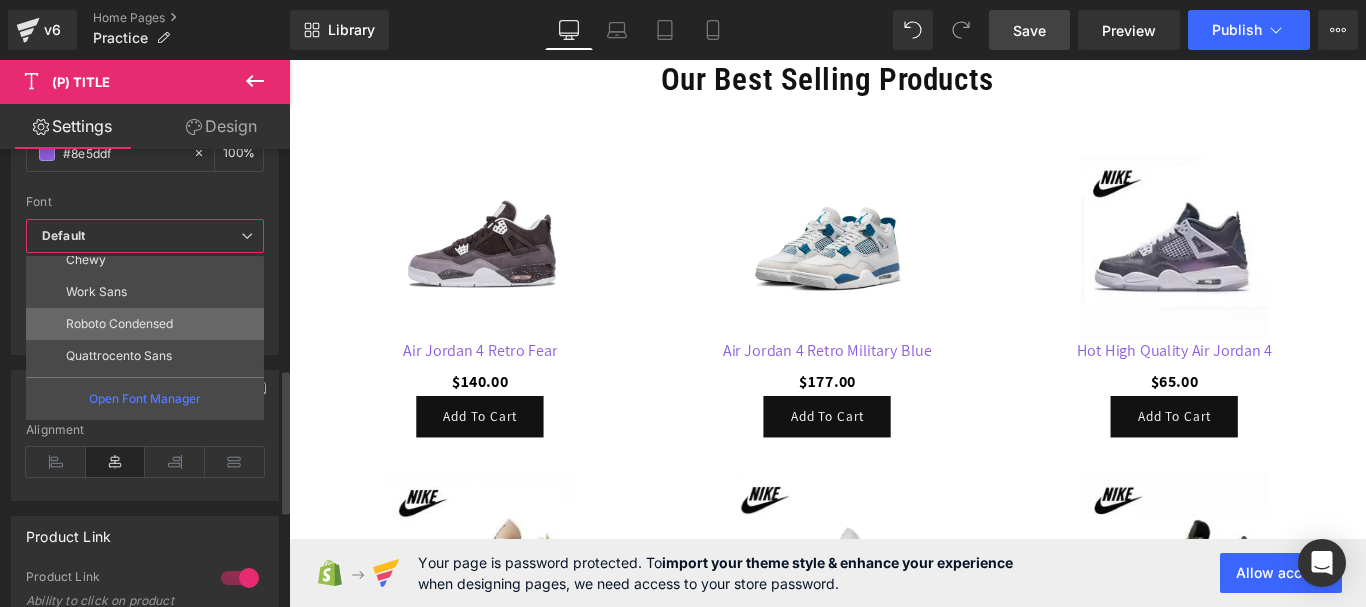 click on "Roboto Condensed" at bounding box center (119, 324) 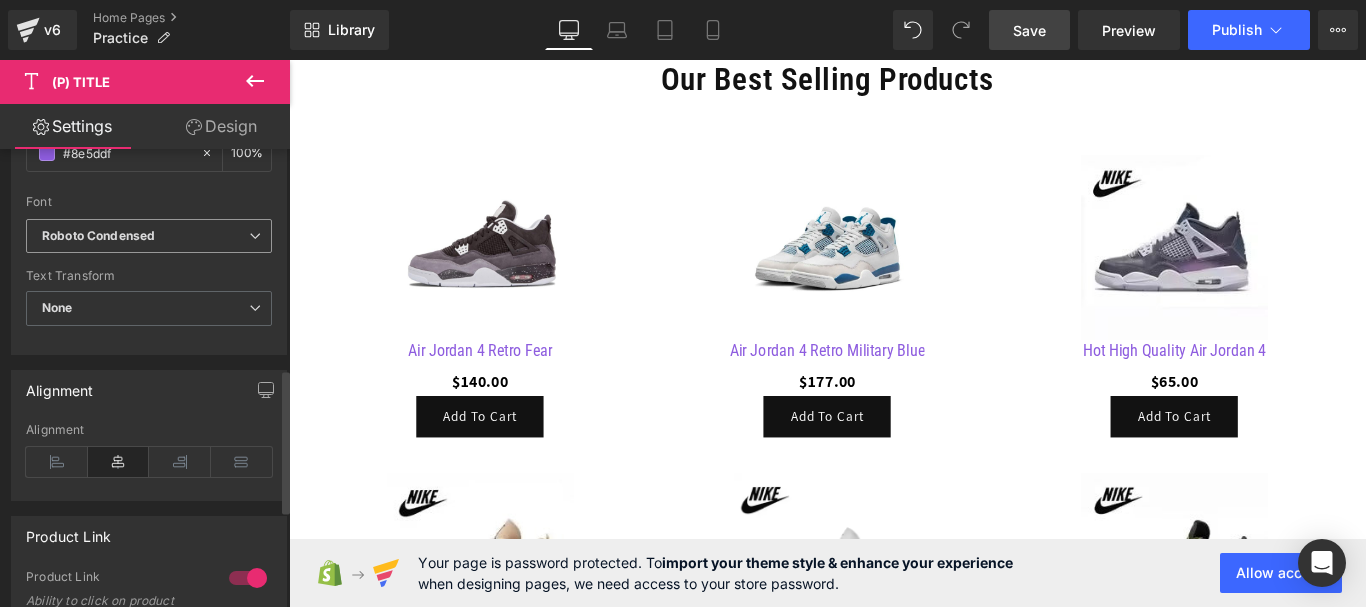 click on "Roboto Condensed" at bounding box center (149, 236) 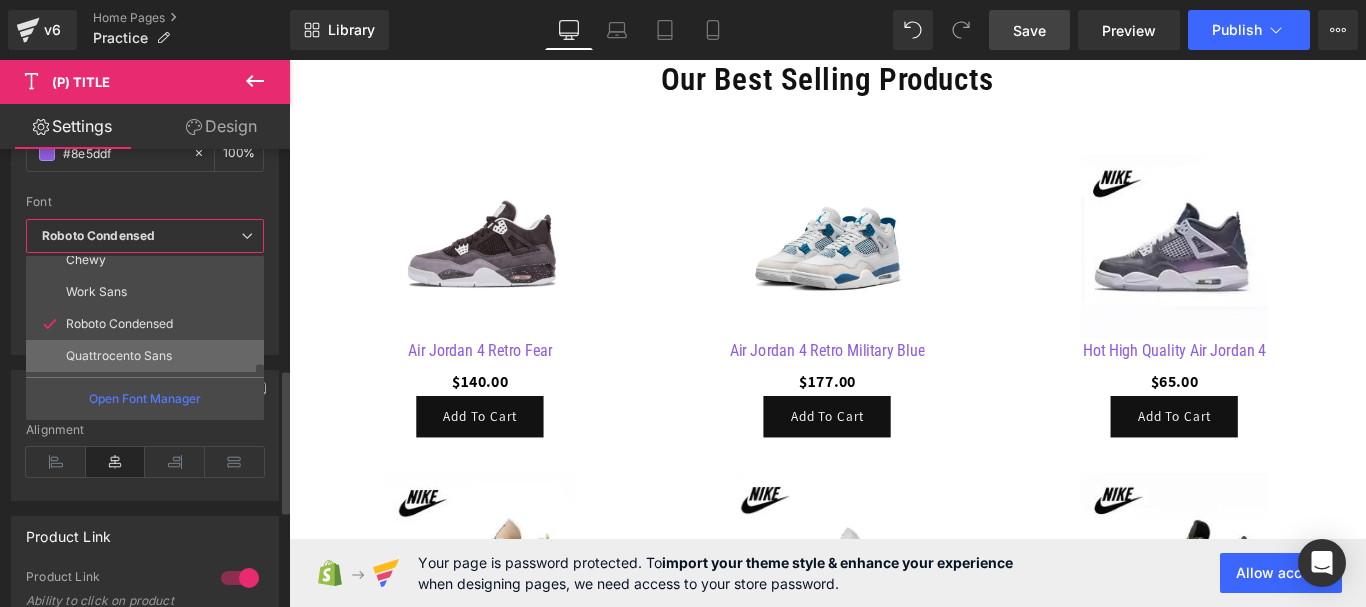 click on "Quattrocento Sans" at bounding box center (119, 356) 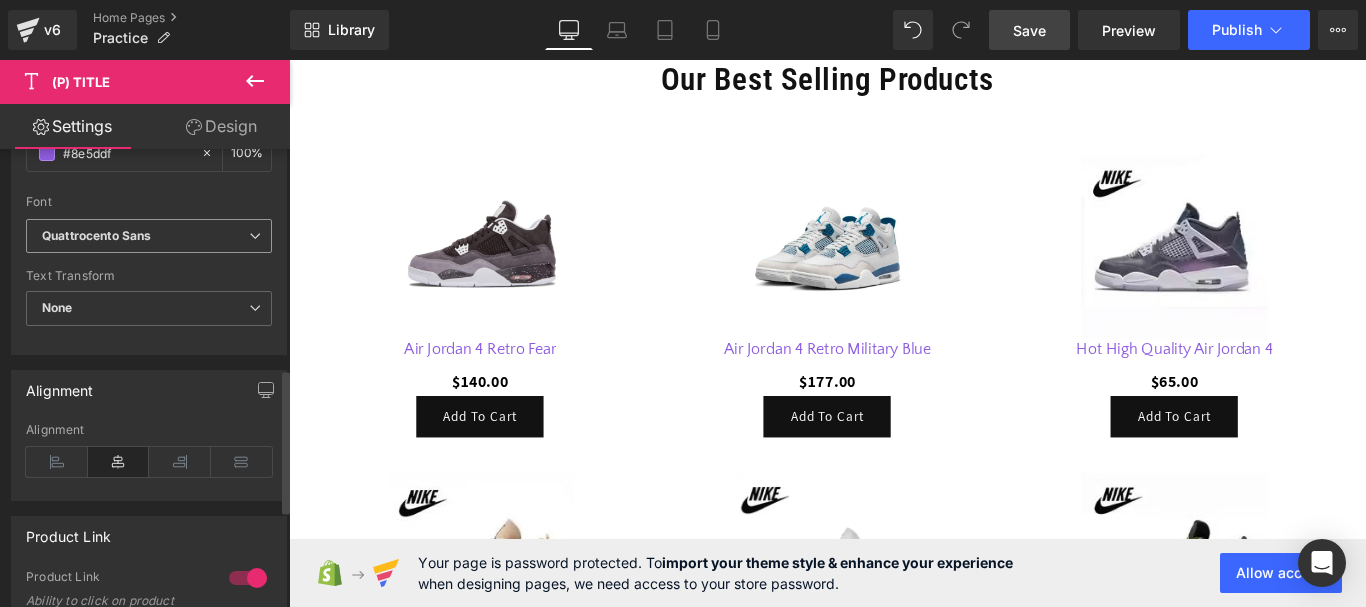 click on "Quattrocento Sans" at bounding box center (145, 236) 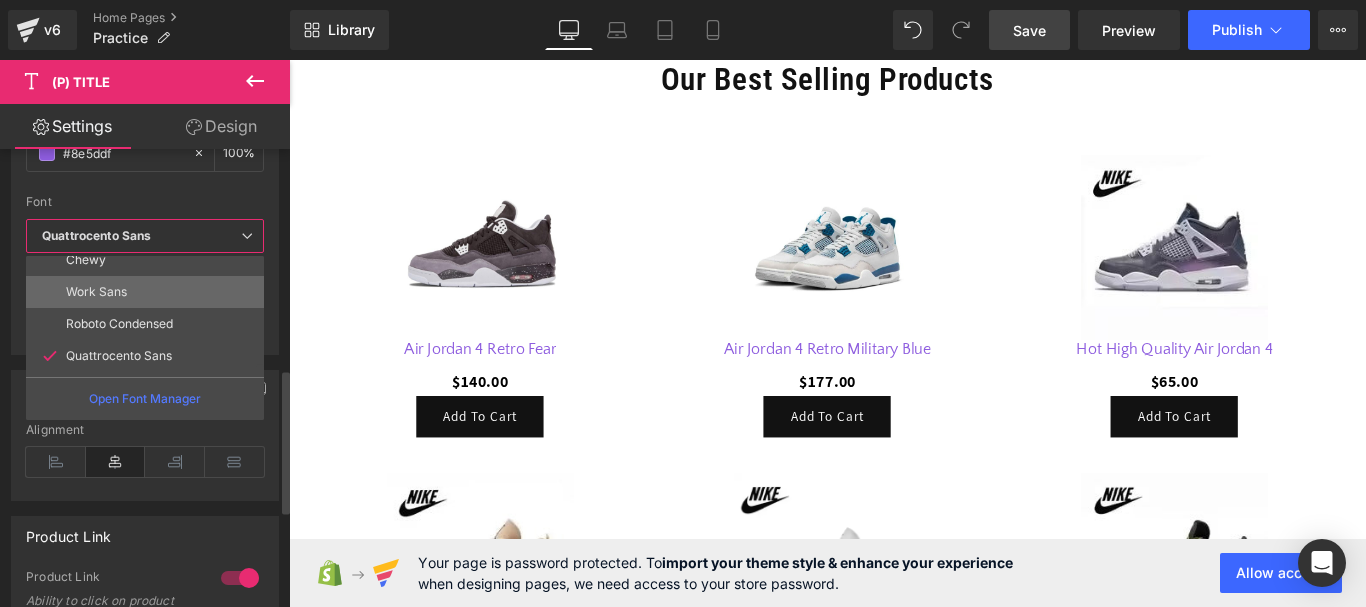 click on "Work Sans" at bounding box center (149, 292) 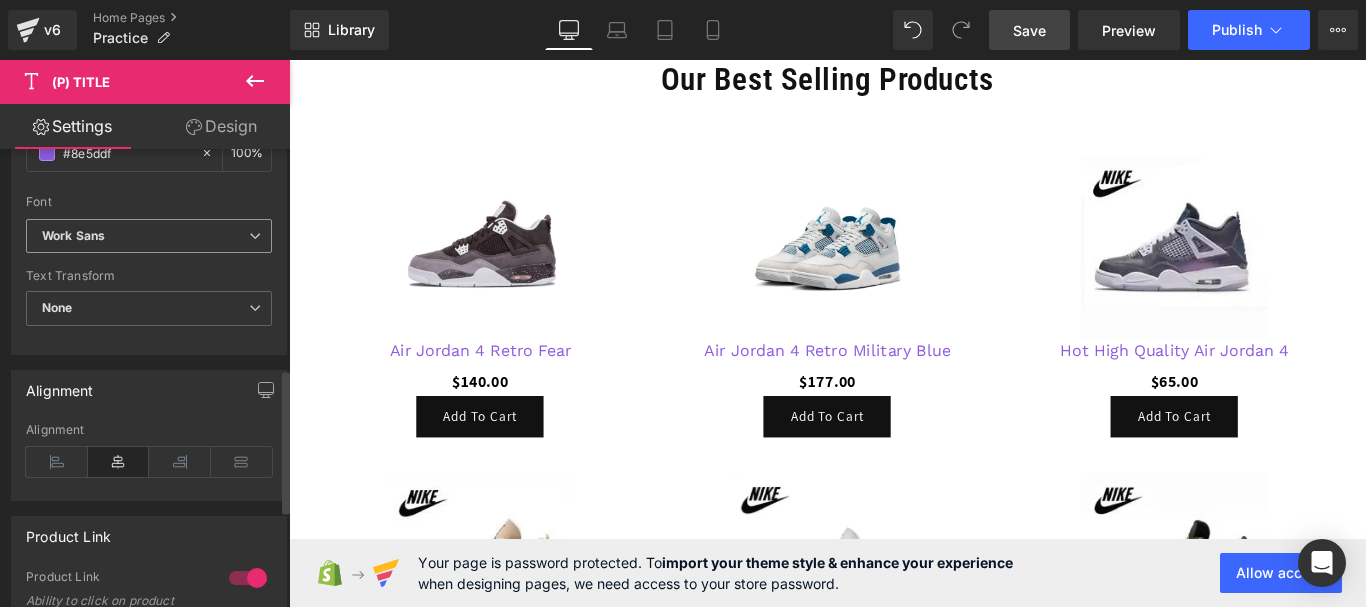 click on "Work Sans" at bounding box center [145, 236] 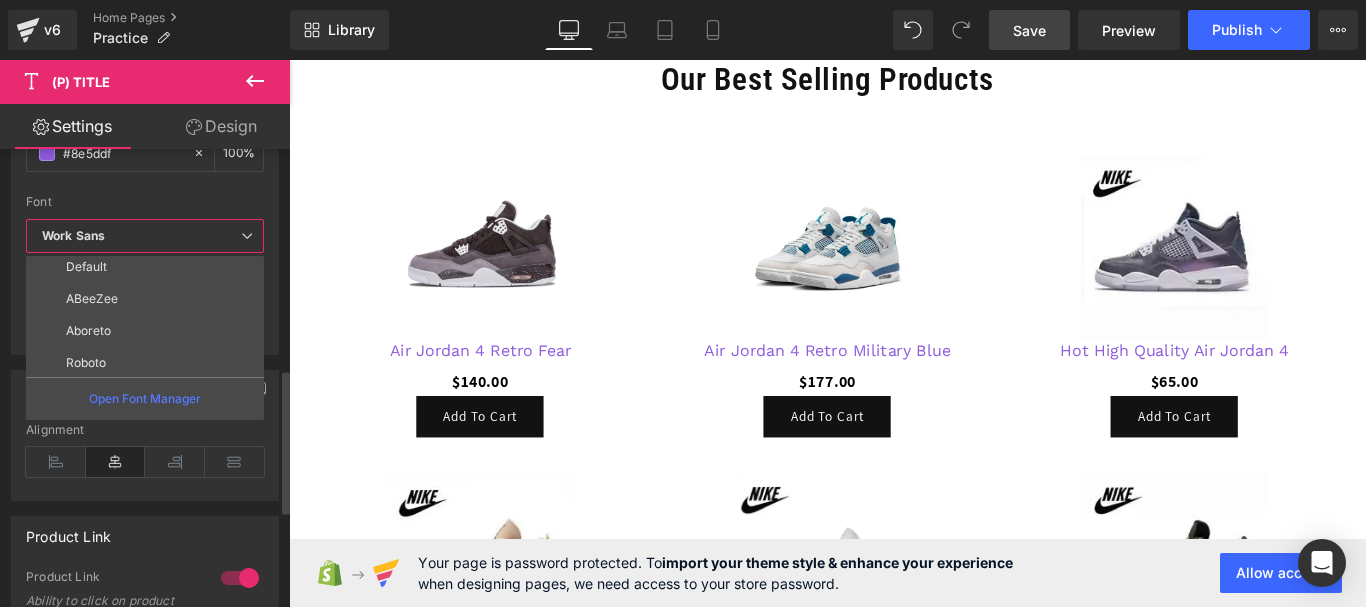 scroll, scrollTop: 0, scrollLeft: 0, axis: both 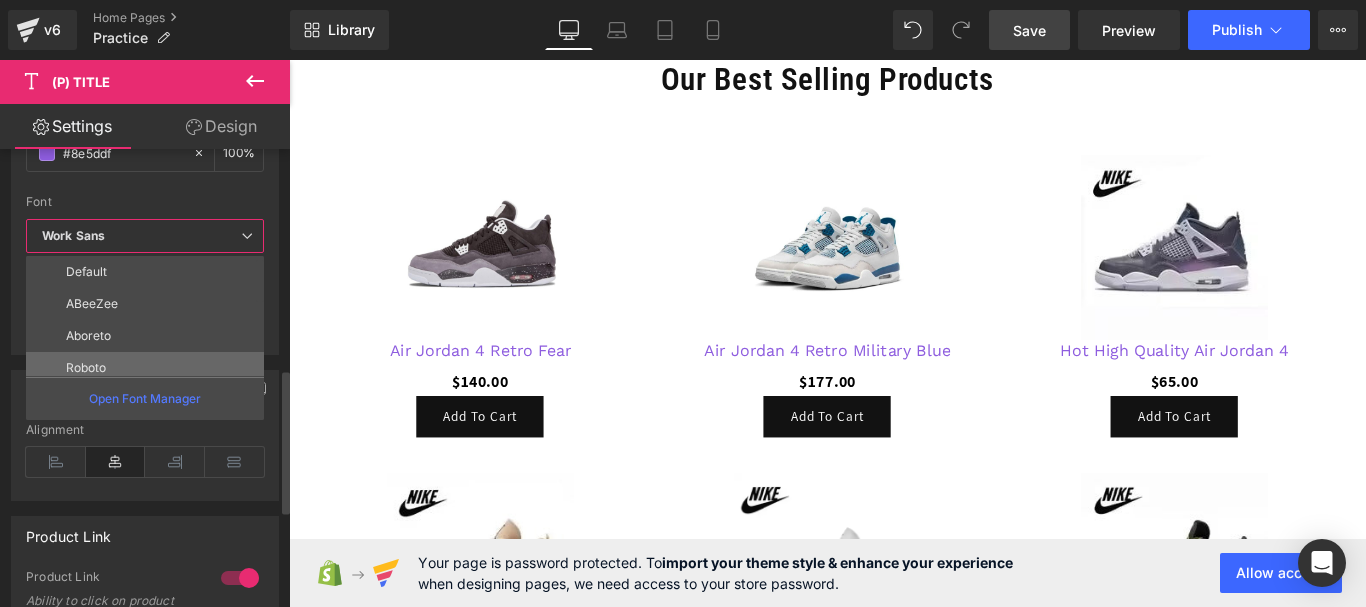 click on "Roboto" at bounding box center (149, 368) 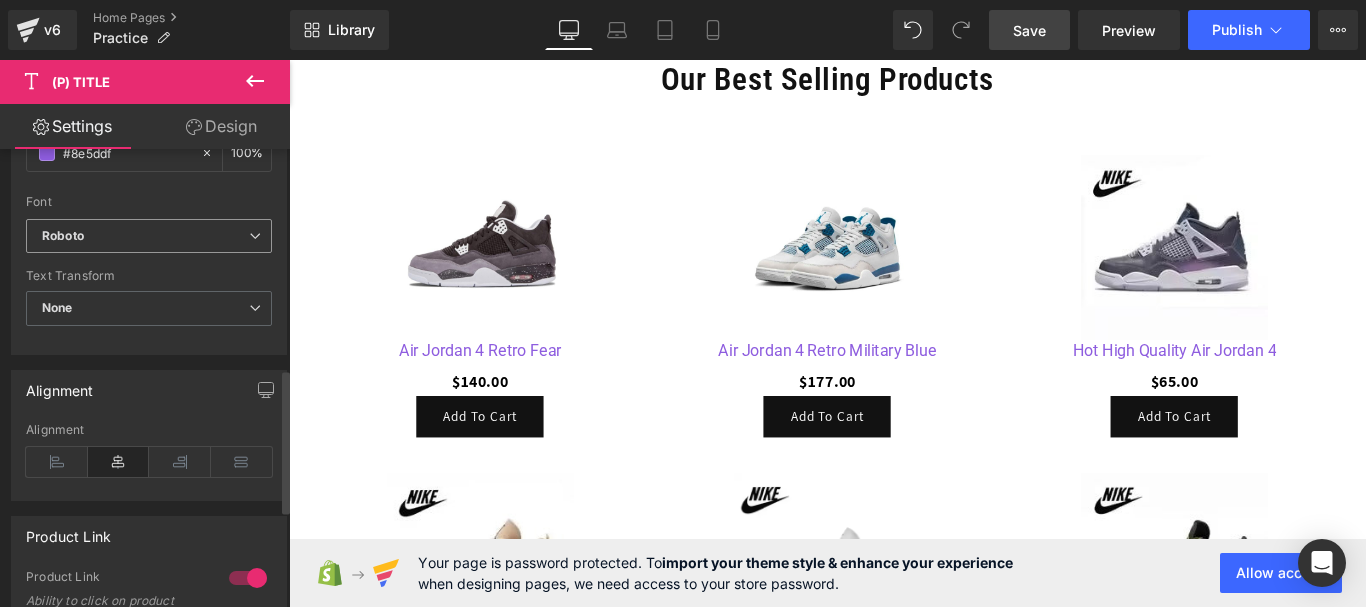 click on "Roboto" at bounding box center [145, 236] 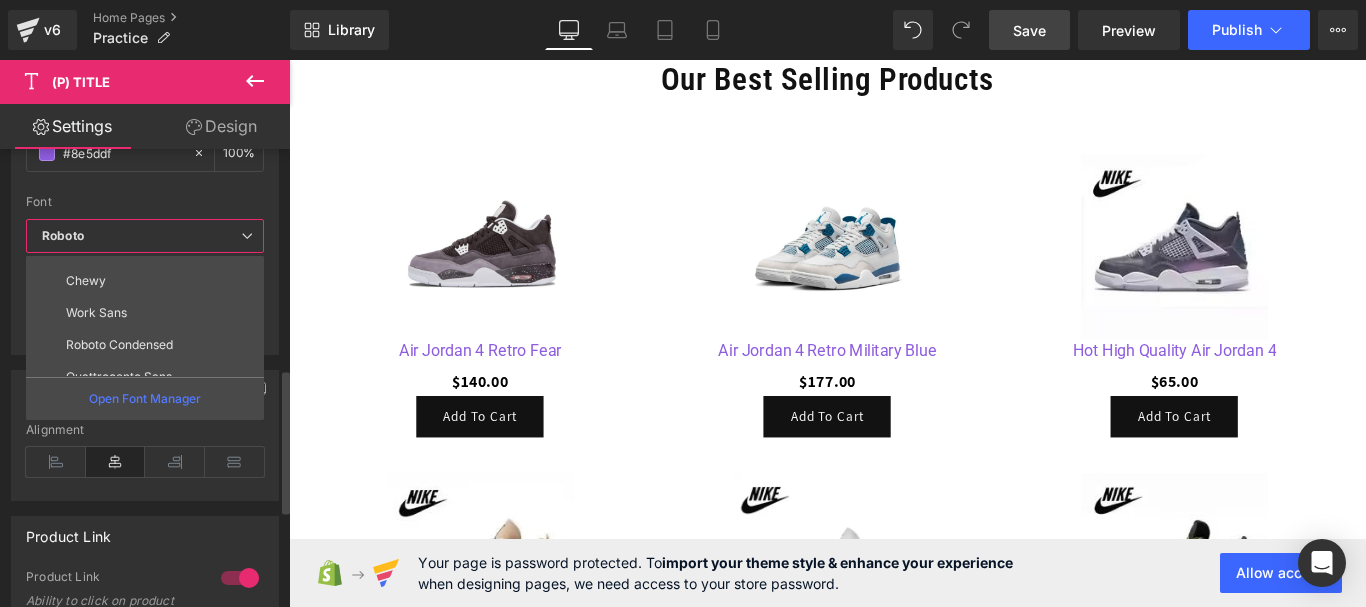 scroll, scrollTop: 328, scrollLeft: 0, axis: vertical 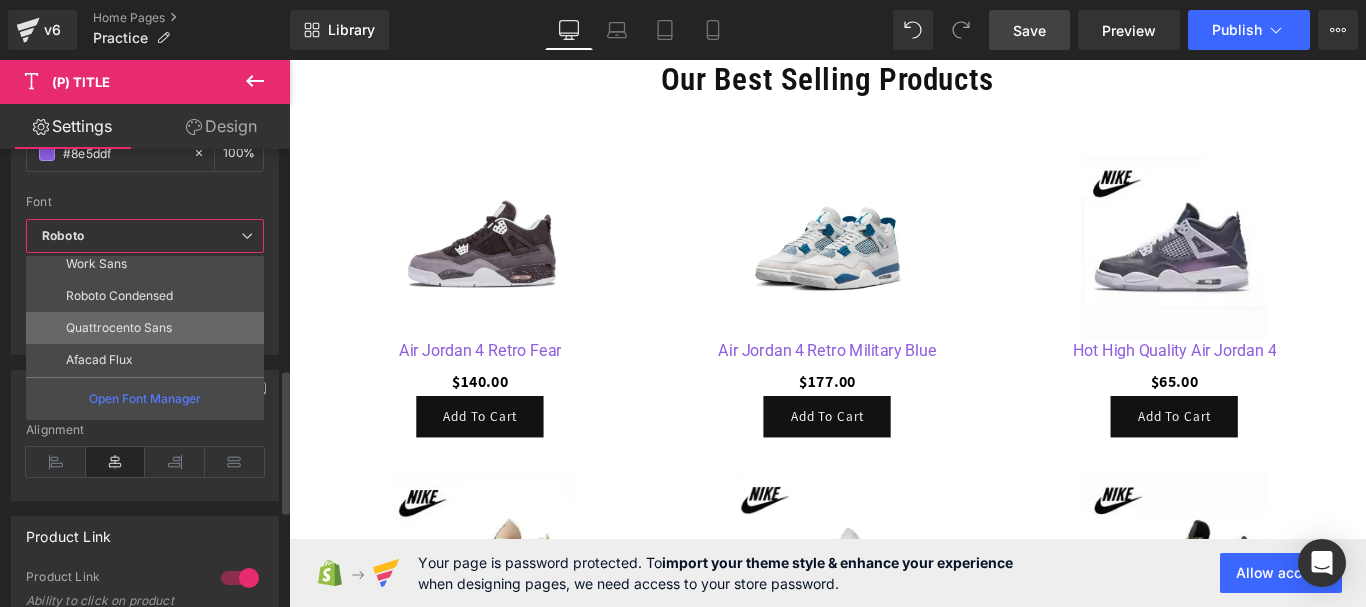 click on "Quattrocento Sans" at bounding box center [119, 328] 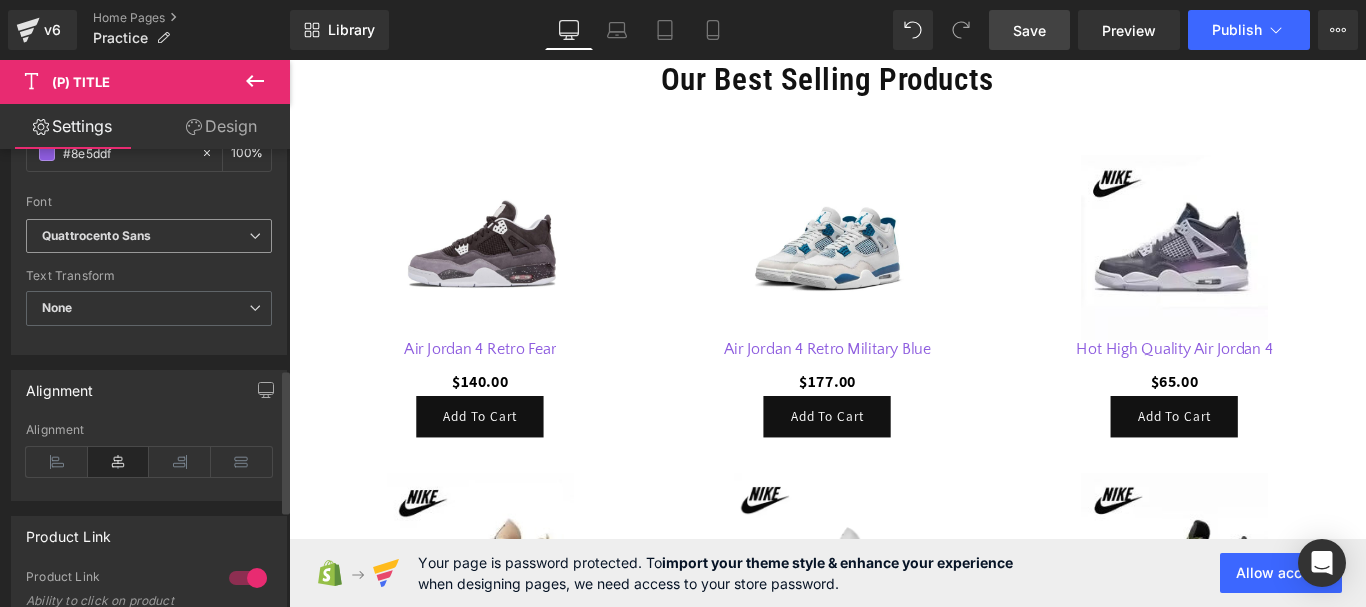 click on "Quattrocento Sans" at bounding box center [145, 236] 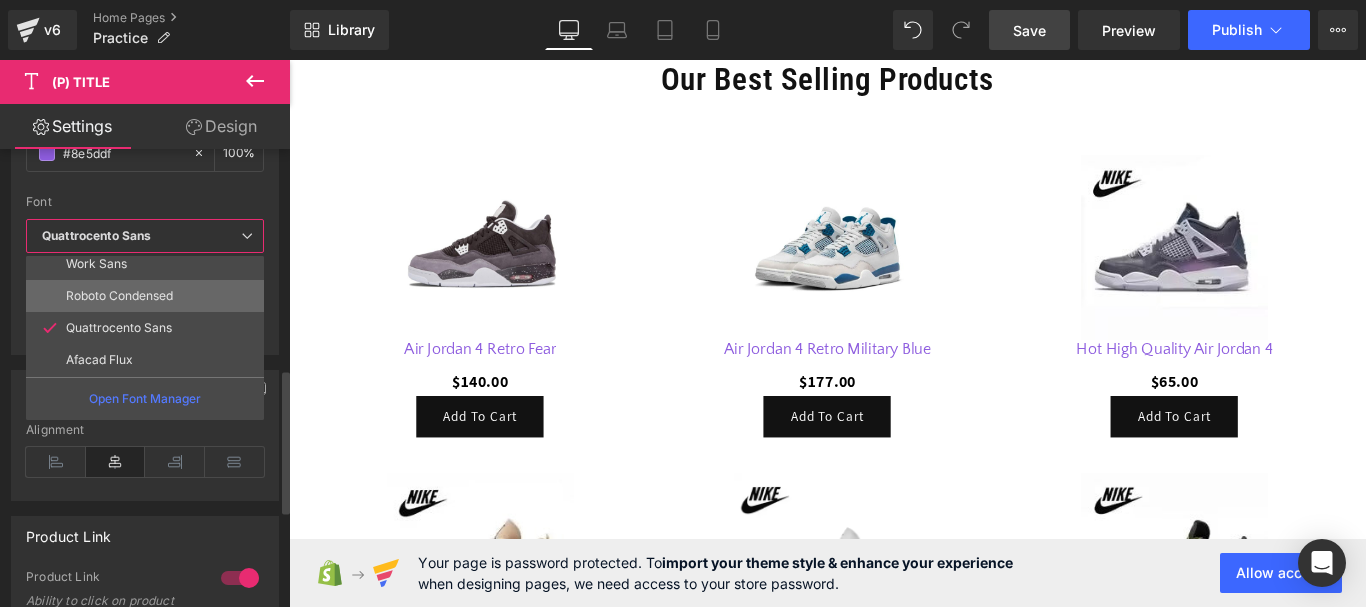 click on "Roboto Condensed" at bounding box center (149, 296) 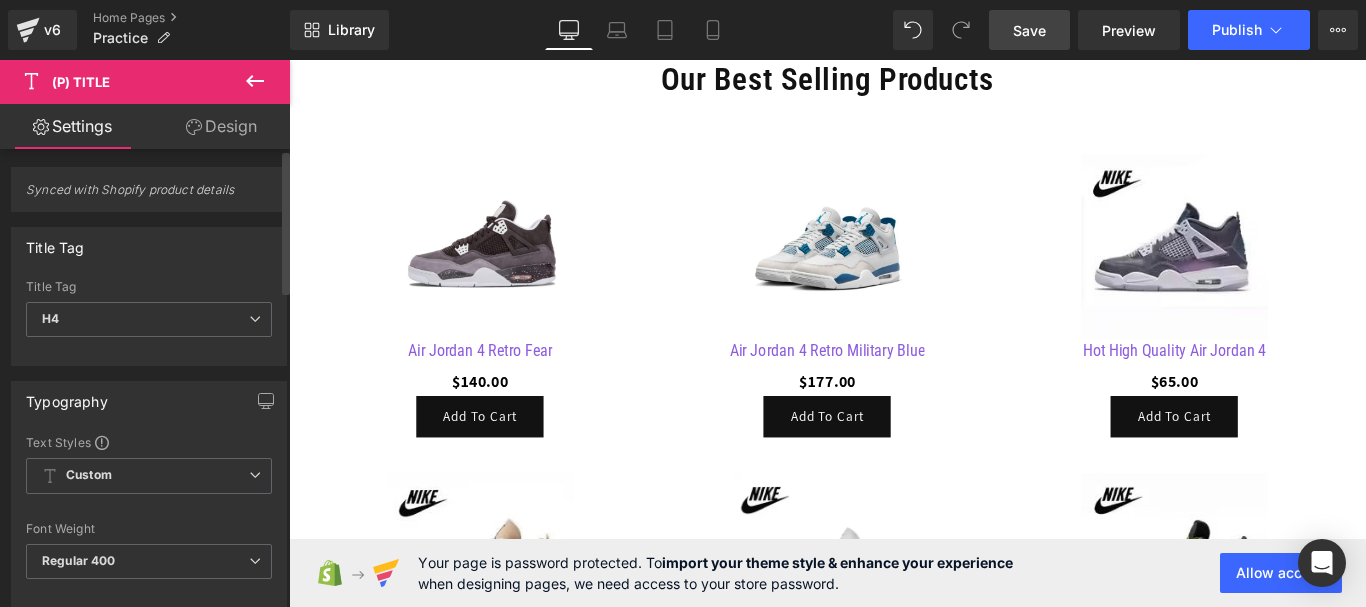scroll, scrollTop: 0, scrollLeft: 0, axis: both 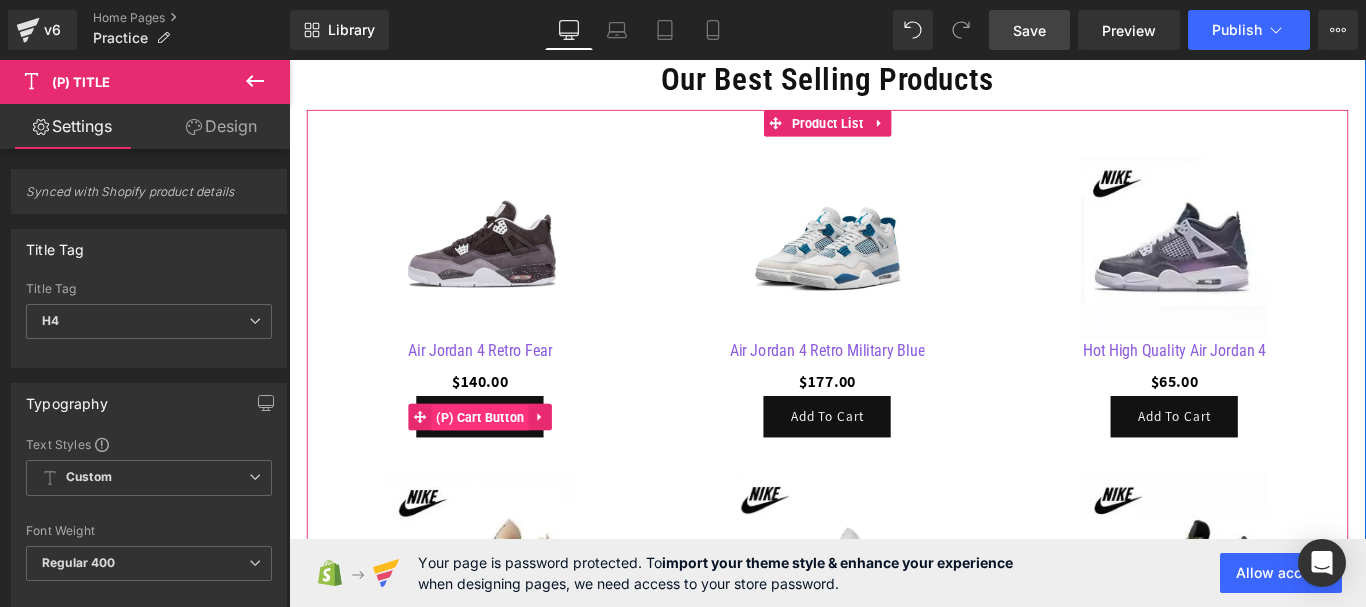 click on "(P) Cart Button" at bounding box center (504, 462) 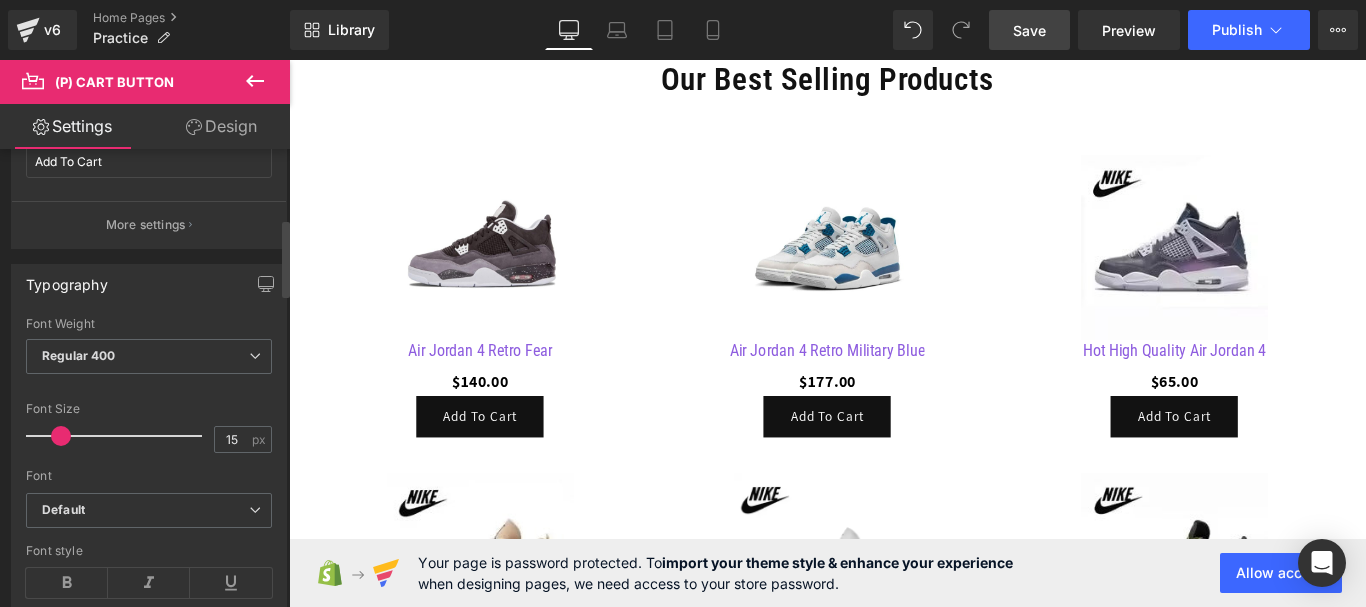 scroll, scrollTop: 500, scrollLeft: 0, axis: vertical 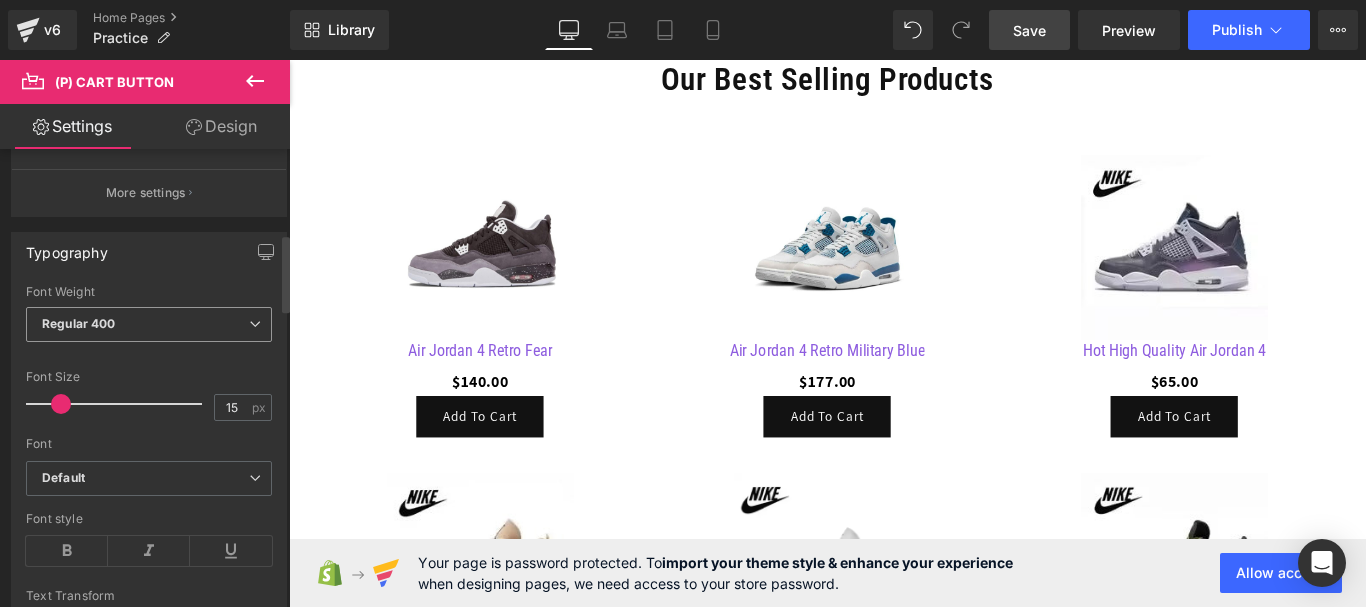 click on "Regular 400" at bounding box center [149, 324] 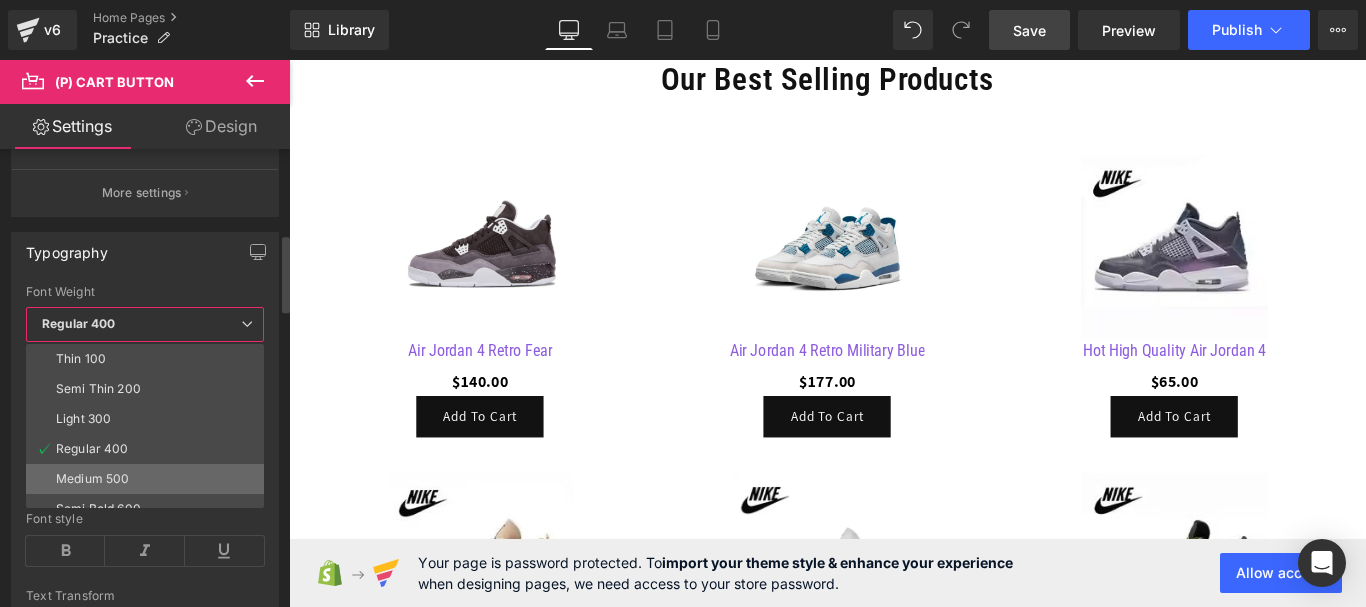 click on "Medium 500" at bounding box center [149, 479] 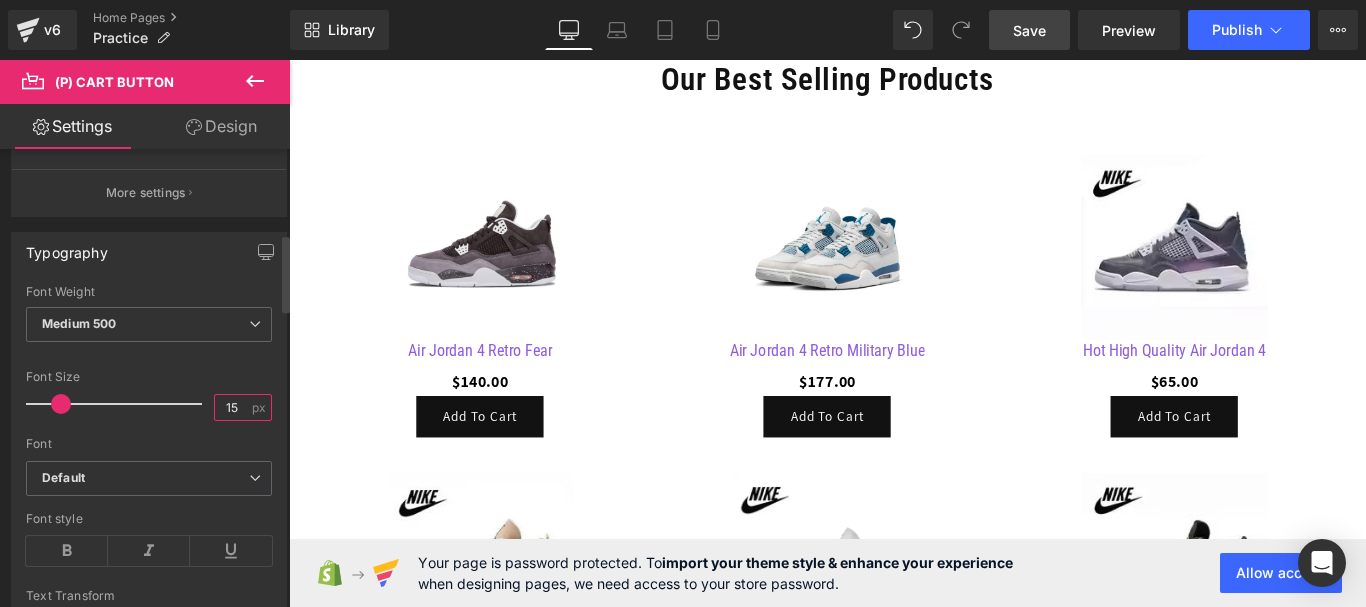 click on "15" at bounding box center [232, 407] 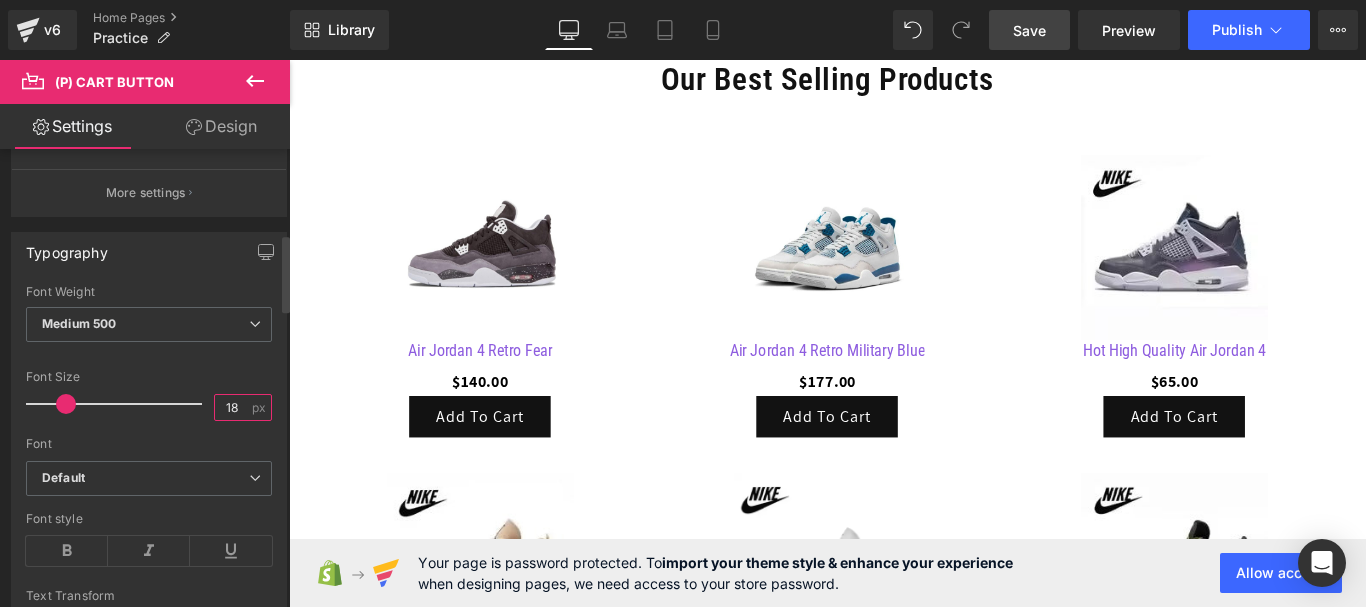 type on "1" 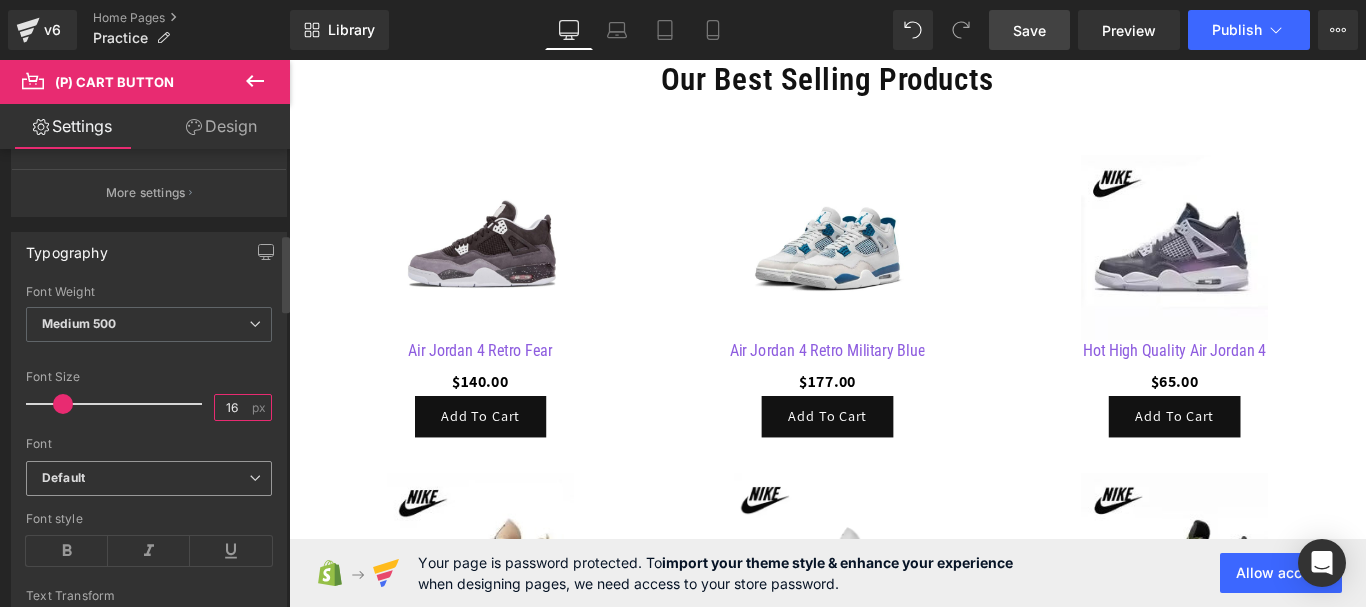 type on "16" 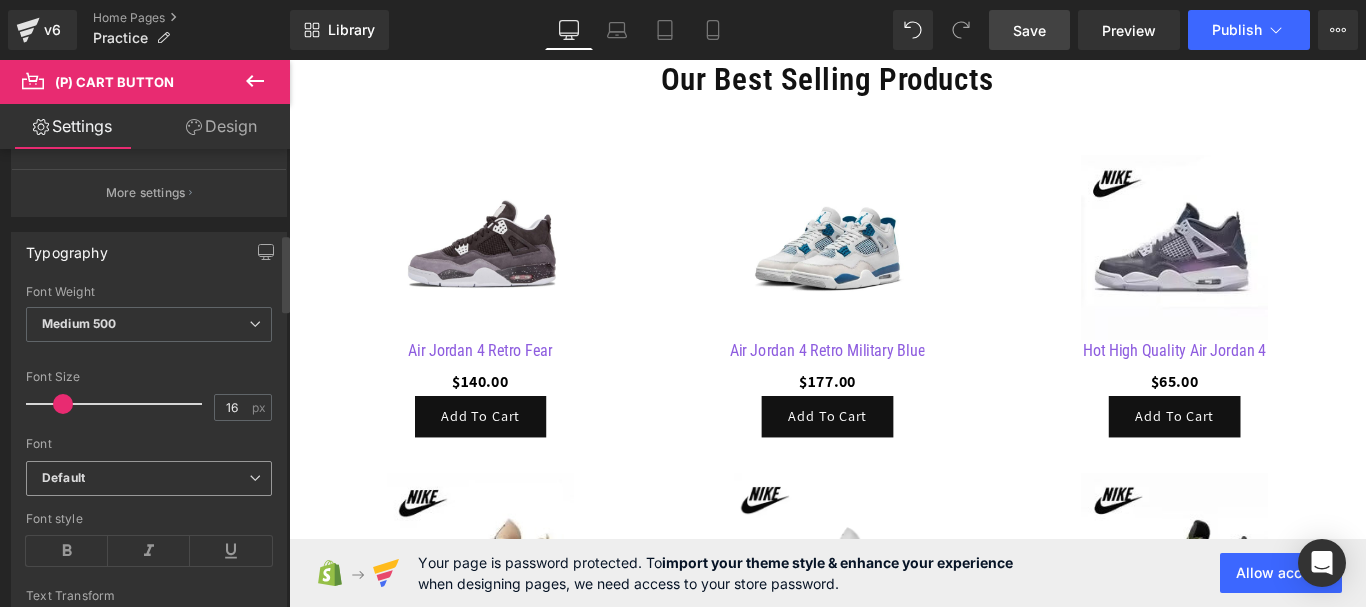 click on "Default" at bounding box center (149, 478) 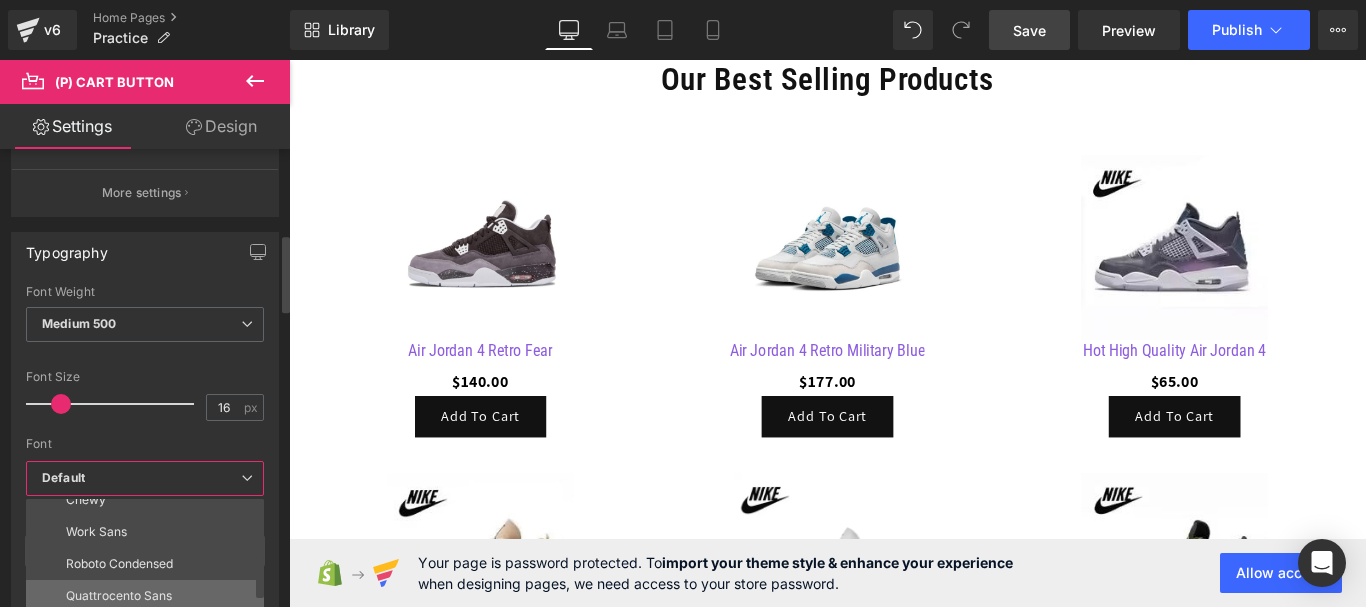 scroll, scrollTop: 328, scrollLeft: 0, axis: vertical 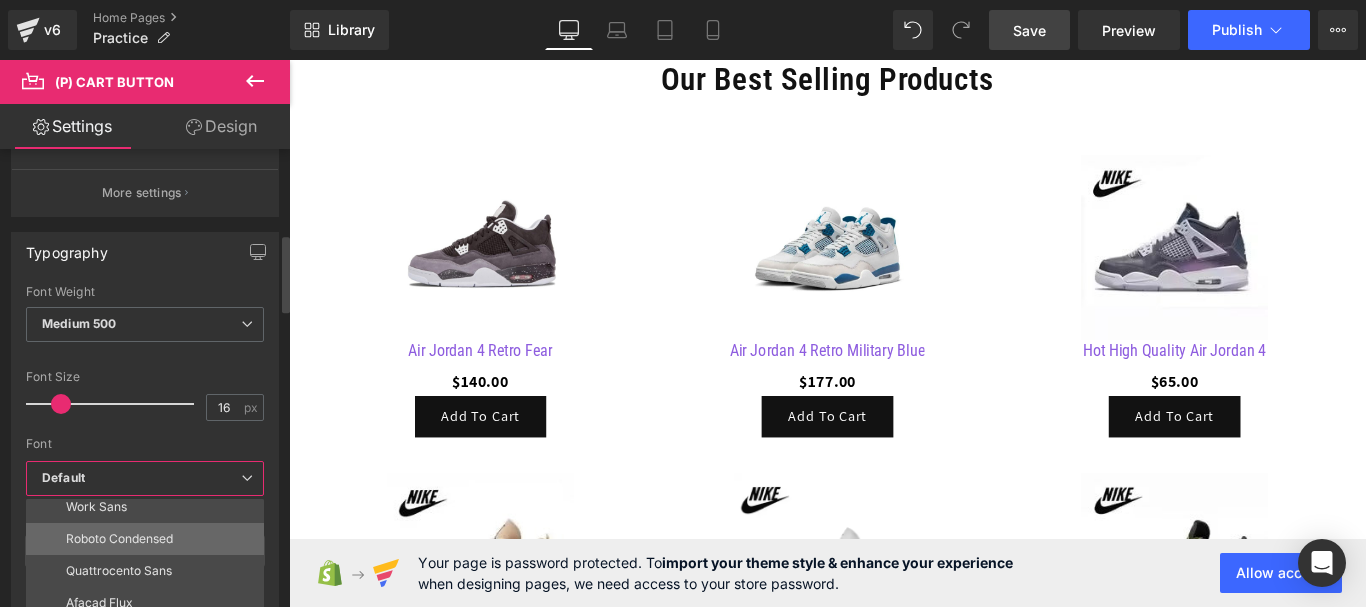 click on "Roboto Condensed" at bounding box center (119, 539) 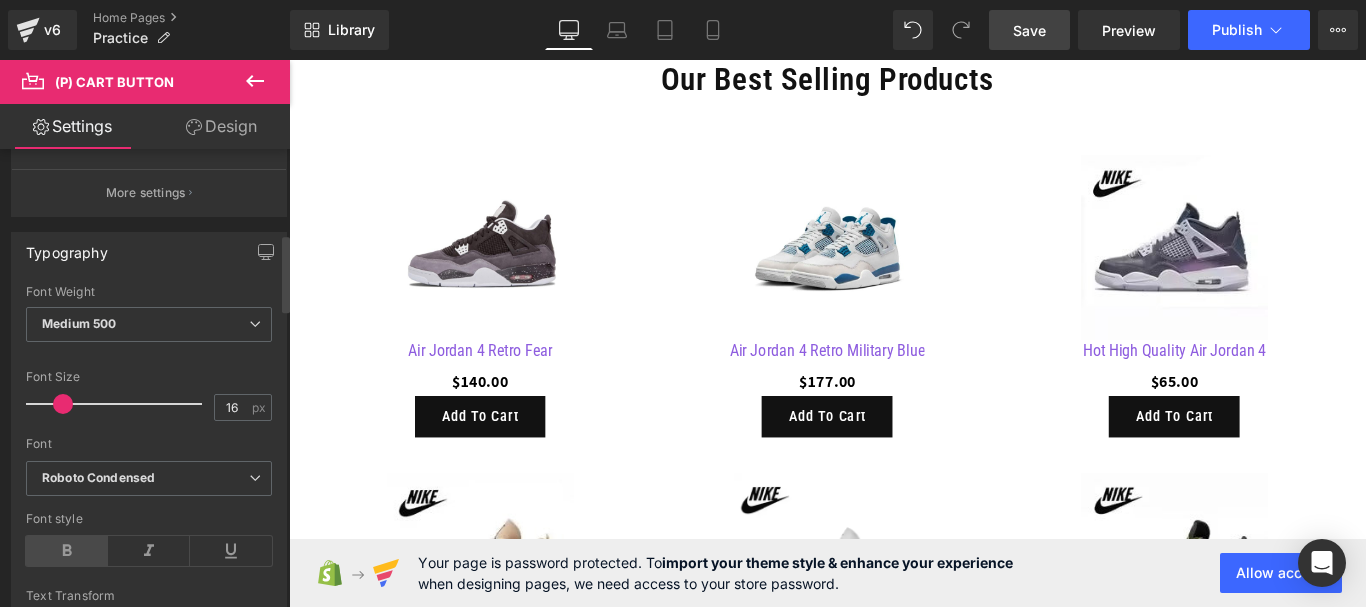 click at bounding box center [67, 551] 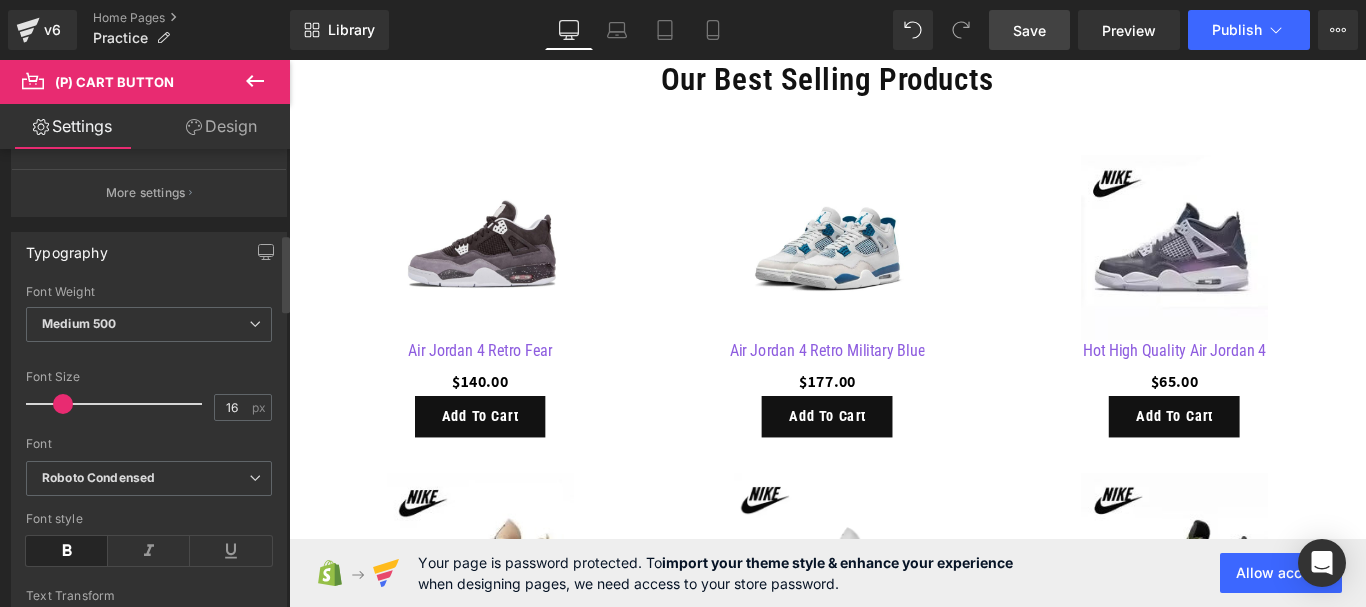 click at bounding box center (67, 551) 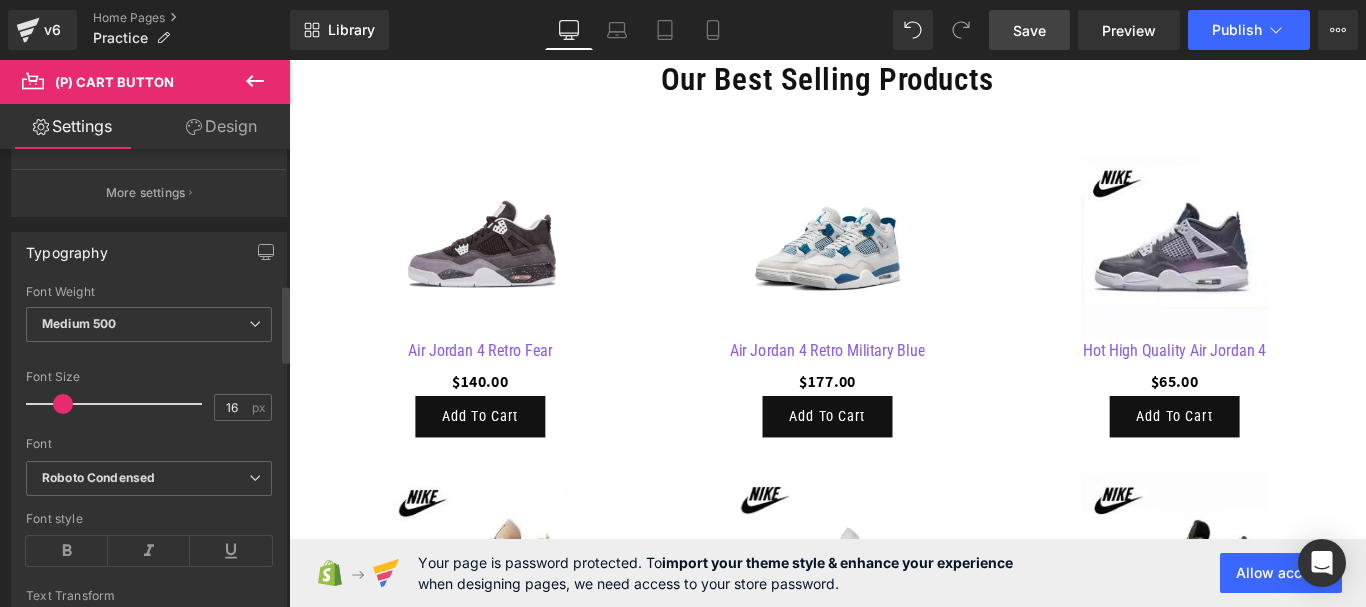 scroll, scrollTop: 800, scrollLeft: 0, axis: vertical 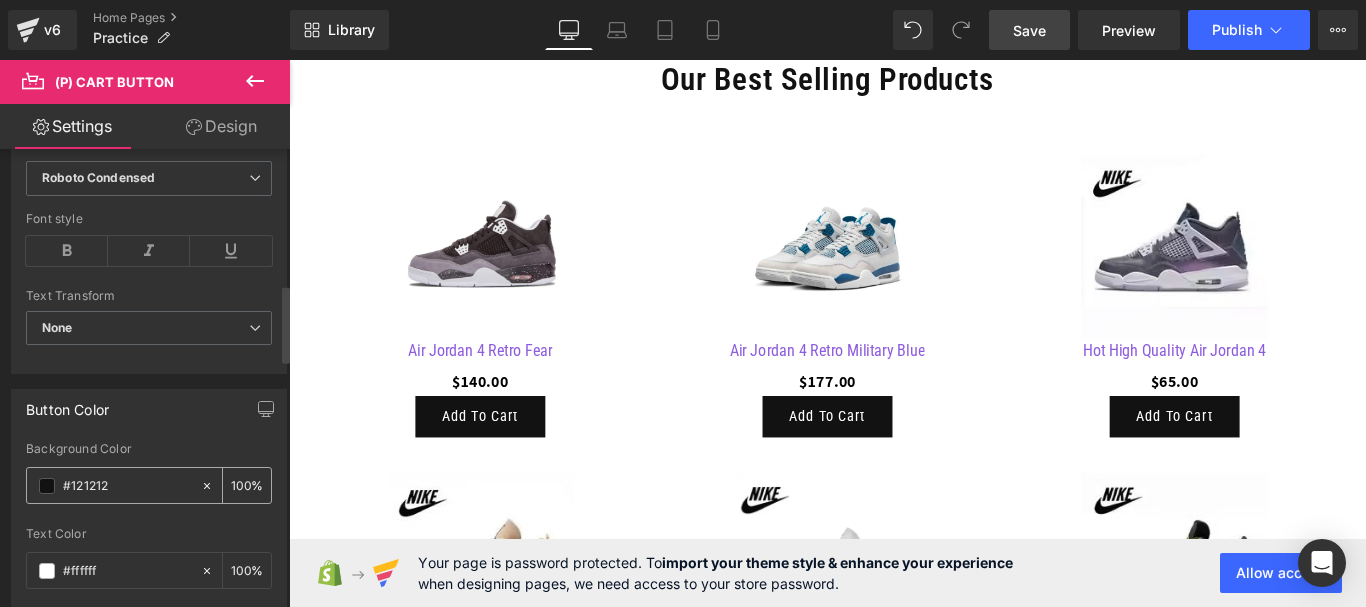 click on "#121212" at bounding box center (127, 486) 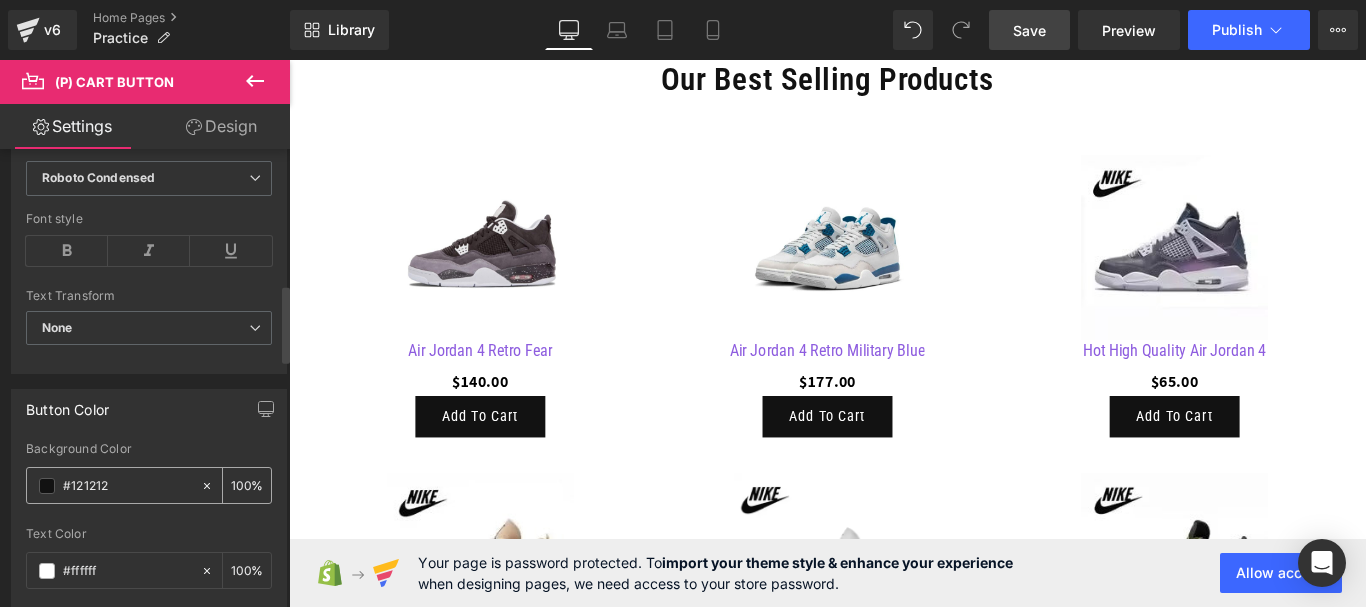 click on "#121212" at bounding box center [127, 486] 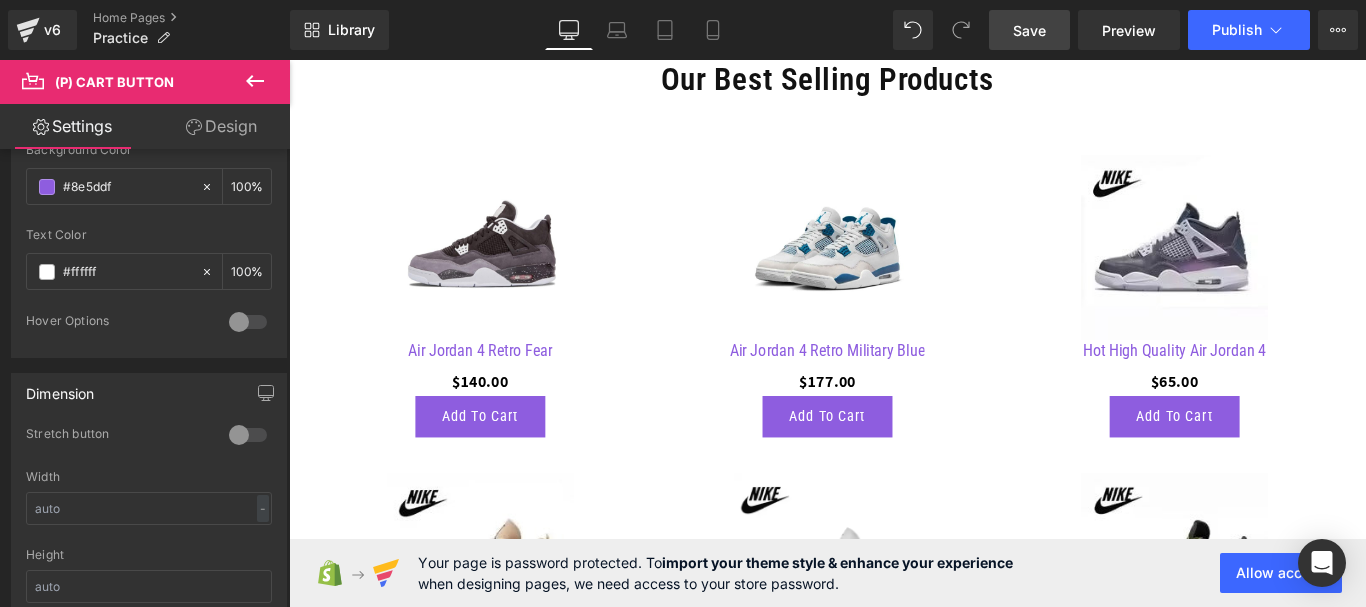 scroll, scrollTop: 1100, scrollLeft: 0, axis: vertical 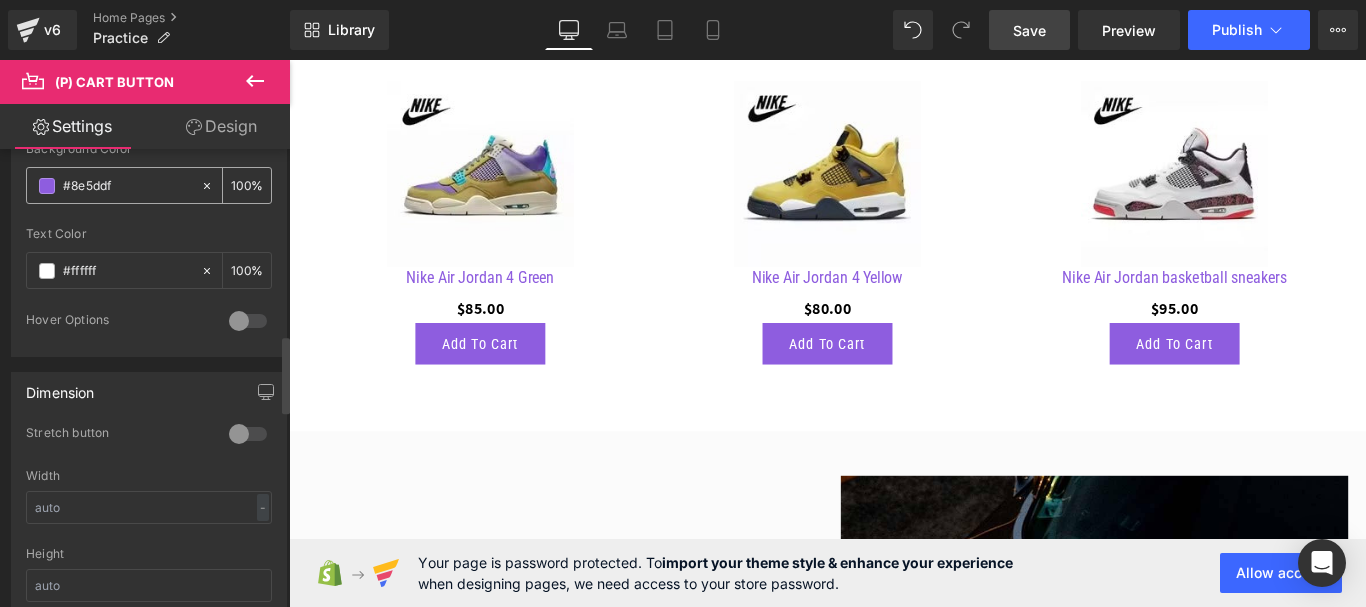 click at bounding box center [47, 186] 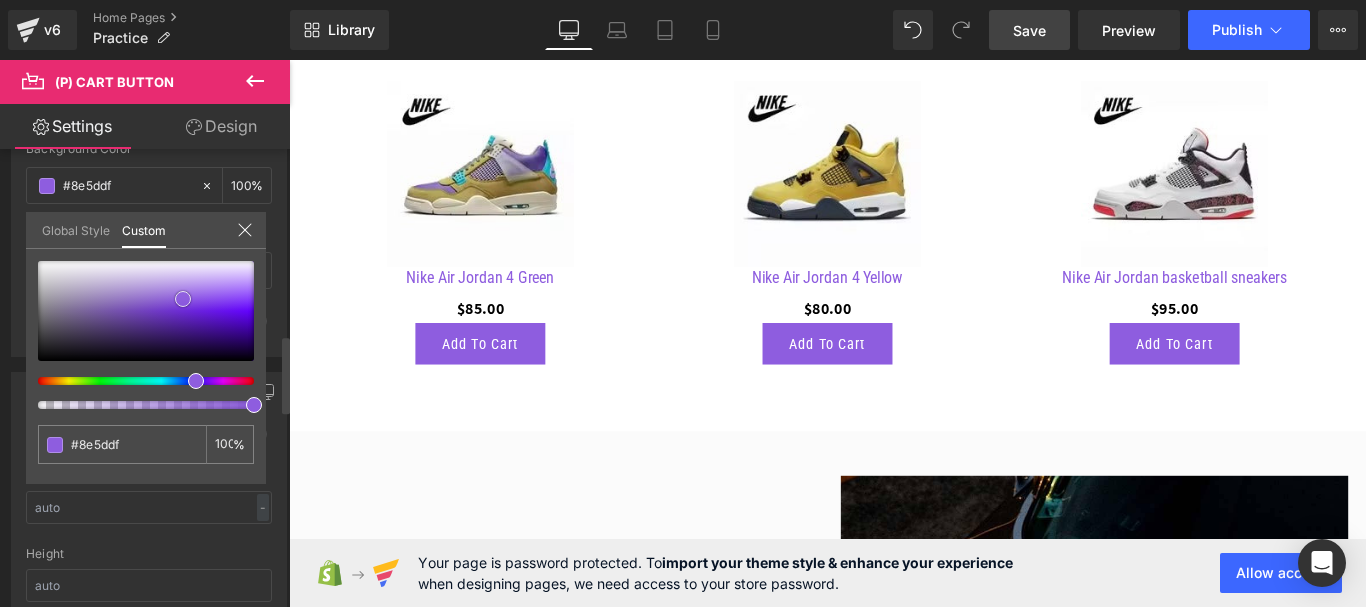 type on "#524e5a" 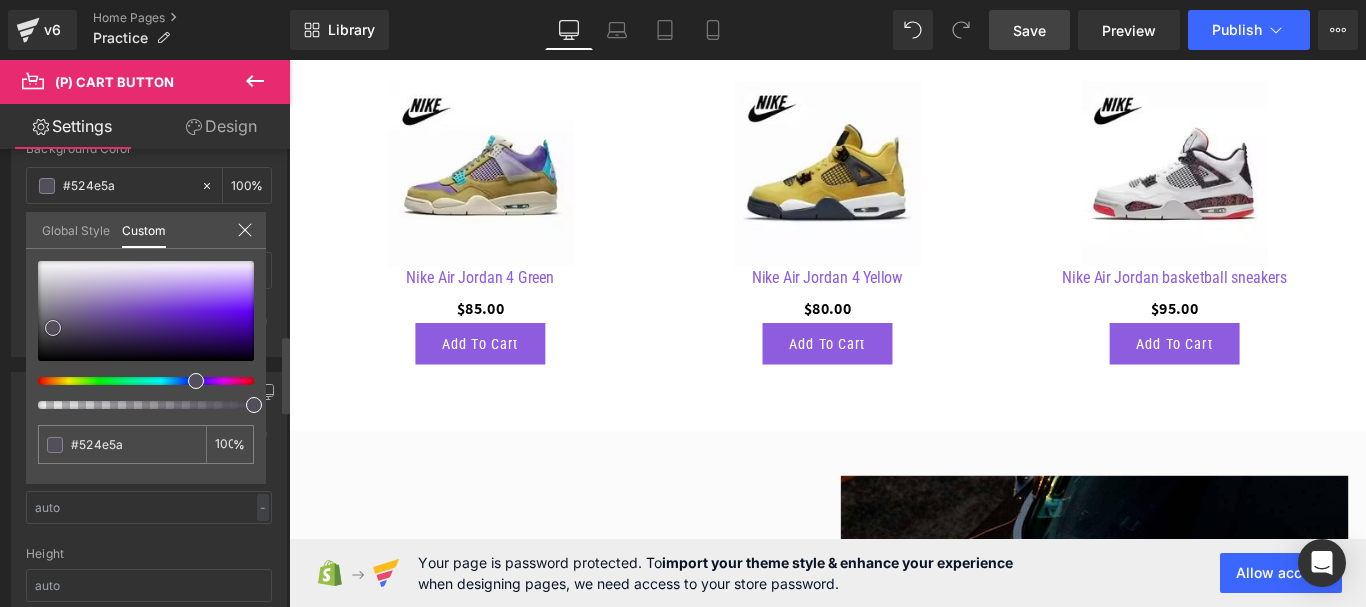 type on "#524f58" 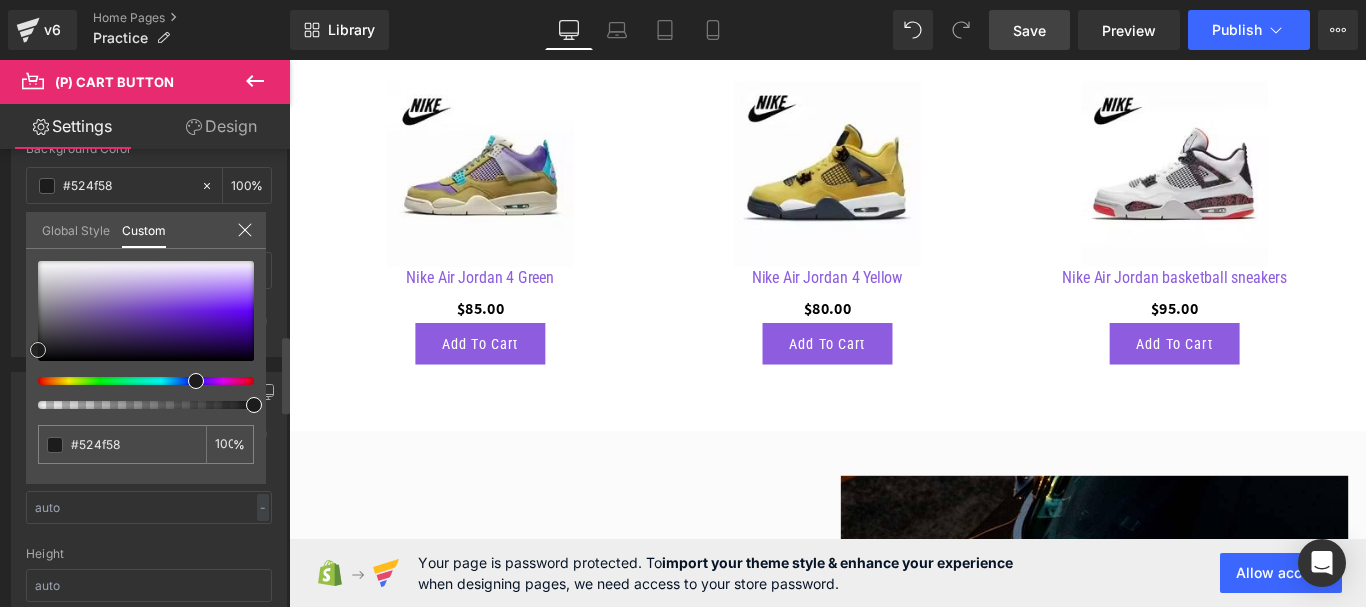 type on "#424142" 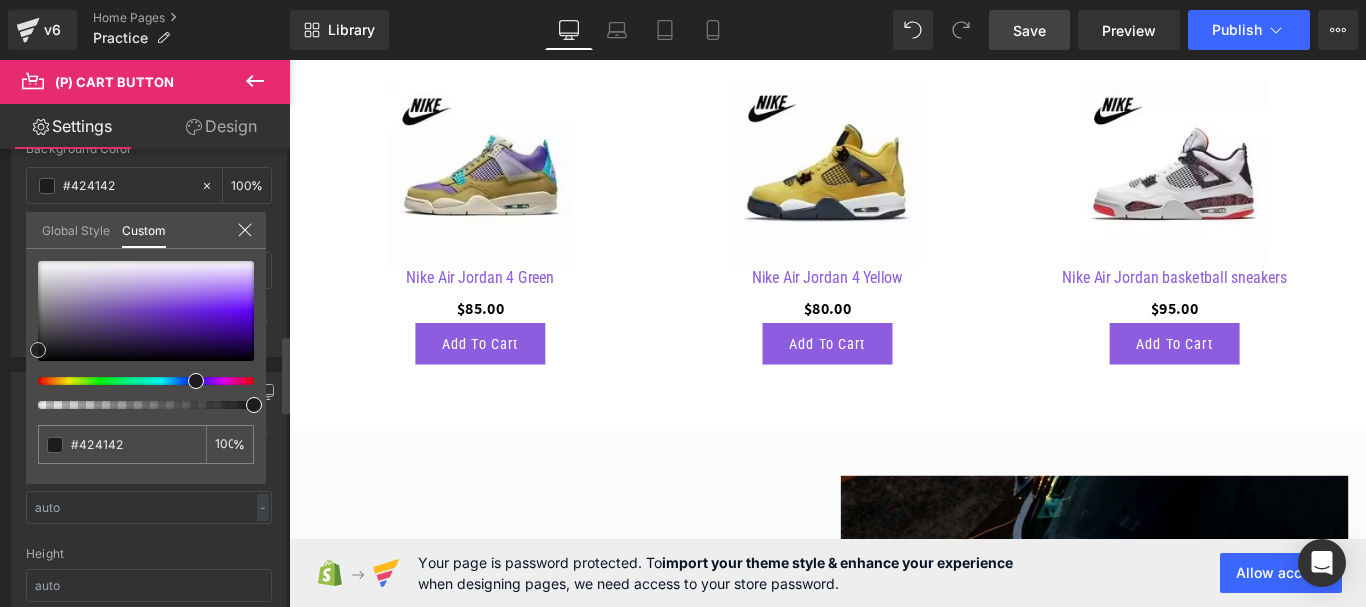 type on "#1e1e1e" 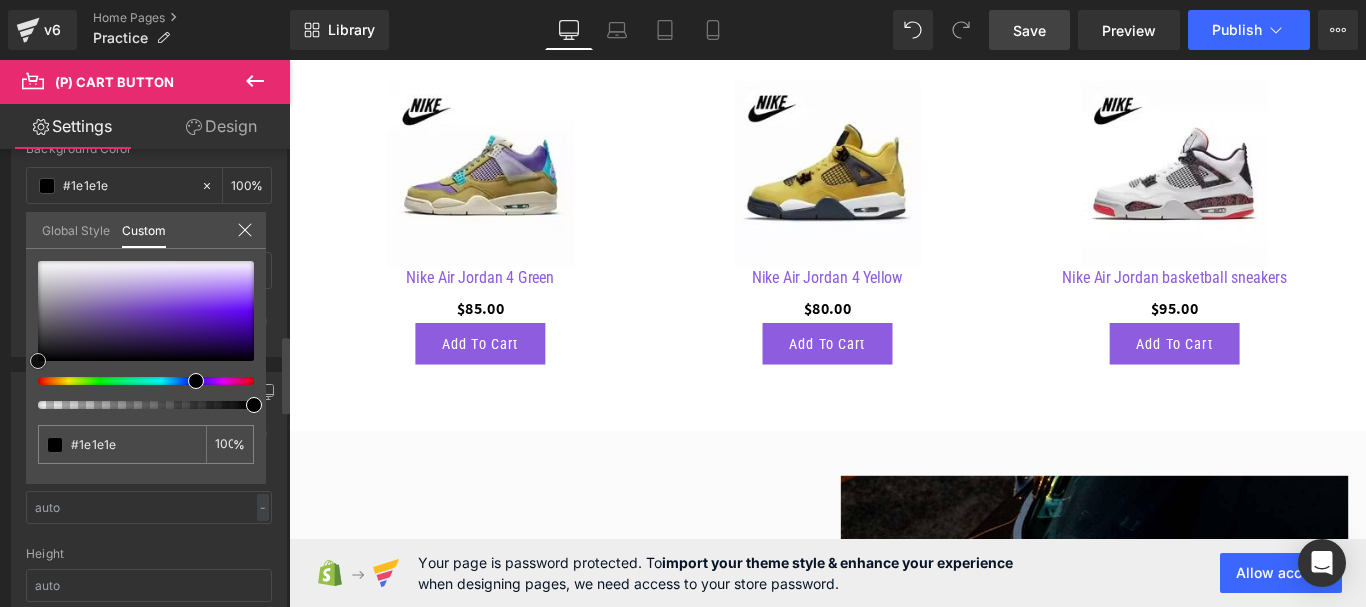 type on "#000000" 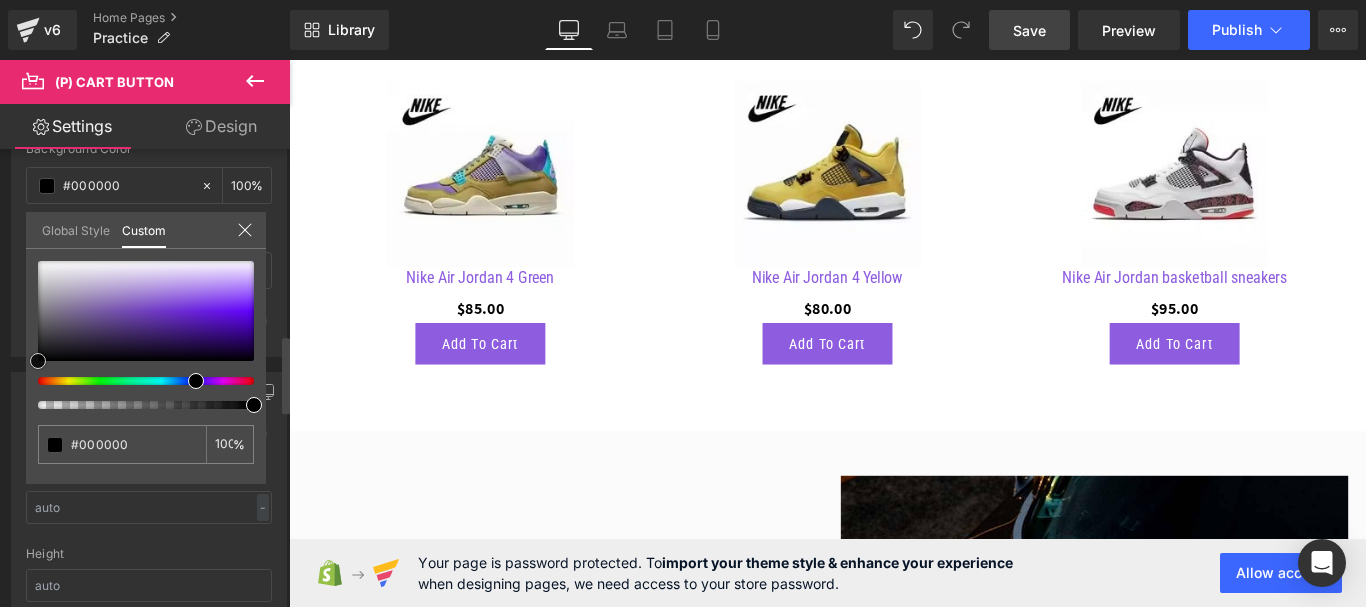 drag, startPoint x: 53, startPoint y: 328, endPoint x: 38, endPoint y: 398, distance: 71.5891 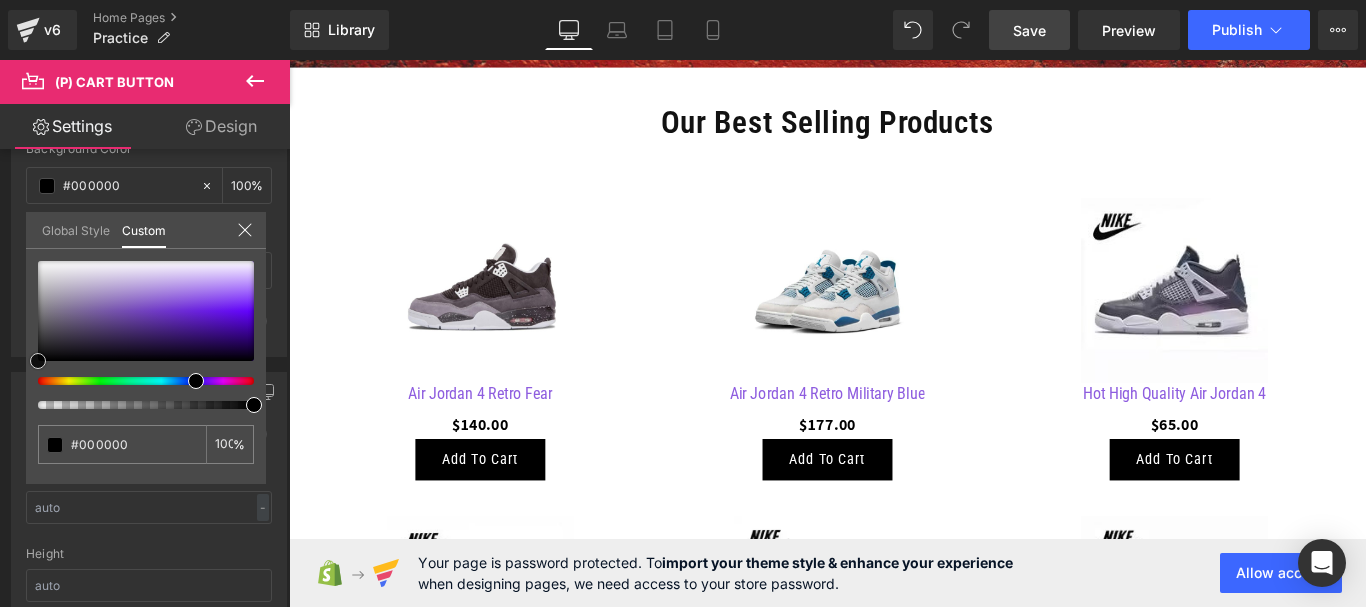 scroll, scrollTop: 800, scrollLeft: 0, axis: vertical 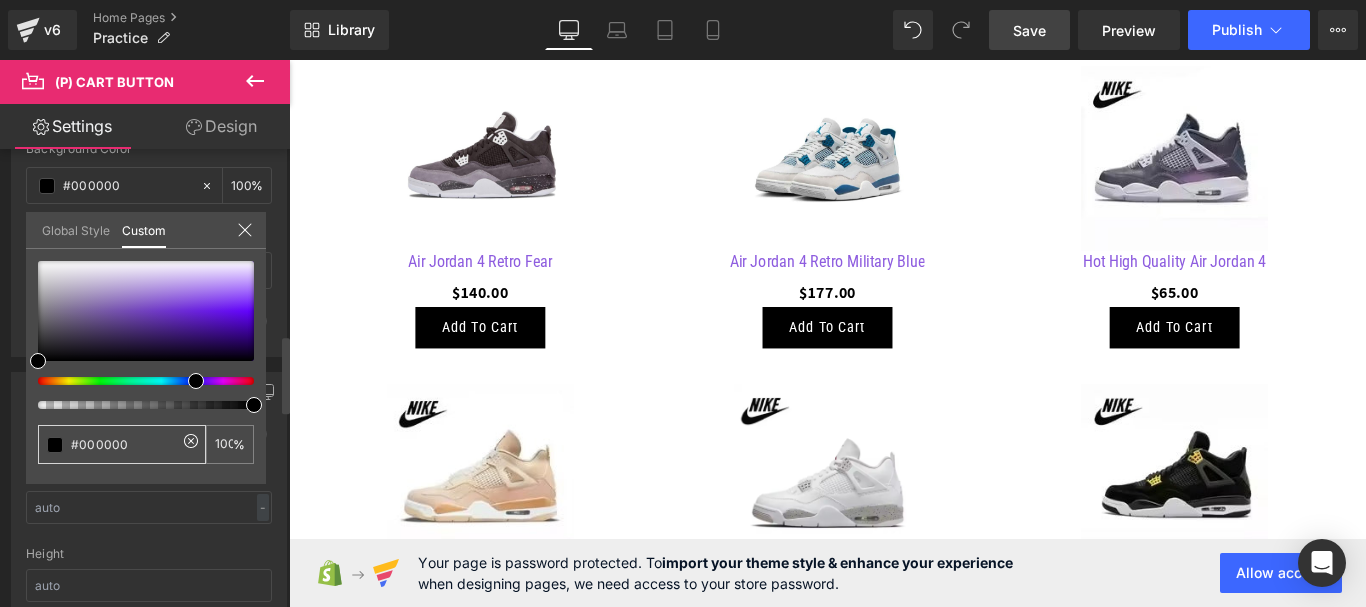 click on "#000000" at bounding box center (124, 444) 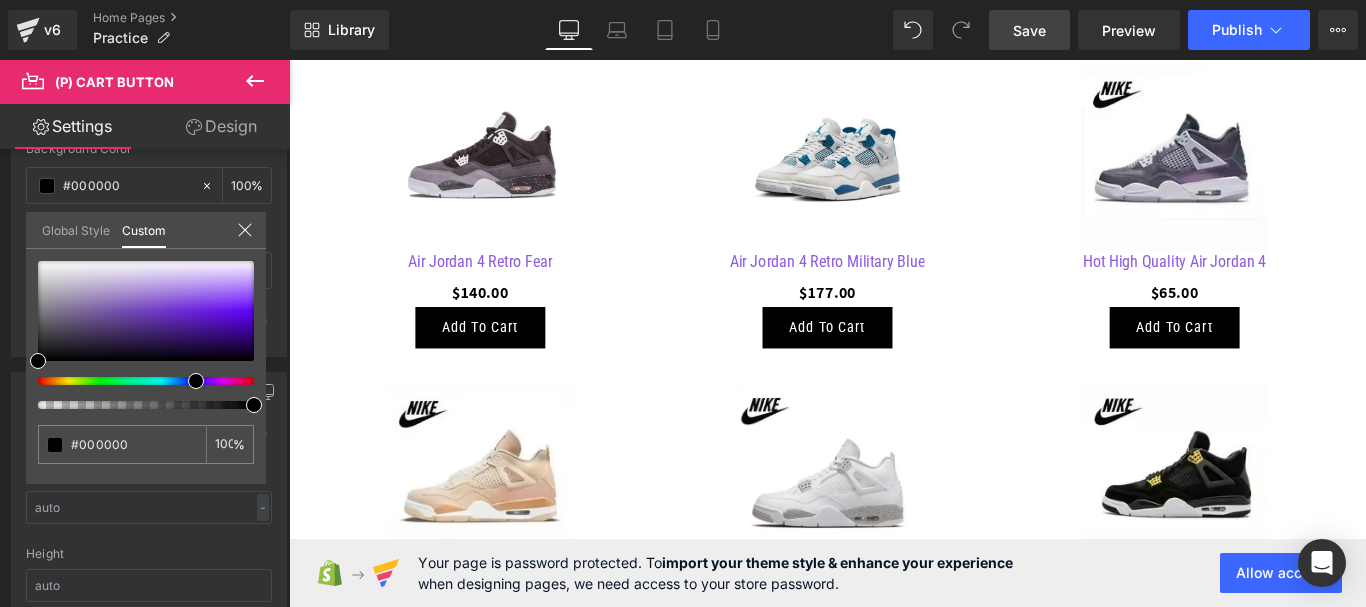 paste on "8e5ddf" 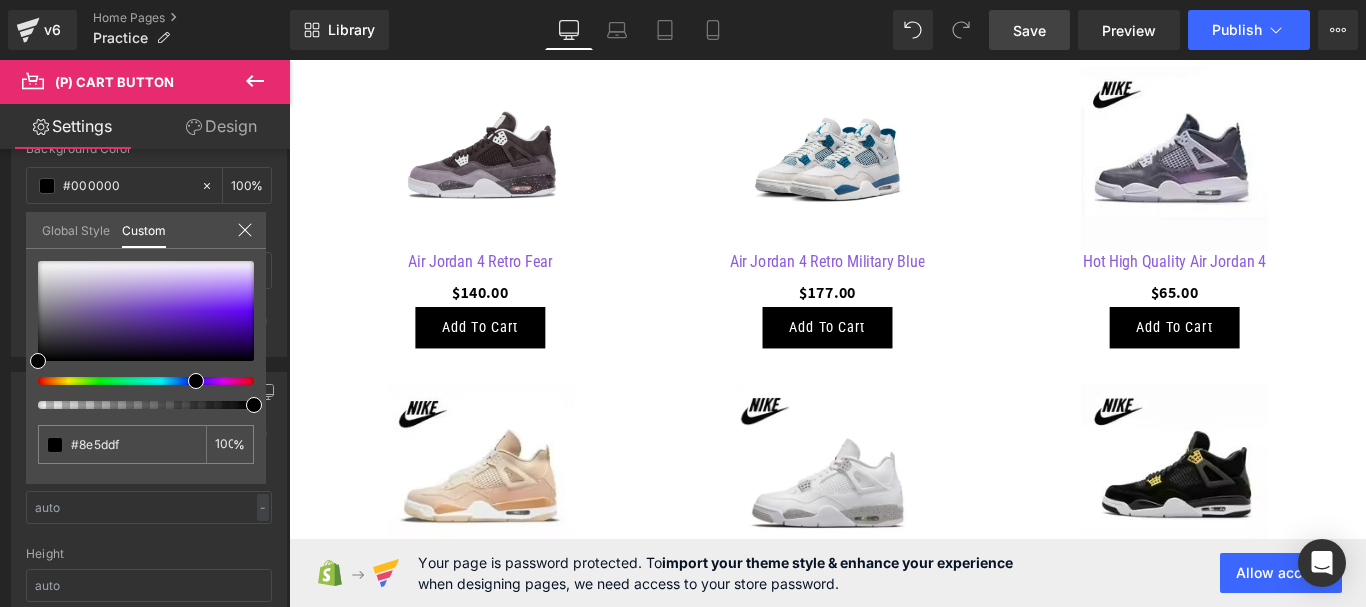 type on "#8e5ddf" 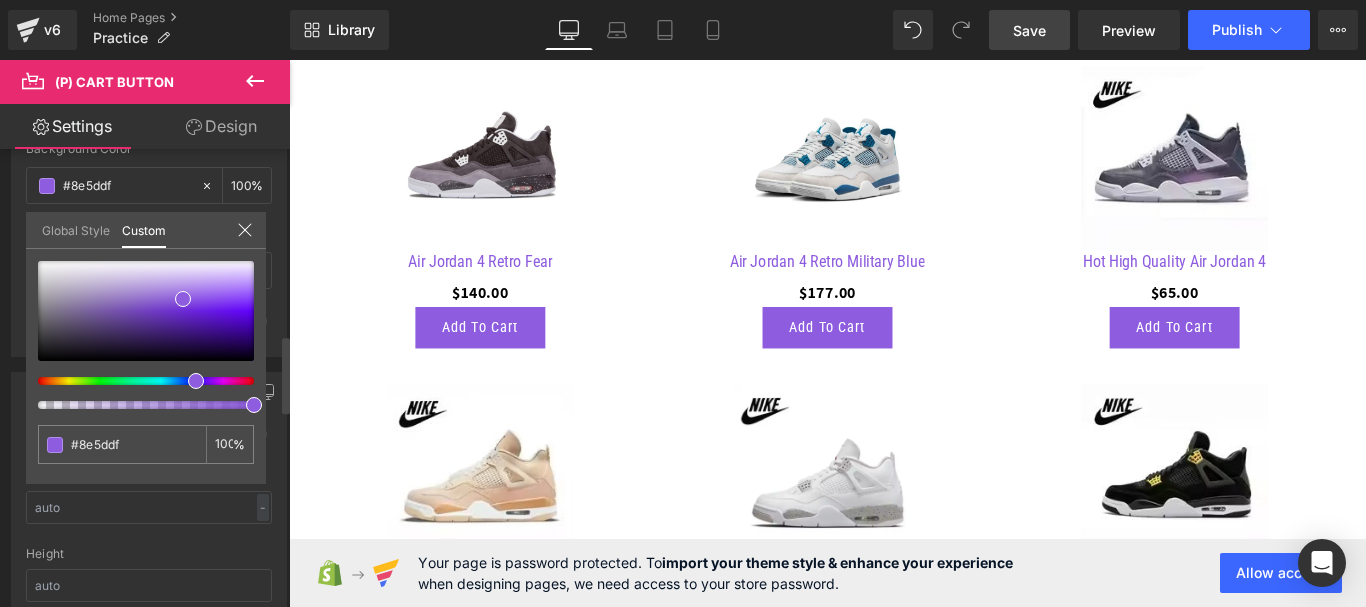 click 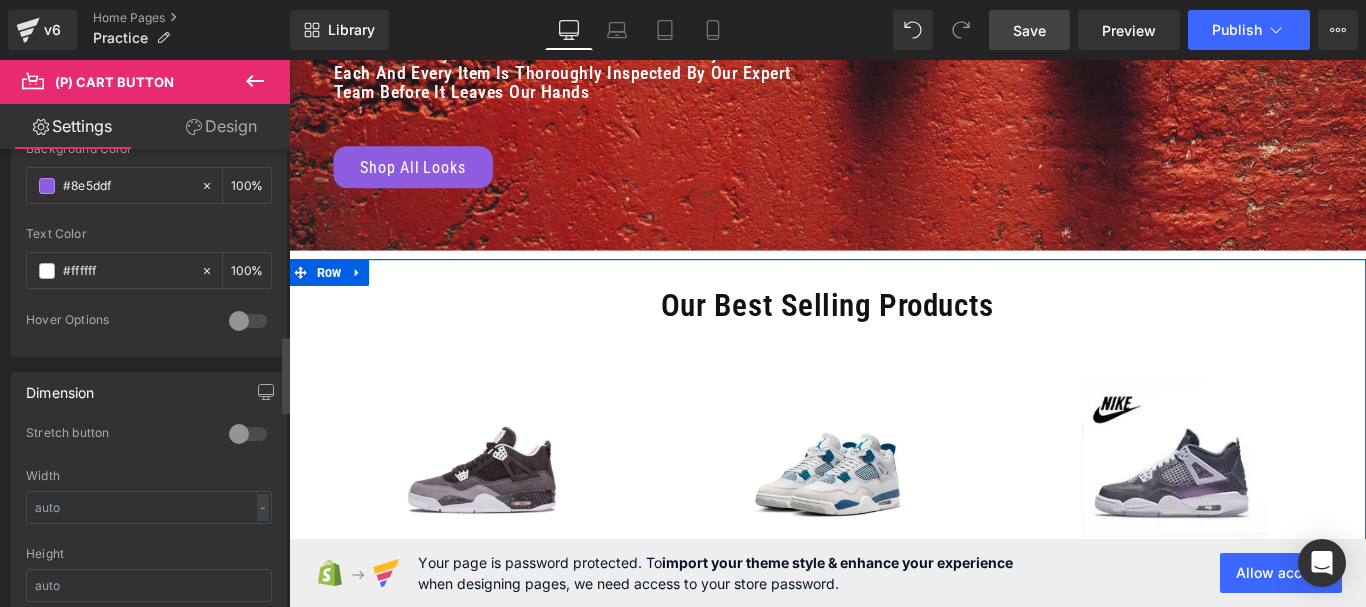 scroll, scrollTop: 400, scrollLeft: 0, axis: vertical 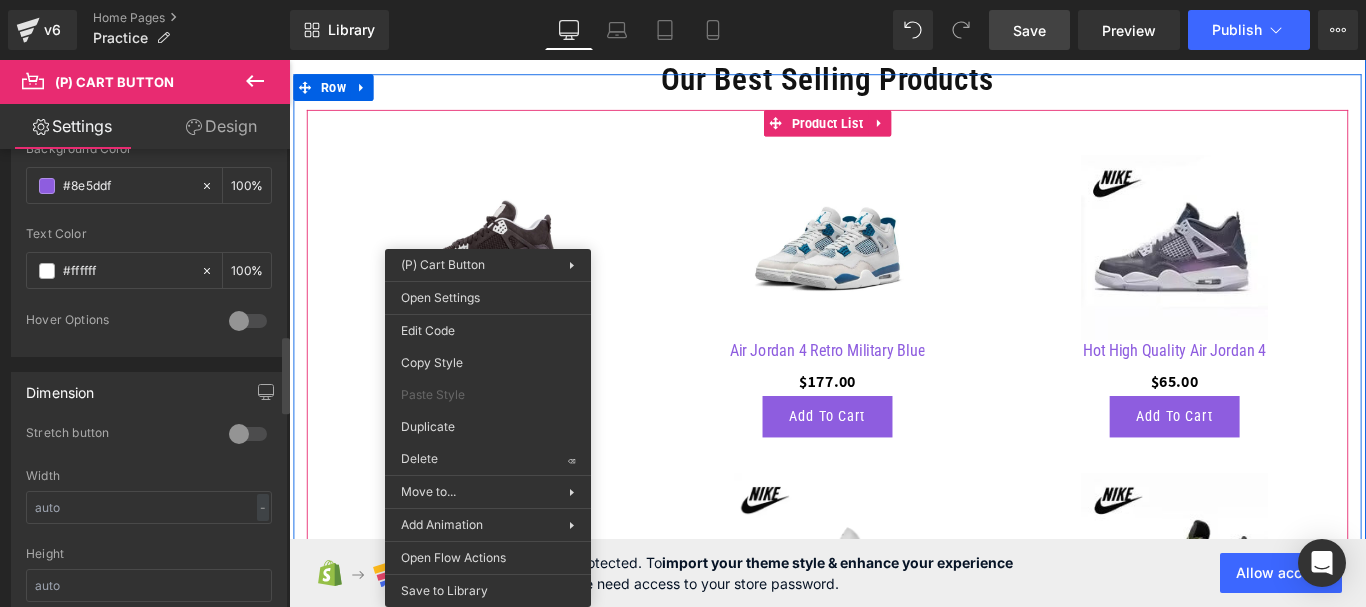 click on "Sale Off
(P) Image
Air Jordan 4 Retro Fear
(P) Title
$0
$140.00
(P) Price
Add To Cart
(P) Cart Button
Product" at bounding box center (504, 325) 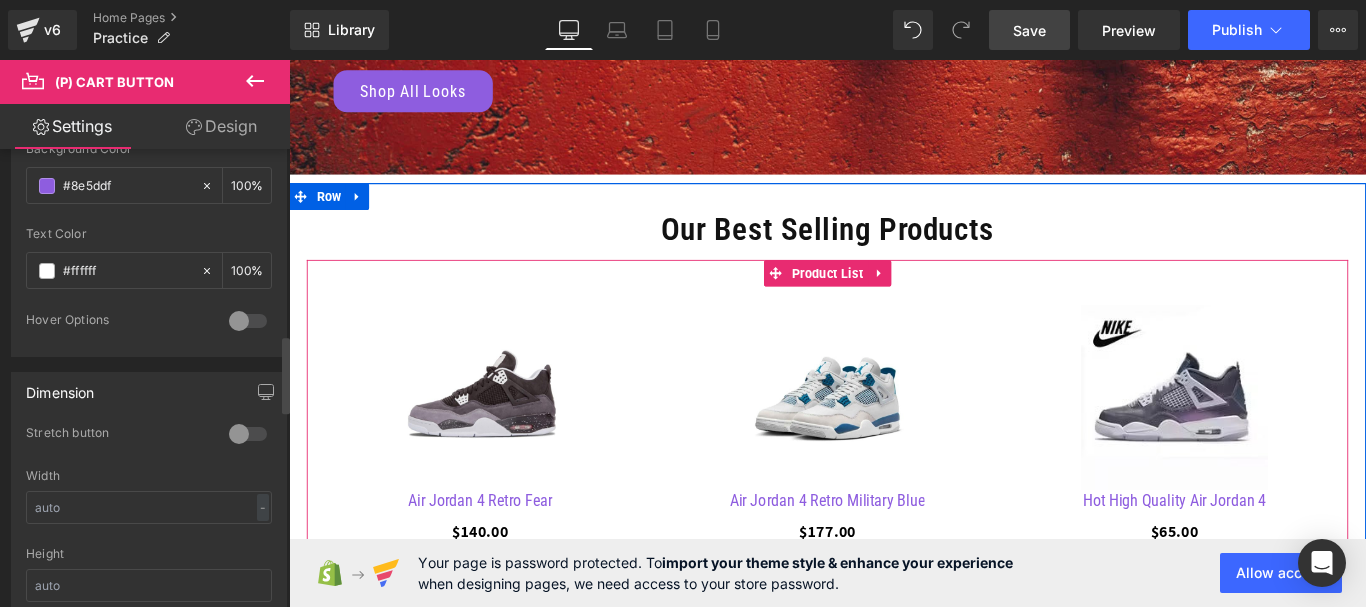 scroll, scrollTop: 500, scrollLeft: 0, axis: vertical 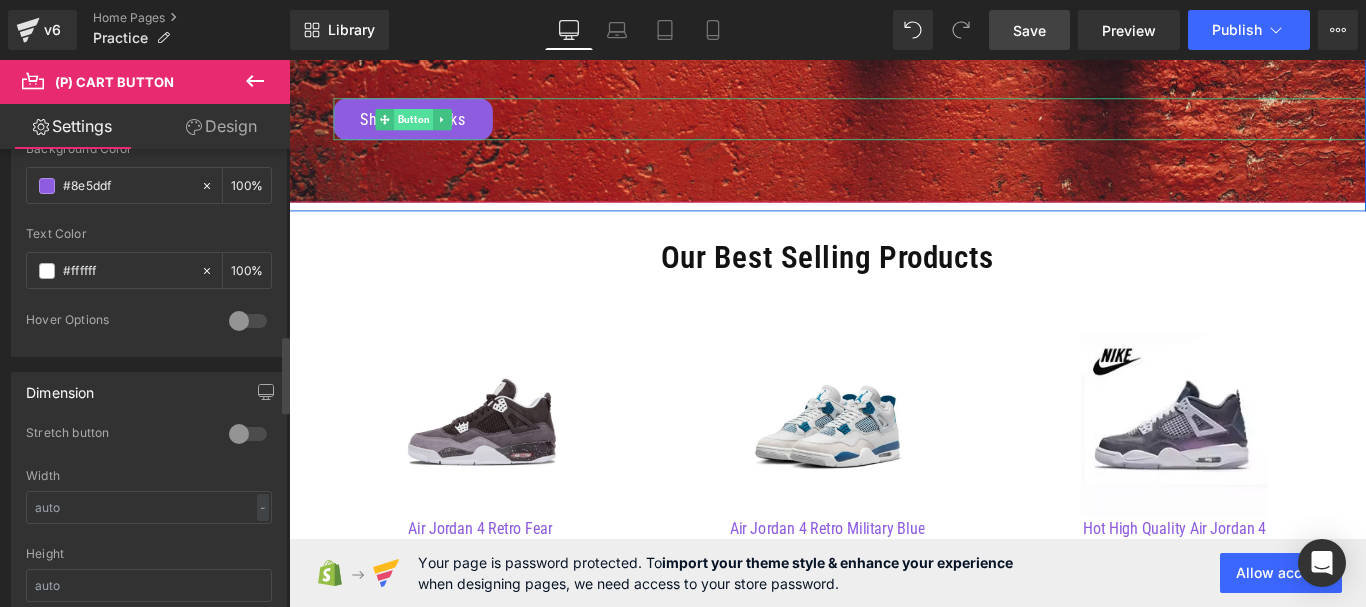 click on "Button" at bounding box center (429, 127) 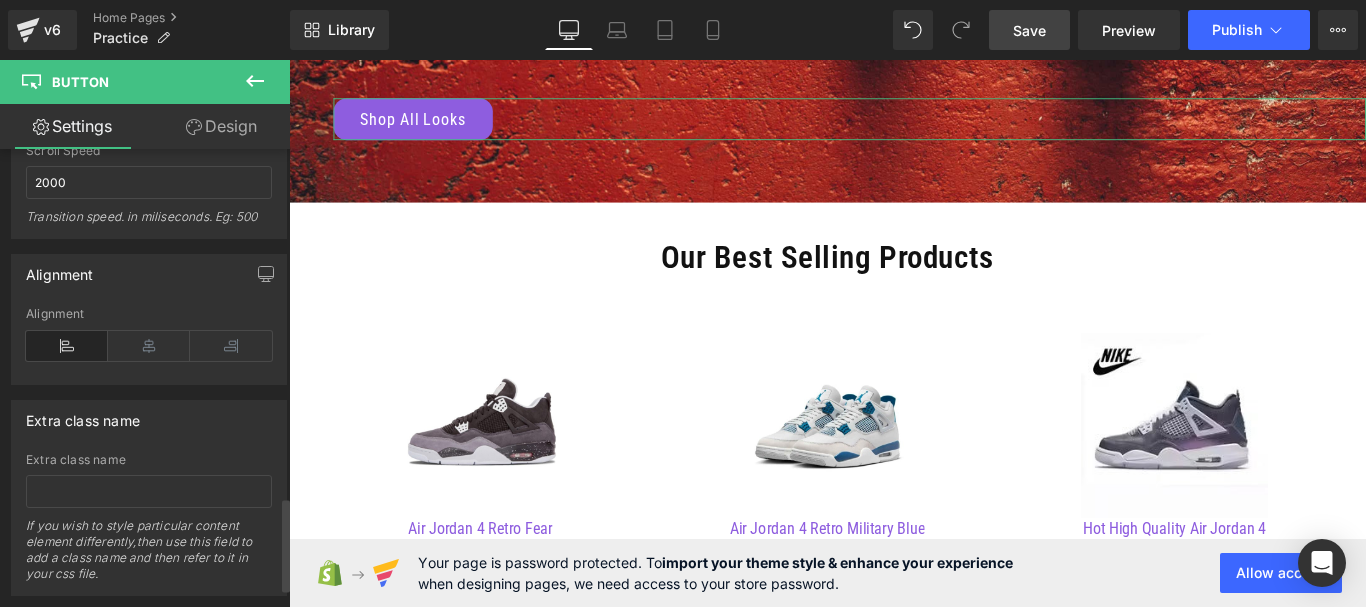 scroll, scrollTop: 1800, scrollLeft: 0, axis: vertical 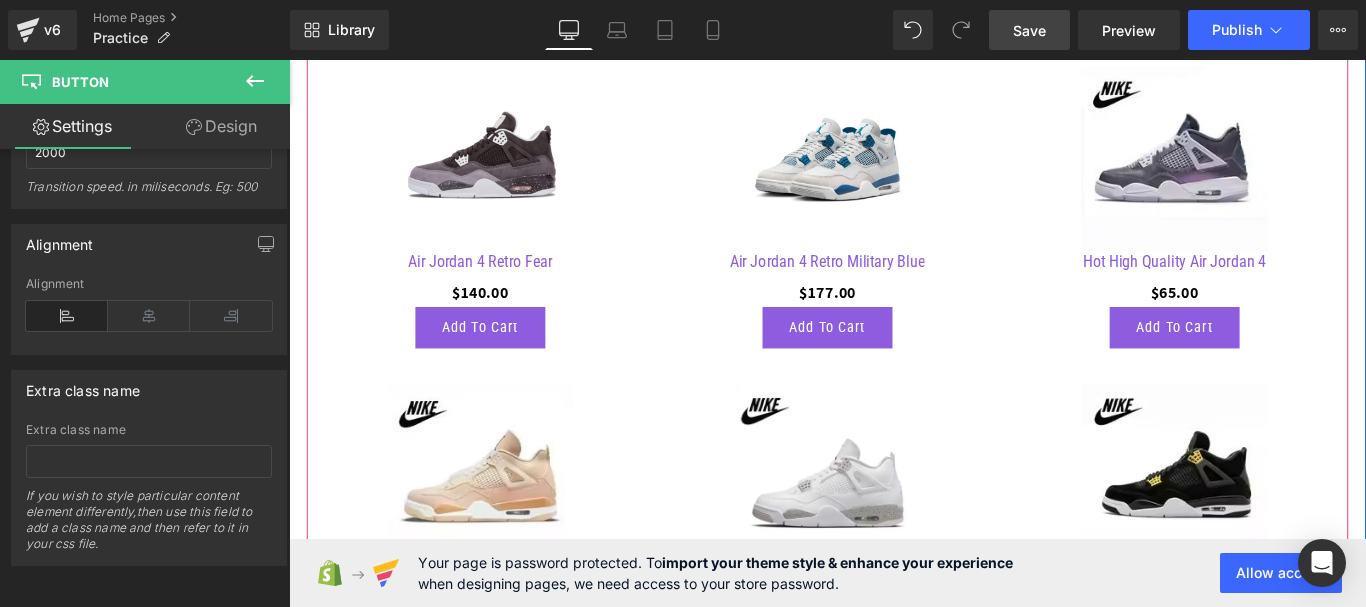 click on "Add To Cart
(P) Cart Button" at bounding box center (504, 360) 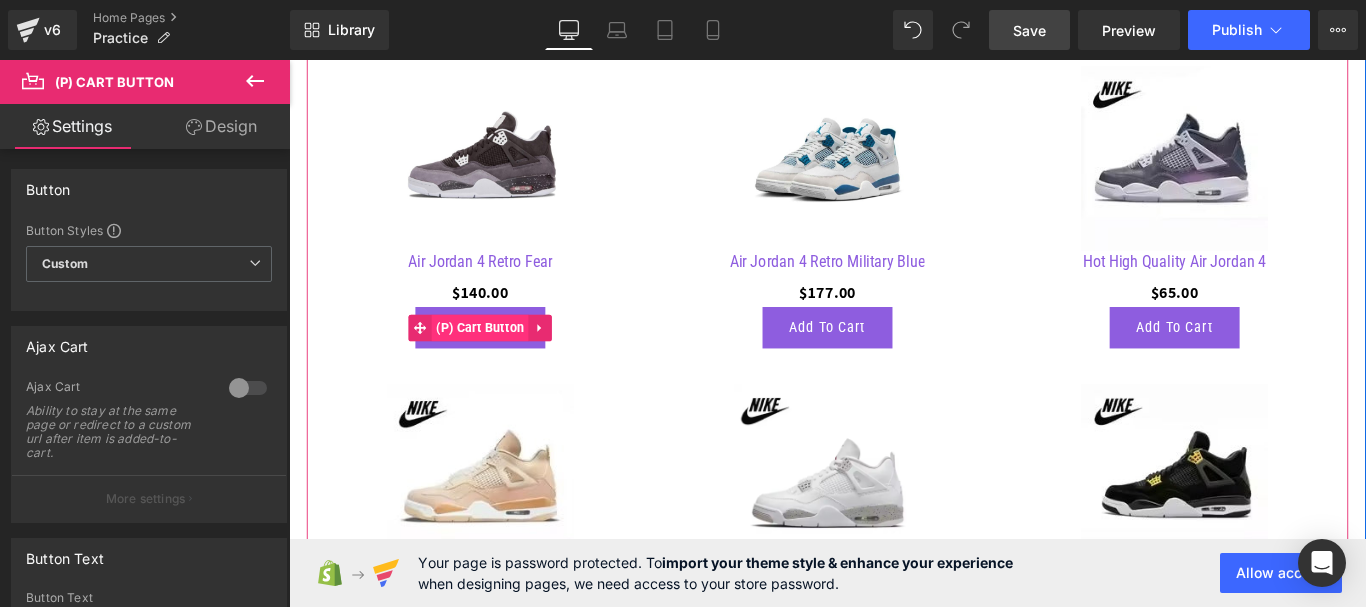 click on "(P) Cart Button" at bounding box center (504, 361) 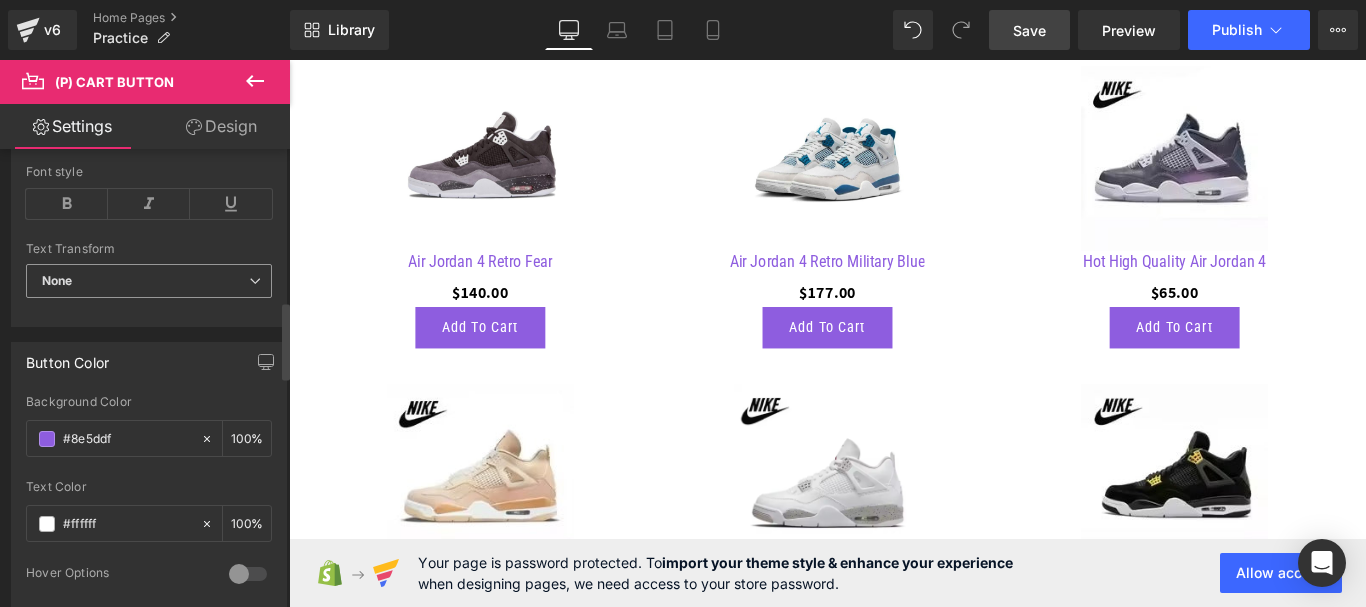 scroll, scrollTop: 800, scrollLeft: 0, axis: vertical 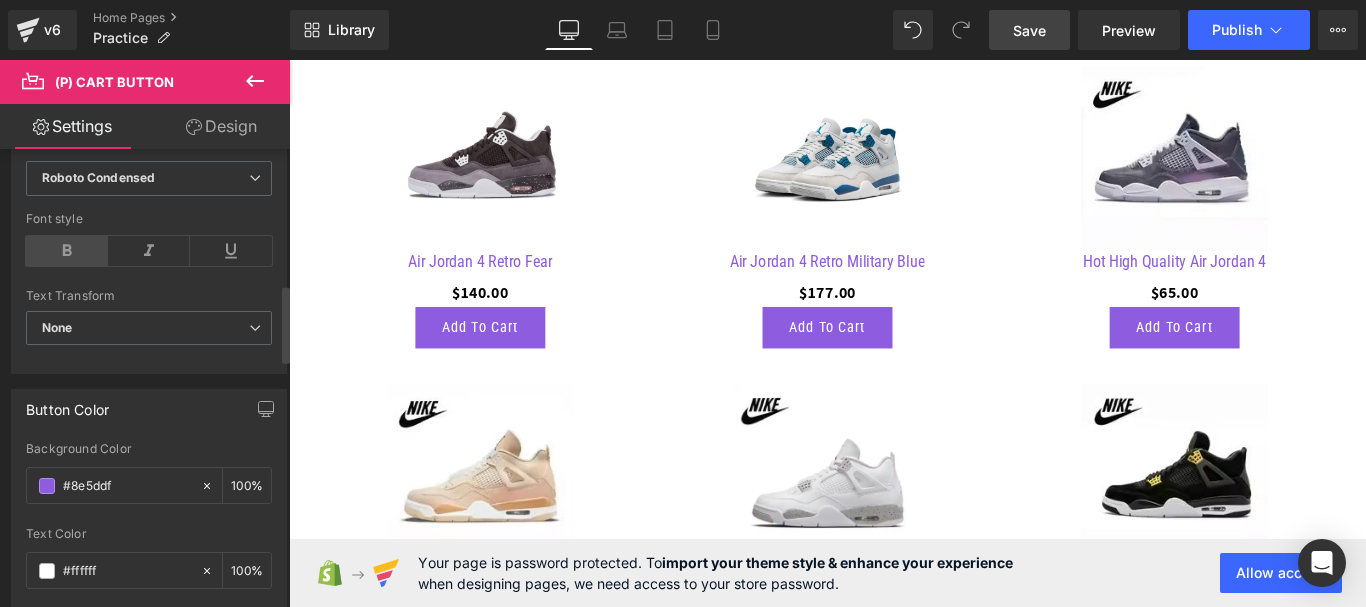 click at bounding box center [67, 251] 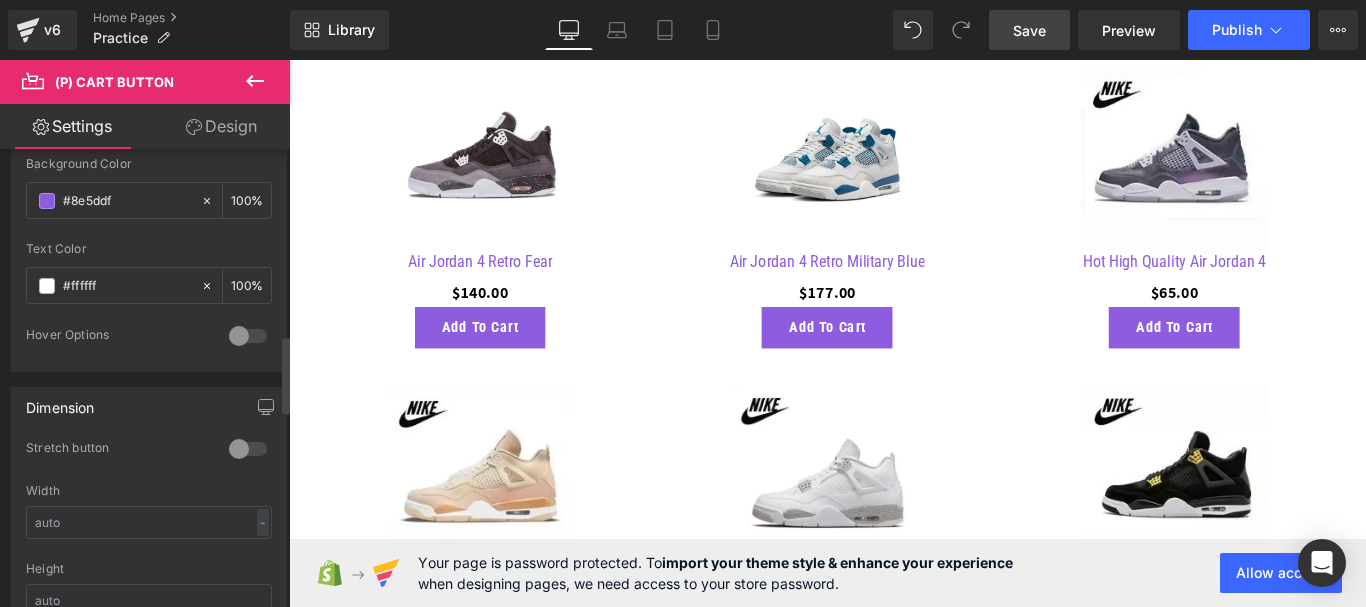 scroll, scrollTop: 1100, scrollLeft: 0, axis: vertical 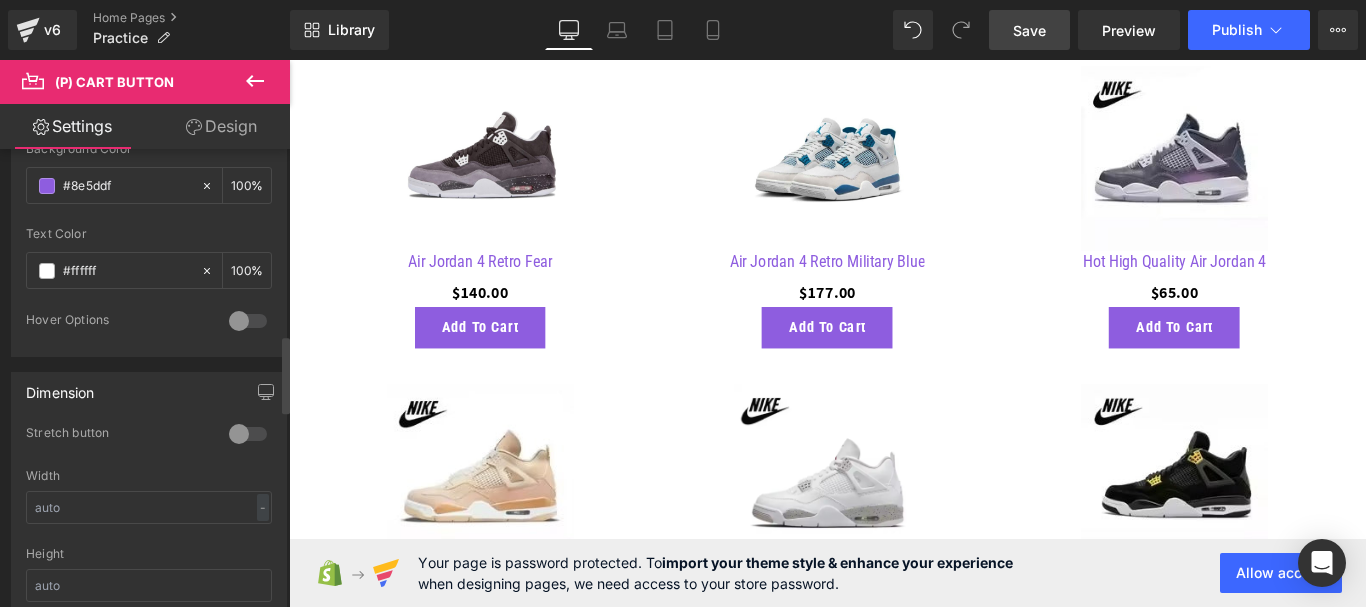 click at bounding box center (248, 321) 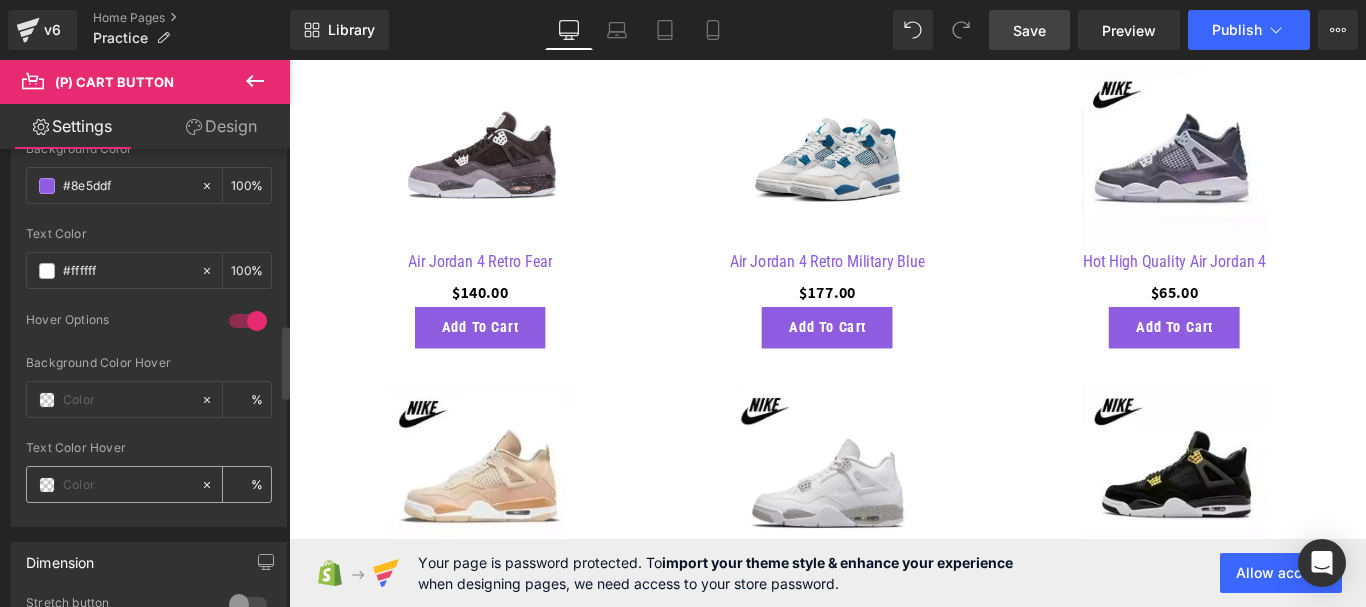 click at bounding box center (127, 485) 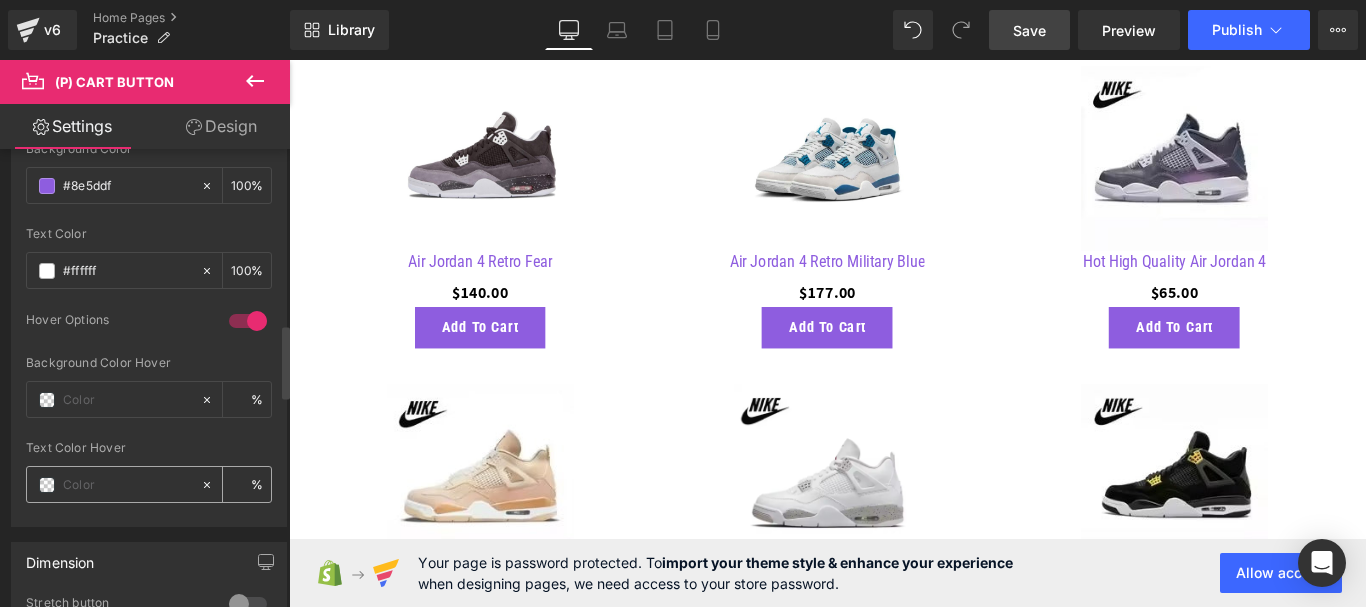paste on "#8e5ddf" 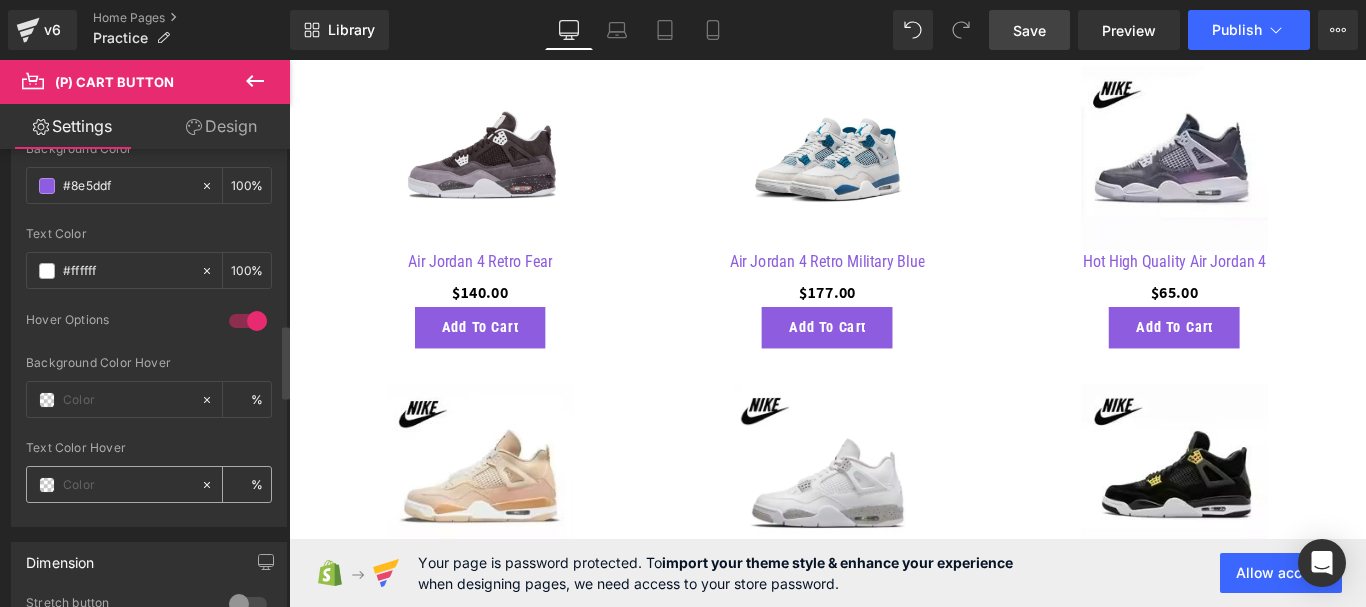 type on "#8e5ddf" 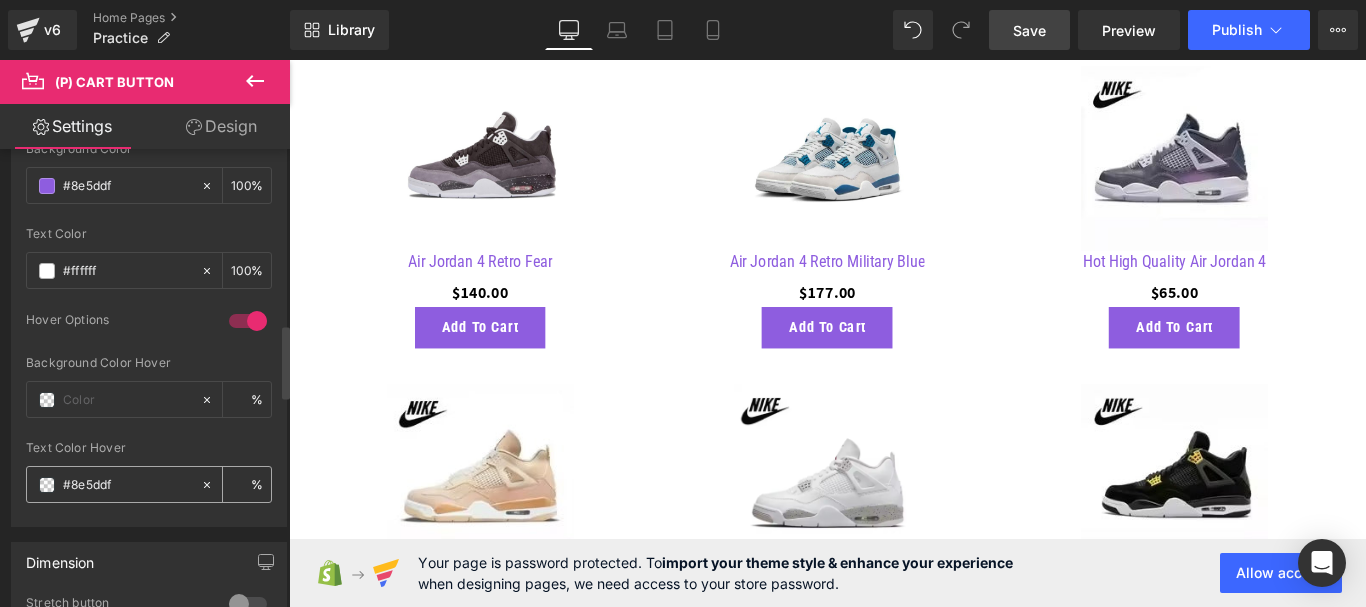type on "100" 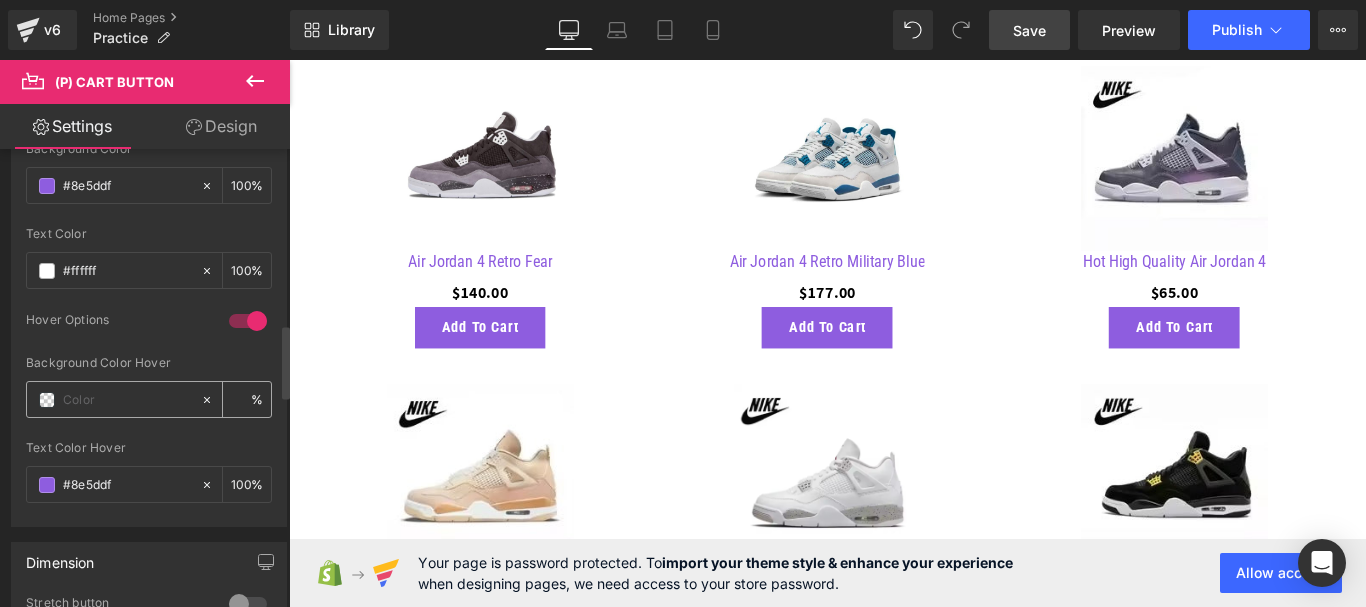 type on "#8e5ddf" 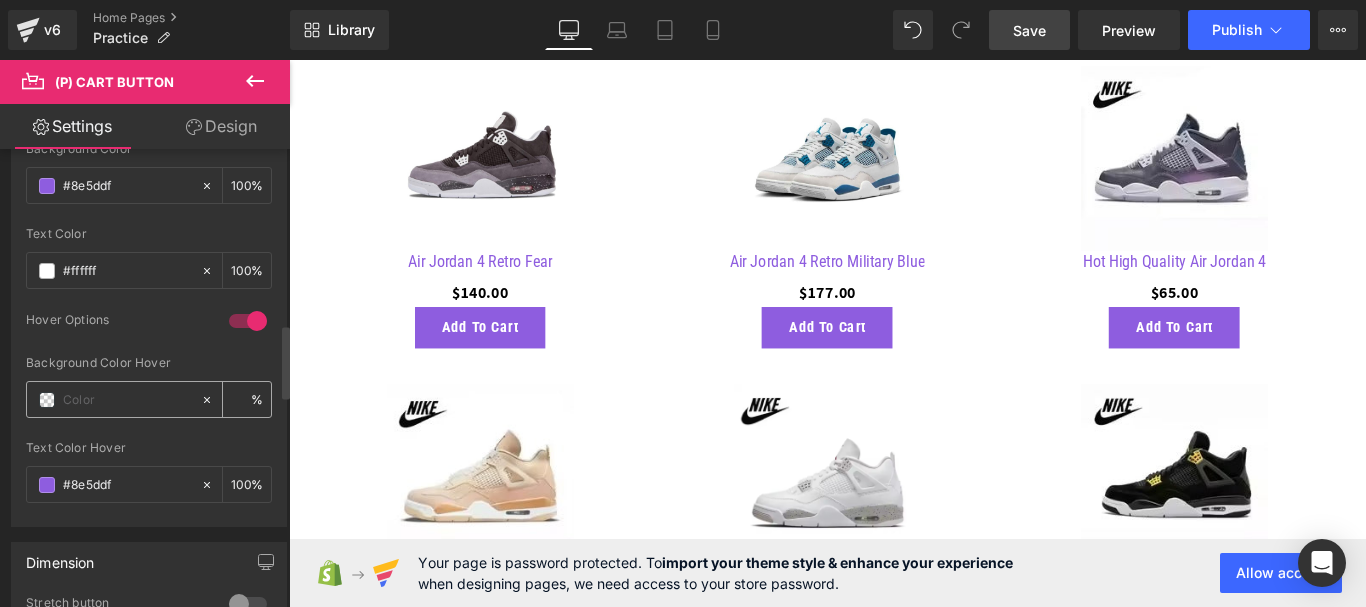 click at bounding box center [47, 400] 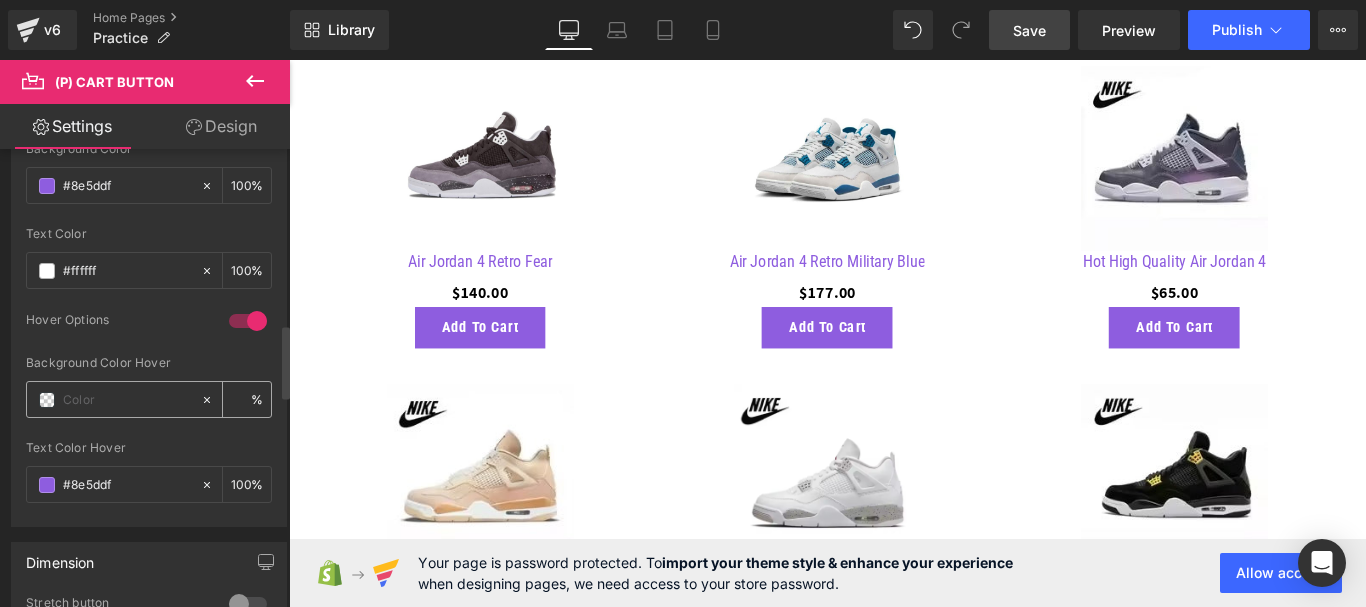 type on "0" 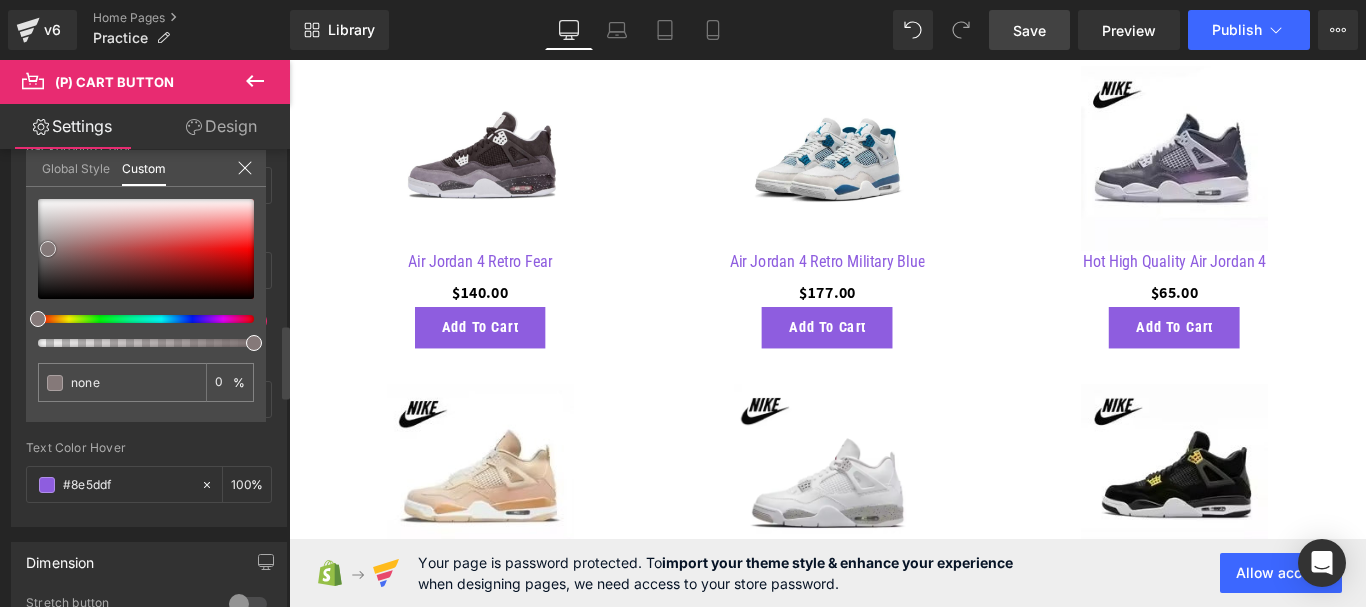 type on "#857979" 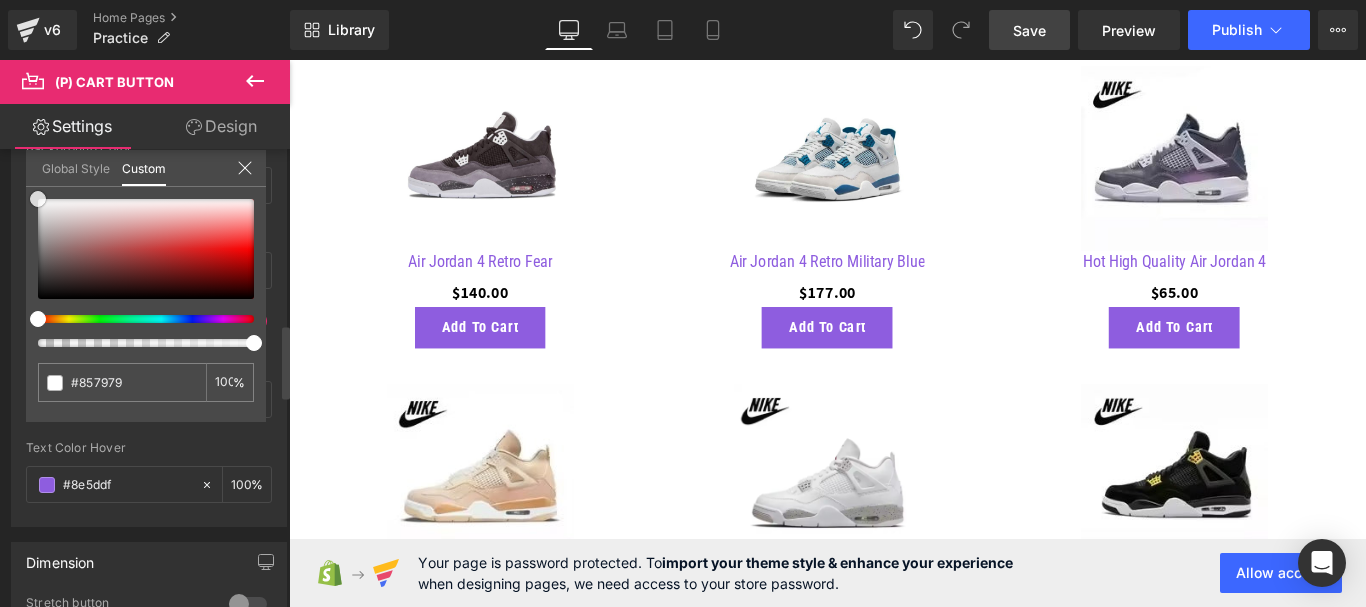 type on "#f2f2f2" 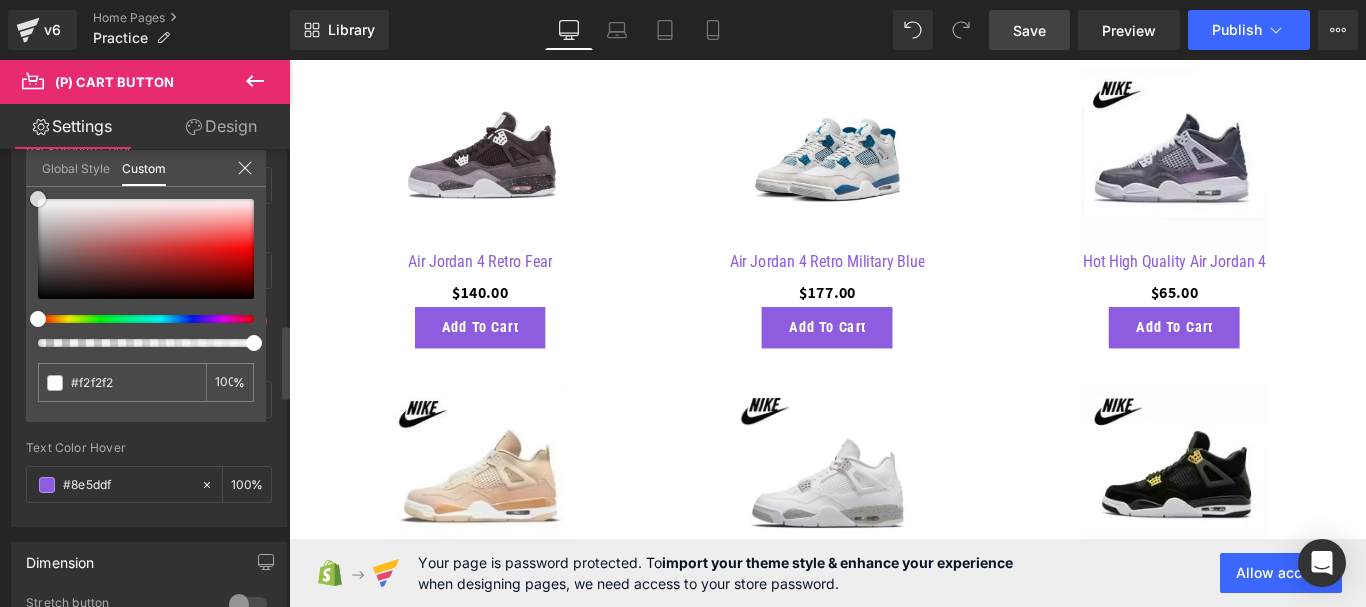 type on "#ffffff" 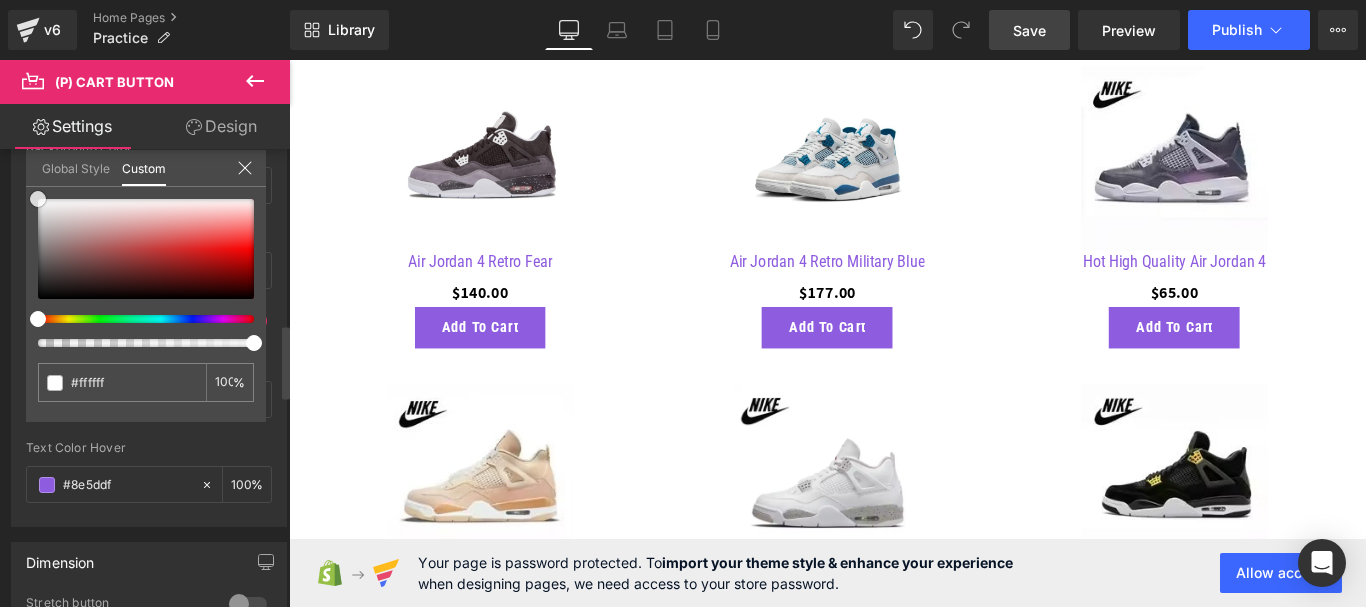 drag, startPoint x: 48, startPoint y: 249, endPoint x: 32, endPoint y: 192, distance: 59.20304 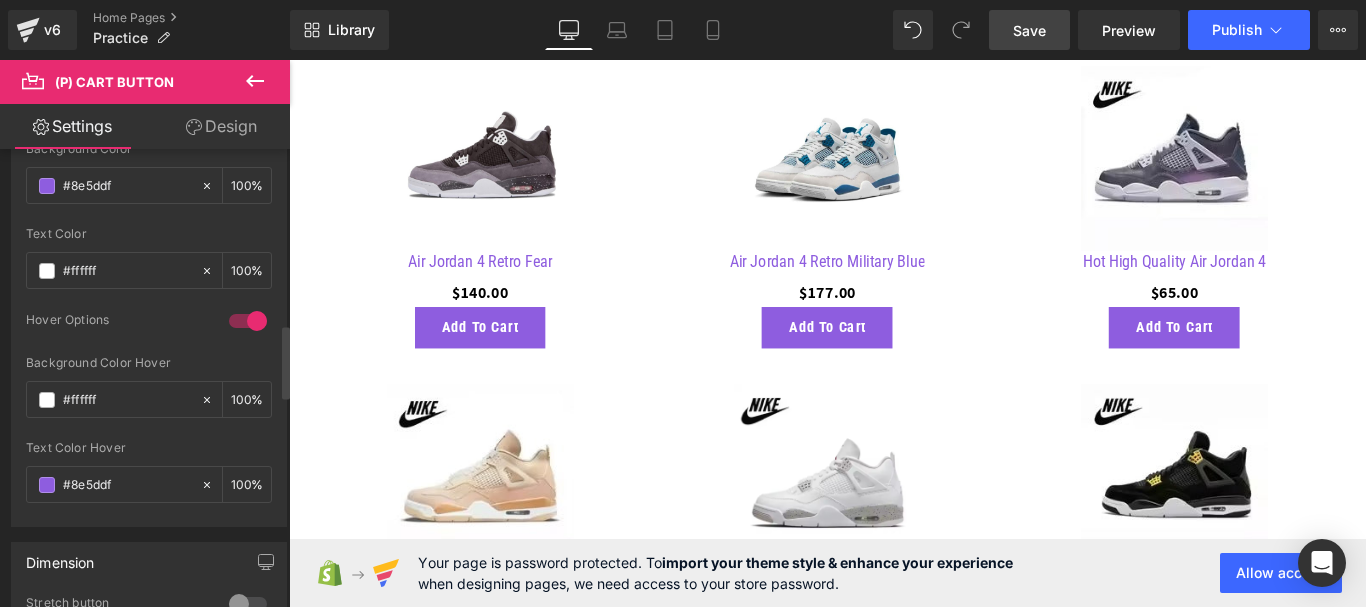 click on "Skip to content
Welcome to our store
Shop
Buy SEG42 Travel Pack
News
Contact
Shop
Buy SEG42 Travel Pack
News
Contact
Search" at bounding box center [894, 1735] 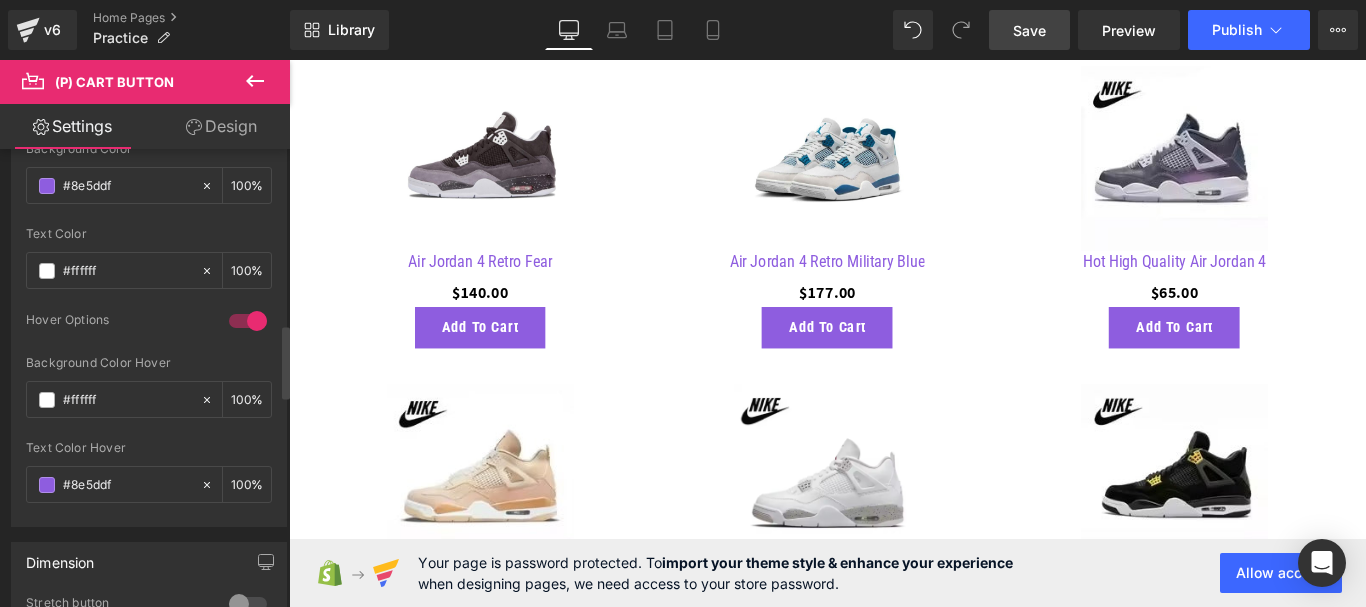 click on "Save" at bounding box center (1029, 30) 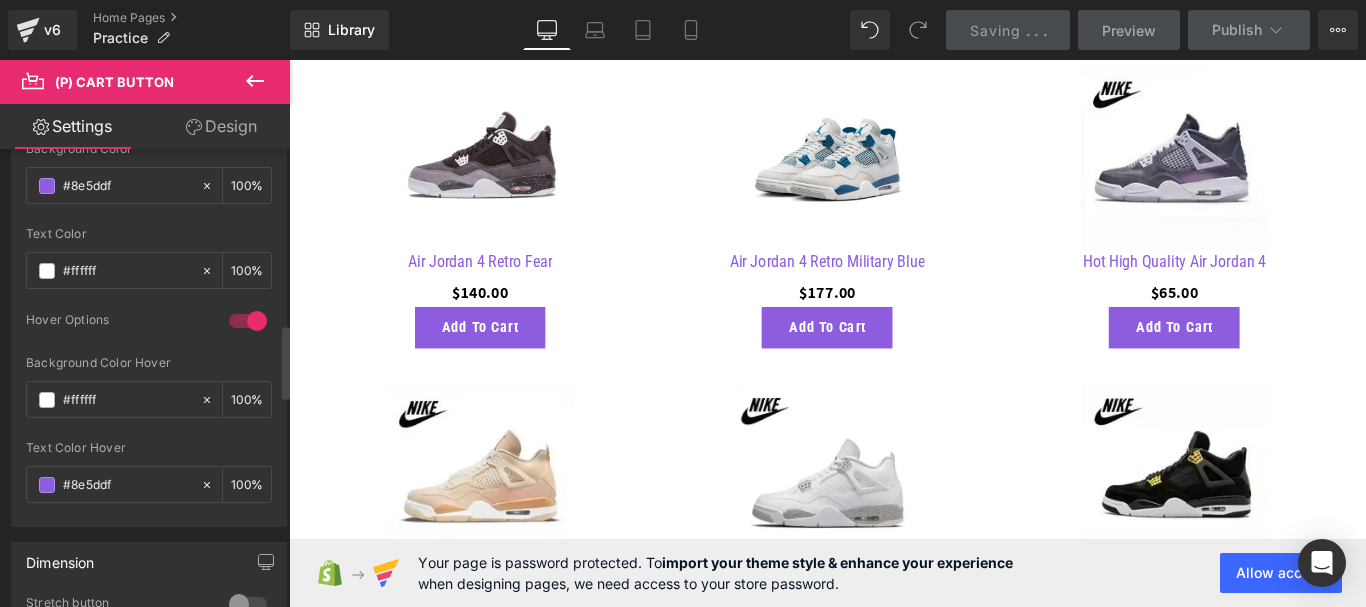 click on "Design" at bounding box center [221, 126] 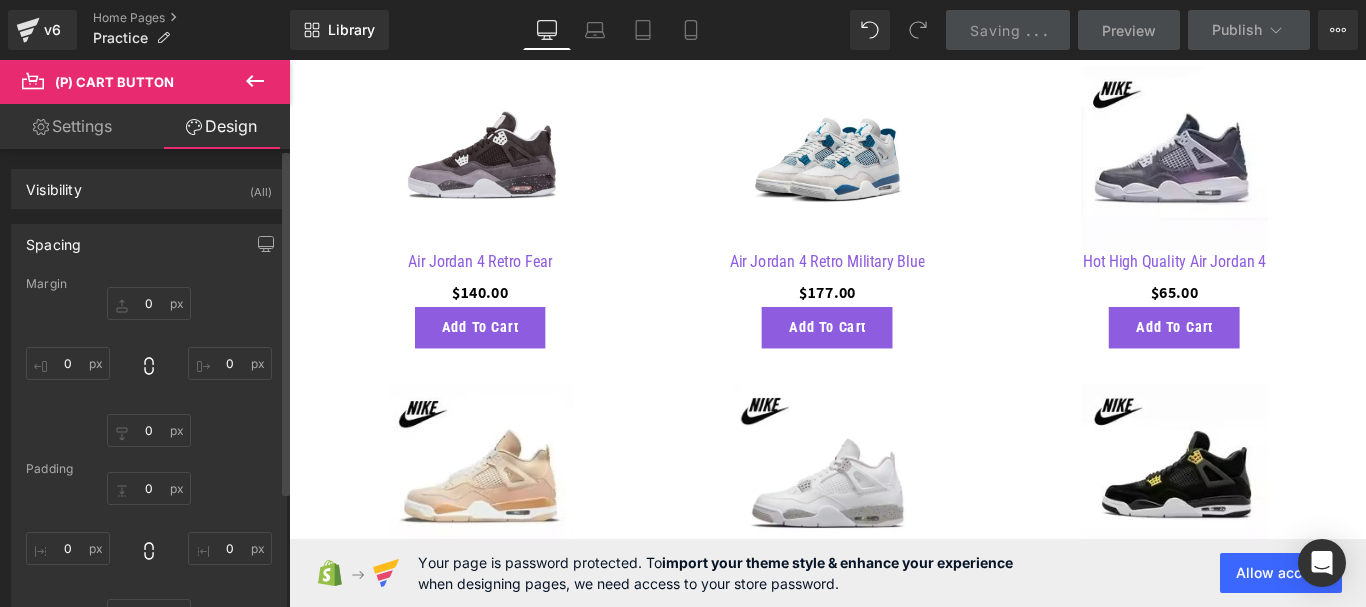 type on "0" 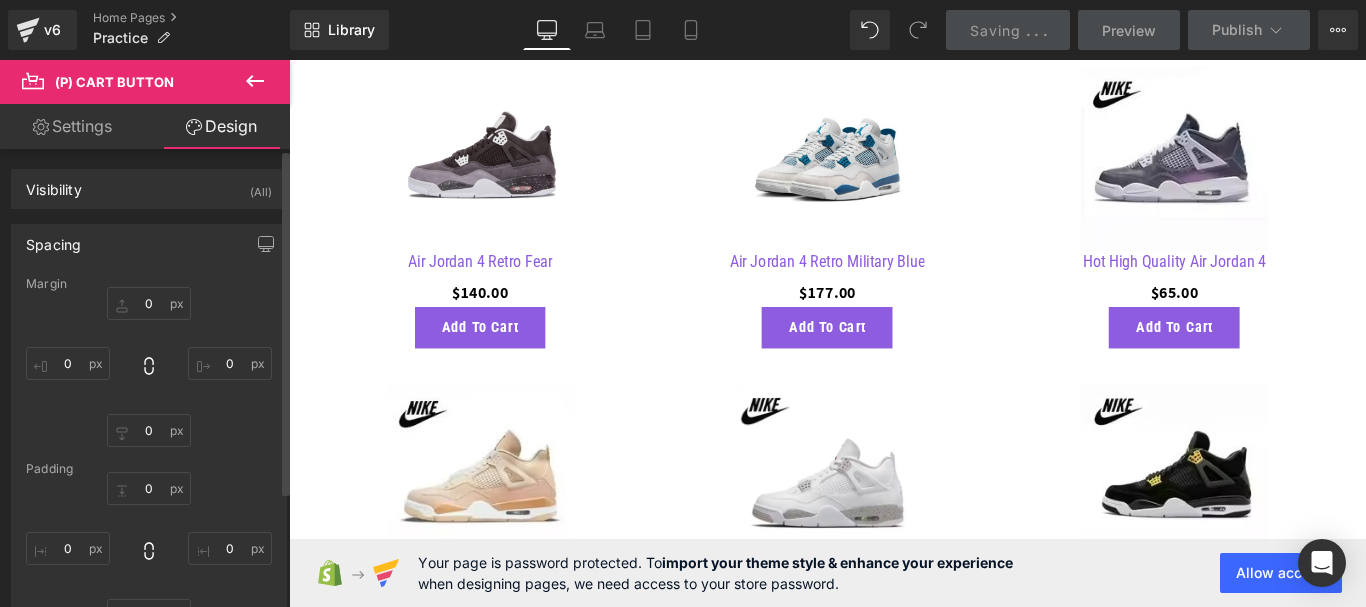 type on "0" 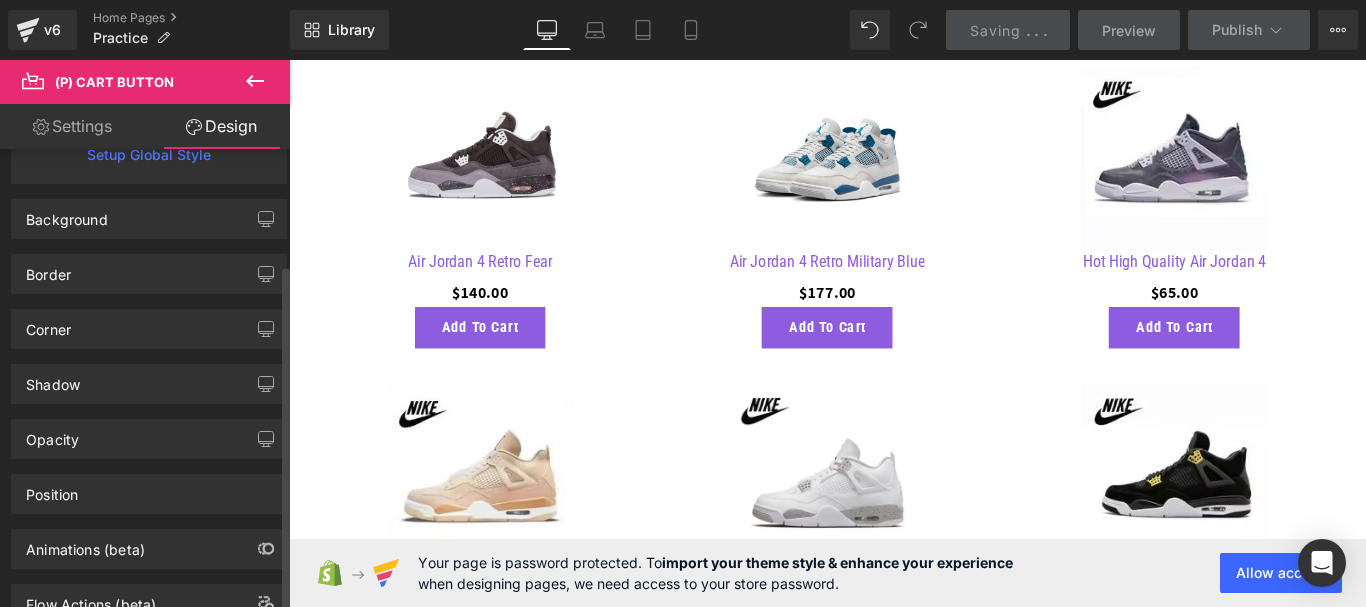 scroll, scrollTop: 500, scrollLeft: 0, axis: vertical 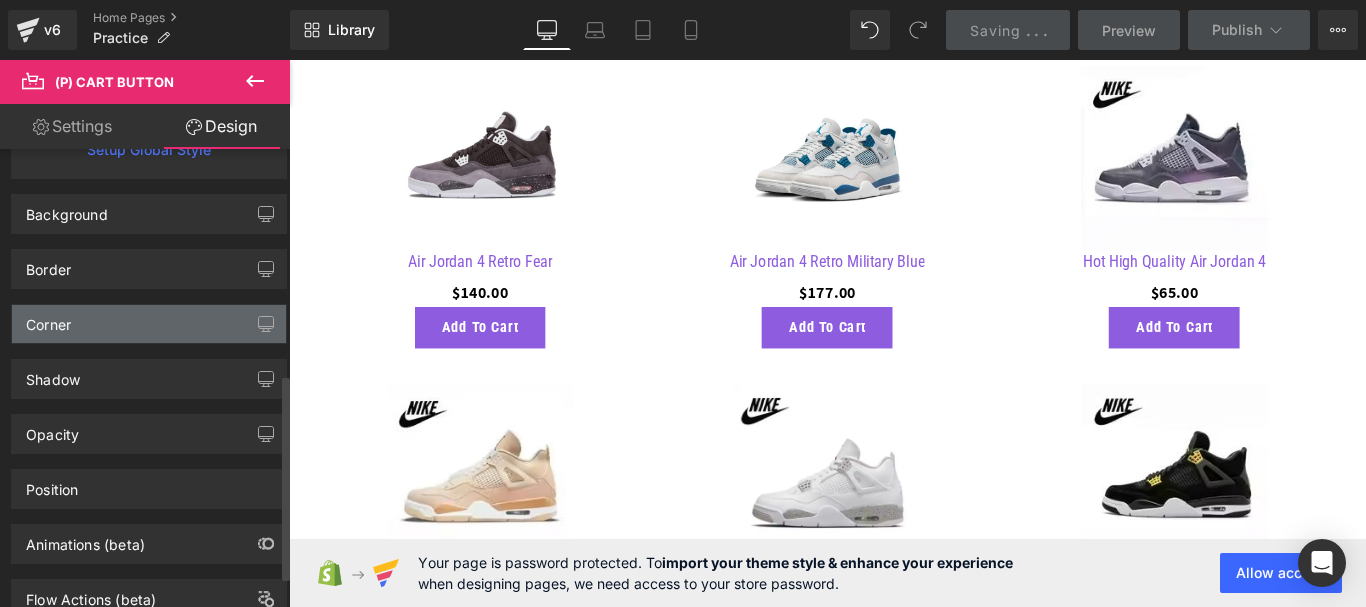click on "Corner" at bounding box center (149, 324) 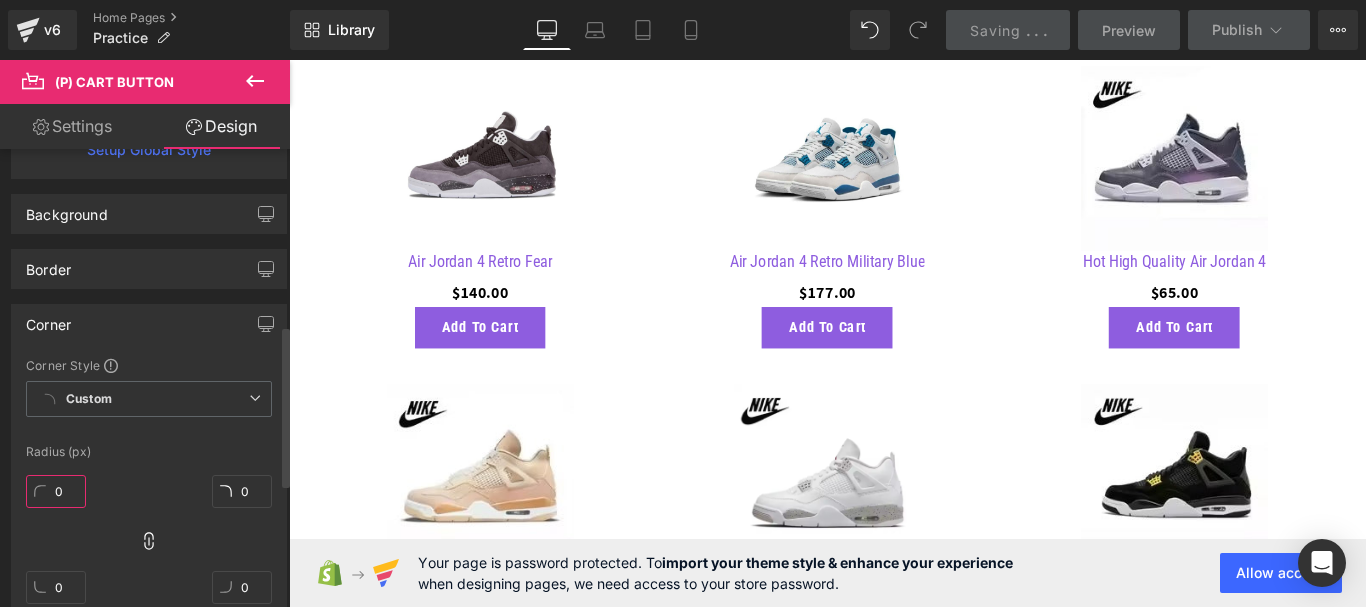 click on "0" at bounding box center (56, 491) 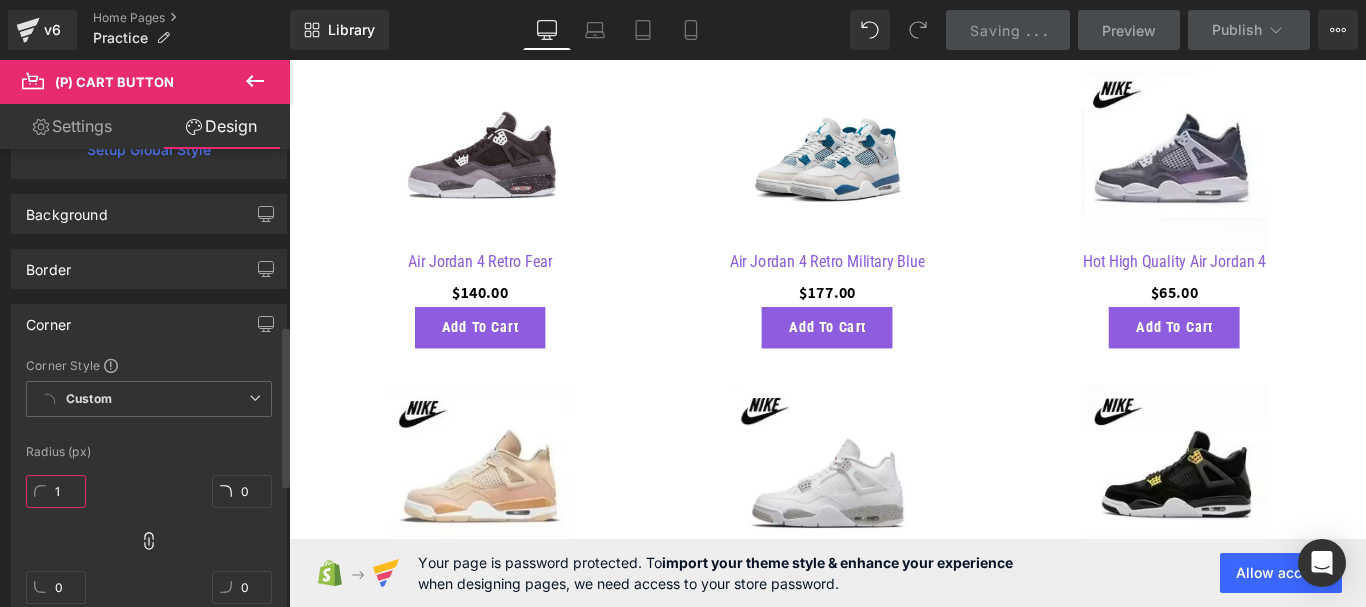 type on "15" 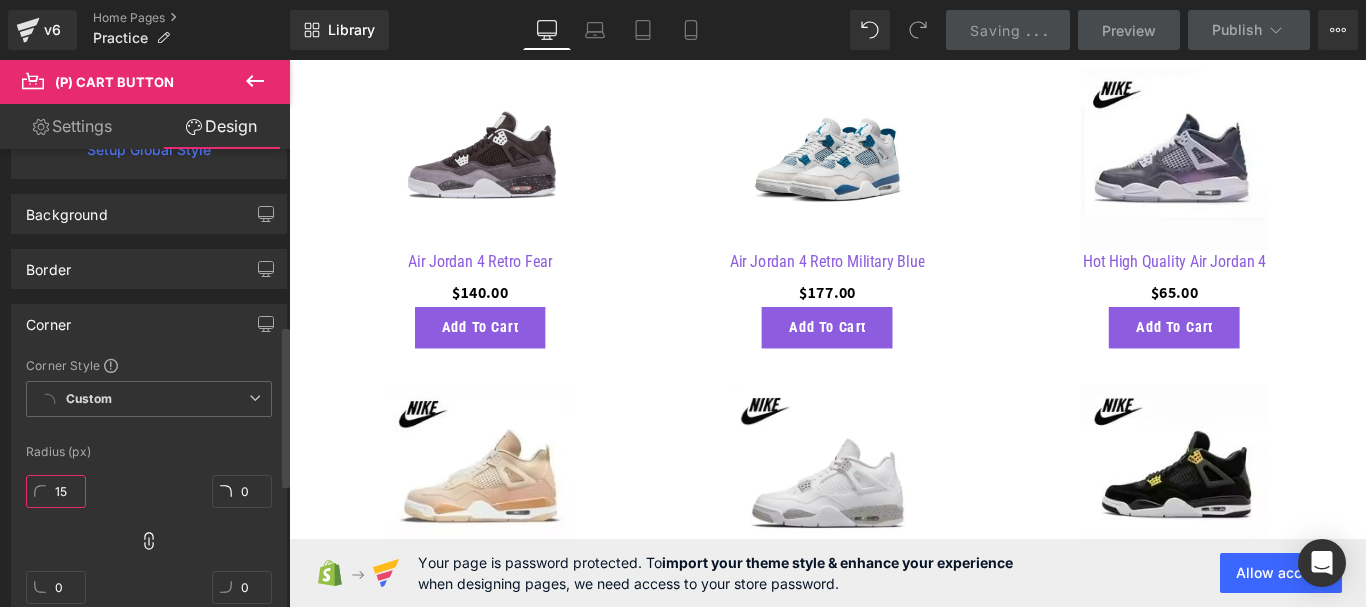 type on "15" 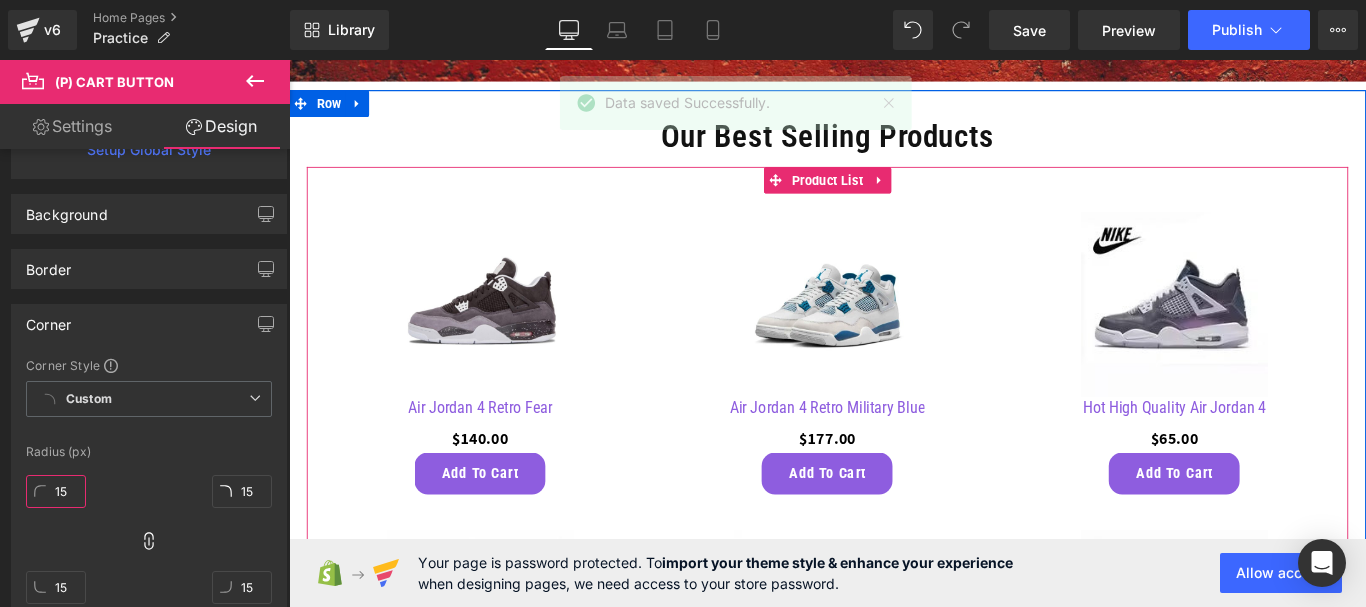 scroll, scrollTop: 600, scrollLeft: 0, axis: vertical 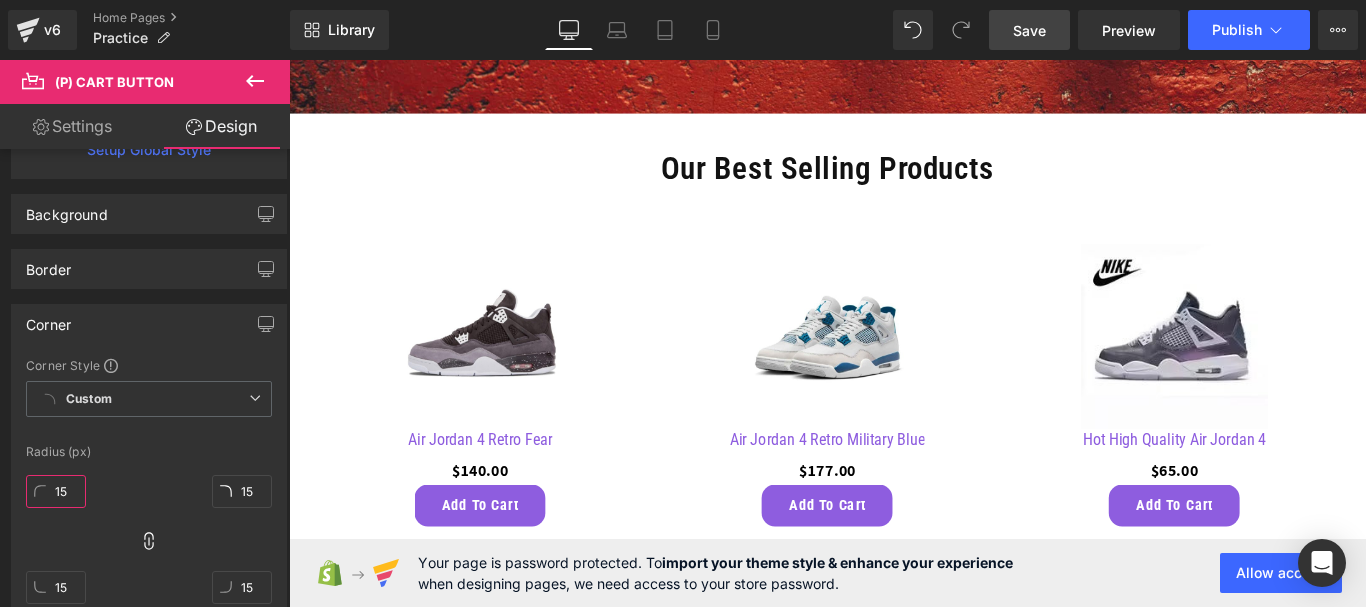 type on "15" 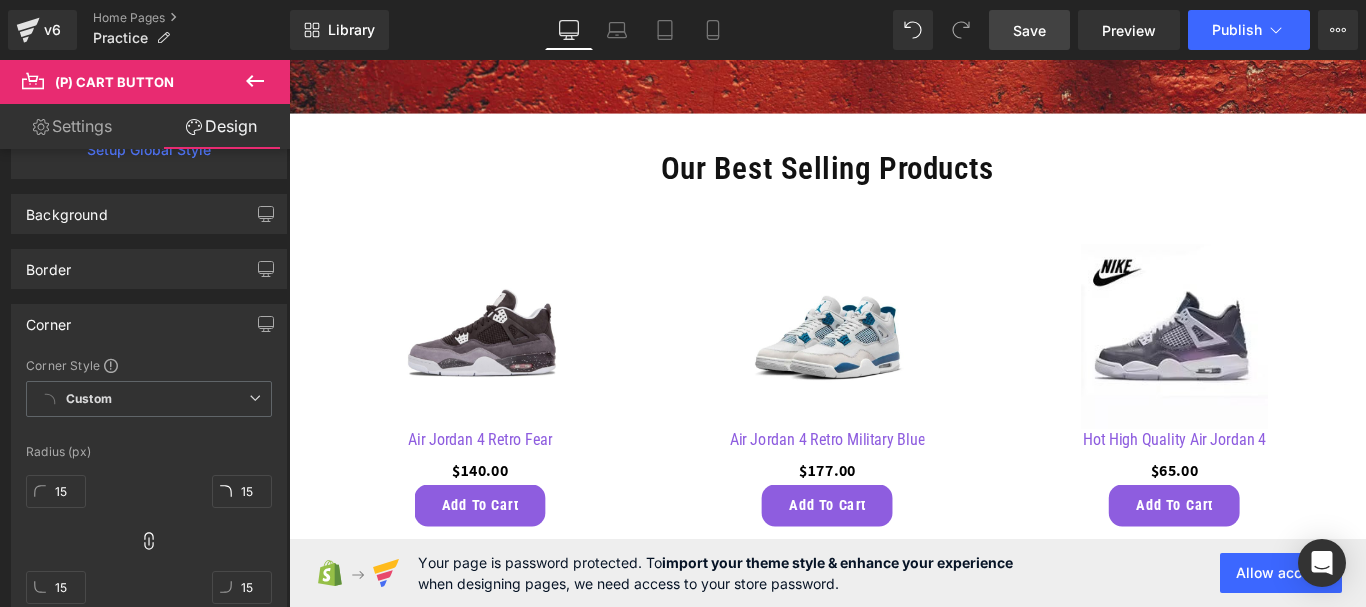 drag, startPoint x: 1034, startPoint y: 21, endPoint x: 496, endPoint y: 259, distance: 588.2924 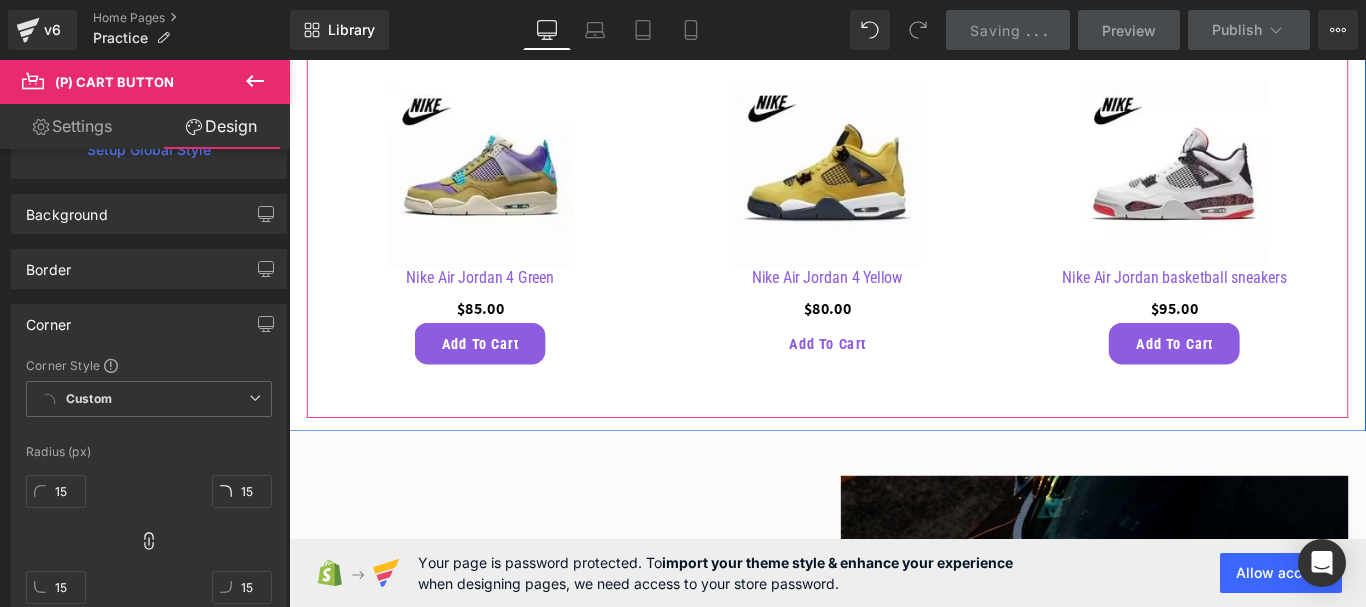scroll, scrollTop: 1600, scrollLeft: 0, axis: vertical 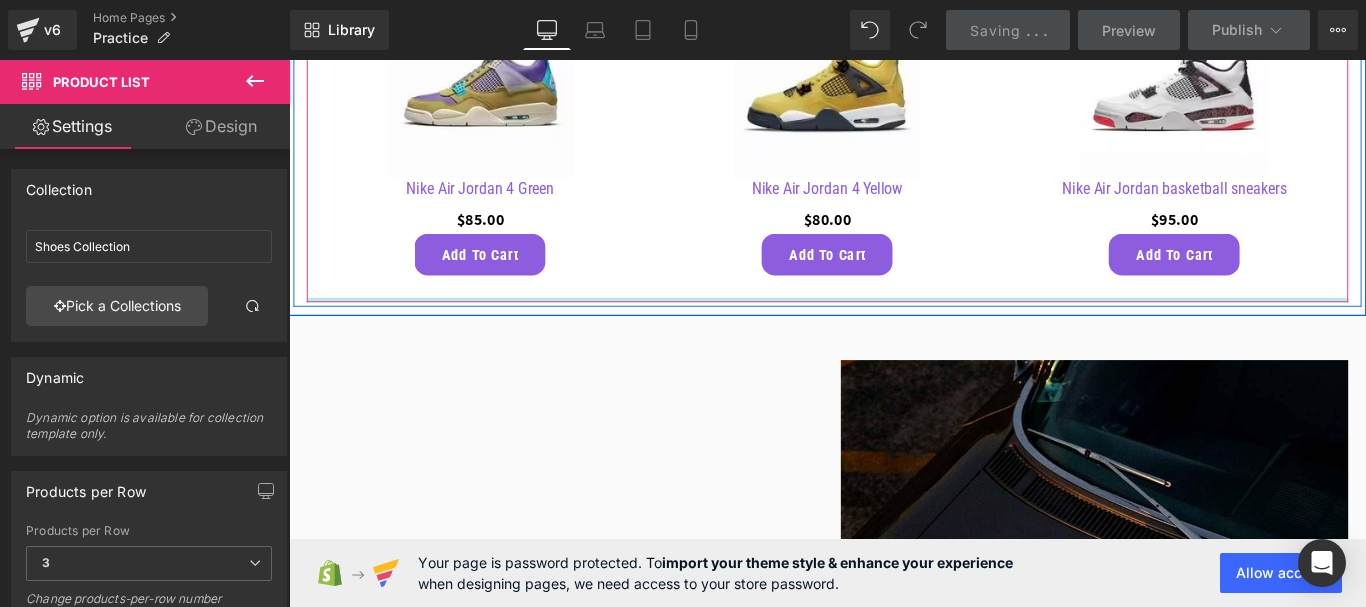 drag, startPoint x: 870, startPoint y: 350, endPoint x: 858, endPoint y: 310, distance: 41.761227 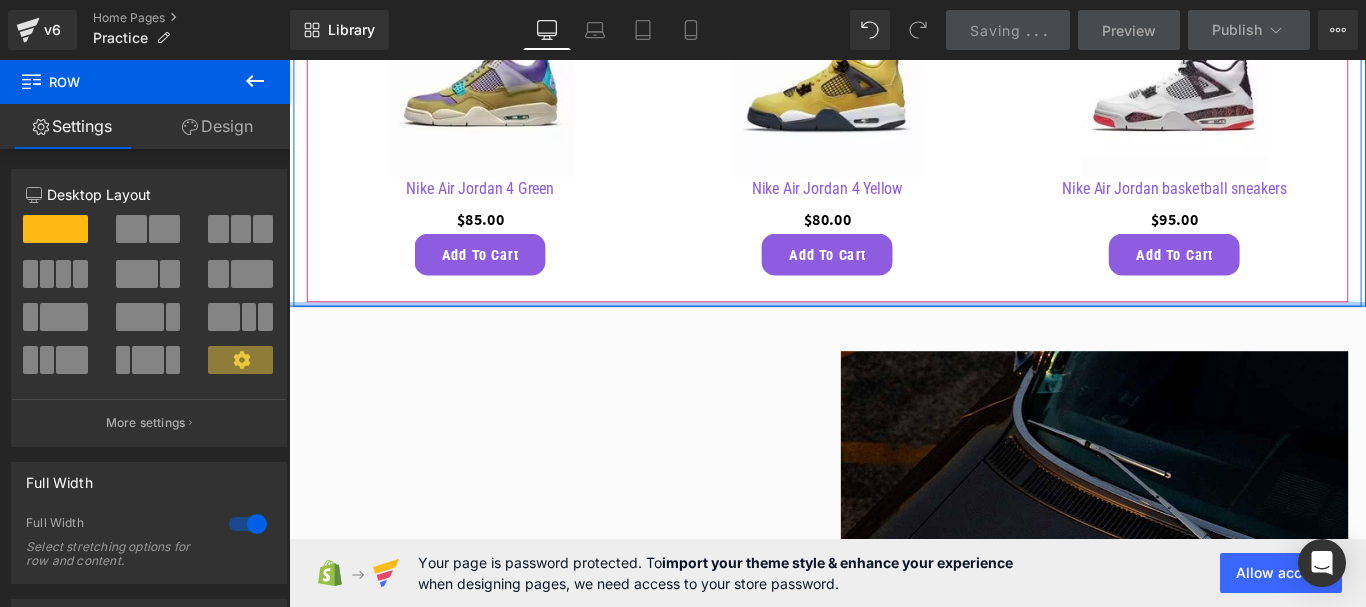 drag, startPoint x: 882, startPoint y: 324, endPoint x: 881, endPoint y: 306, distance: 18.027756 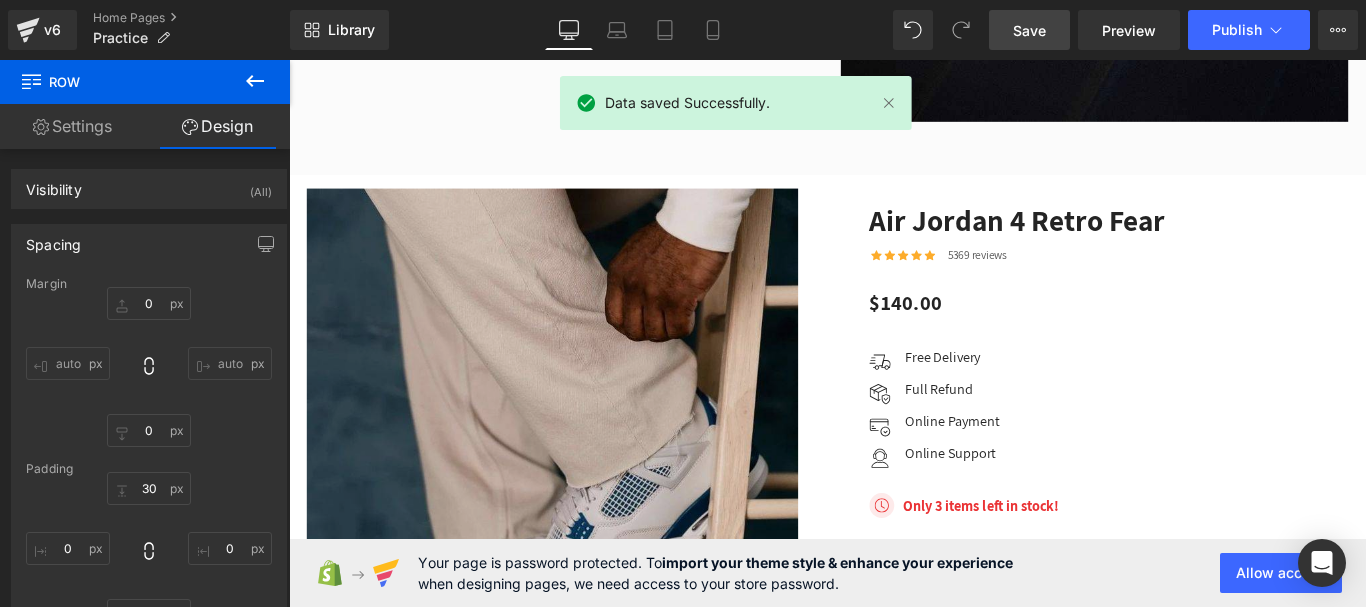 scroll, scrollTop: 2700, scrollLeft: 0, axis: vertical 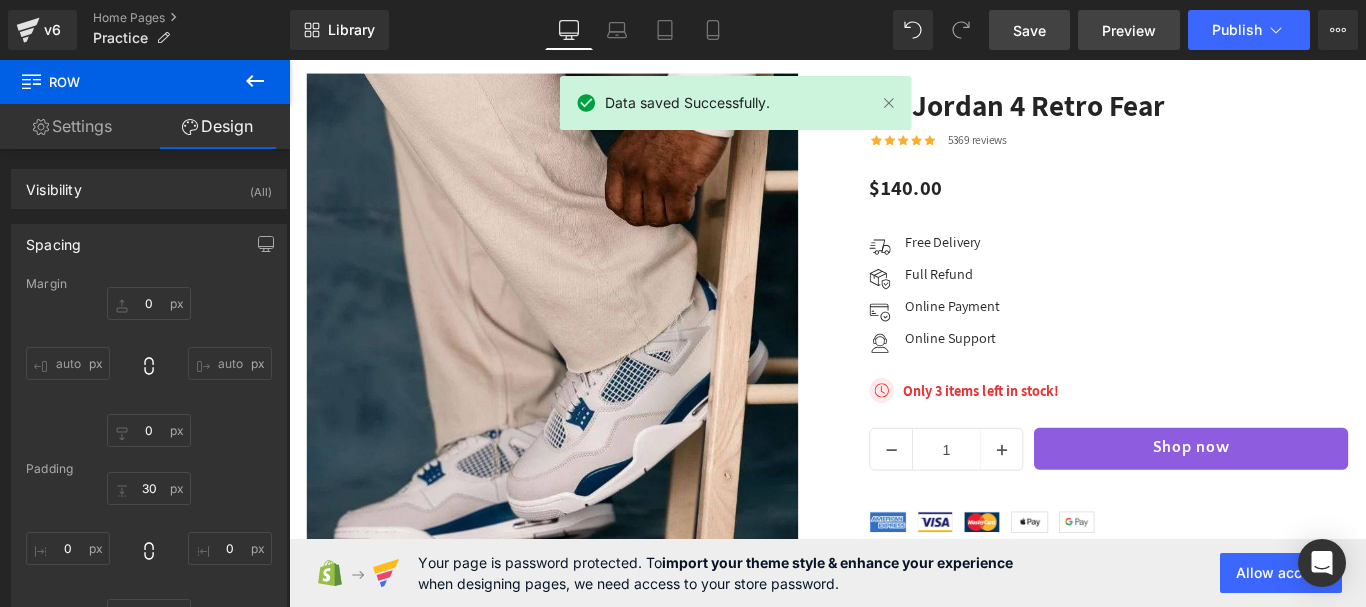 click on "Preview" at bounding box center [1129, 30] 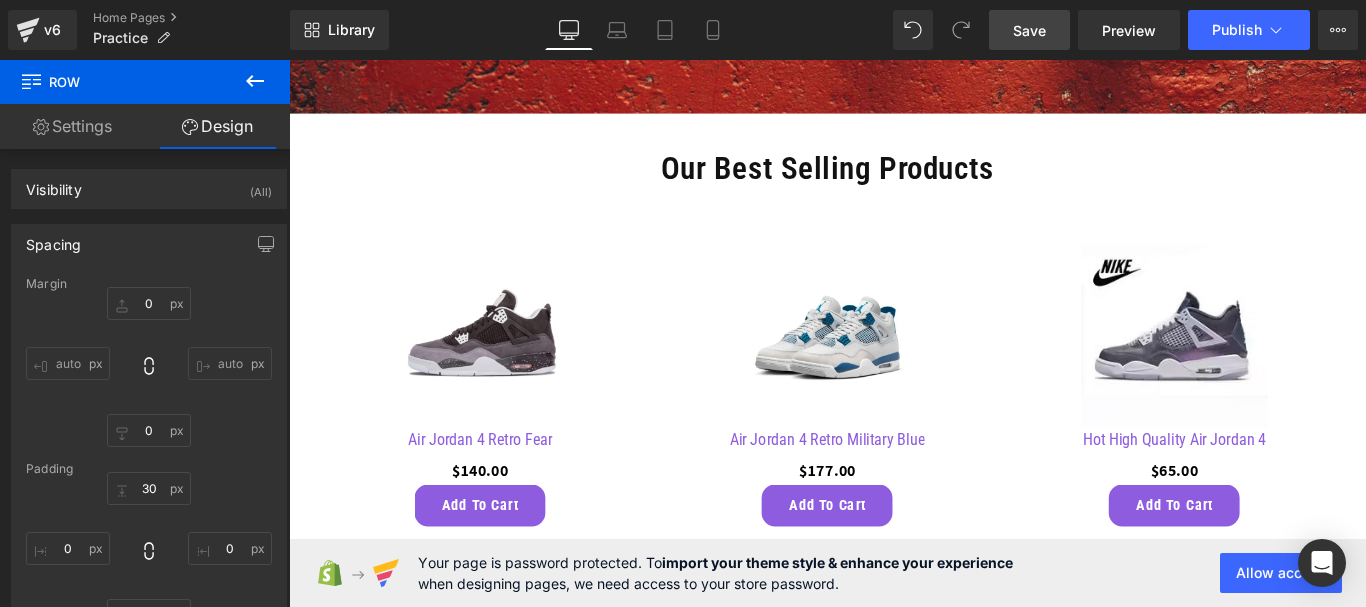 scroll, scrollTop: 500, scrollLeft: 0, axis: vertical 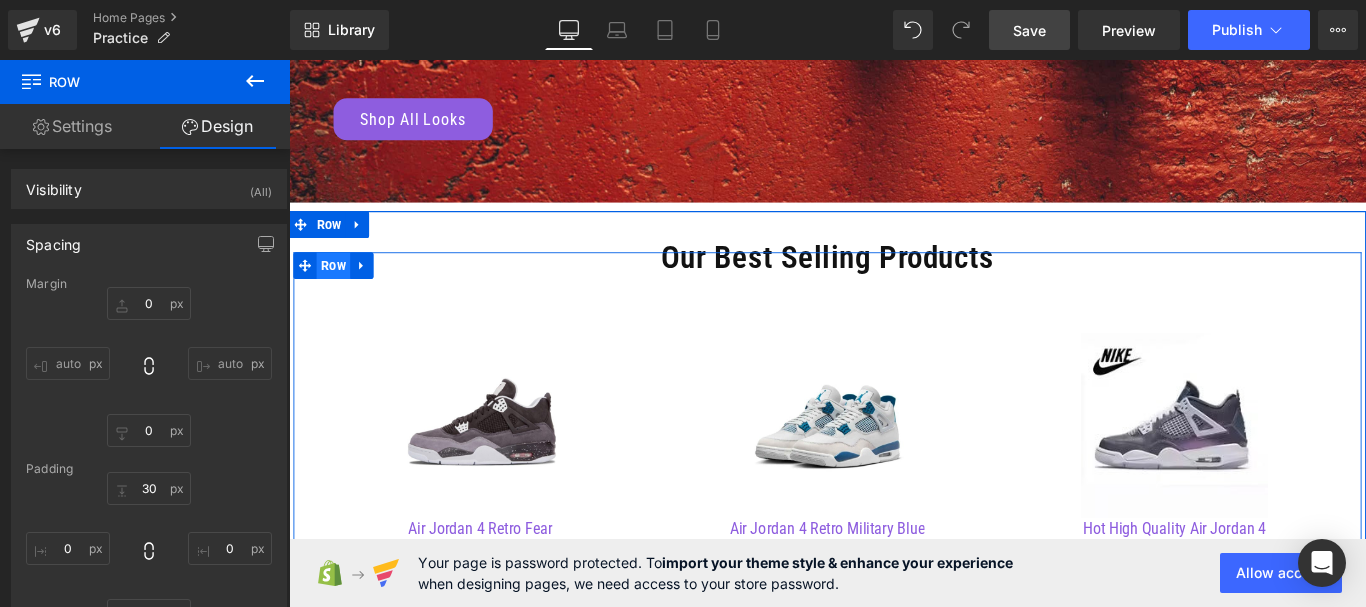 click on "Row" at bounding box center [339, 291] 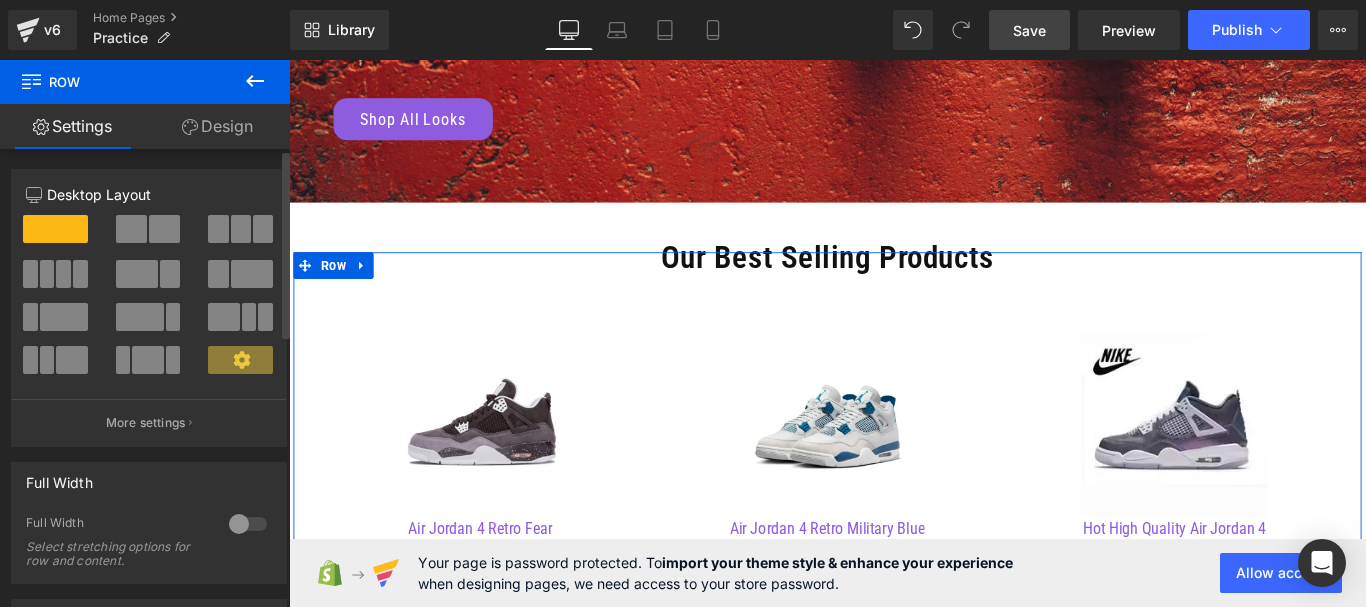 click at bounding box center [248, 524] 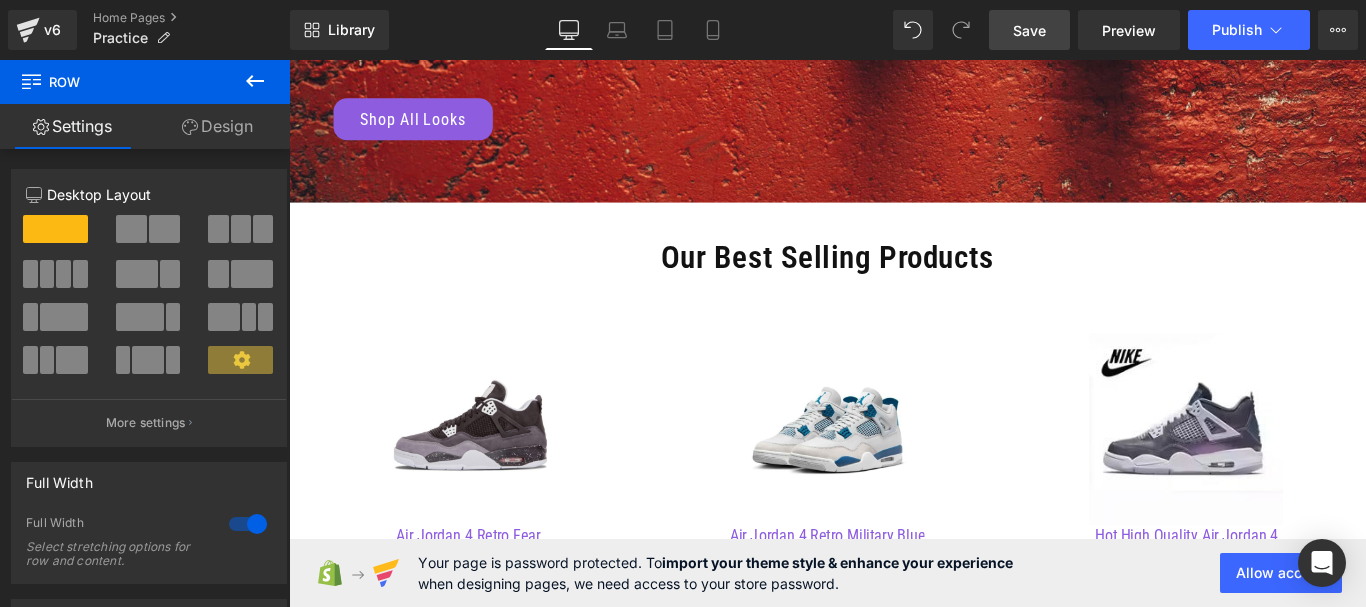 click on "Save" at bounding box center [1029, 30] 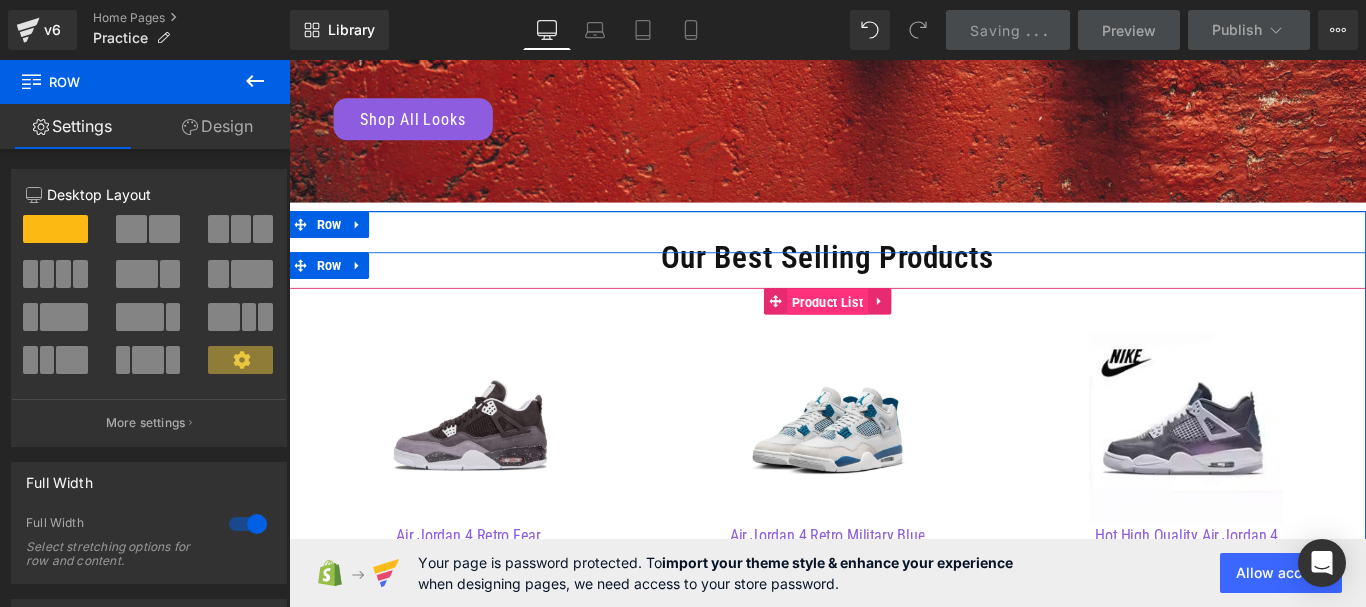 click on "Product List" at bounding box center [894, 332] 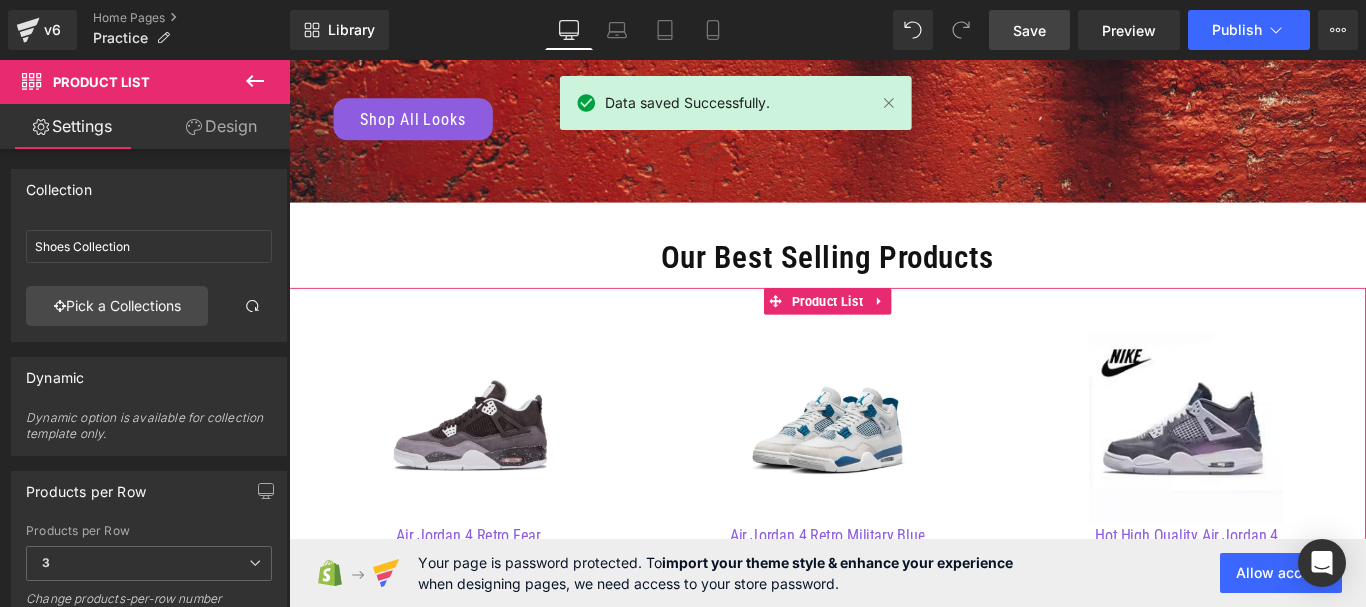 click on "Design" at bounding box center (221, 126) 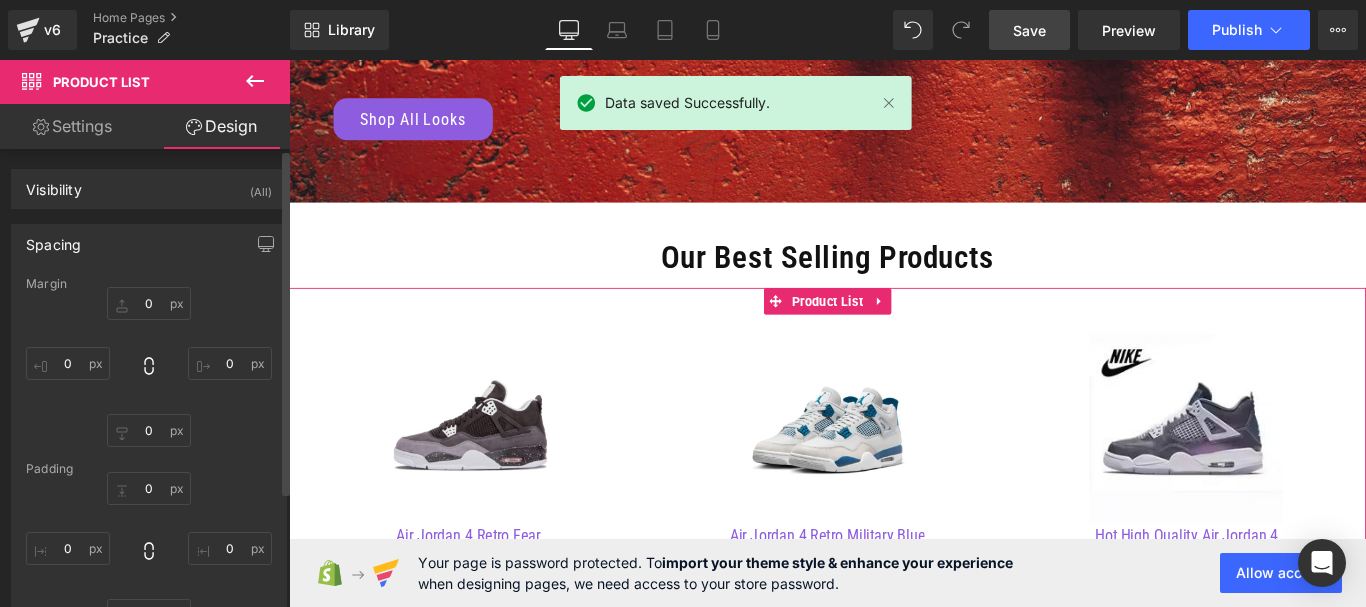 type on "0" 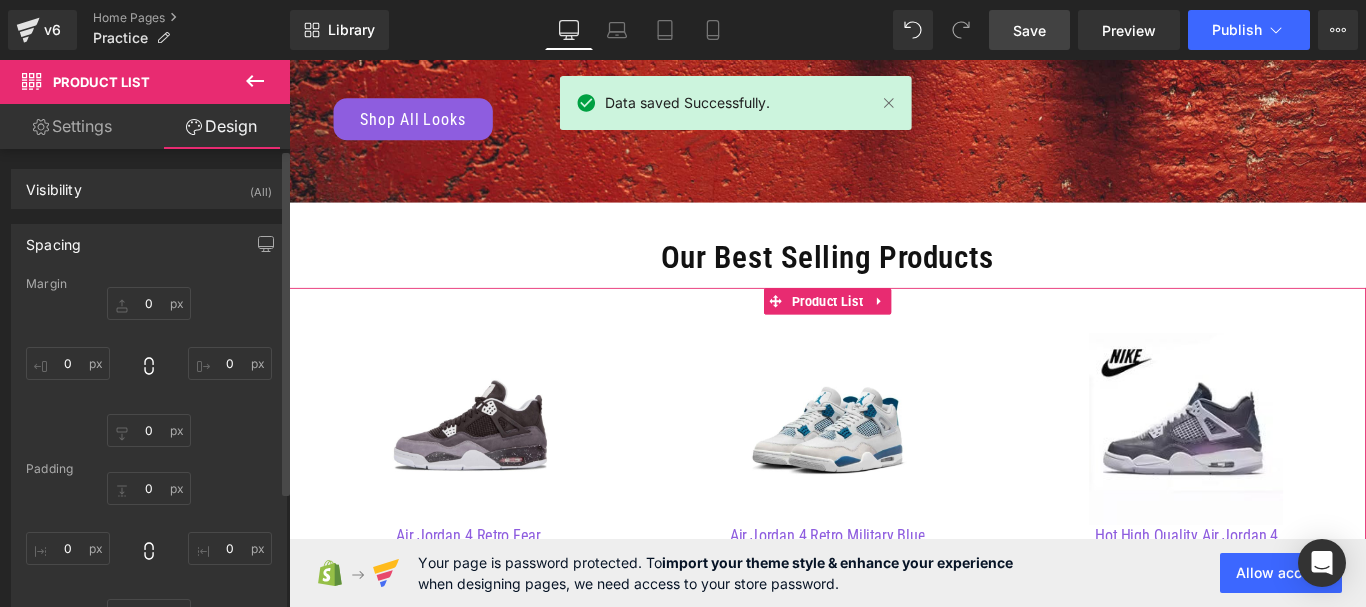 type on "0" 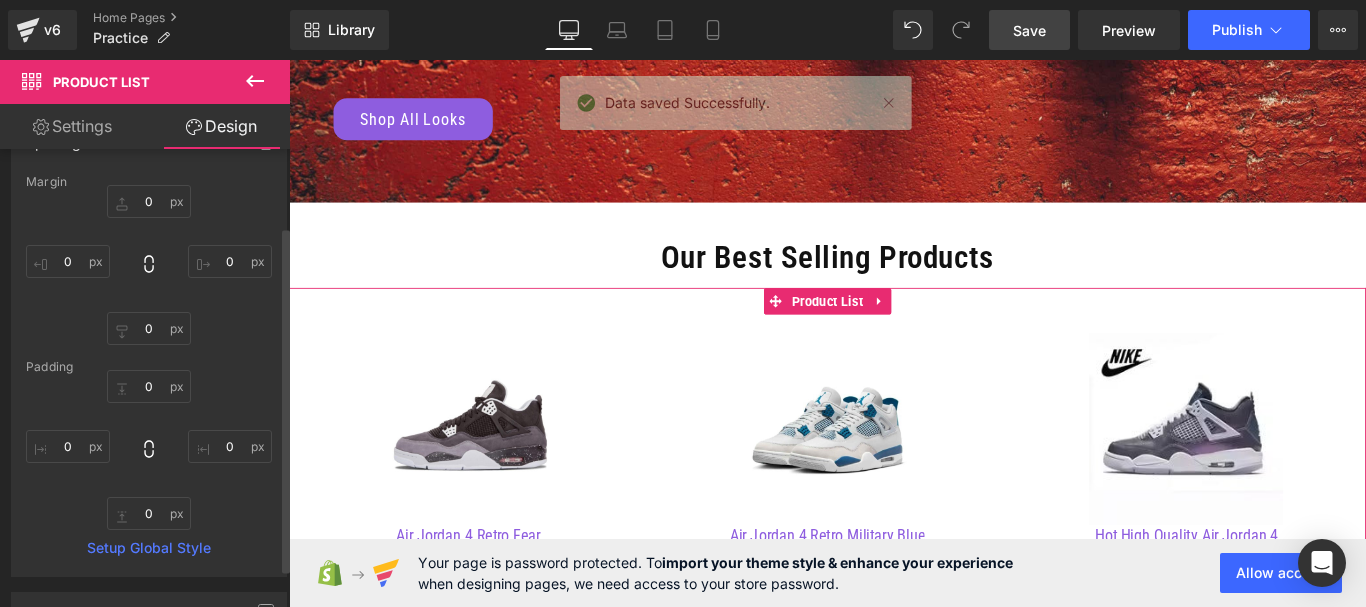 scroll, scrollTop: 200, scrollLeft: 0, axis: vertical 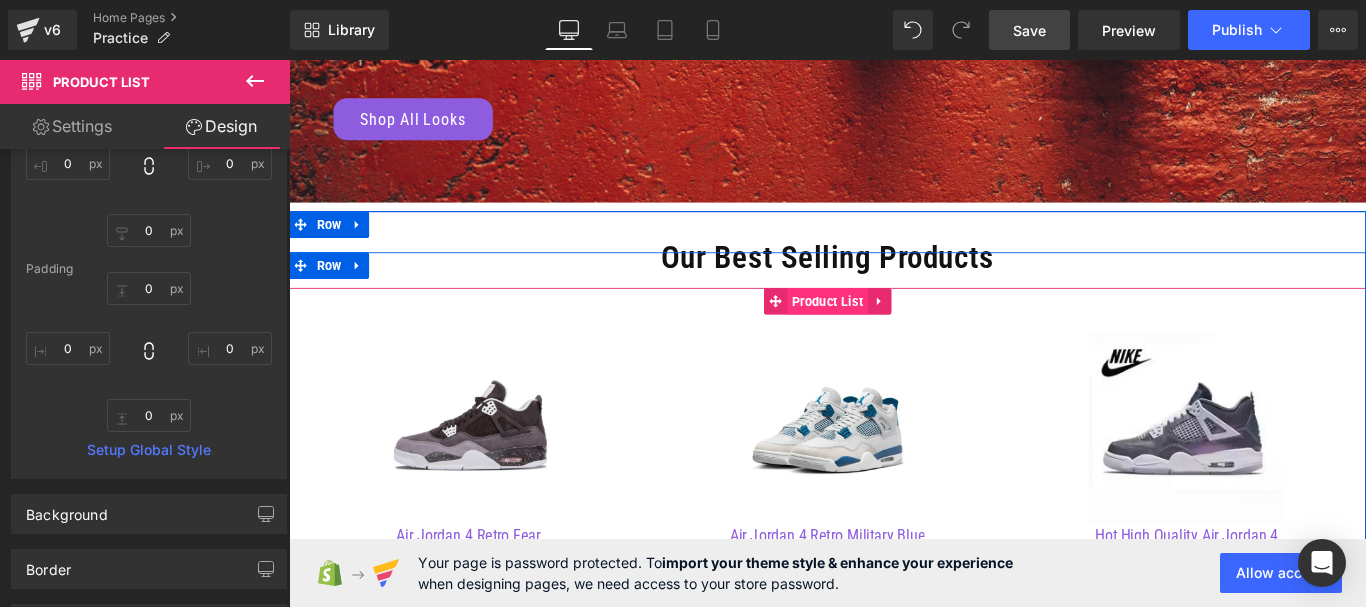 click on "Product List" at bounding box center [894, 331] 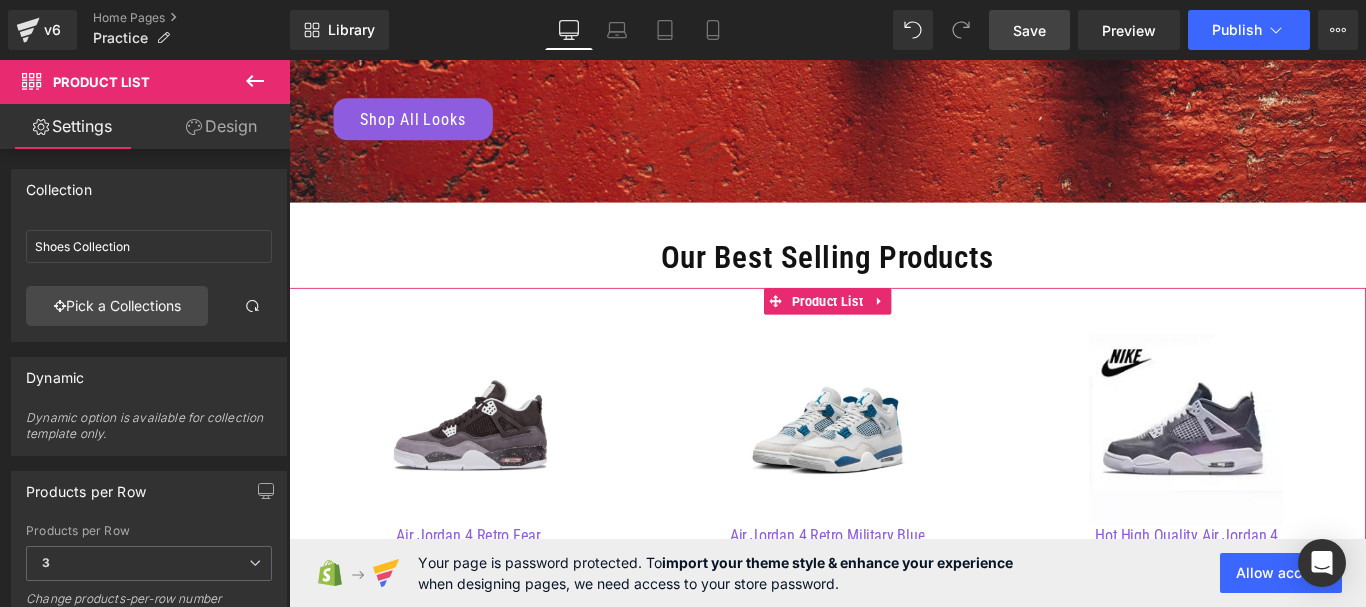 click on "Design" at bounding box center (221, 126) 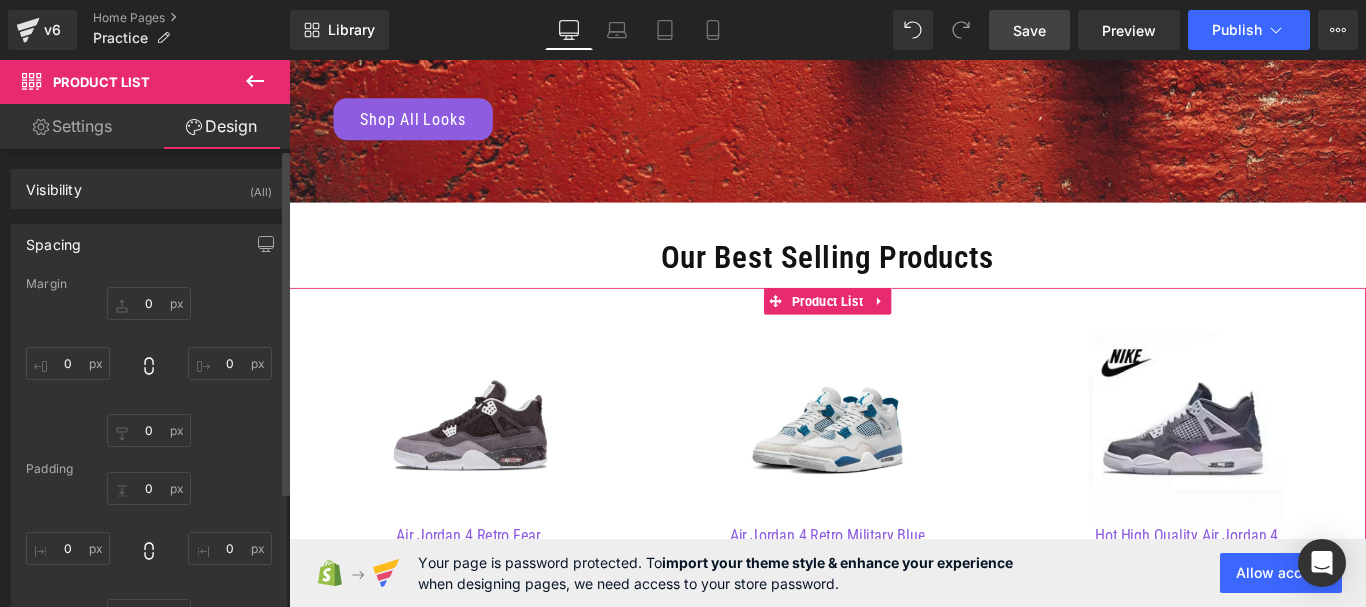 type on "0" 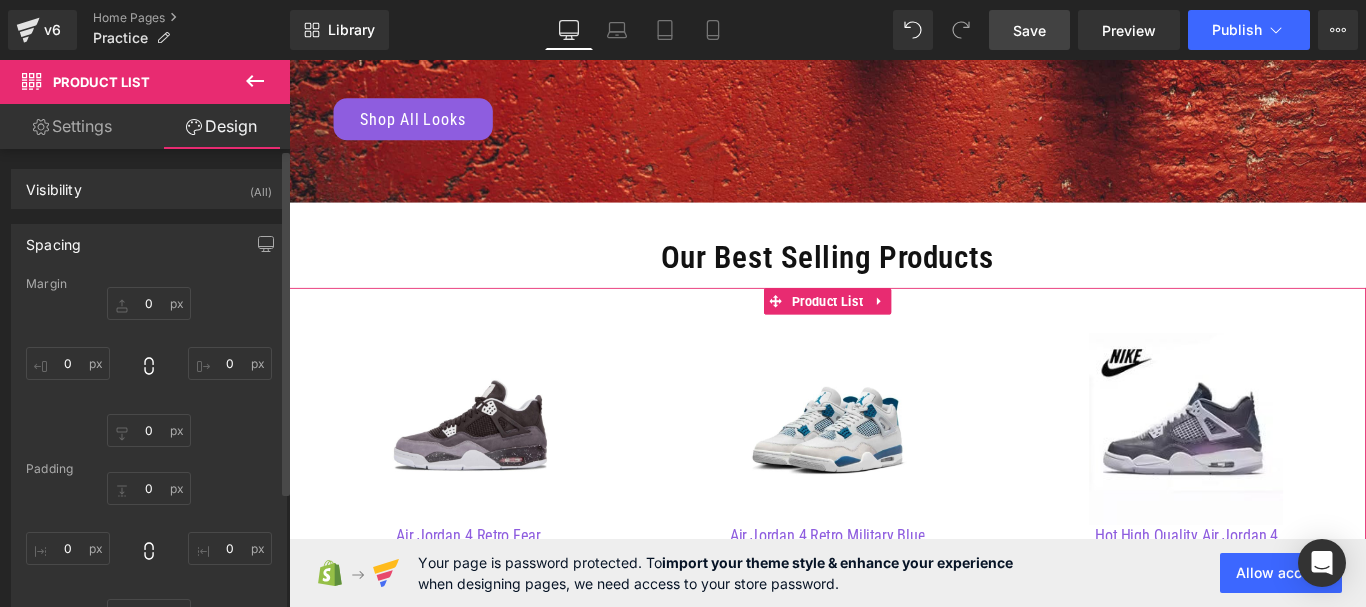 type on "0" 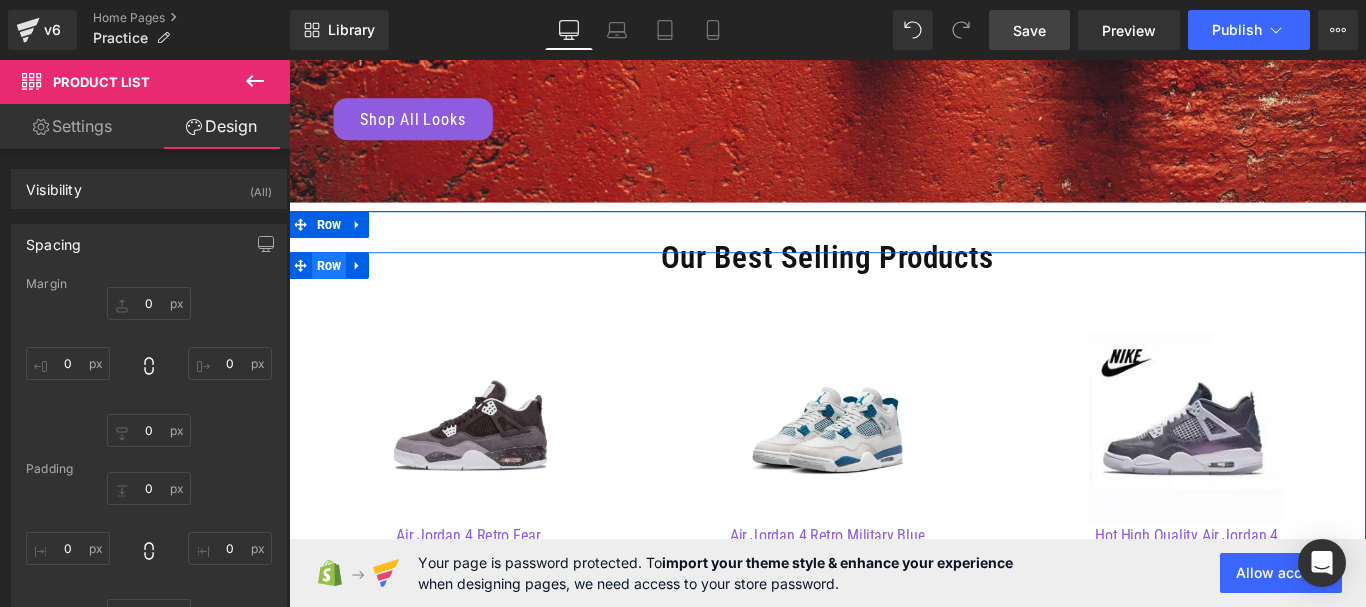click on "Row" at bounding box center (334, 291) 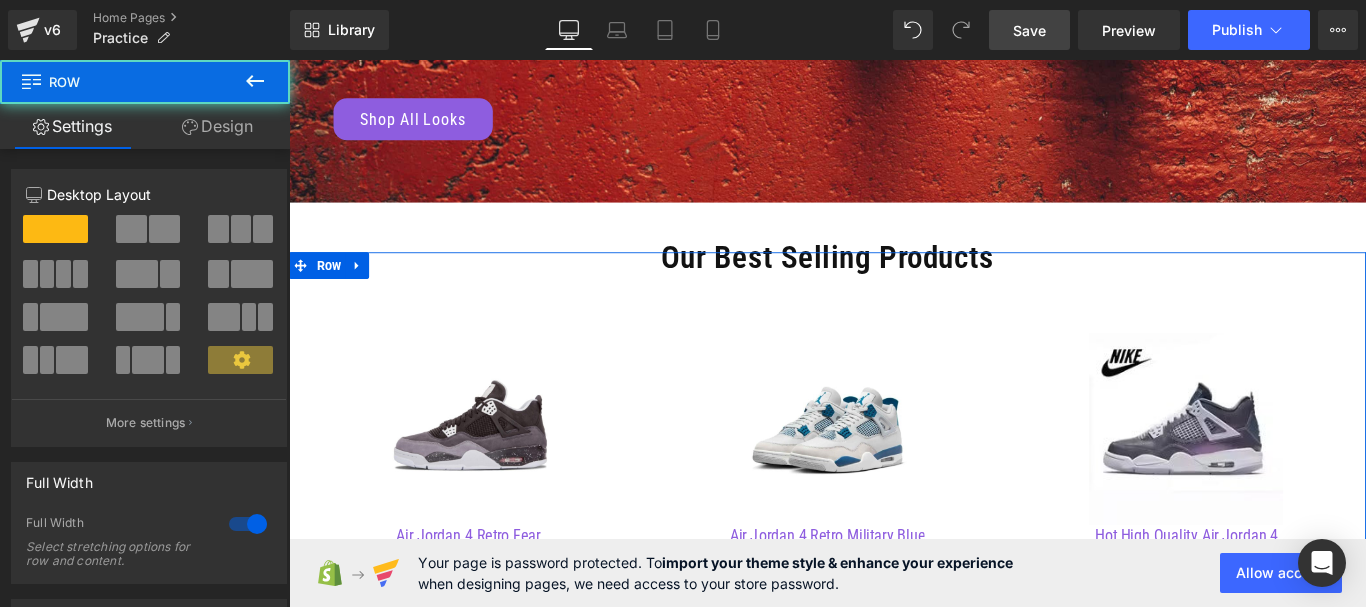 click on "Design" at bounding box center [217, 126] 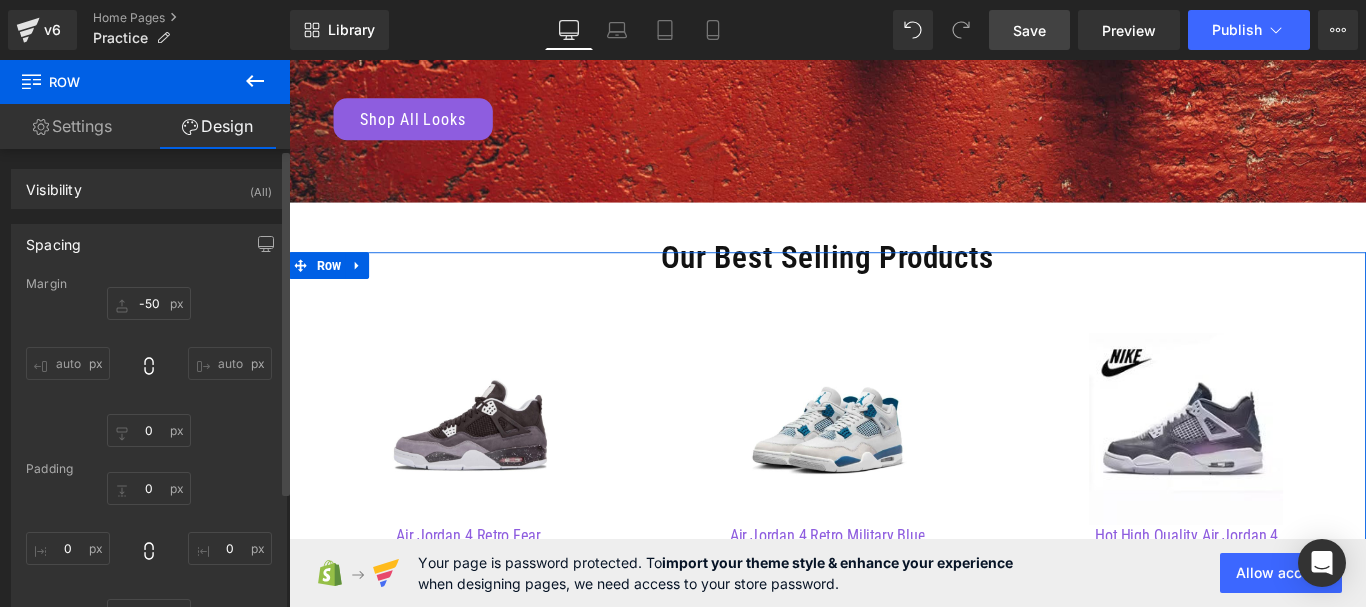 type on "-50" 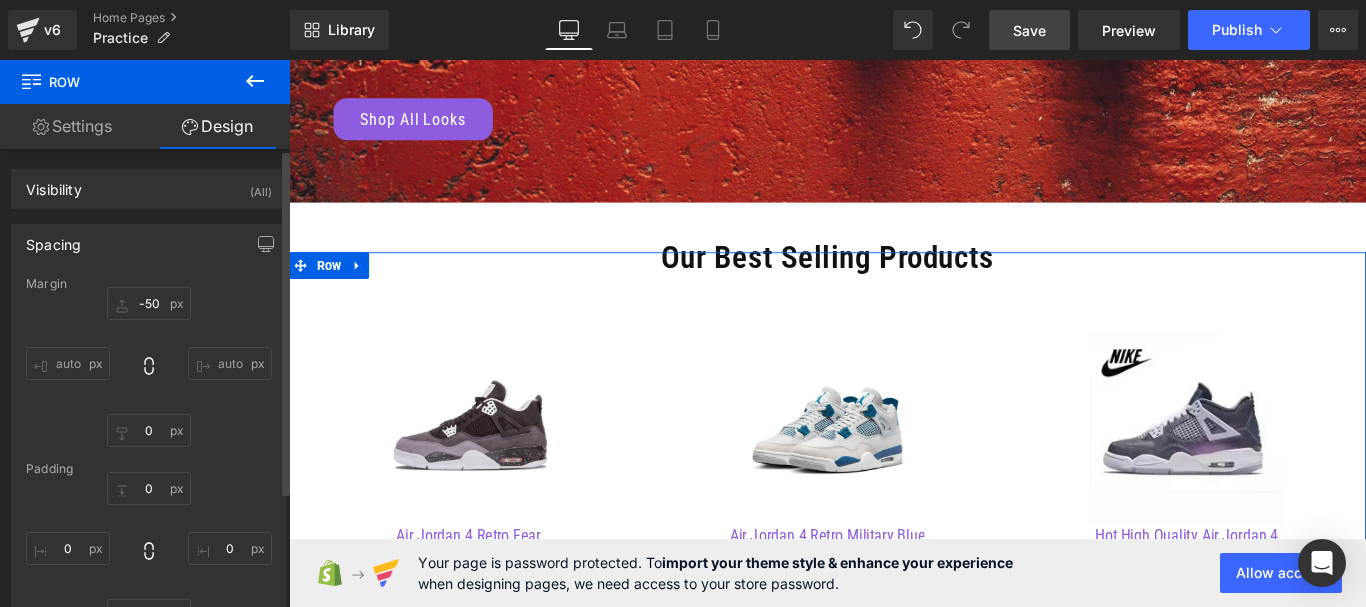 type on "0" 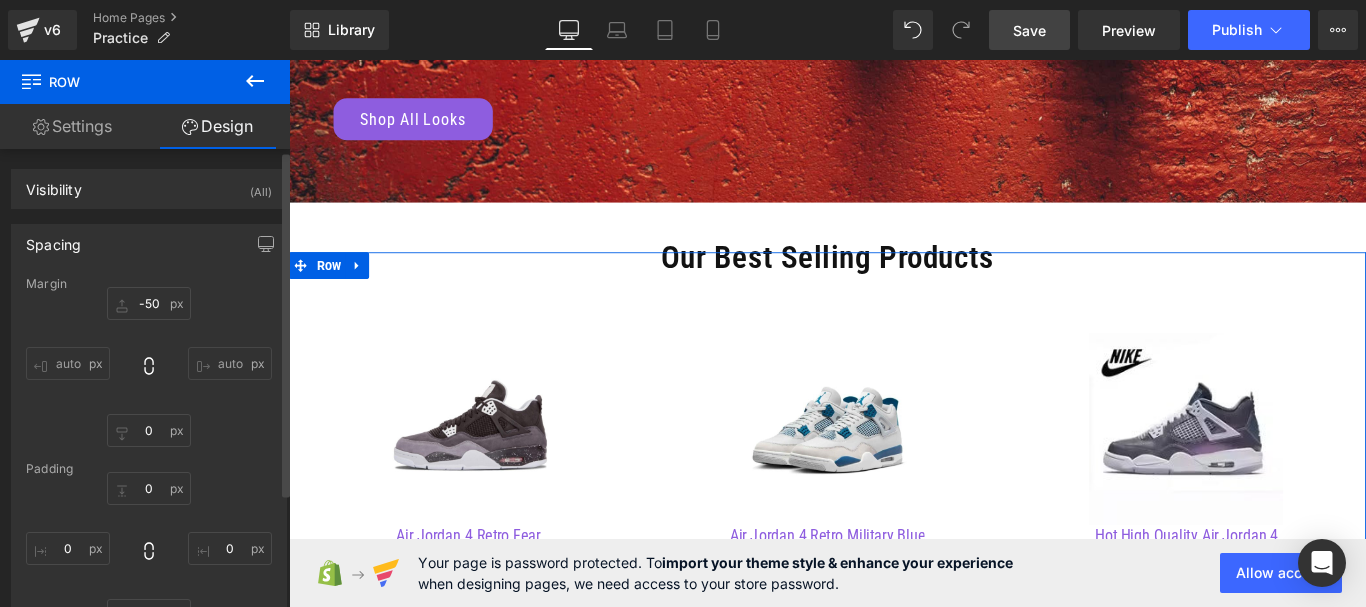 scroll, scrollTop: 100, scrollLeft: 0, axis: vertical 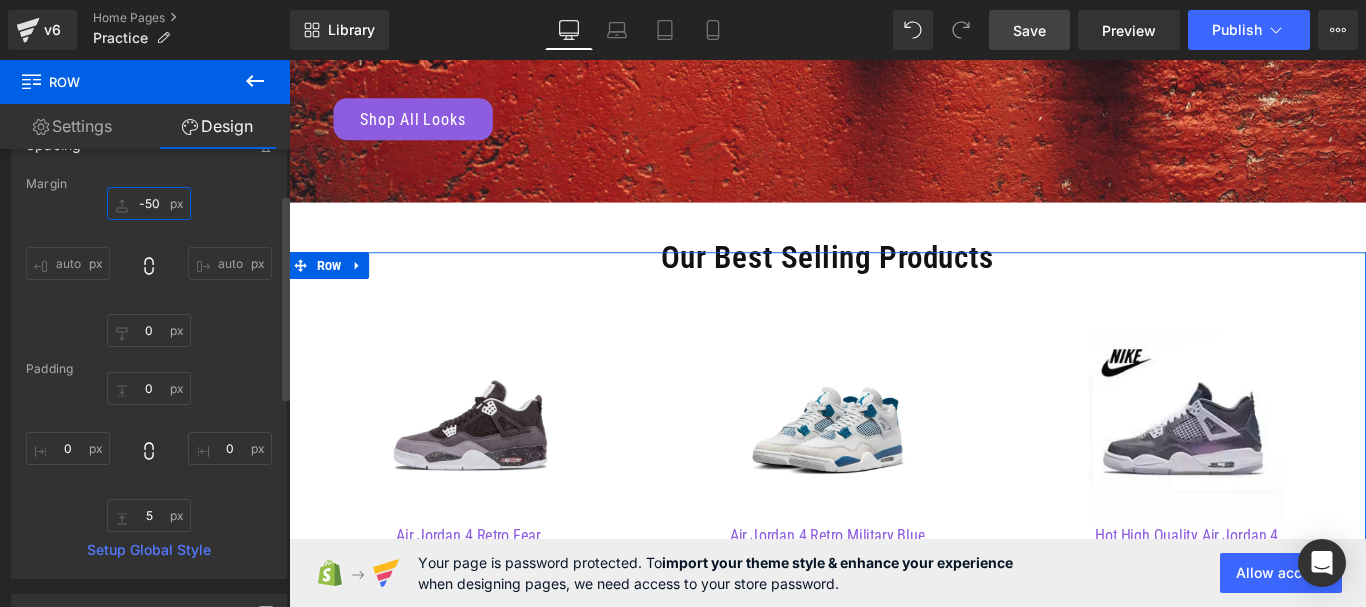 click on "-50" at bounding box center [149, 203] 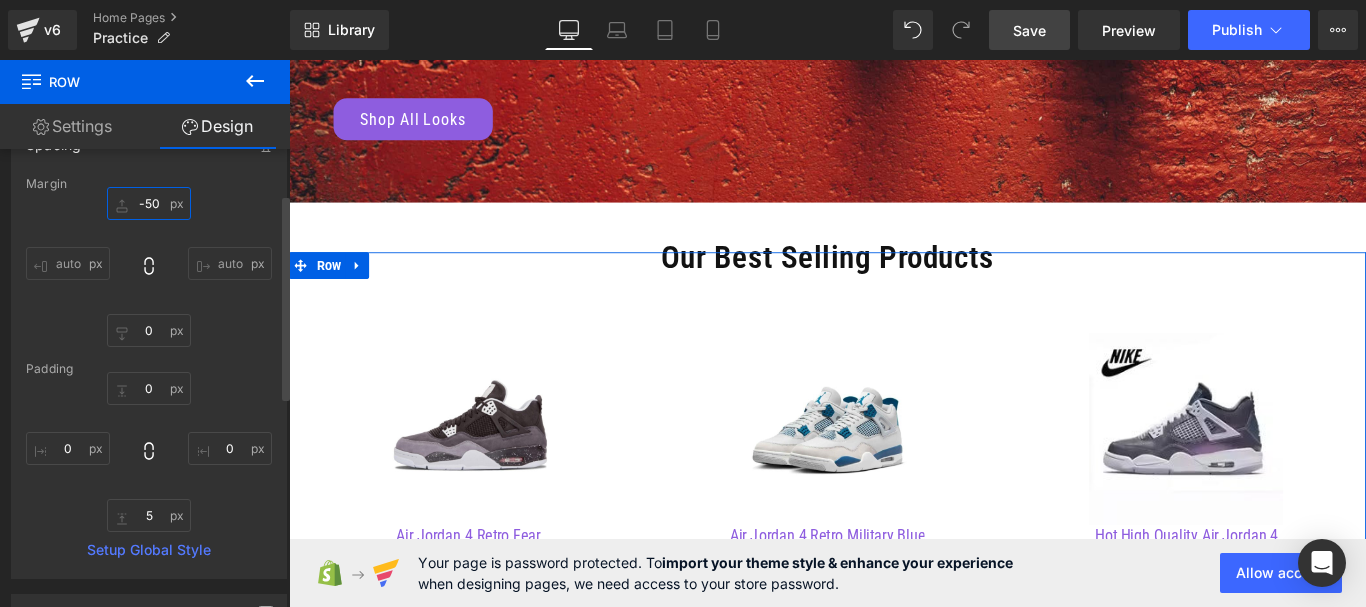 type 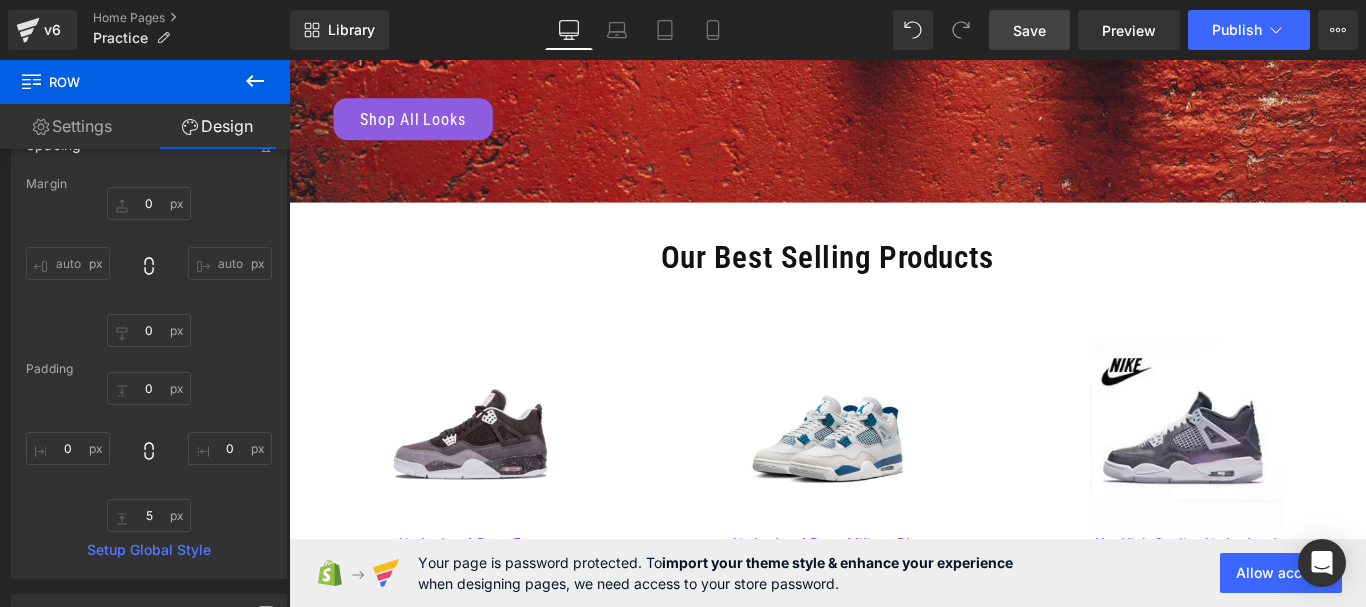 click at bounding box center [255, 82] 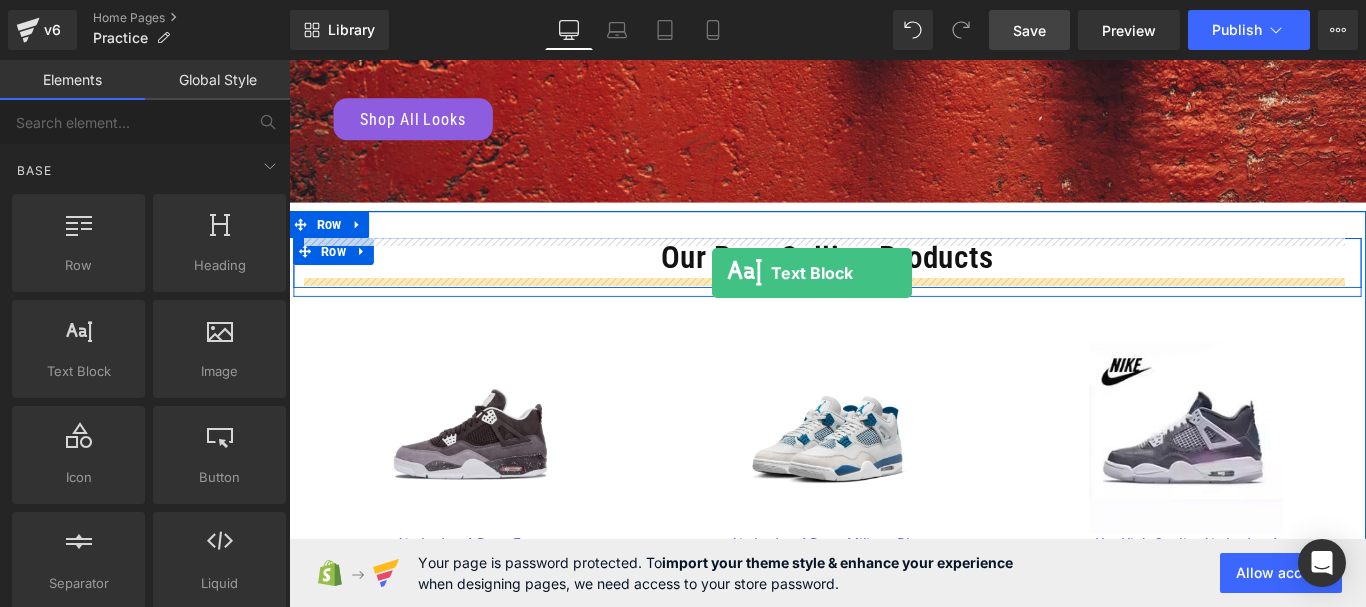 drag, startPoint x: 376, startPoint y: 409, endPoint x: 764, endPoint y: 299, distance: 403.29144 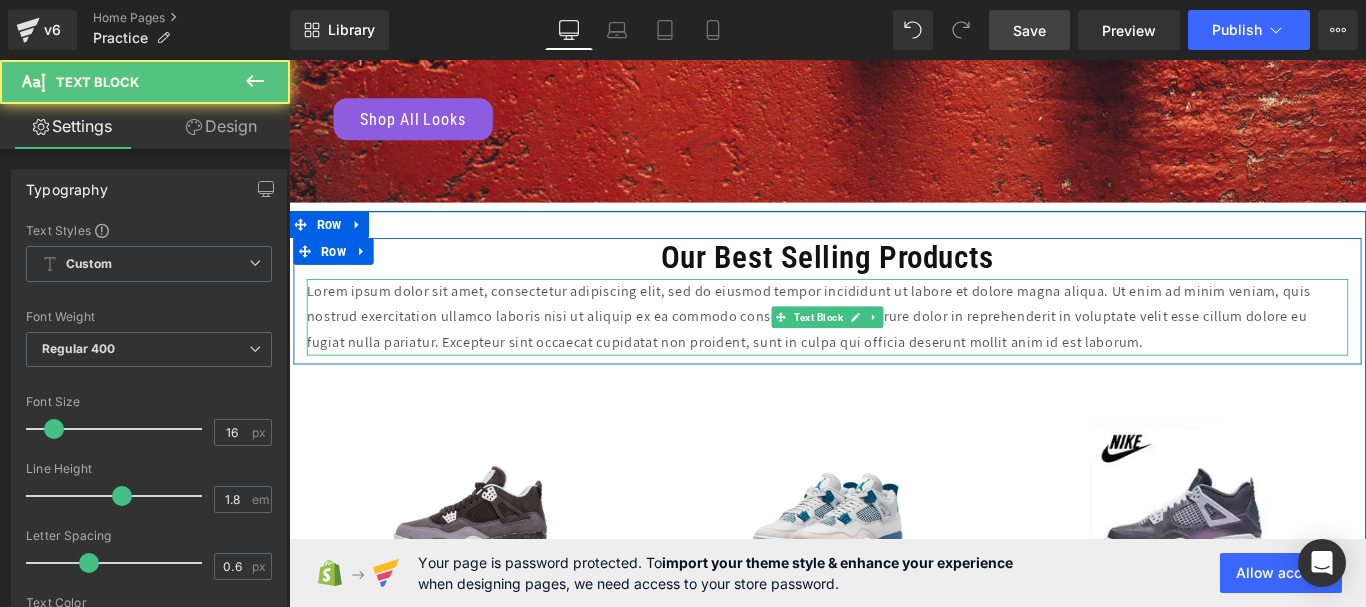 click on "Lorem ipsum dolor sit amet, consectetur adipiscing elit, sed do eiusmod tempor incididunt ut labore et dolore magna aliqua. Ut enim ad minim veniam, quis nostrud exercitation ullamco laboris nisi ut aliquip ex ea commodo consequat. Duis aute irure dolor in reprehenderit in voluptate velit esse cillum dolore eu fugiat nulla pariatur. Excepteur sint occaecat cupidatat non proident, sunt in culpa qui officia deserunt mollit anim id est laborum." at bounding box center [894, 349] 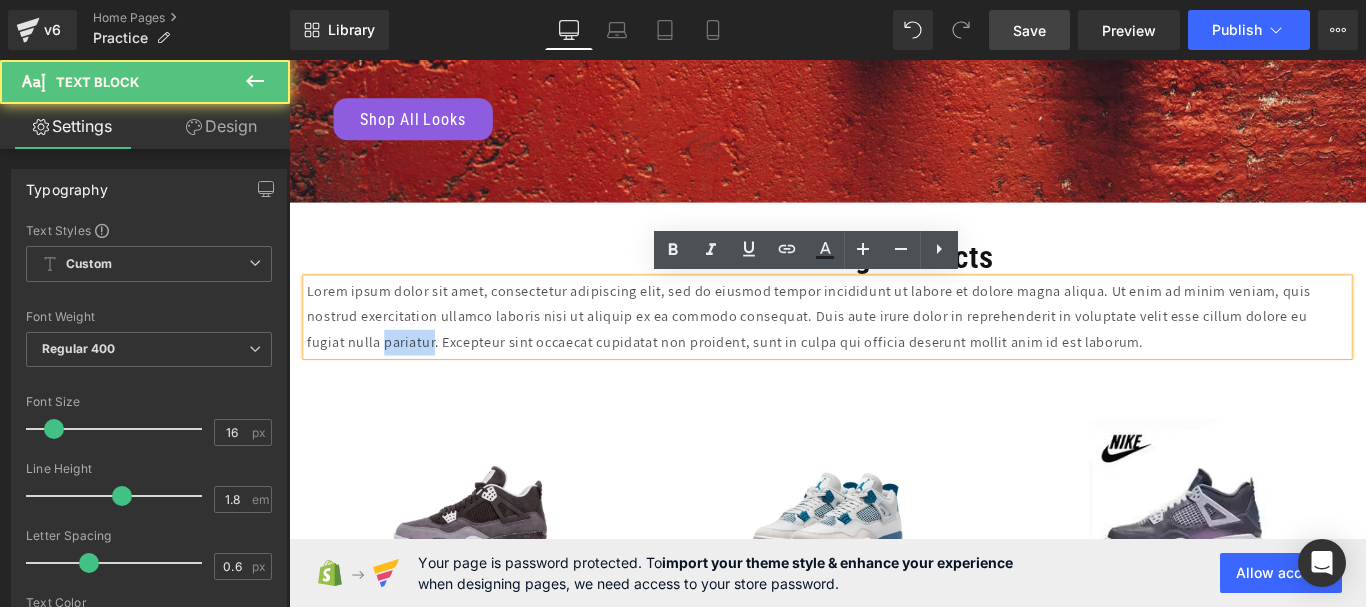 click on "Lorem ipsum dolor sit amet, consectetur adipiscing elit, sed do eiusmod tempor incididunt ut labore et dolore magna aliqua. Ut enim ad minim veniam, quis nostrud exercitation ullamco laboris nisi ut aliquip ex ea commodo consequat. Duis aute irure dolor in reprehenderit in voluptate velit esse cillum dolore eu fugiat nulla pariatur. Excepteur sint occaecat cupidatat non proident, sunt in culpa qui officia deserunt mollit anim id est laborum." at bounding box center [894, 349] 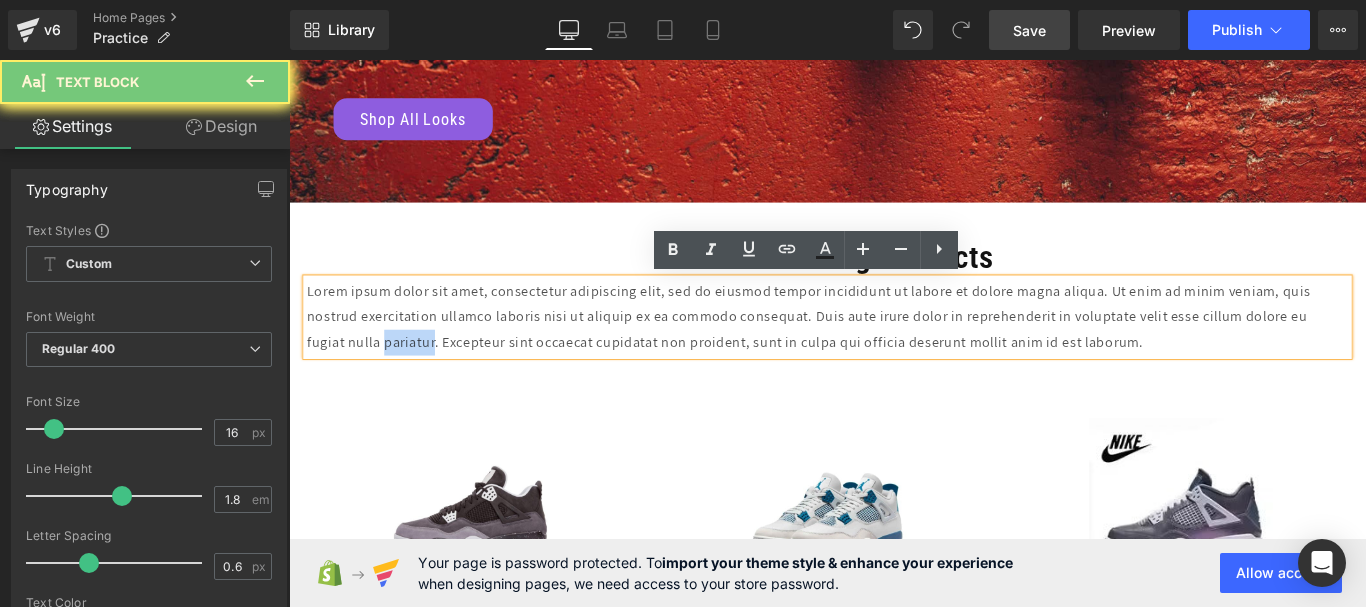 click on "Lorem ipsum dolor sit amet, consectetur adipiscing elit, sed do eiusmod tempor incididunt ut labore et dolore magna aliqua. Ut enim ad minim veniam, quis nostrud exercitation ullamco laboris nisi ut aliquip ex ea commodo consequat. Duis aute irure dolor in reprehenderit in voluptate velit esse cillum dolore eu fugiat nulla pariatur. Excepteur sint occaecat cupidatat non proident, sunt in culpa qui officia deserunt mollit anim id est laborum." at bounding box center [894, 349] 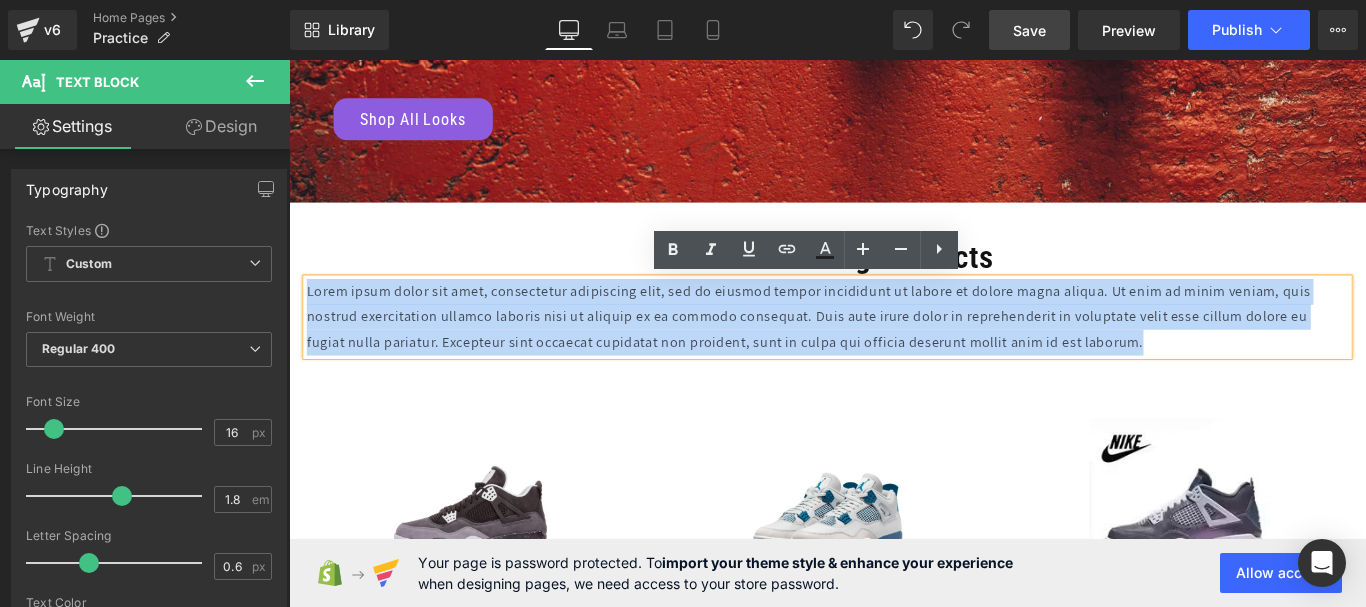 click on "Lorem ipsum dolor sit amet, consectetur adipiscing elit, sed do eiusmod tempor incididunt ut labore et dolore magna aliqua. Ut enim ad minim veniam, quis nostrud exercitation ullamco laboris nisi ut aliquip ex ea commodo consequat. Duis aute irure dolor in reprehenderit in voluptate velit esse cillum dolore eu fugiat nulla pariatur. Excepteur sint occaecat cupidatat non proident, sunt in culpa qui officia deserunt mollit anim id est laborum." at bounding box center (894, 349) 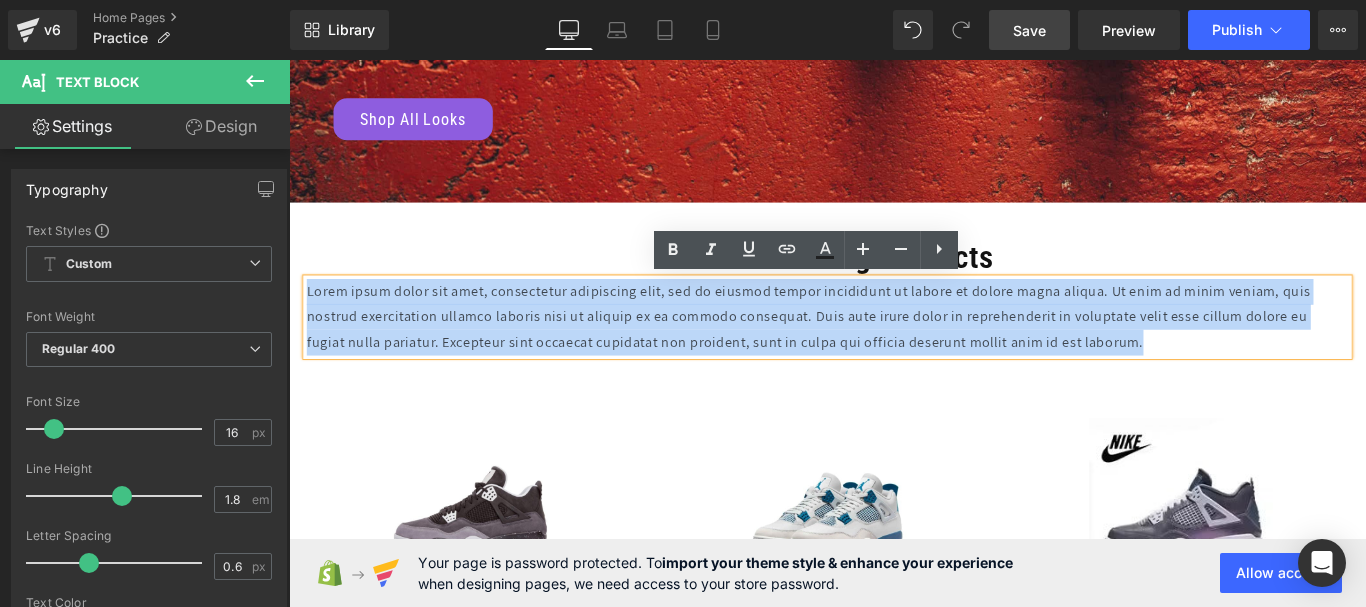 type 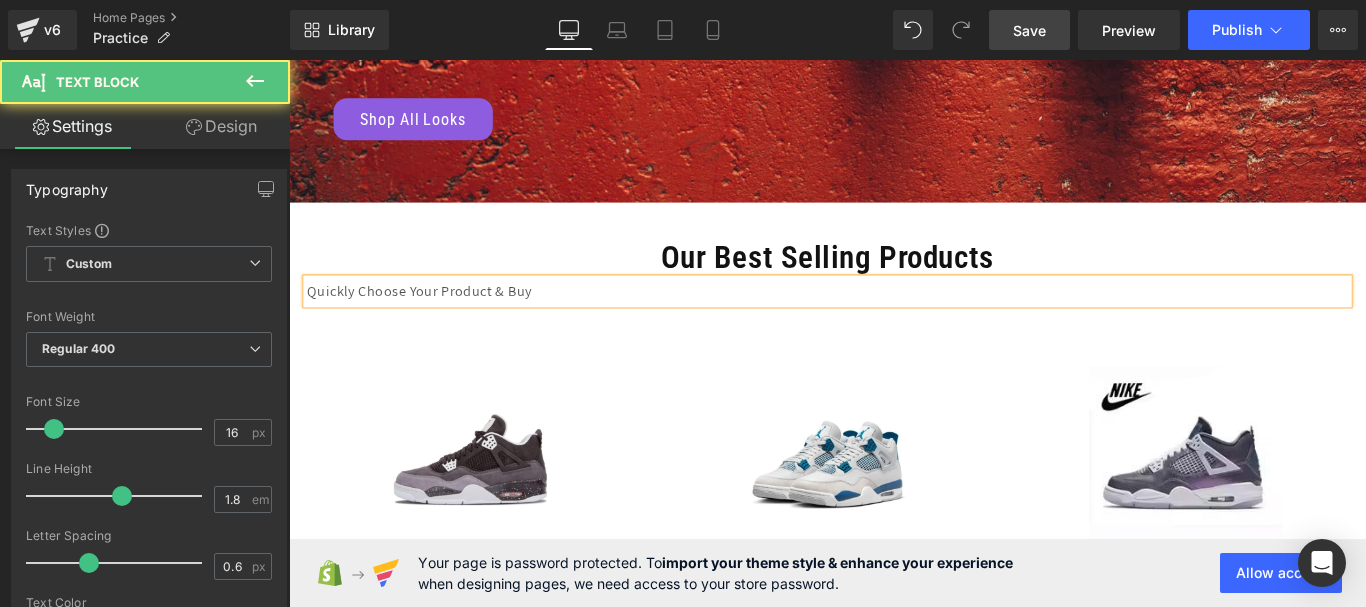 click on "Quickly Choose Your Product & Buy" at bounding box center [894, 320] 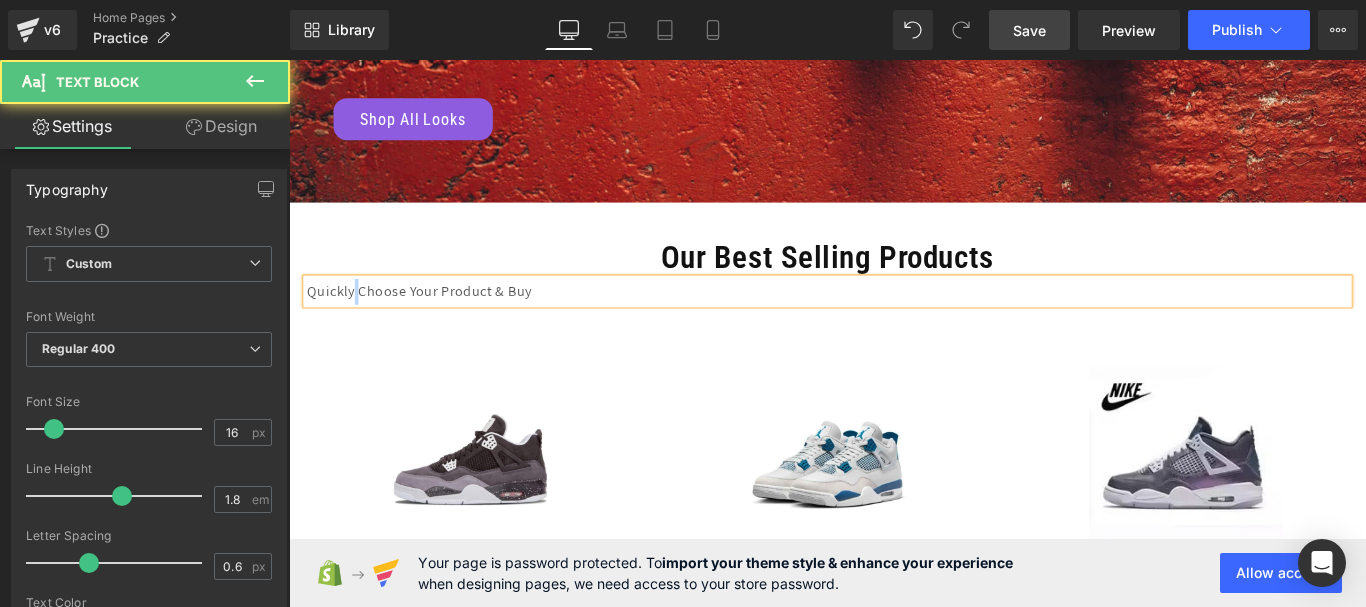 click on "Quickly Choose Your Product & Buy" at bounding box center [894, 320] 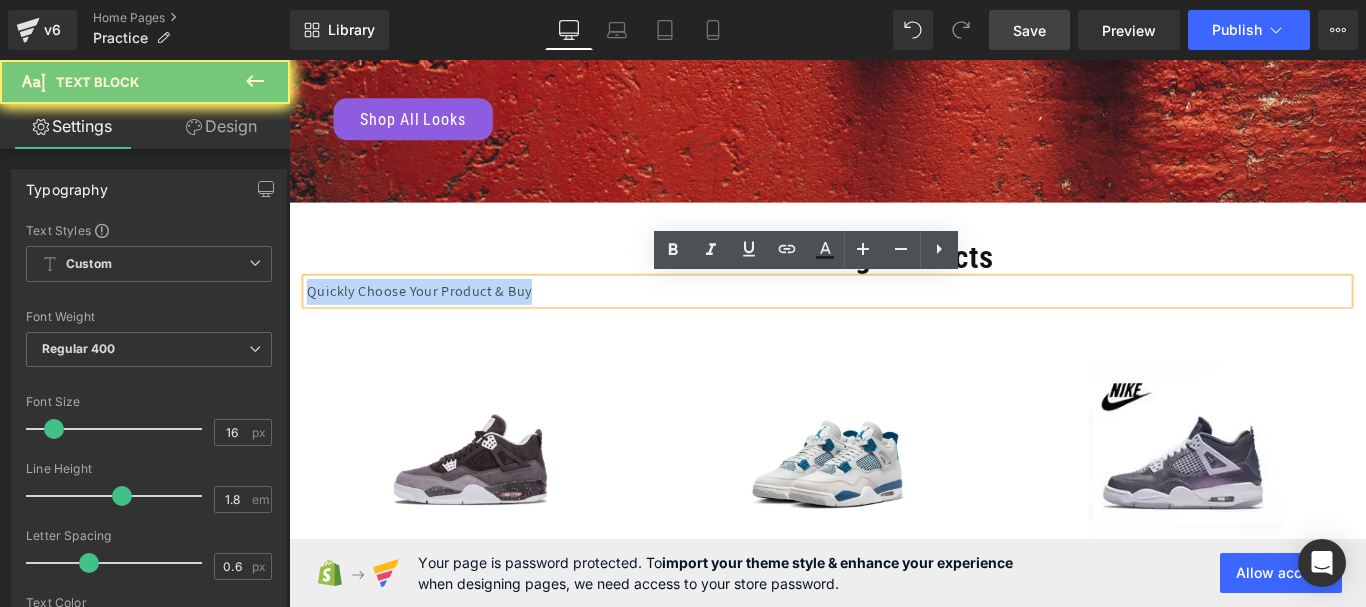 click on "Quickly Choose Your Product & Buy" at bounding box center (894, 320) 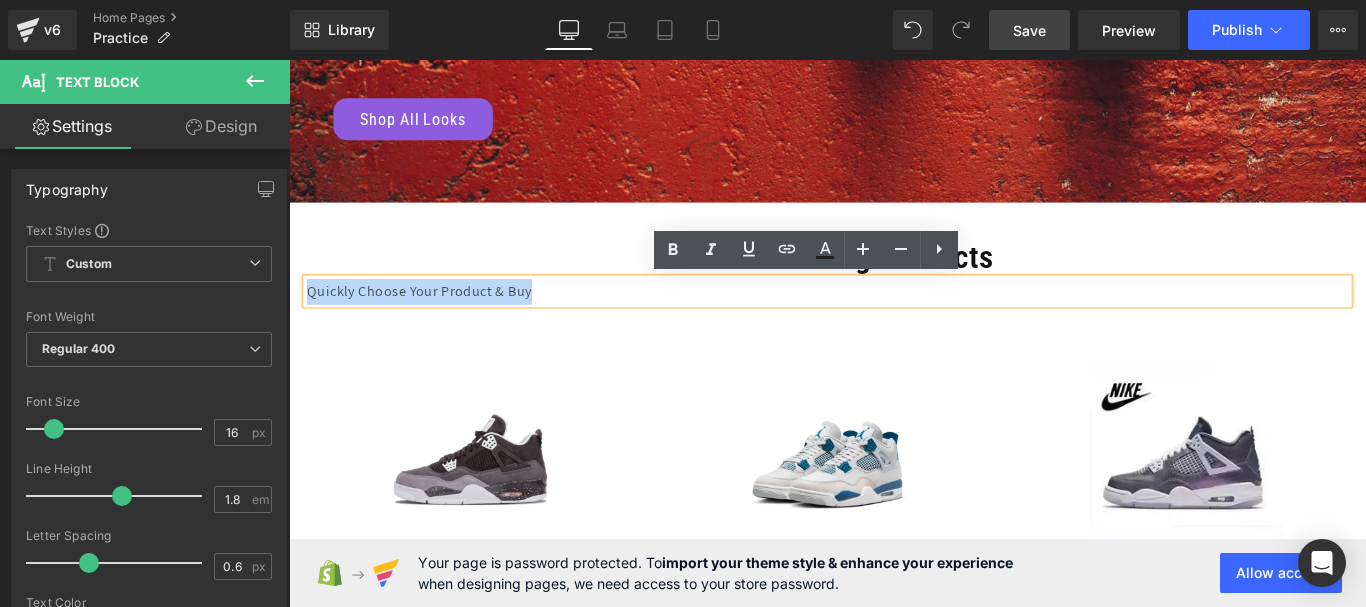 click on "Quickly Choose Your Product & Buy" at bounding box center (894, 320) 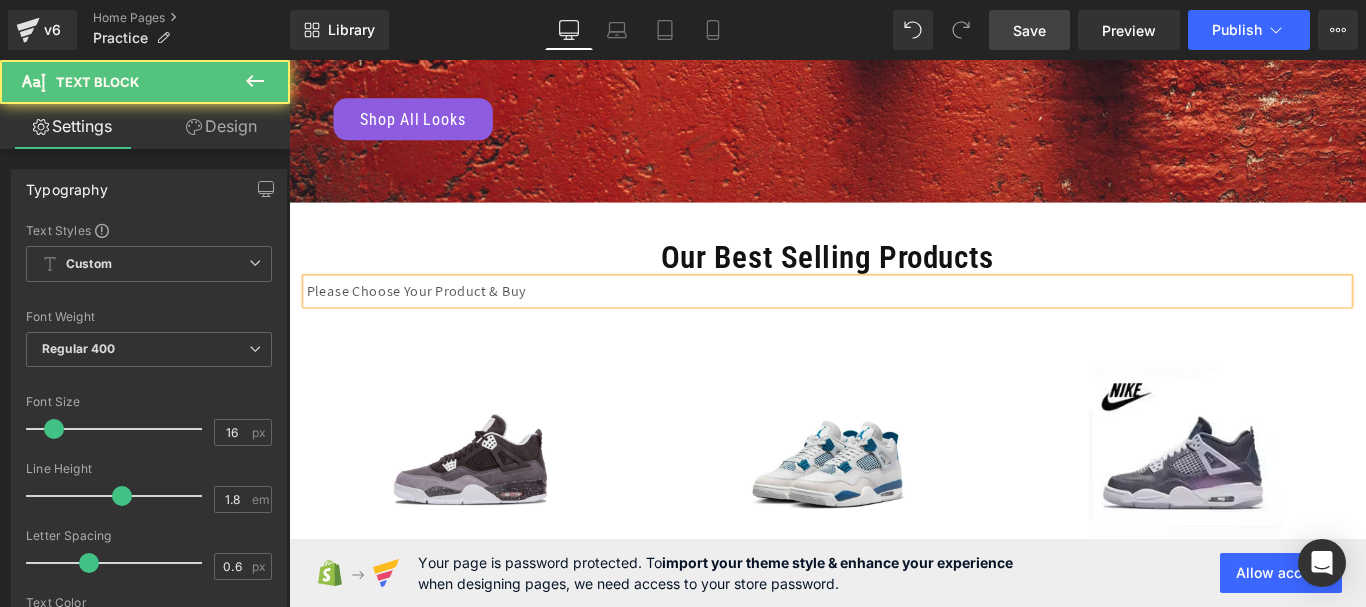 click on "Please Choose Your Product & Buy" at bounding box center (894, 320) 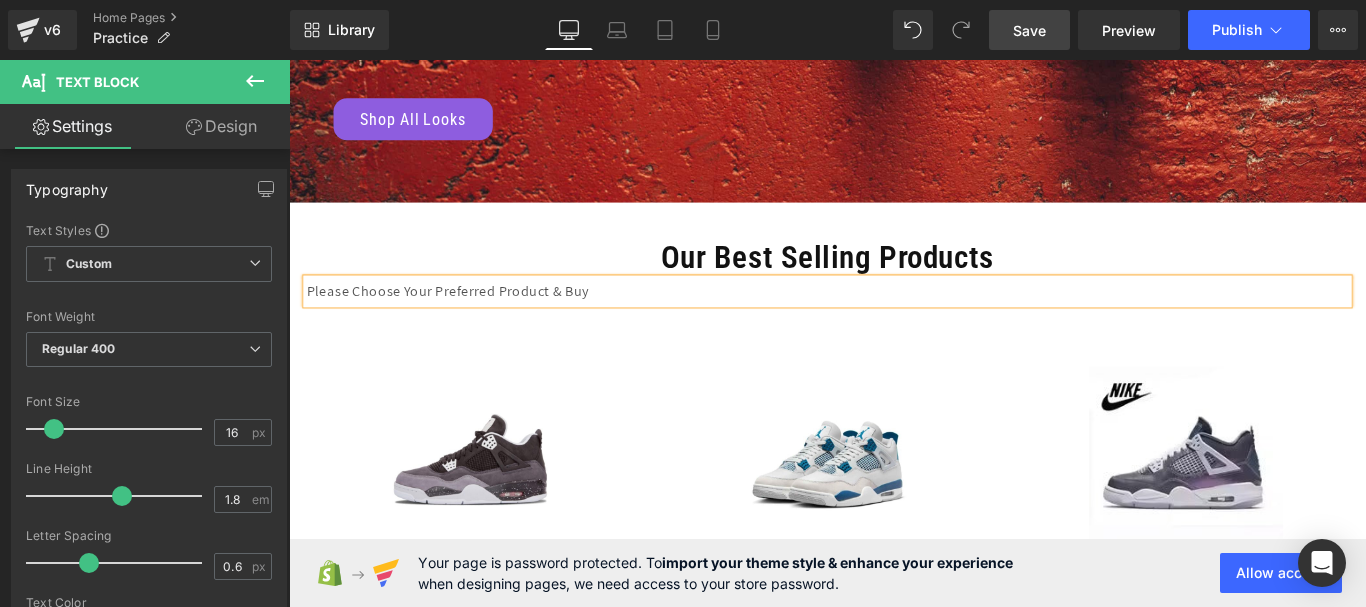 click on "Please Choose Your Preferred Product & Buy" at bounding box center (894, 320) 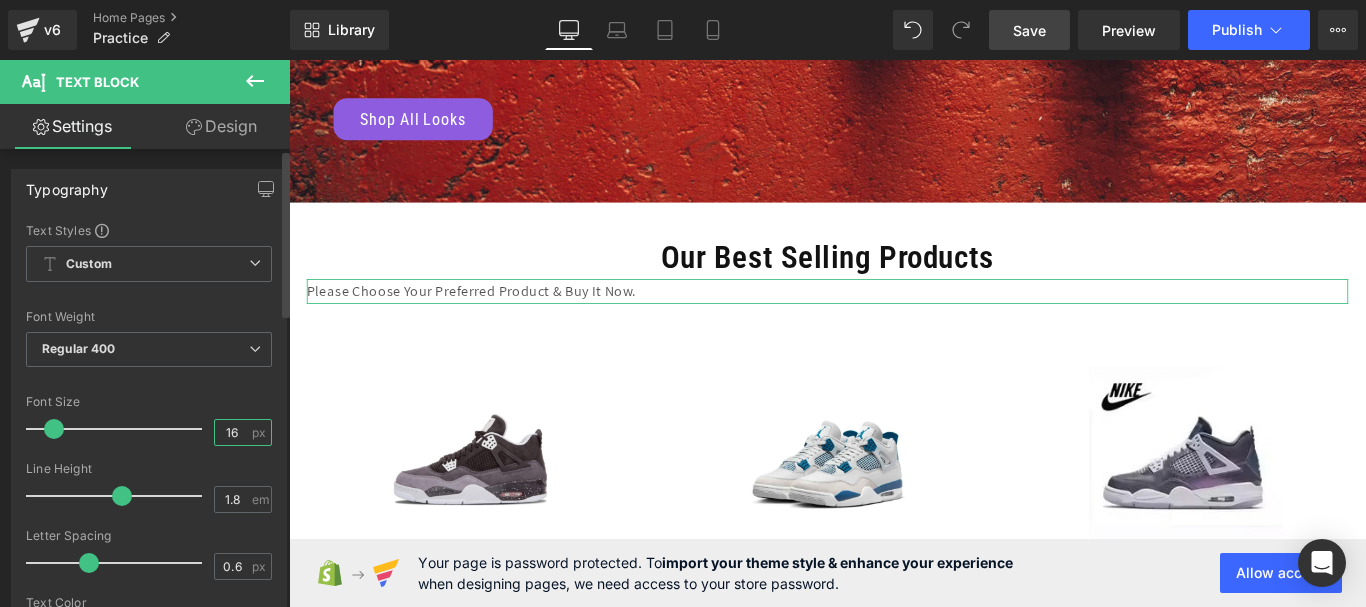 click on "16" at bounding box center (232, 432) 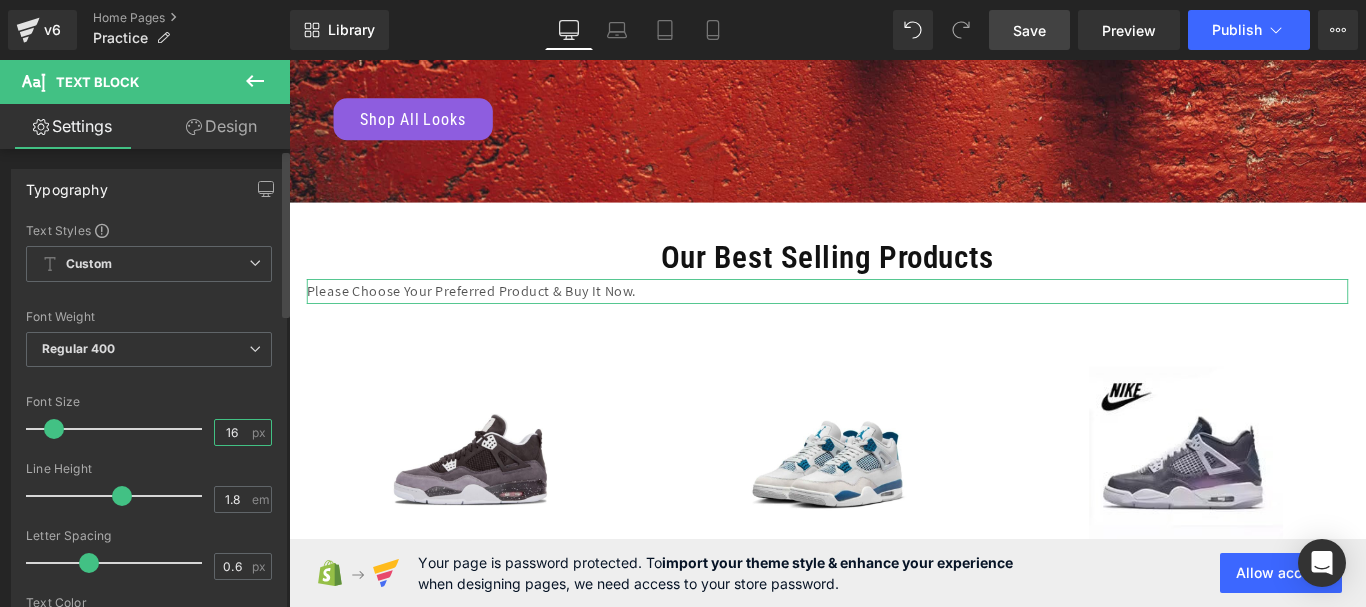 click on "16" at bounding box center (232, 432) 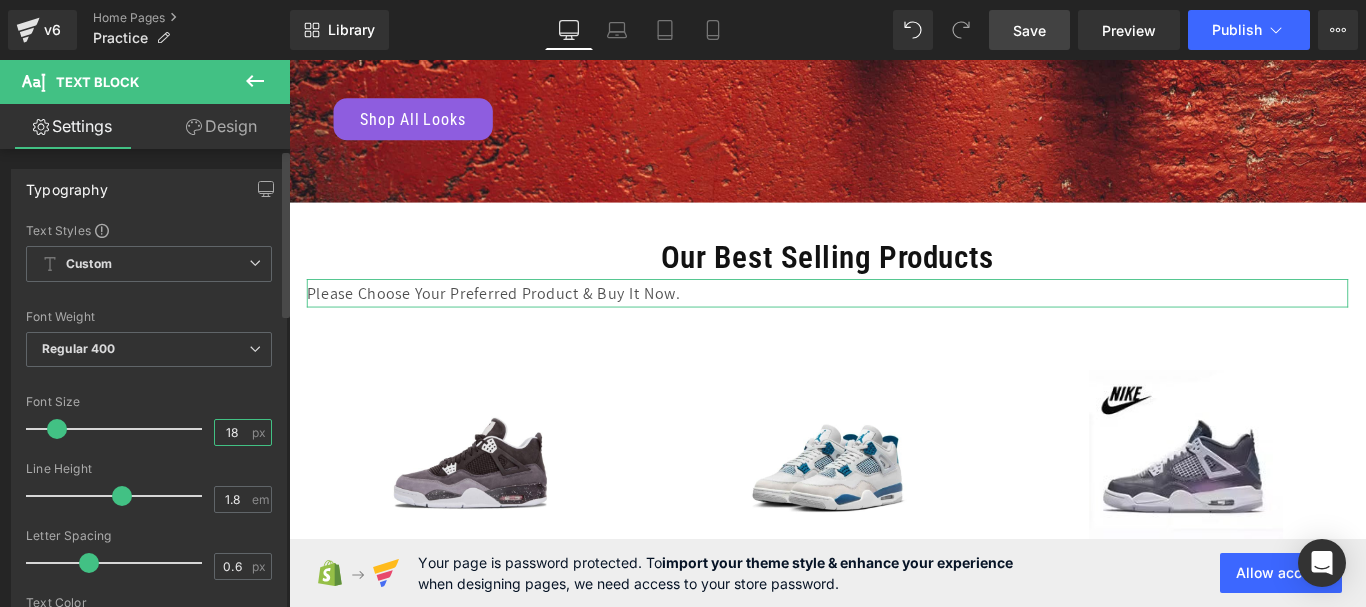type on "18" 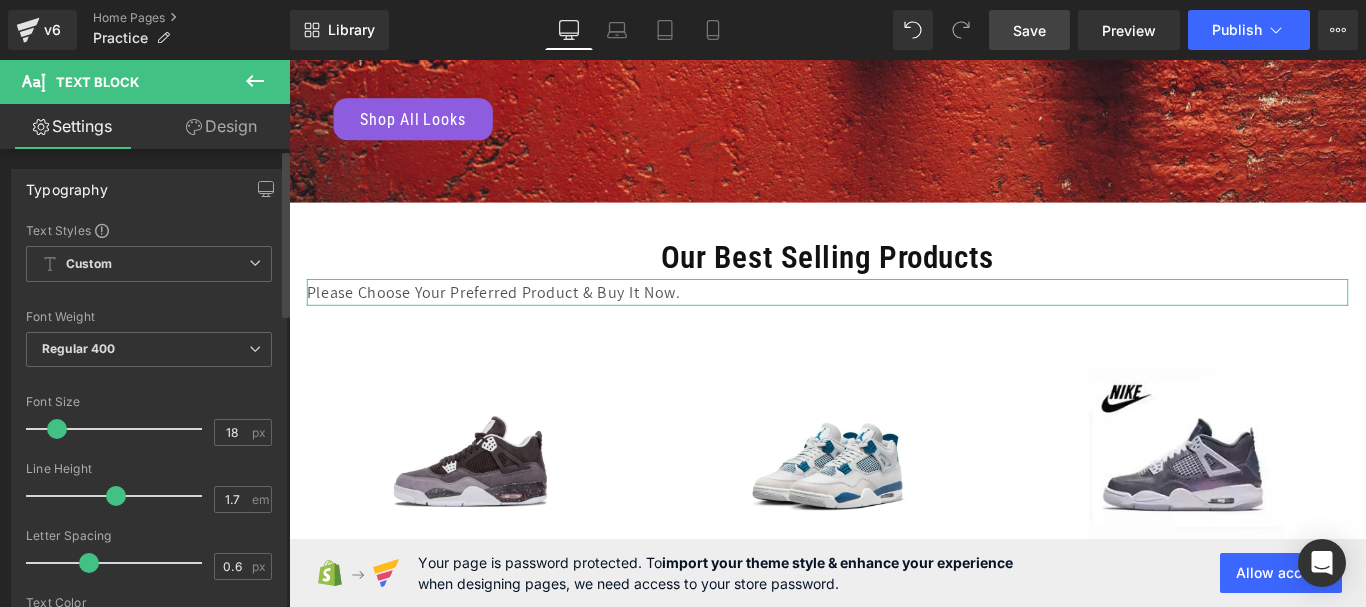 click at bounding box center (116, 496) 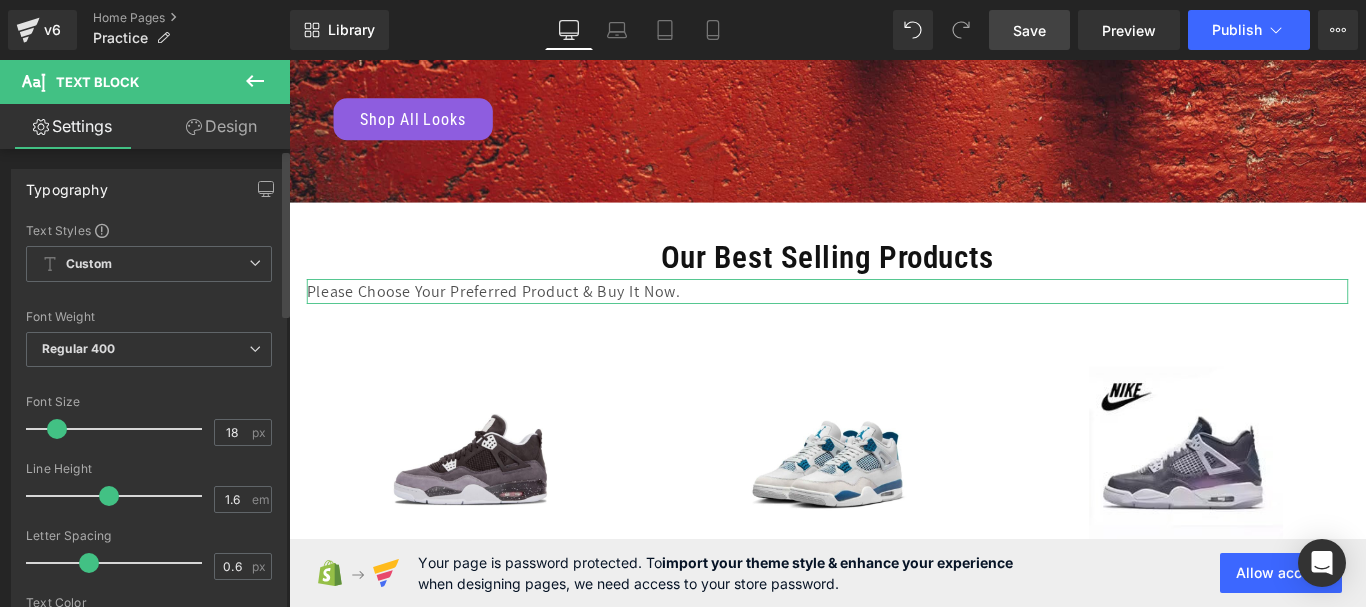 click at bounding box center [109, 496] 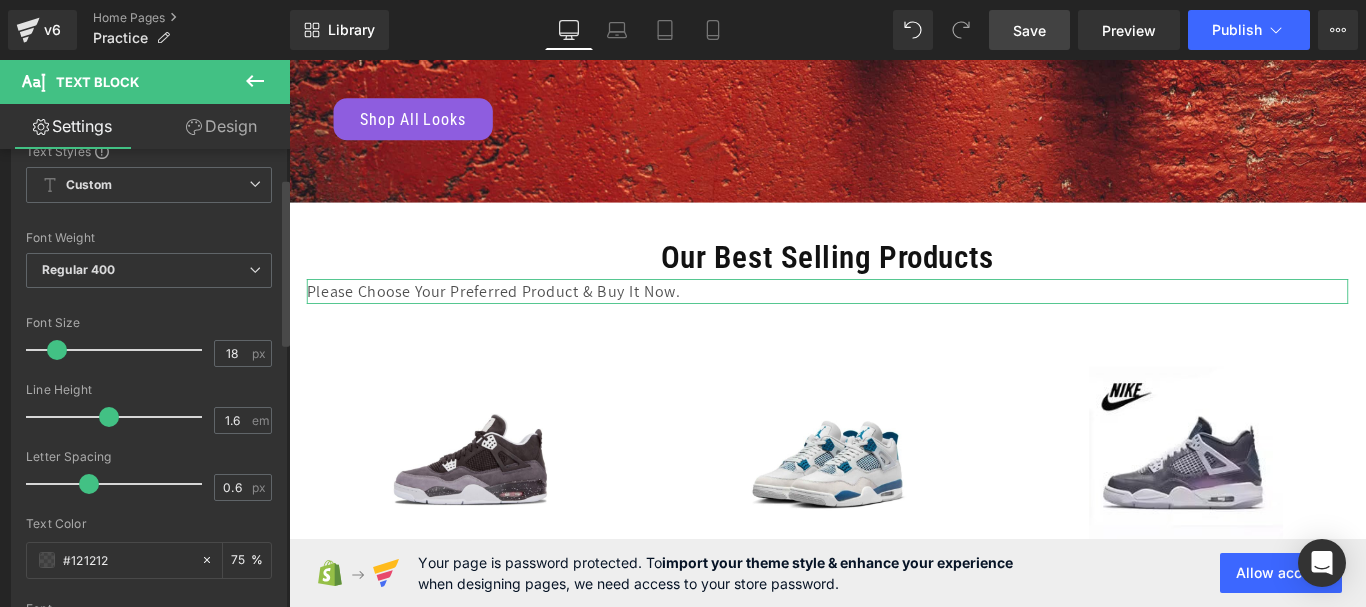 scroll, scrollTop: 200, scrollLeft: 0, axis: vertical 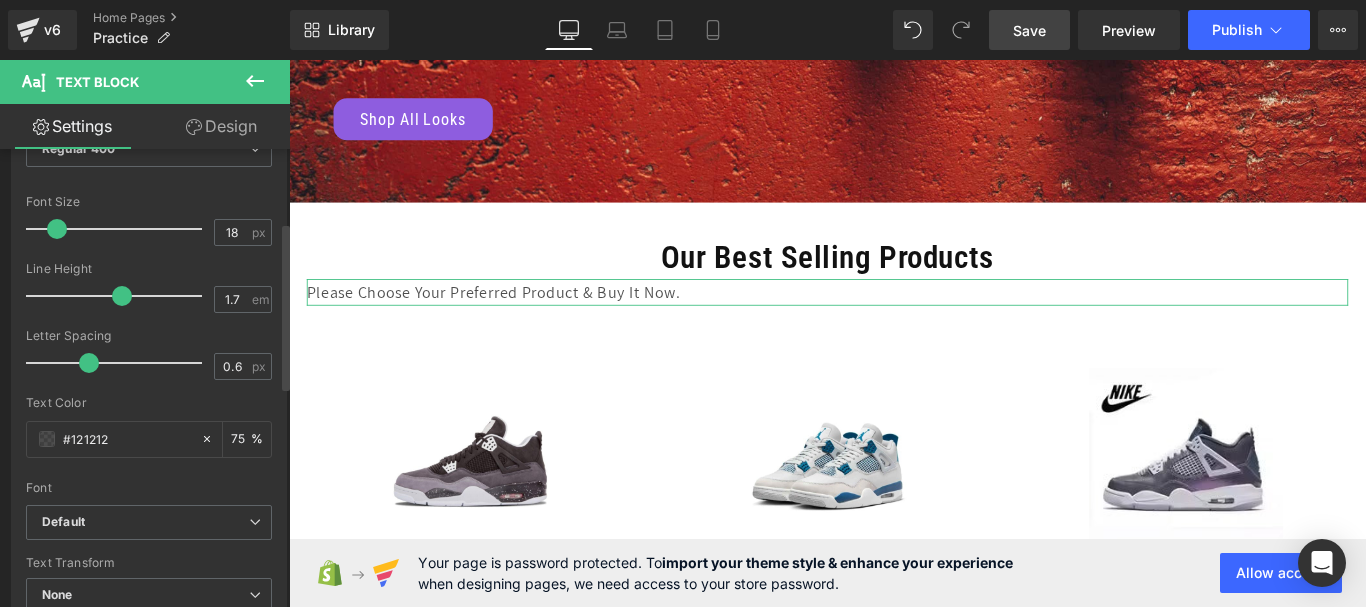 type on "1.8" 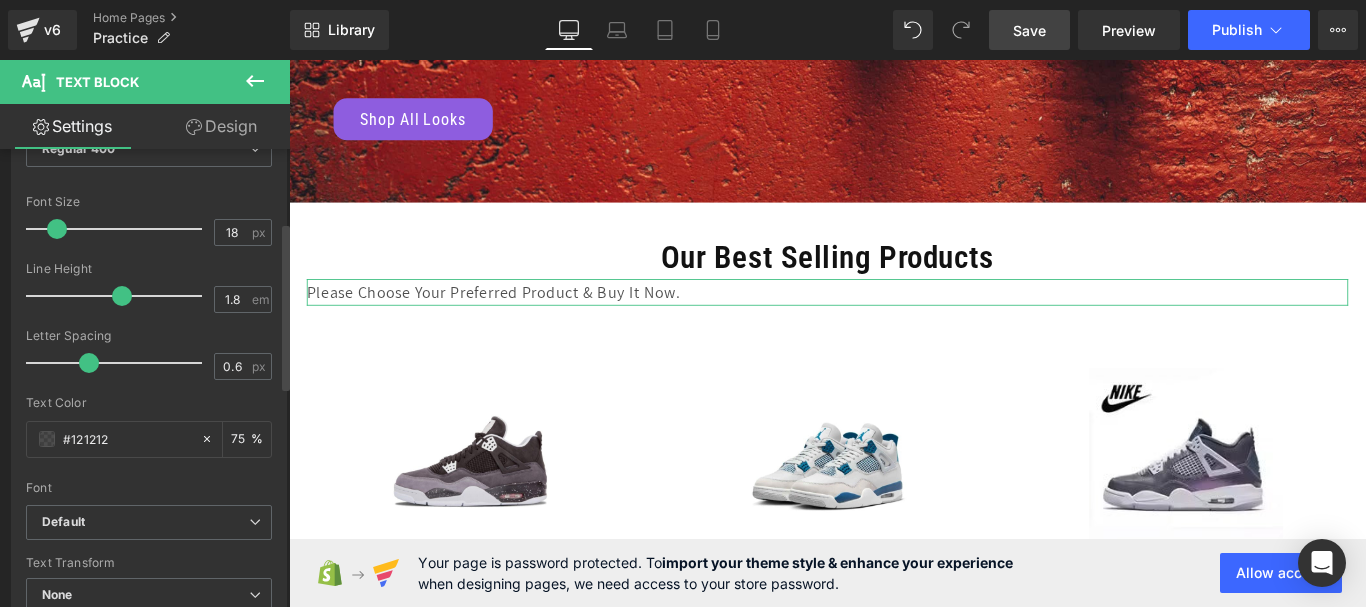 drag, startPoint x: 102, startPoint y: 288, endPoint x: 113, endPoint y: 289, distance: 11.045361 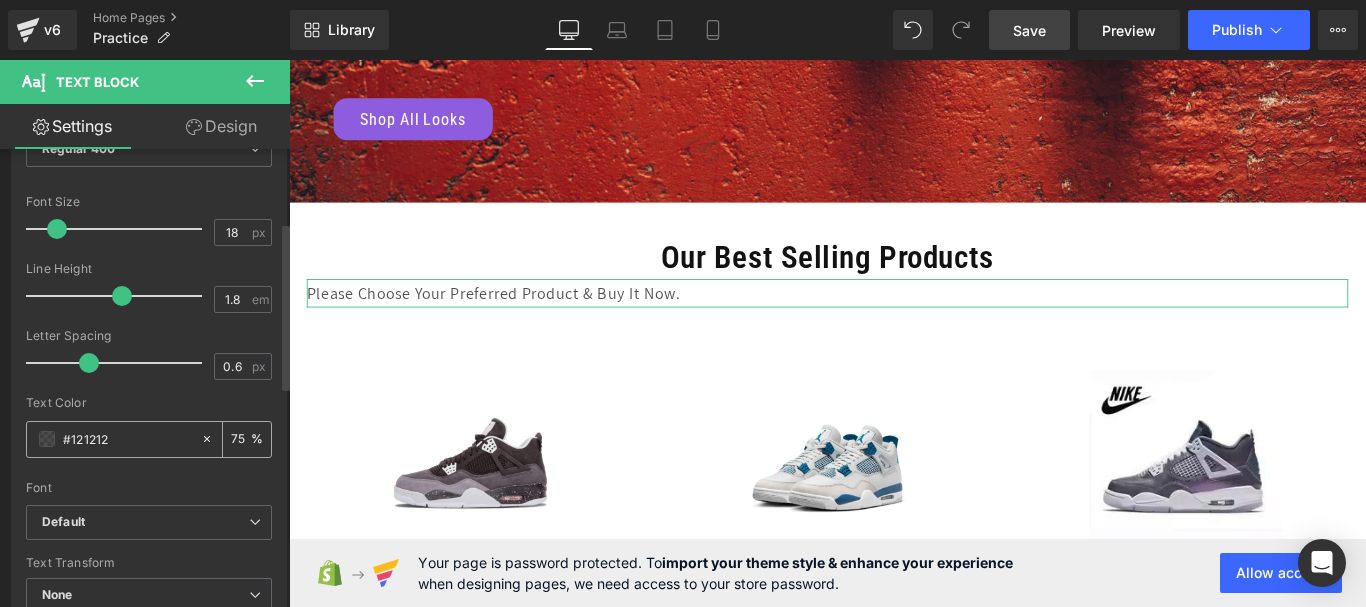 click on "#121212" at bounding box center [127, 439] 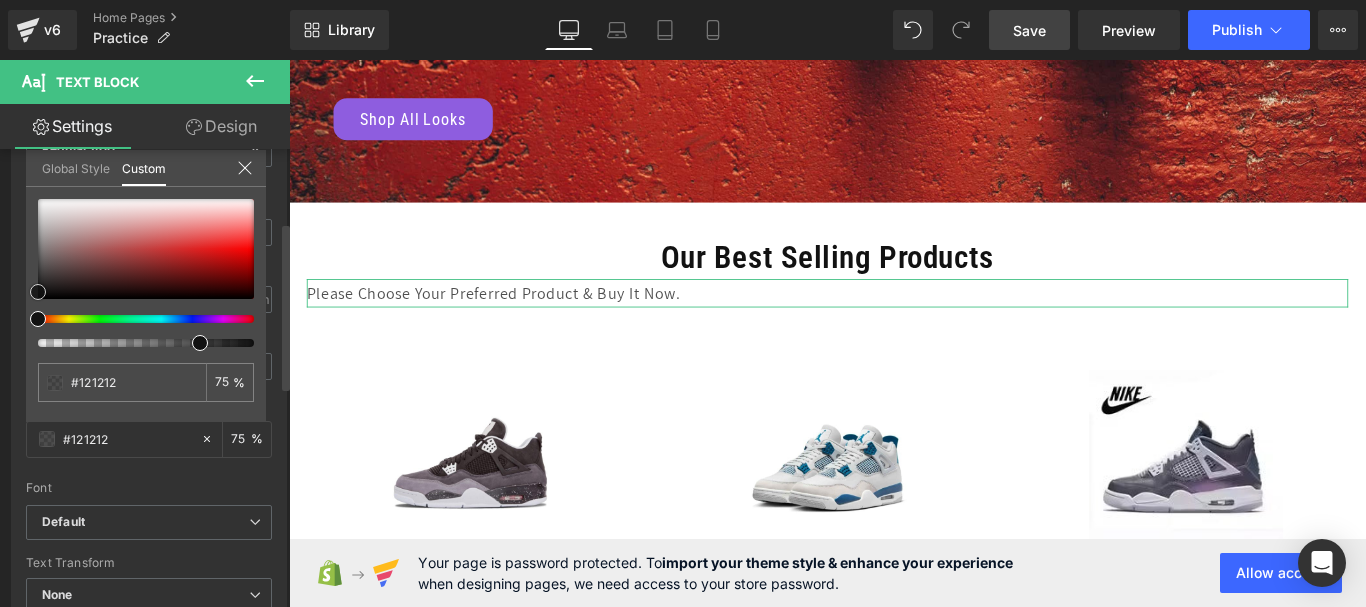 type on "#614c4c" 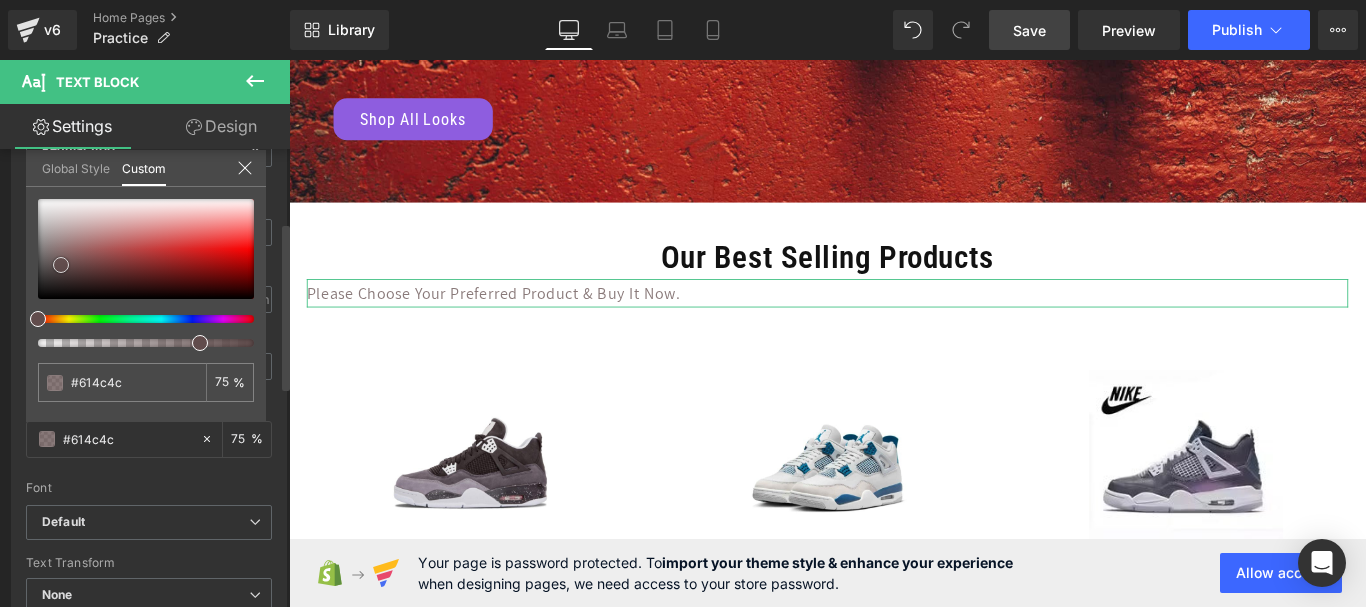 type on "#5f4e4e" 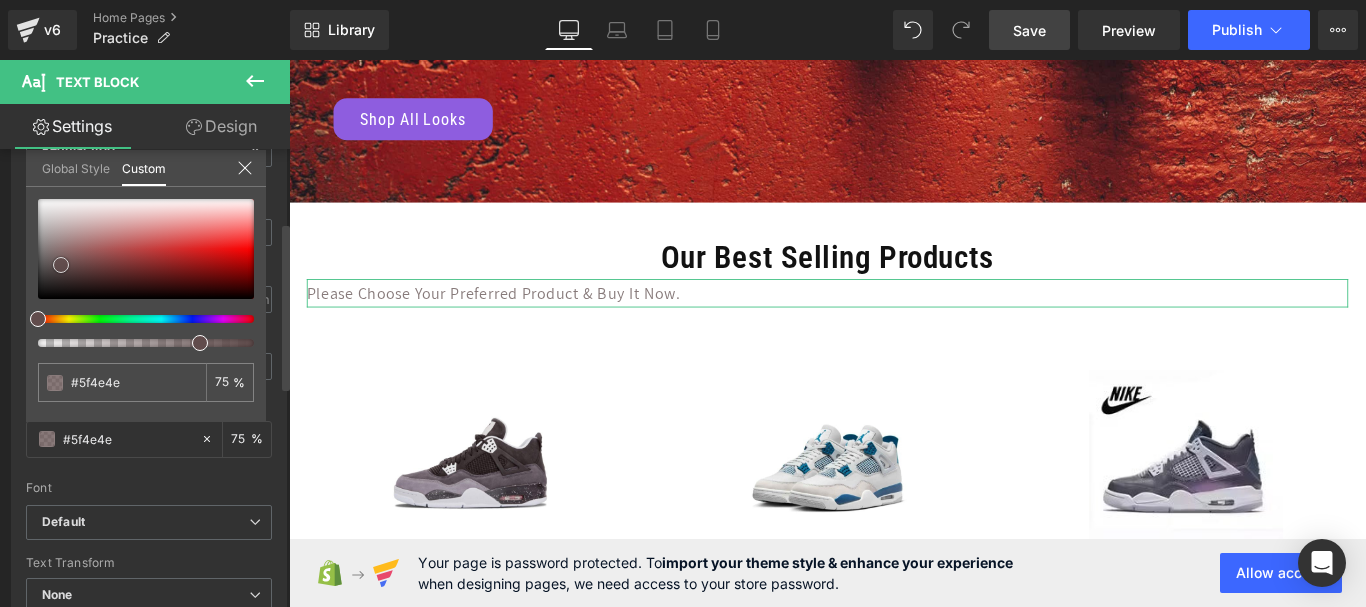 type on "#252121" 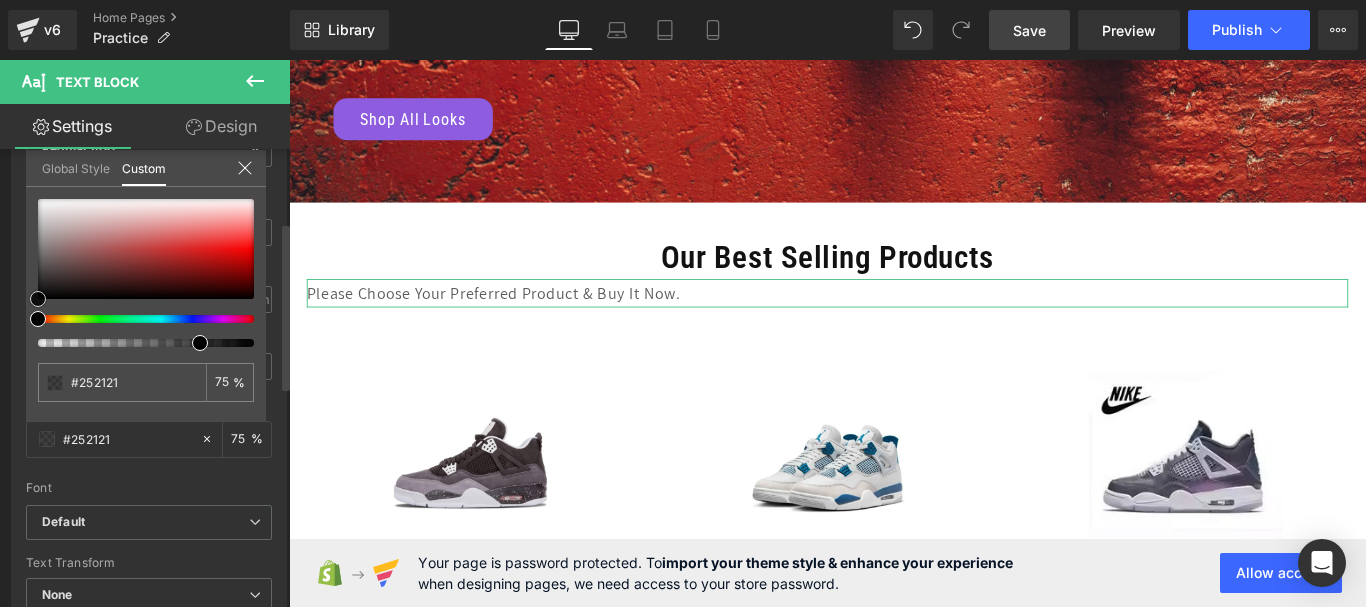 type on "#000000" 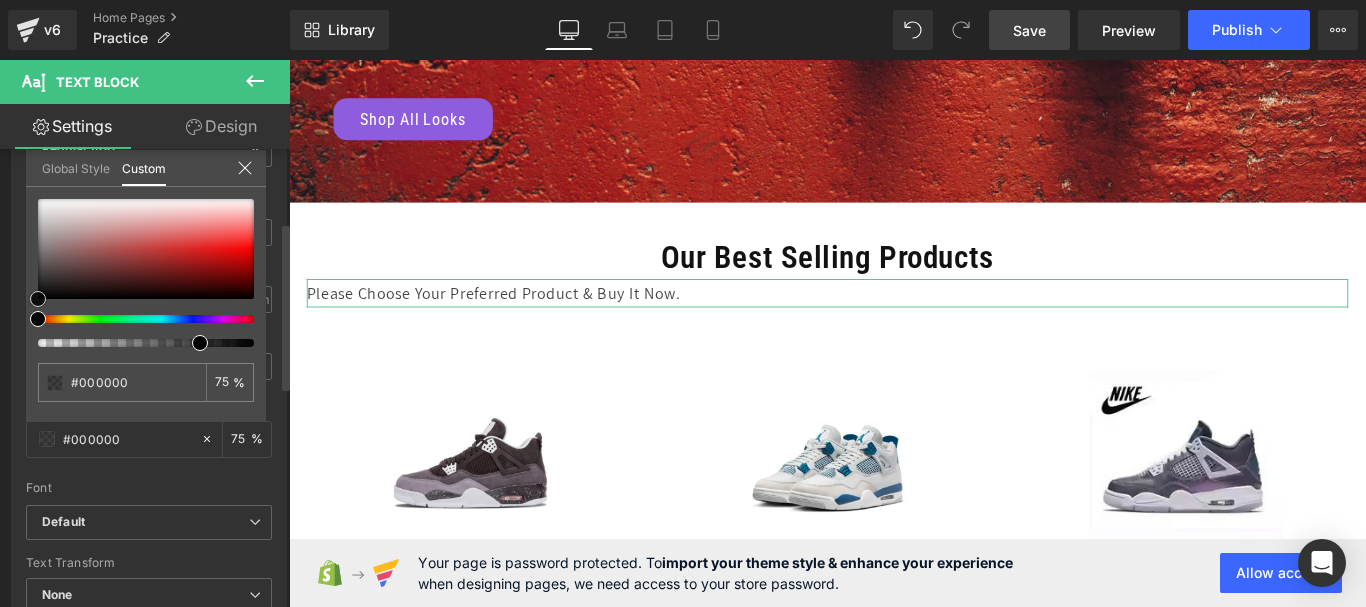 drag, startPoint x: 61, startPoint y: 265, endPoint x: 34, endPoint y: 314, distance: 55.946404 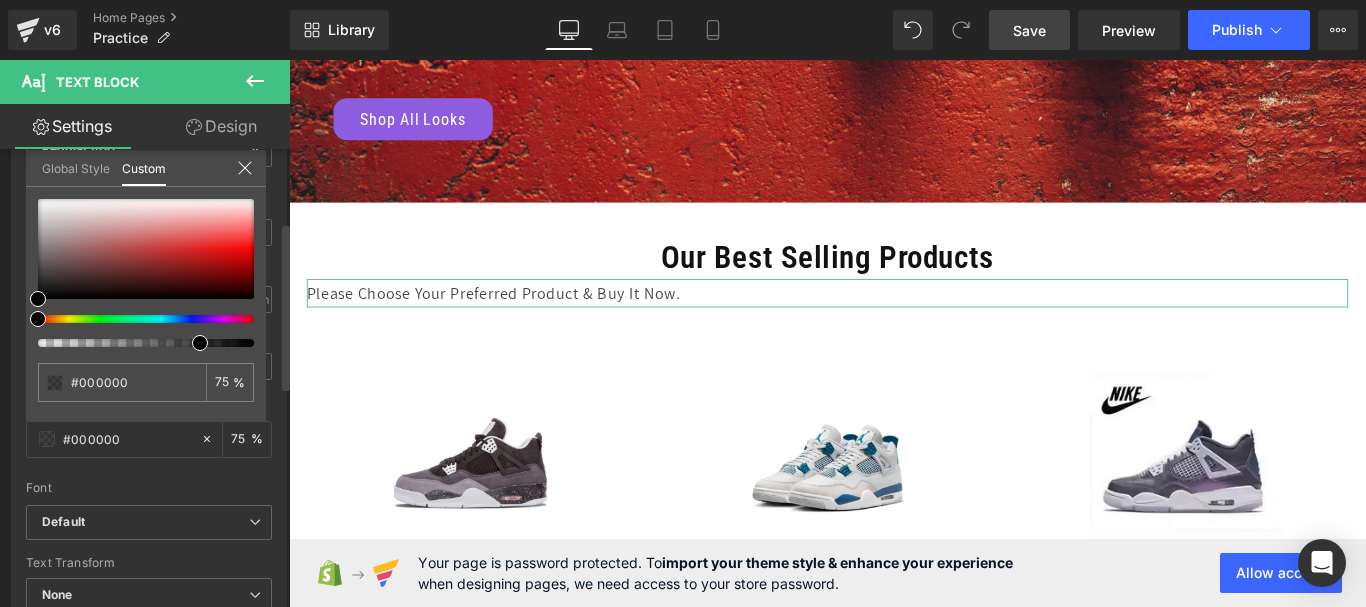 click at bounding box center [138, 319] 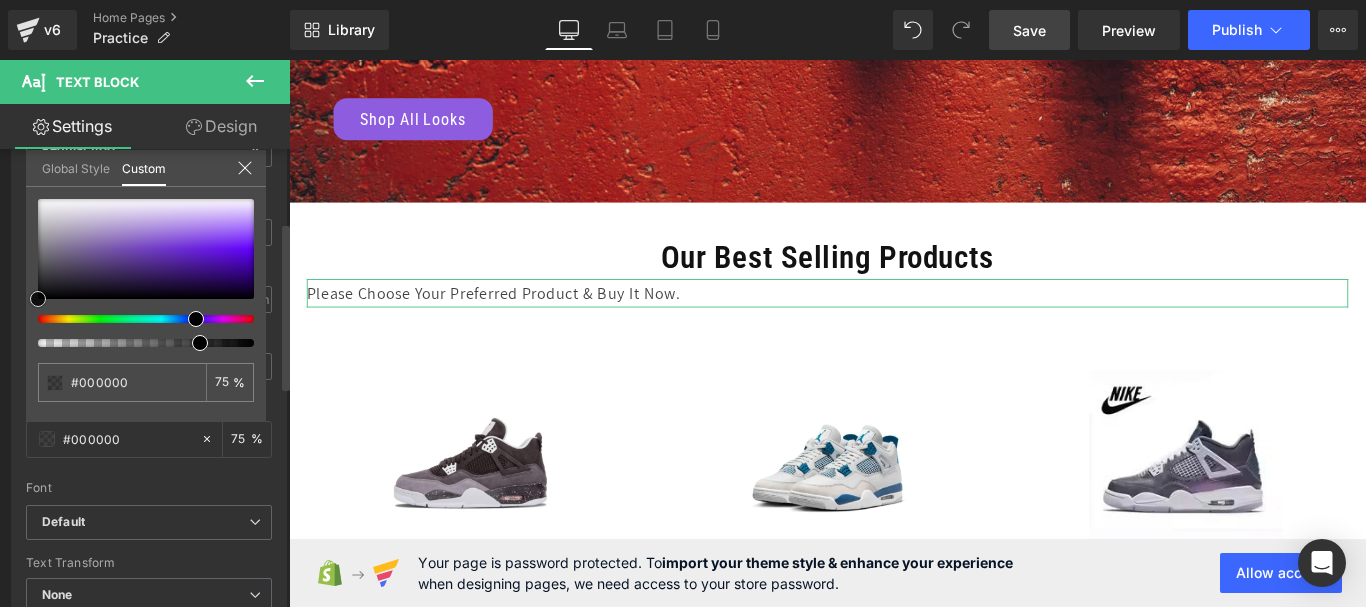 type on "#471c8b" 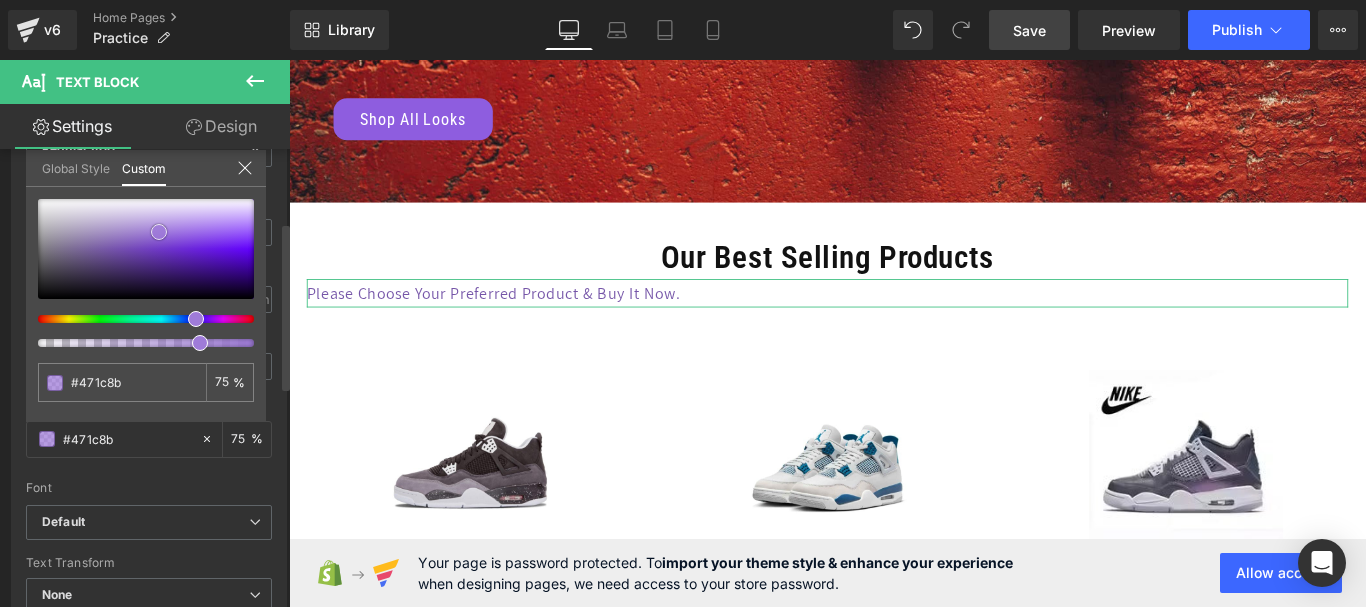 type on "#6529c5" 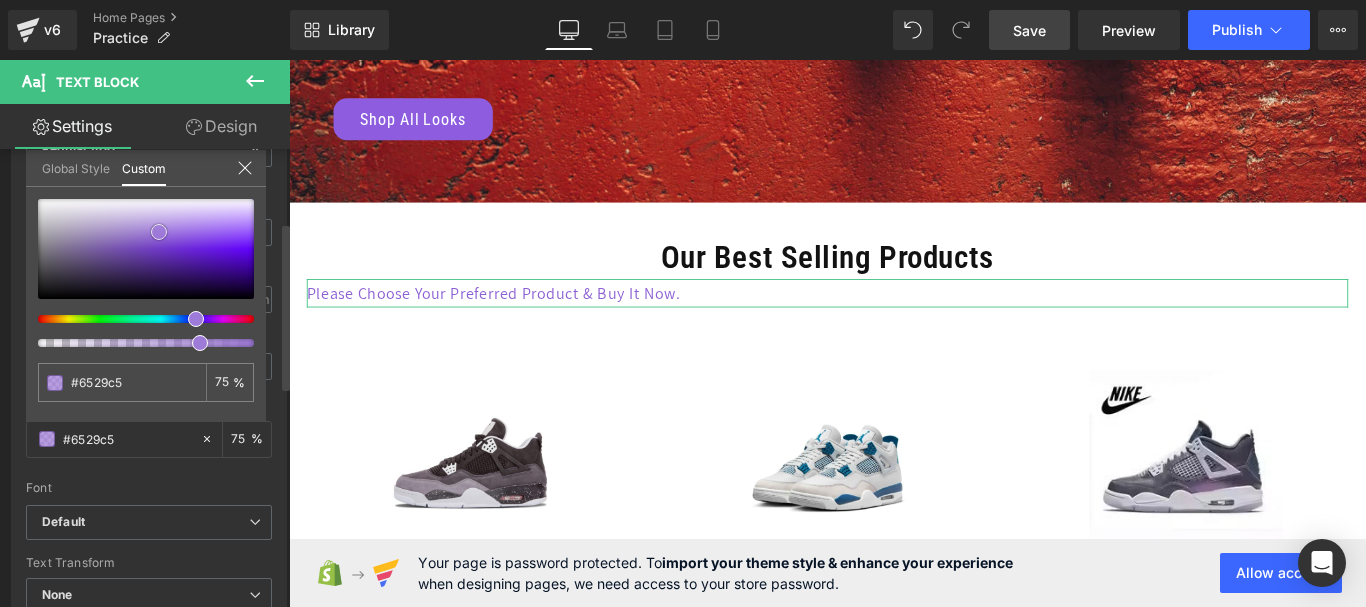 type on "#9f7bd9" 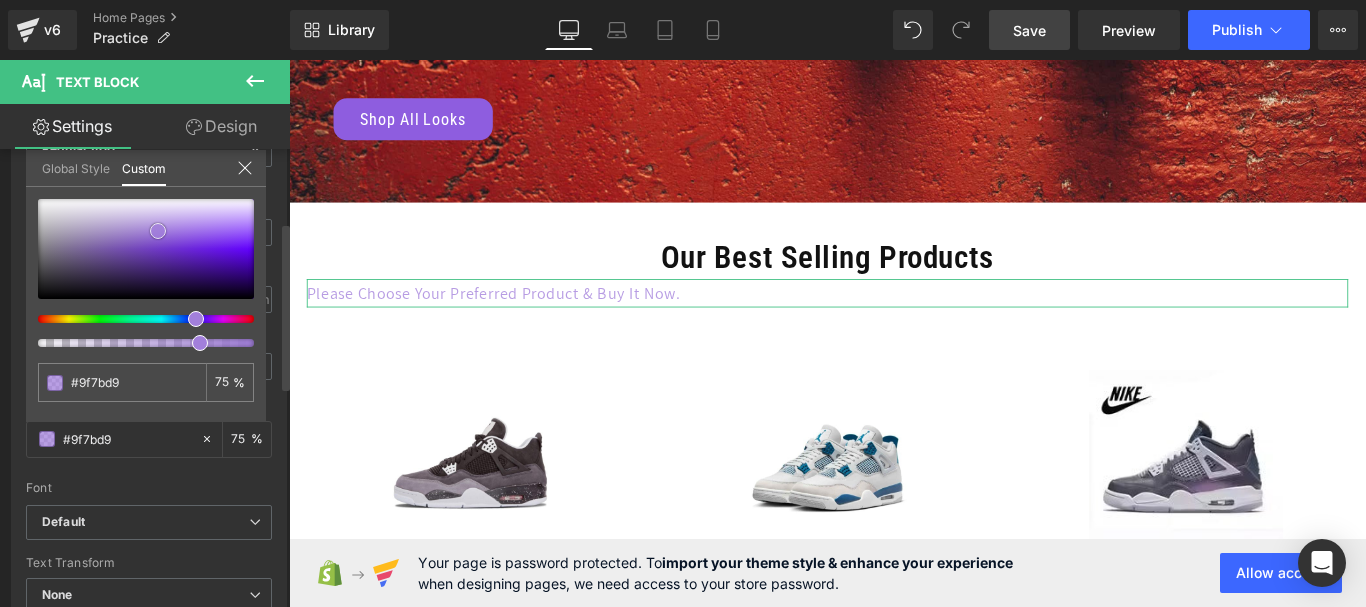 type on "#a280da" 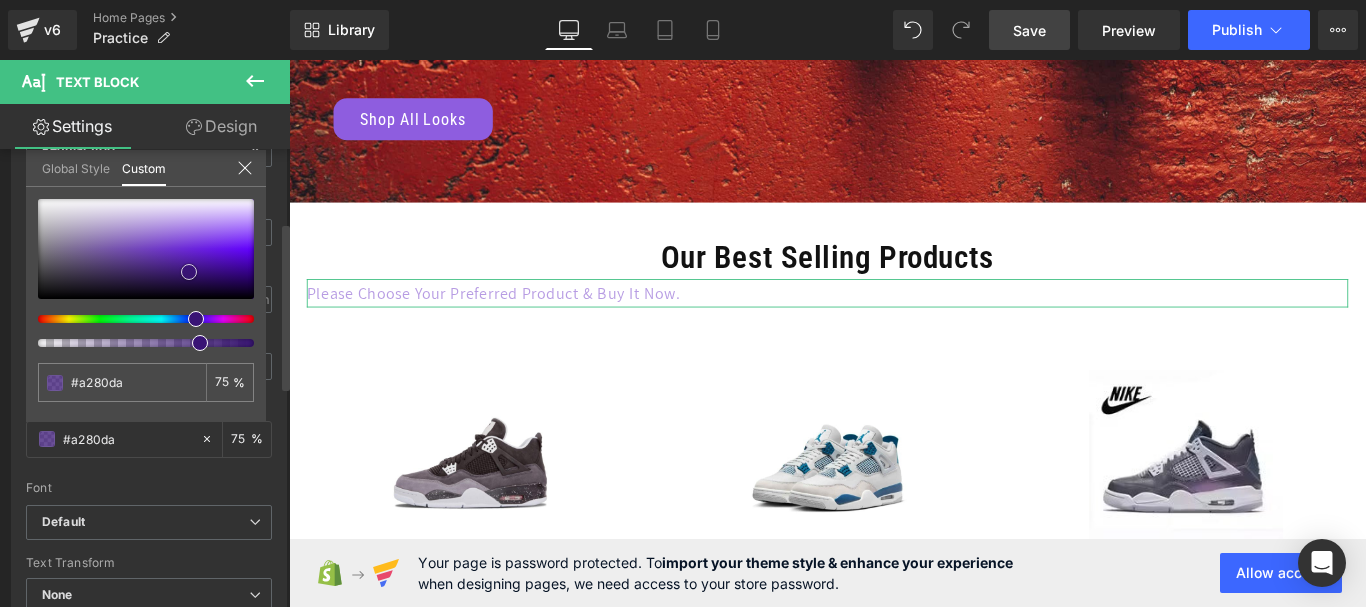click at bounding box center (146, 249) 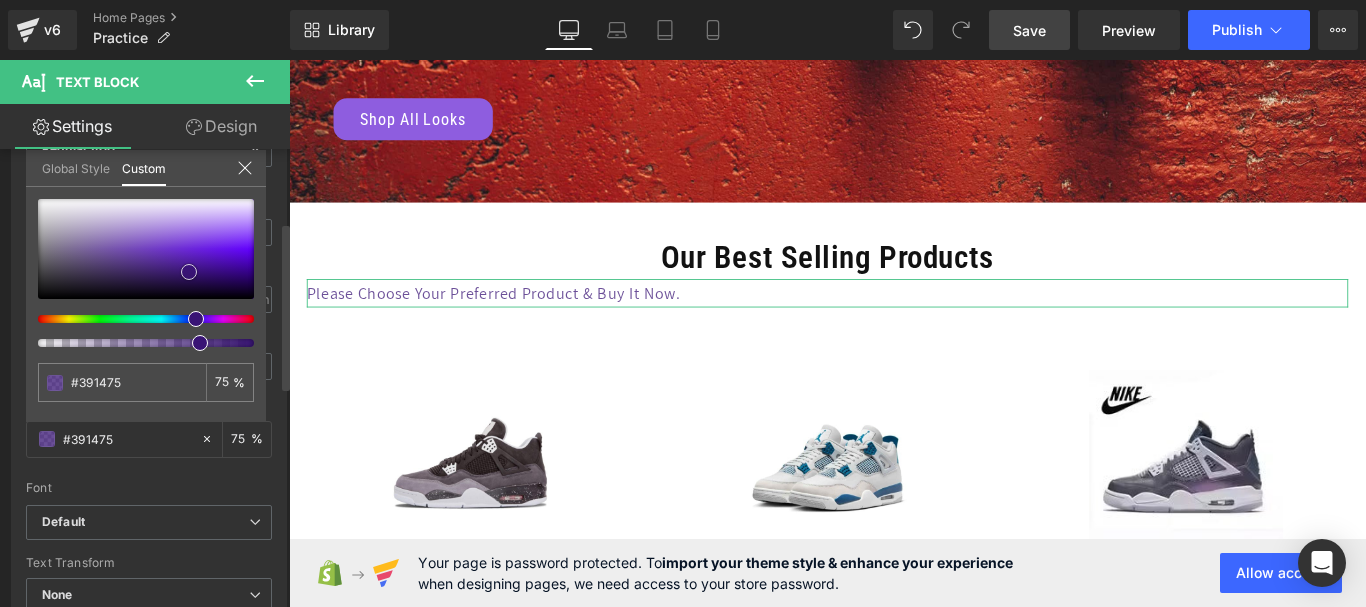 type on "#252428" 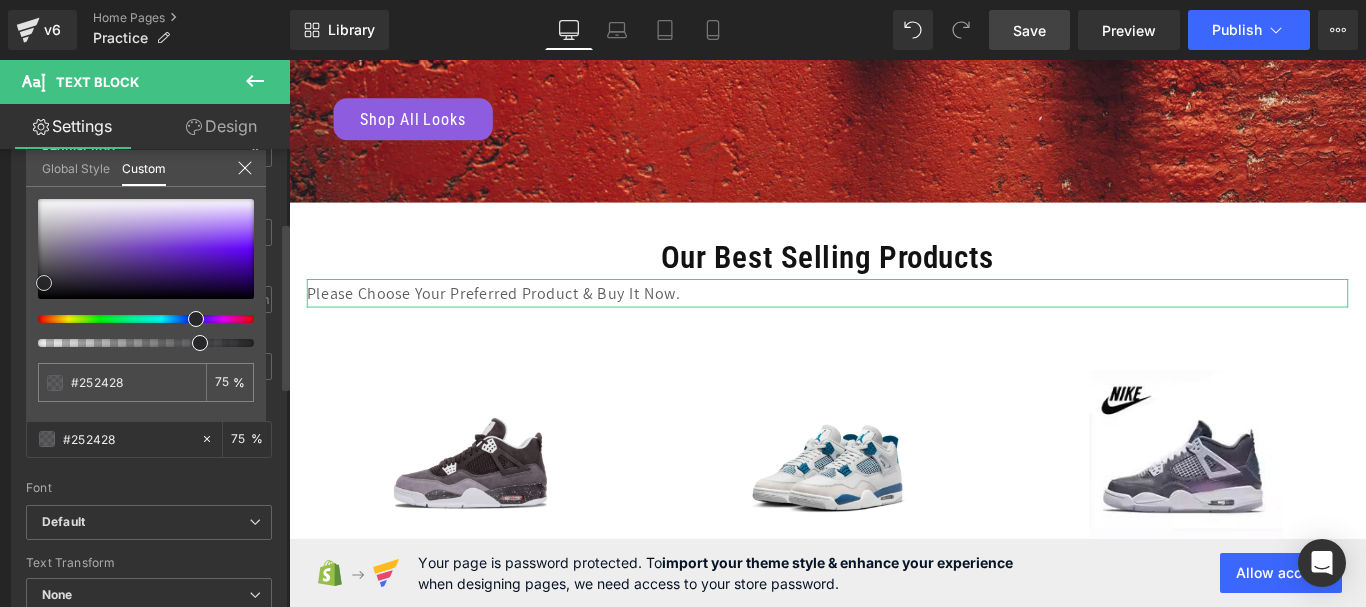 type on "#27272a" 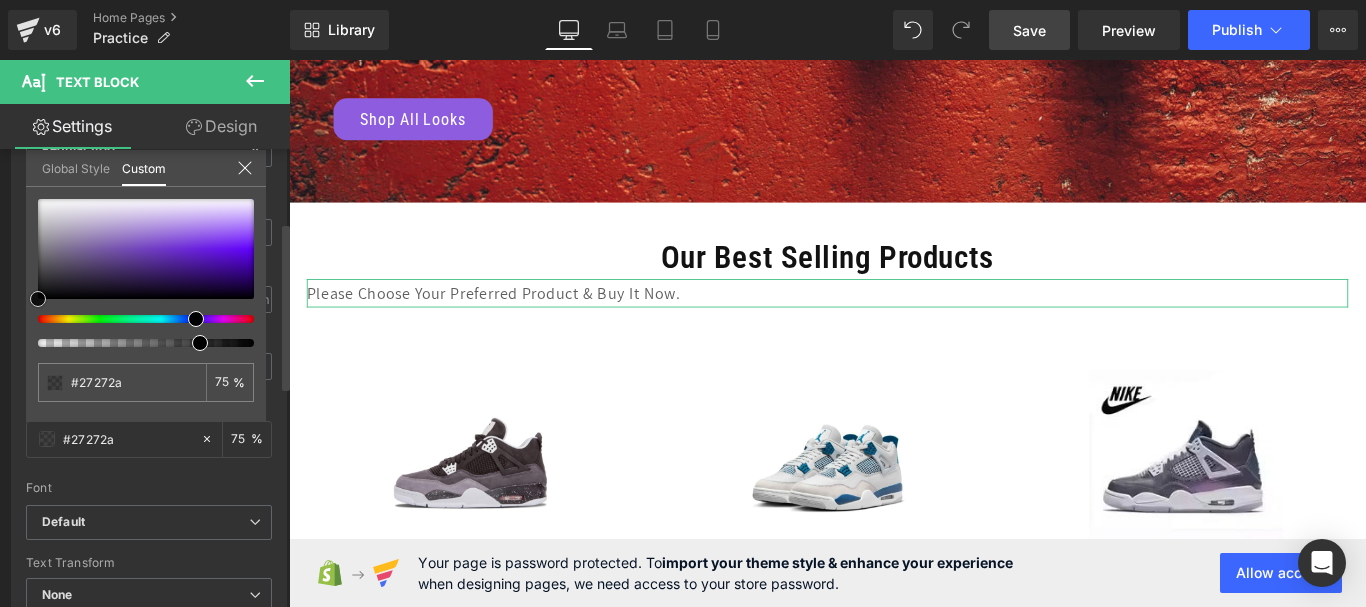 type on "#111112" 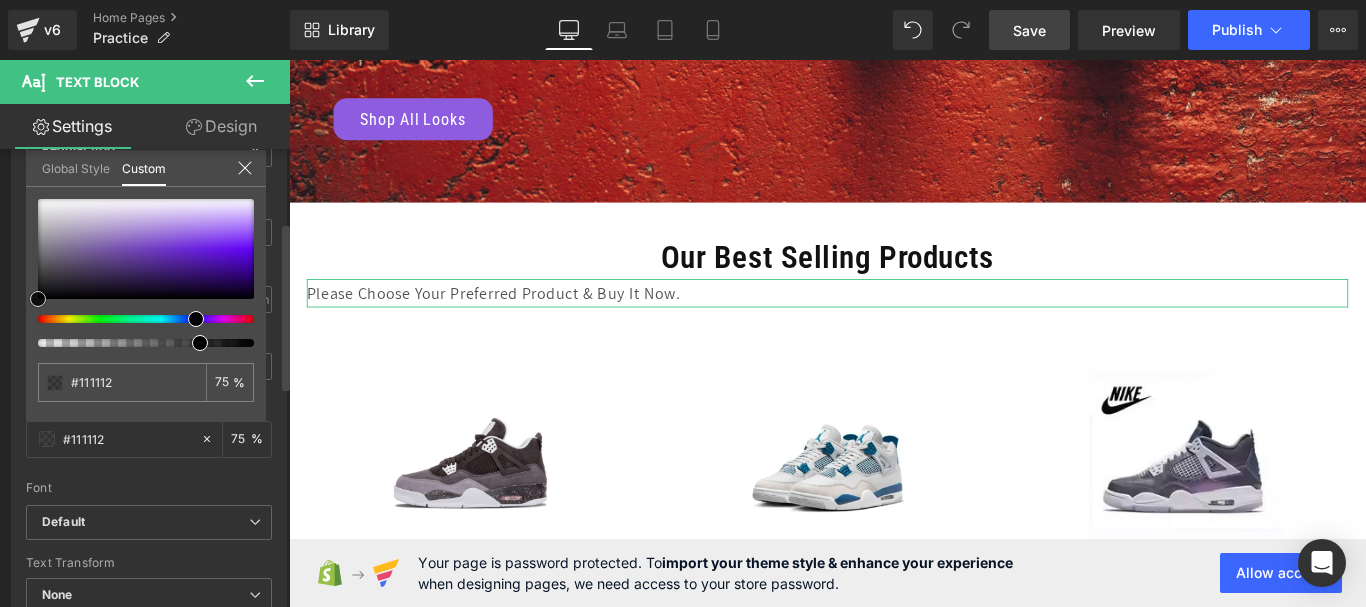 drag, startPoint x: 46, startPoint y: 283, endPoint x: 28, endPoint y: 308, distance: 30.805843 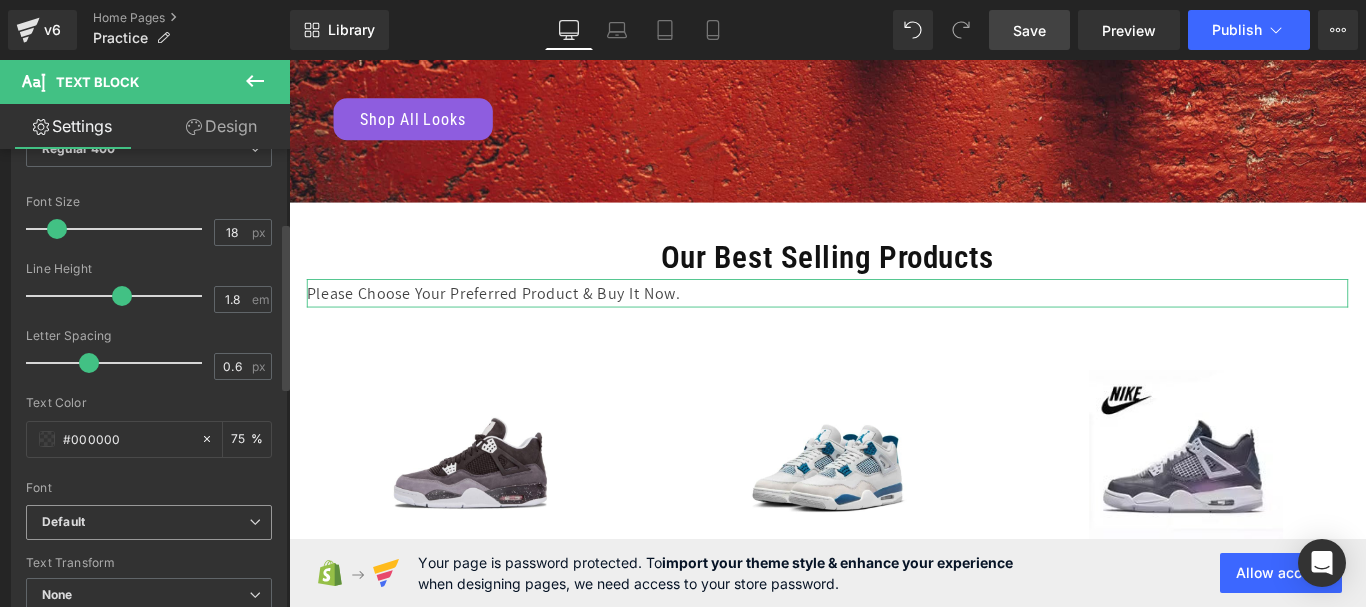 click on "Default" at bounding box center [145, 522] 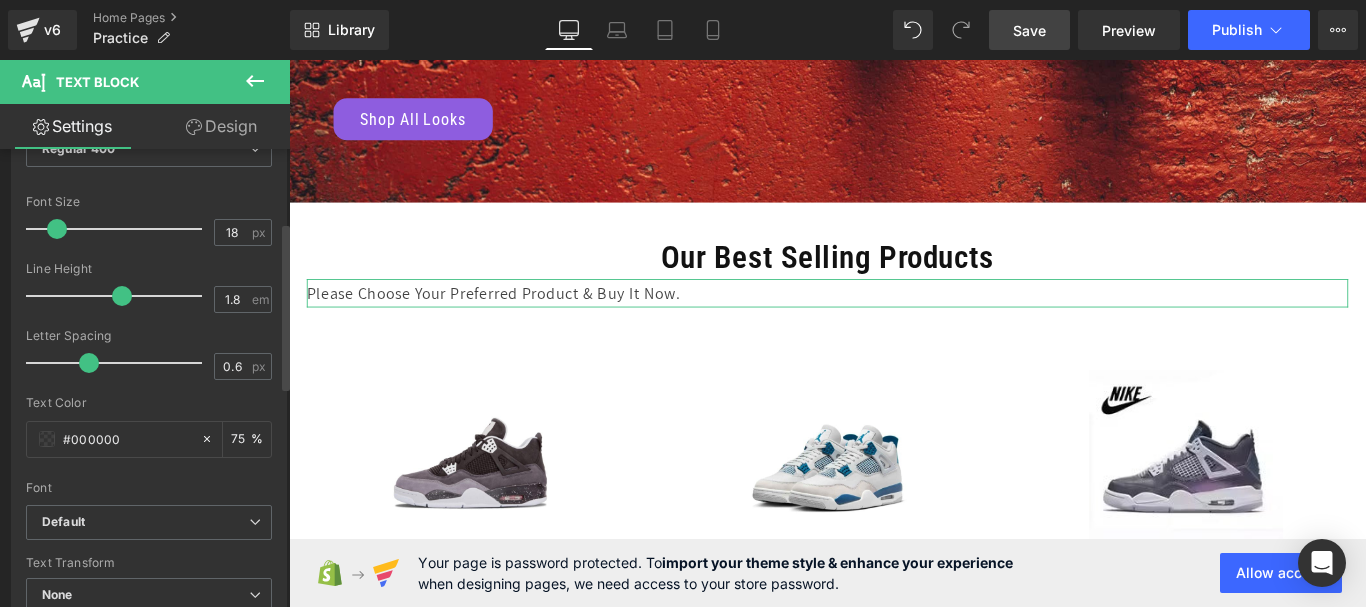 click on "Font" at bounding box center (149, 488) 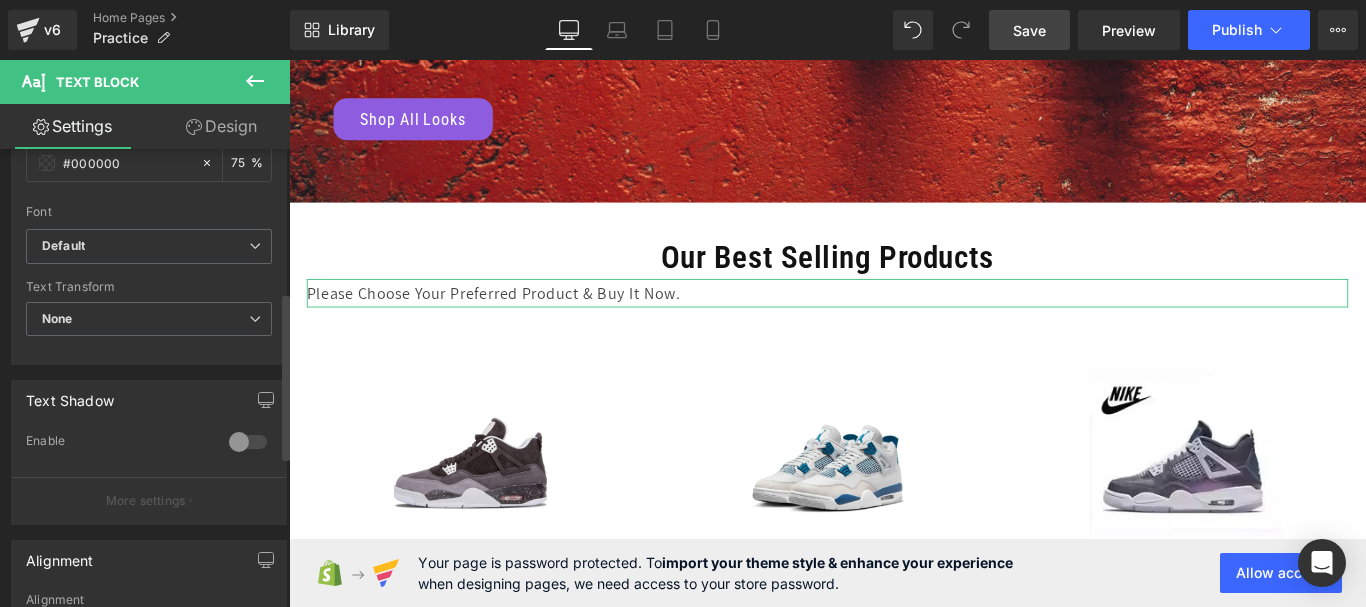 scroll, scrollTop: 500, scrollLeft: 0, axis: vertical 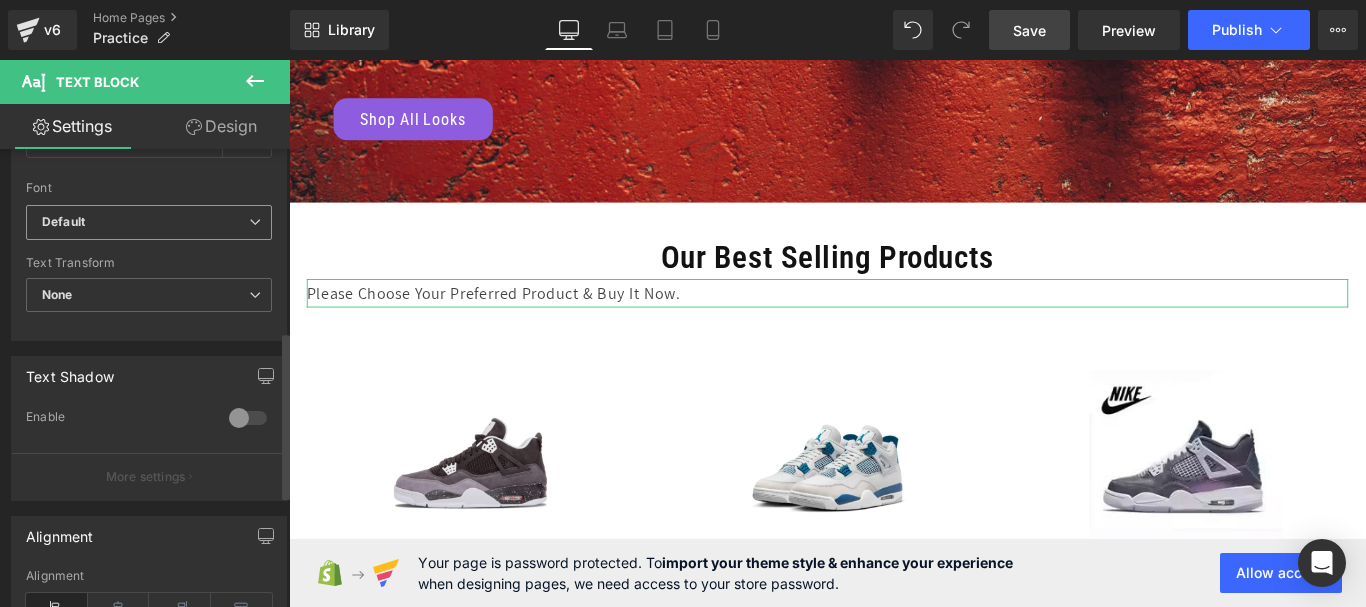 click on "Default" at bounding box center [145, 222] 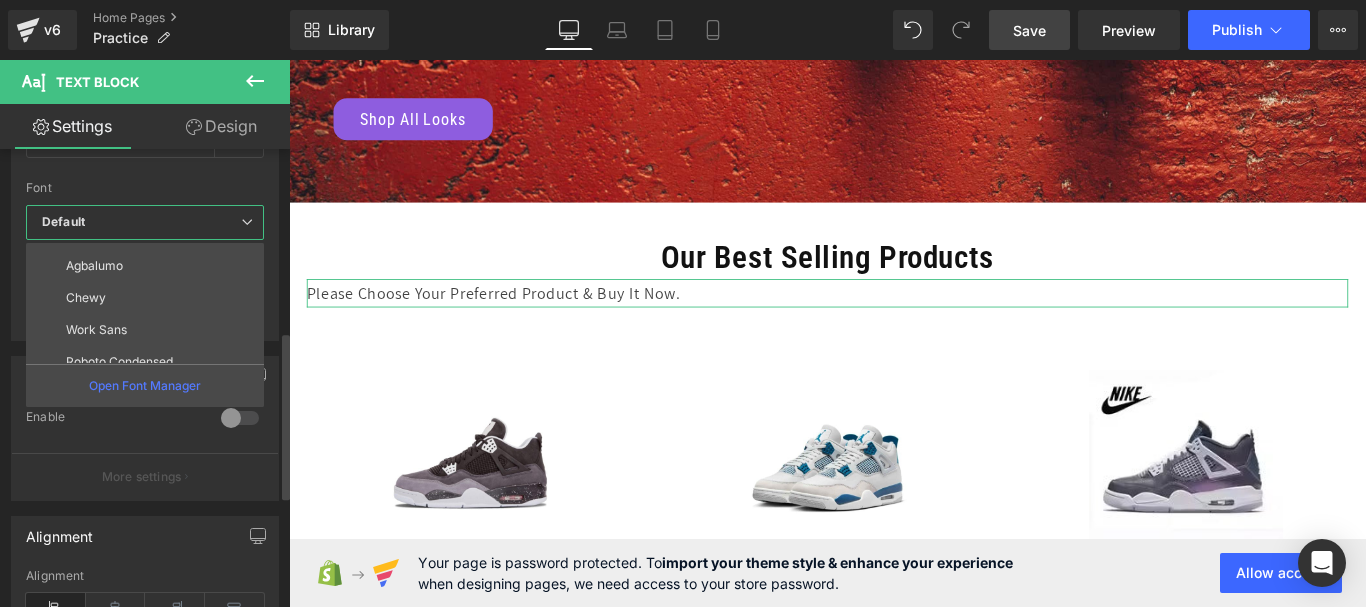 scroll, scrollTop: 328, scrollLeft: 0, axis: vertical 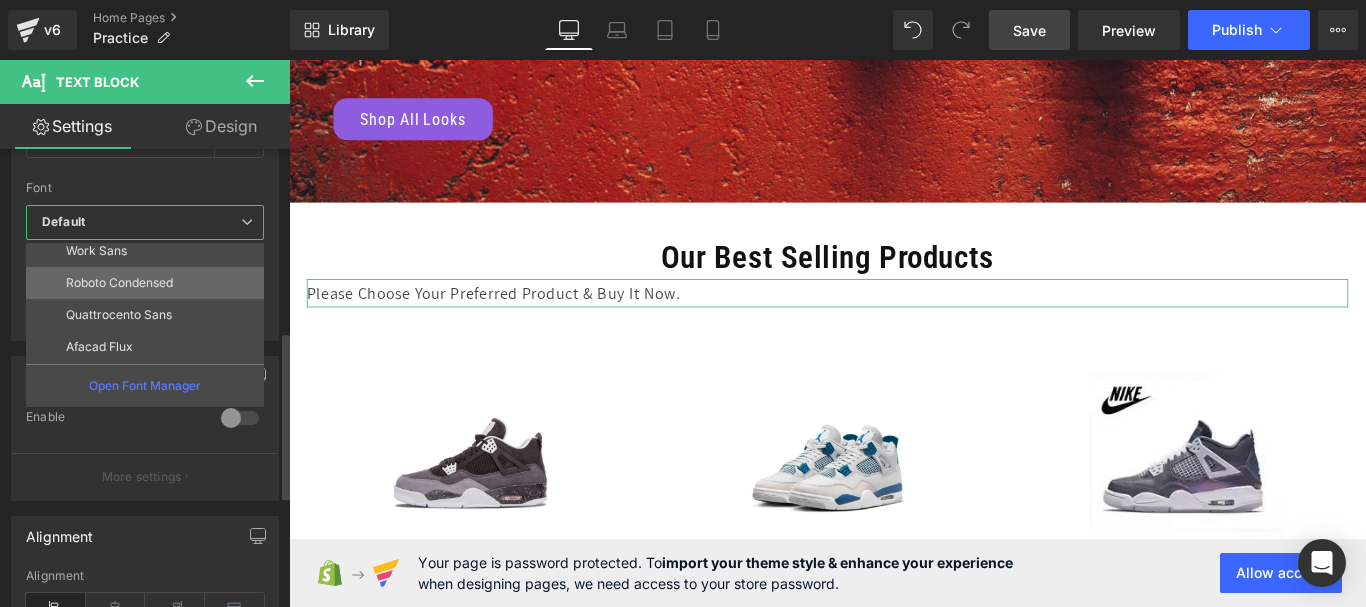click on "Roboto Condensed" at bounding box center [119, 283] 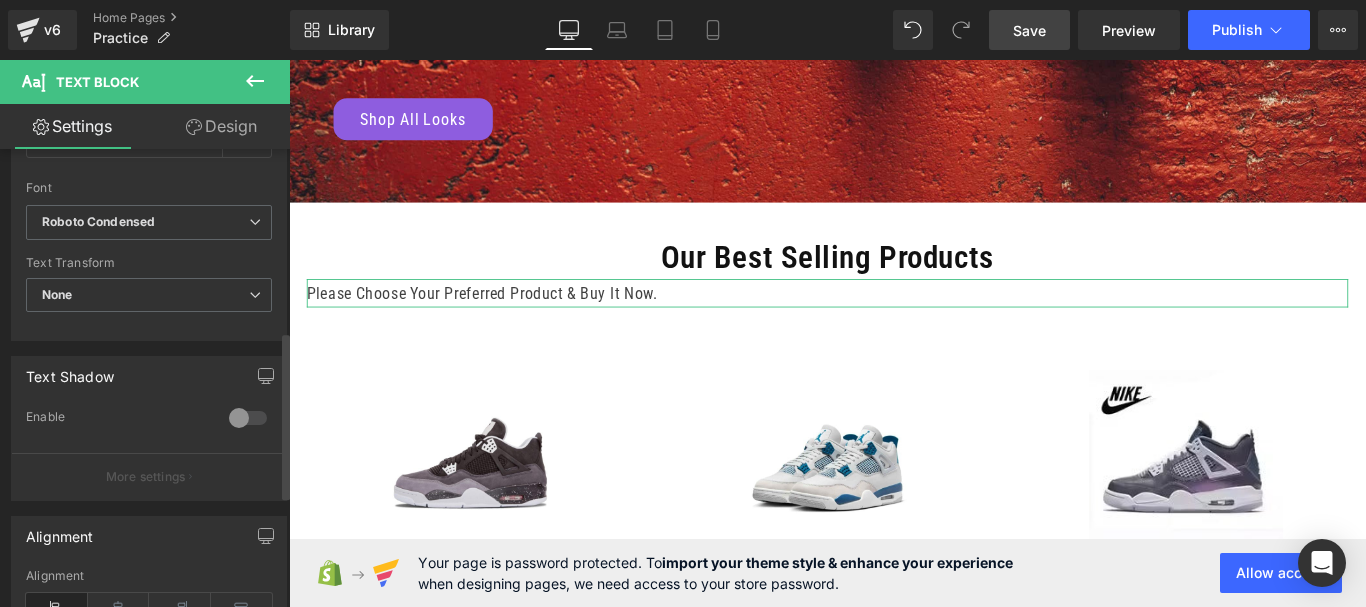 click at bounding box center (248, 418) 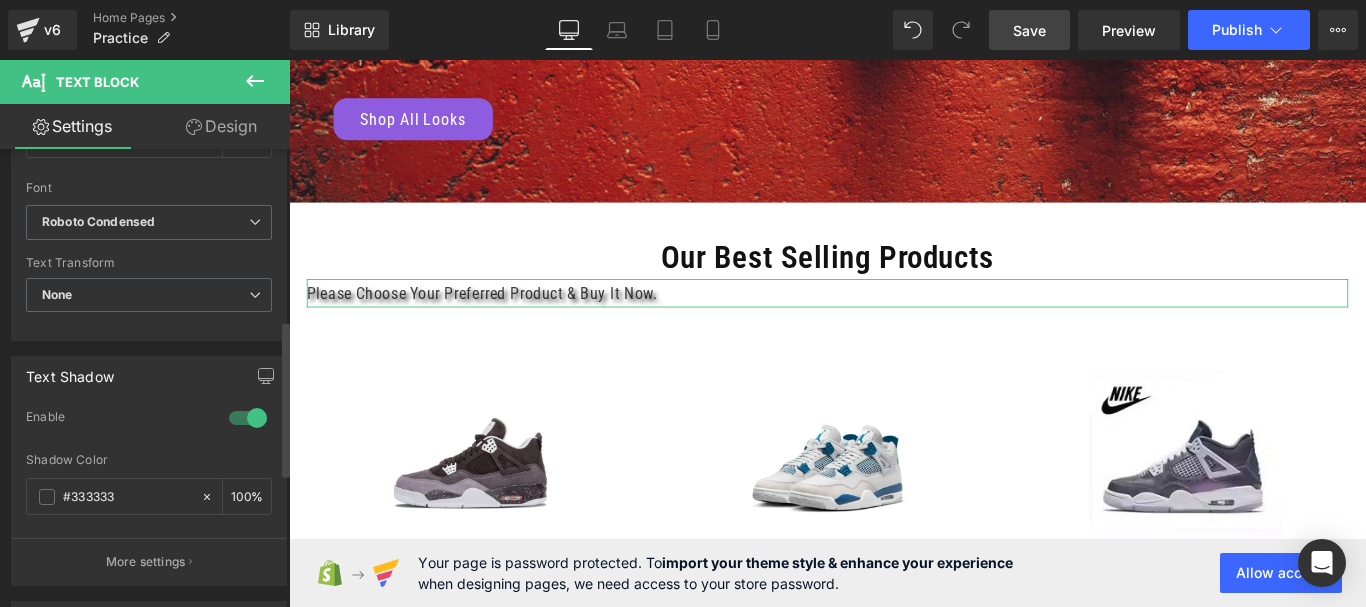 click at bounding box center (248, 418) 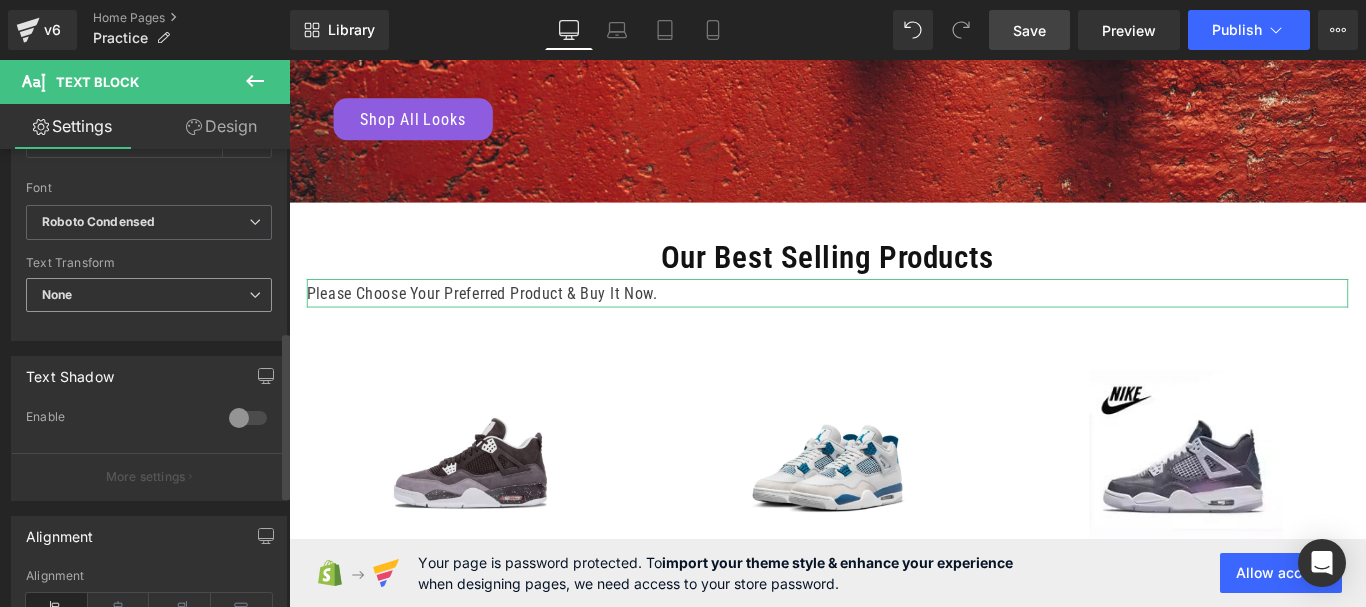 click on "None" at bounding box center [149, 295] 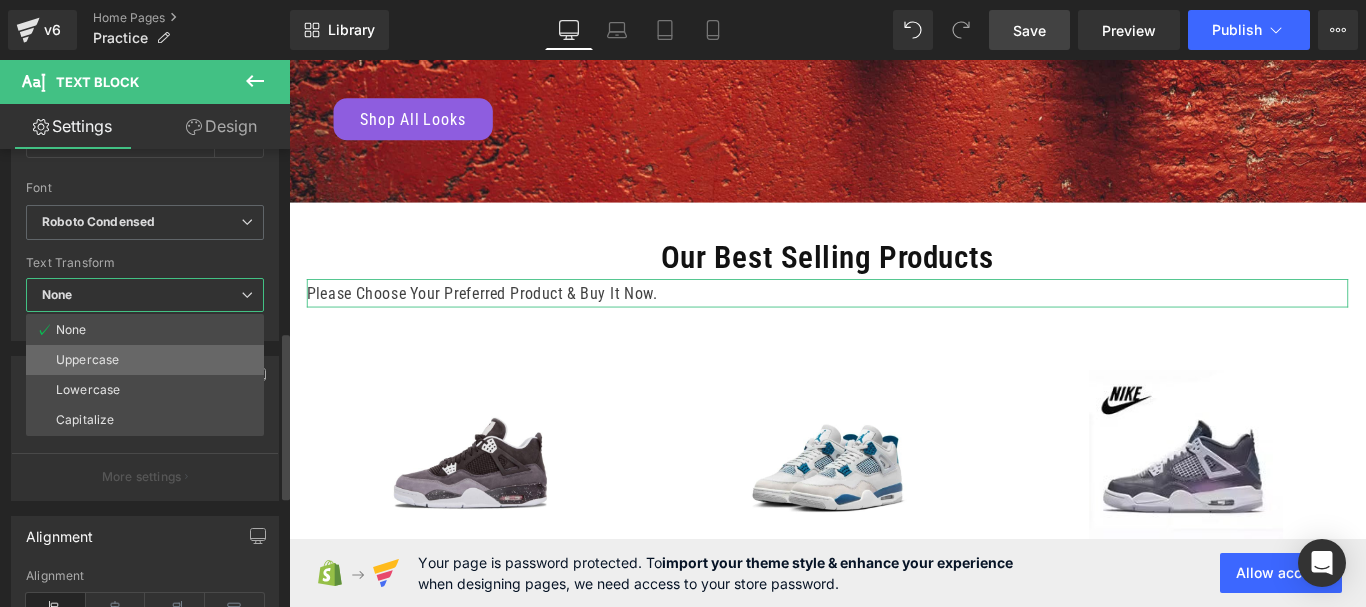 click on "Uppercase" at bounding box center [87, 360] 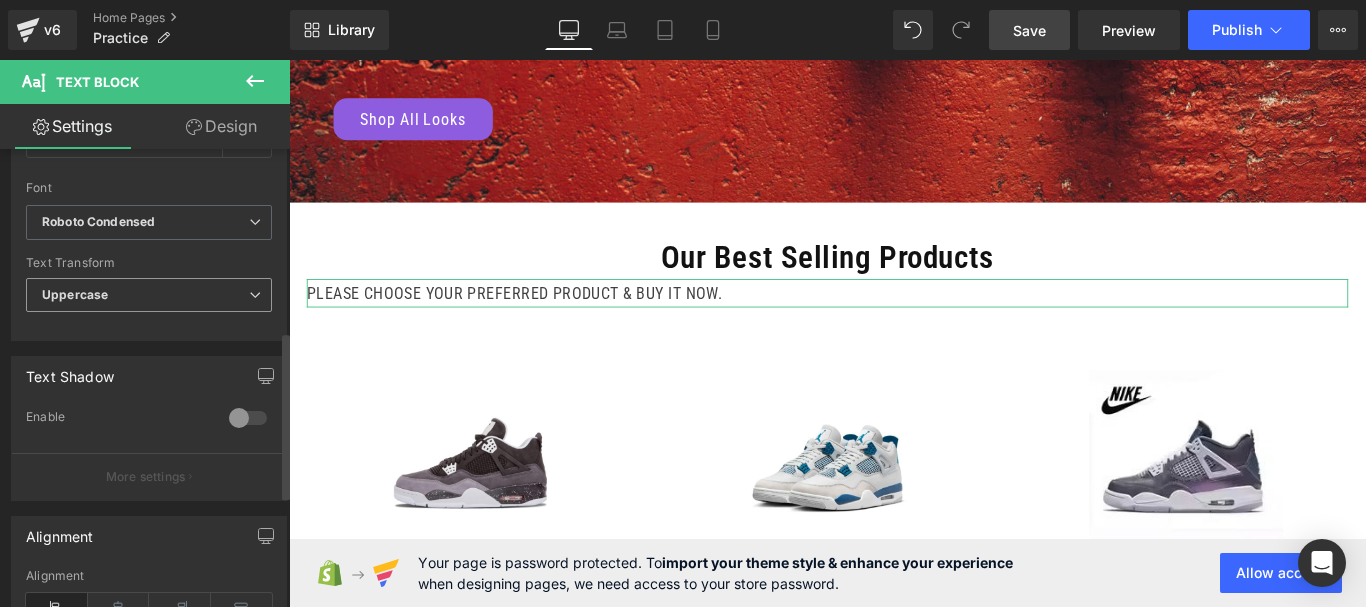 click on "Uppercase" at bounding box center [149, 295] 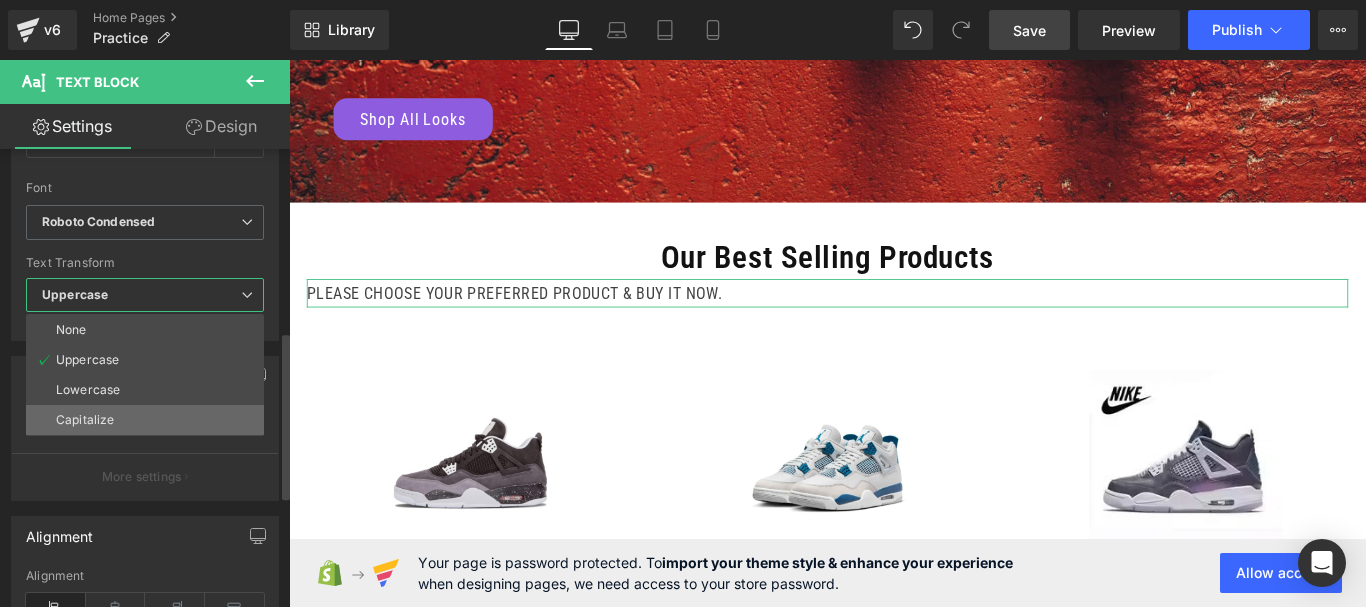 click on "Capitalize" at bounding box center [145, 420] 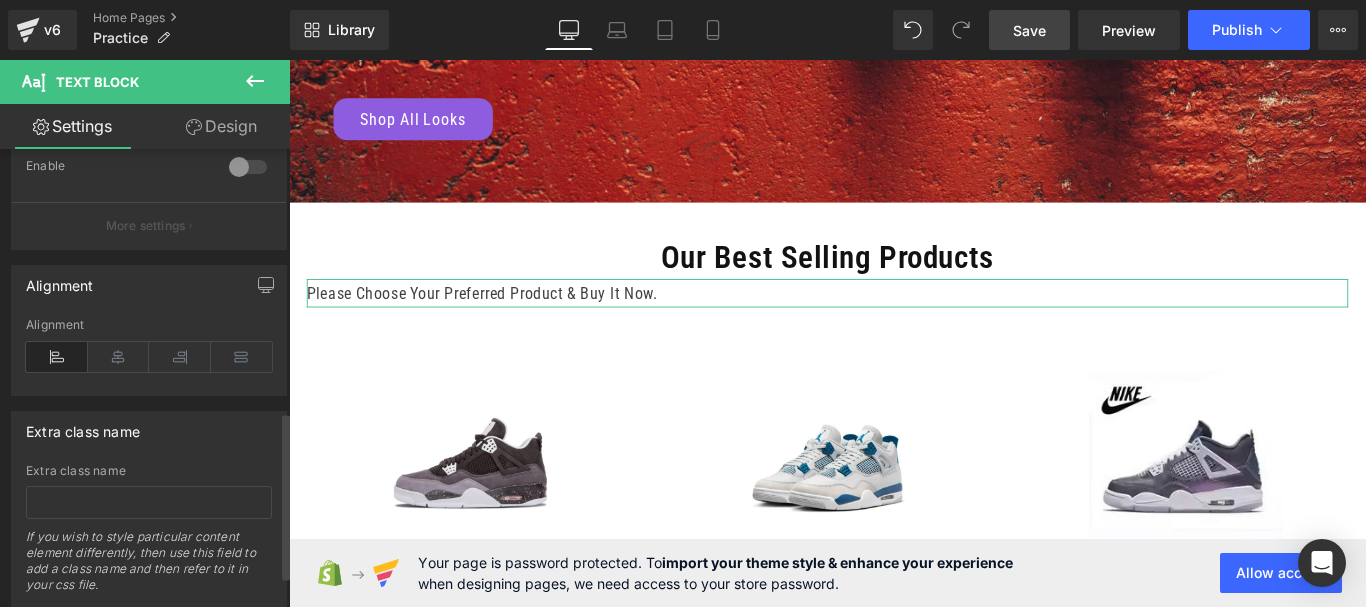 scroll, scrollTop: 800, scrollLeft: 0, axis: vertical 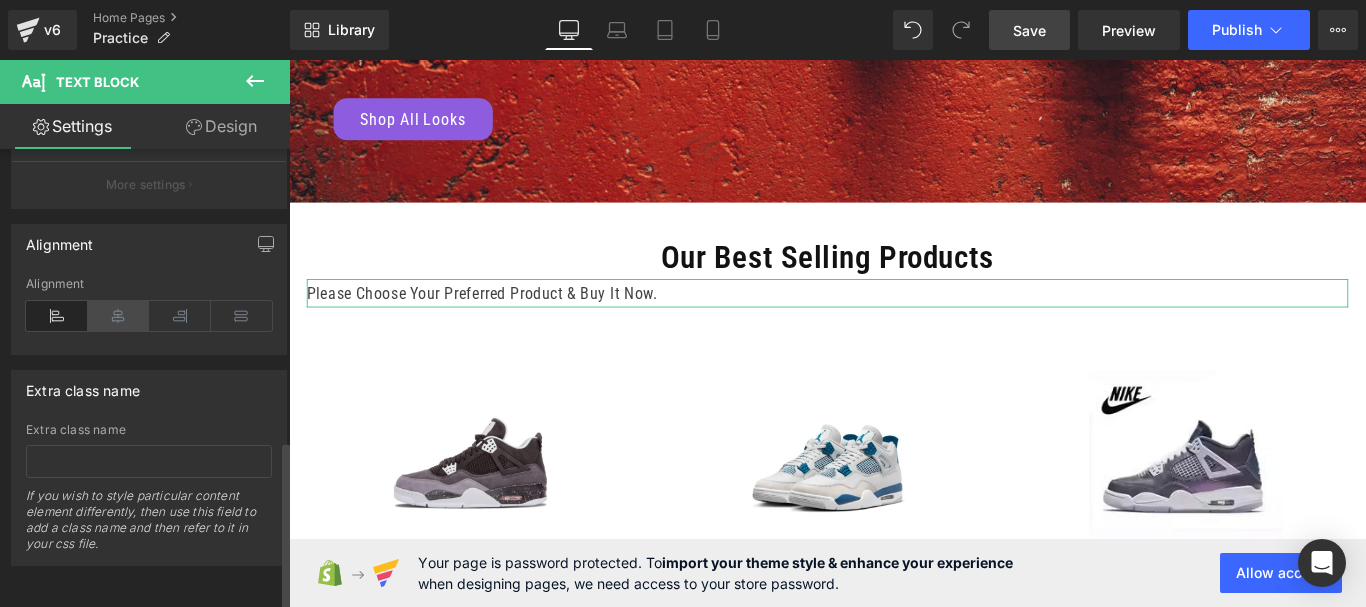 click at bounding box center [119, 316] 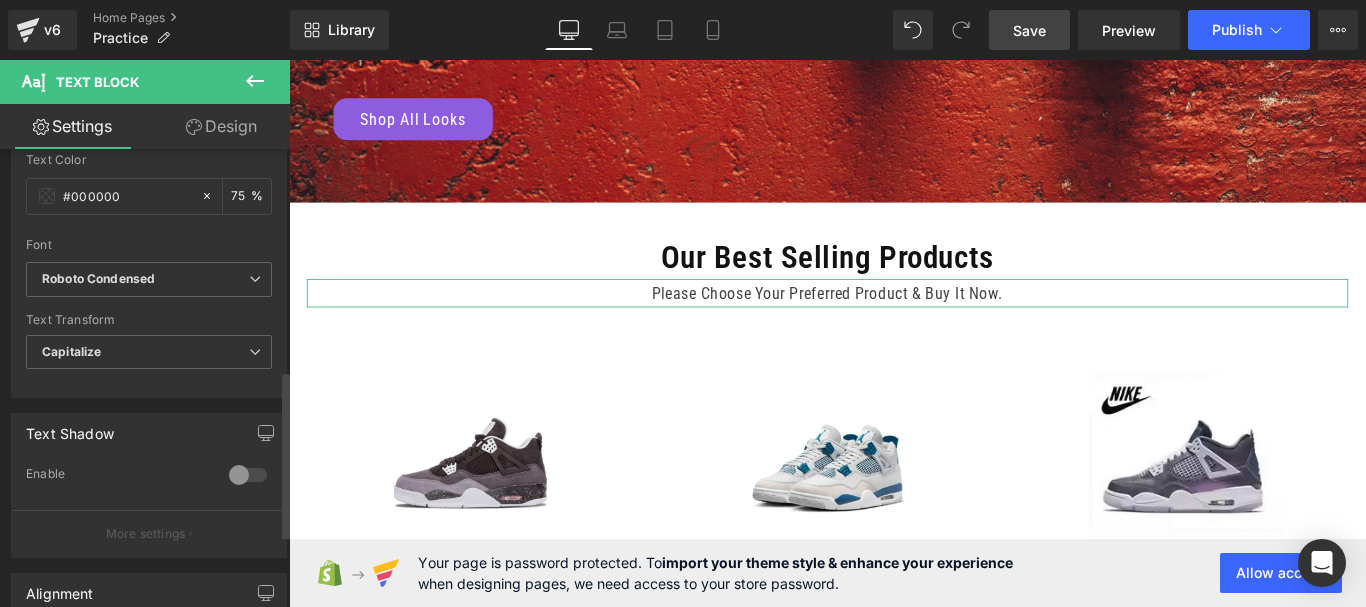 scroll, scrollTop: 307, scrollLeft: 0, axis: vertical 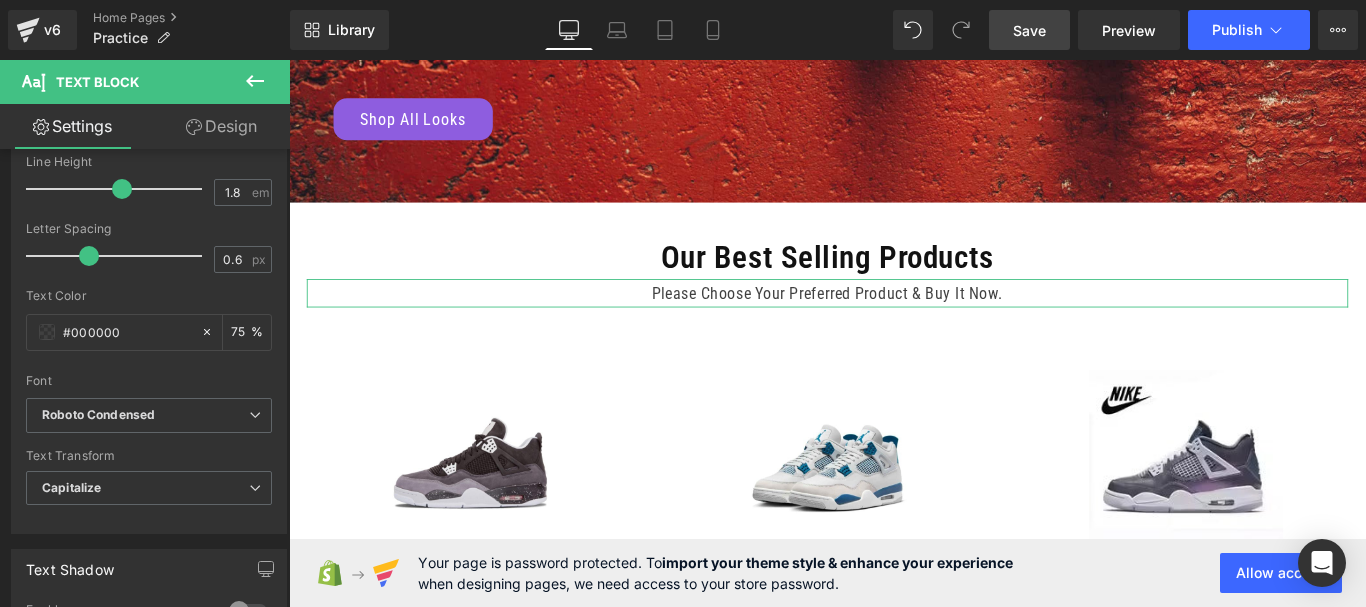 click 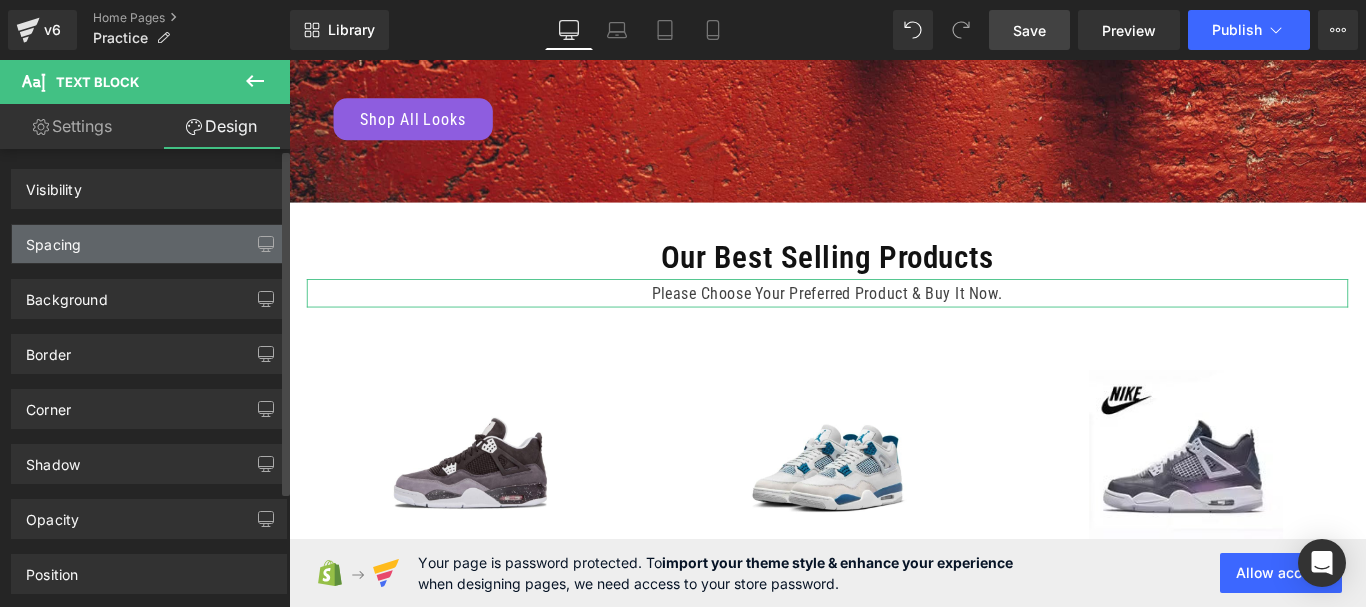 click on "Spacing" at bounding box center (149, 244) 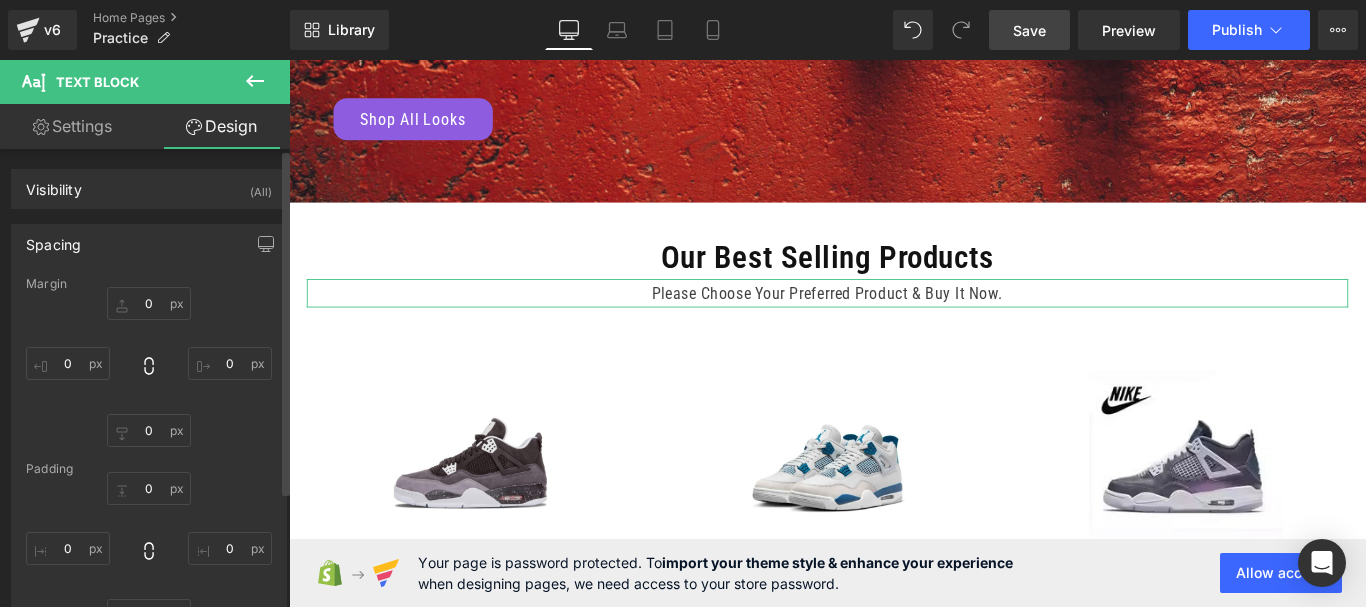 type on "0" 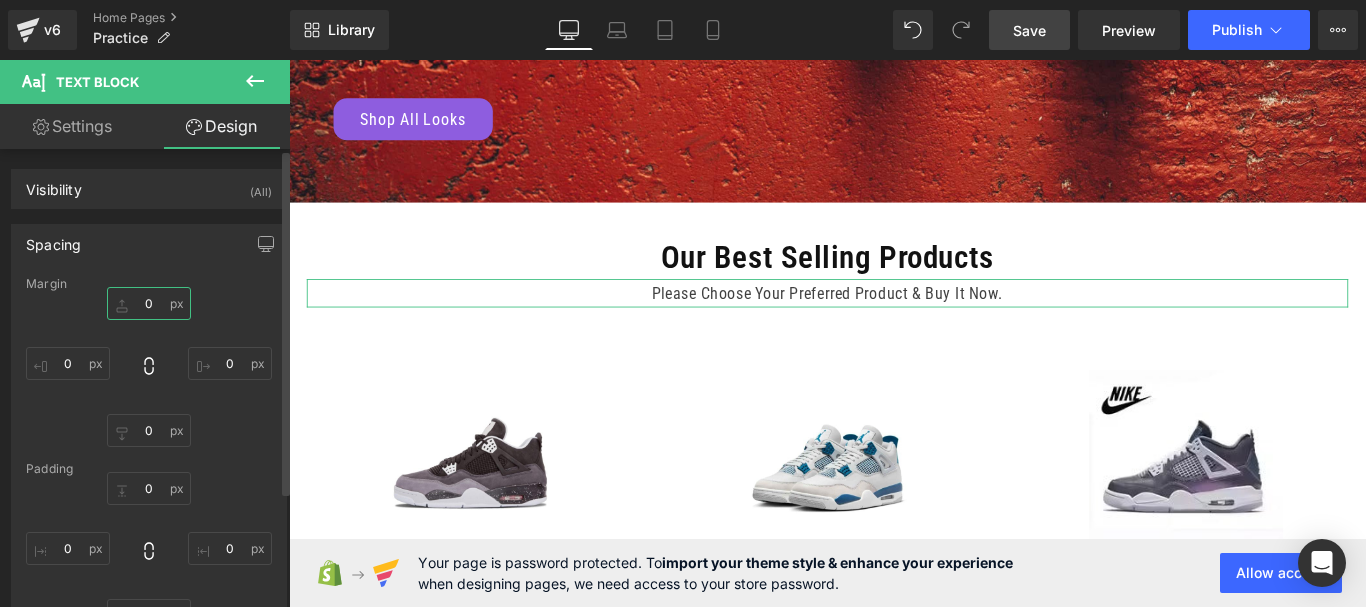 click on "0" at bounding box center (149, 303) 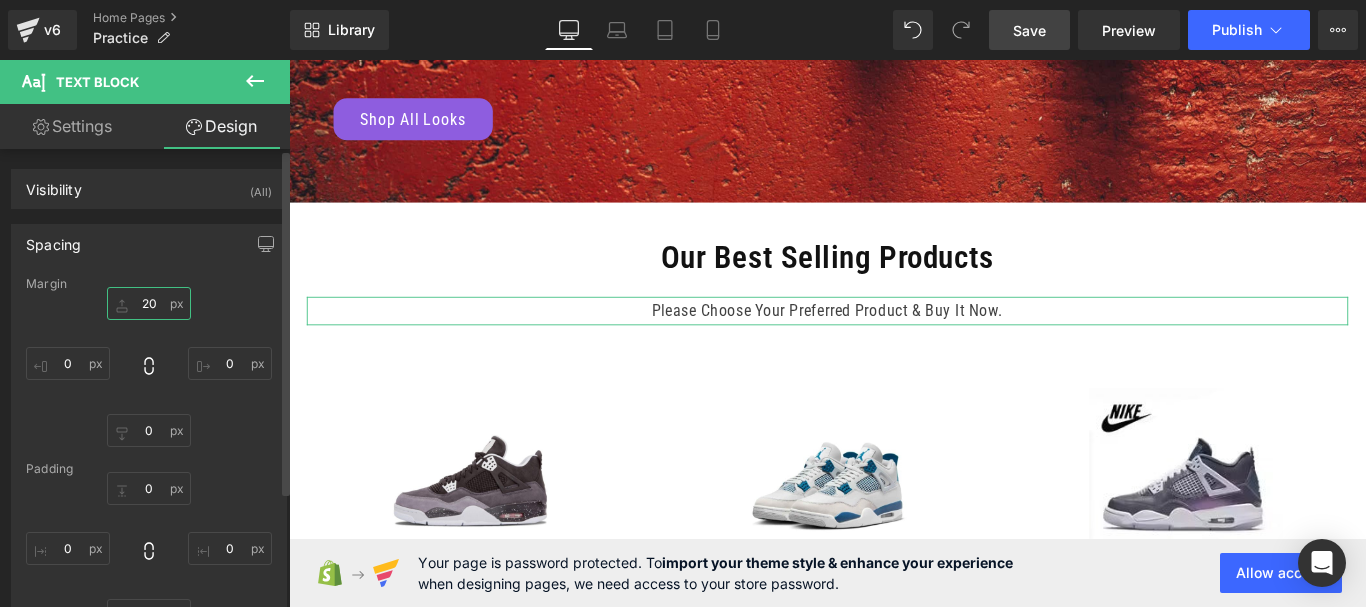 type on "2" 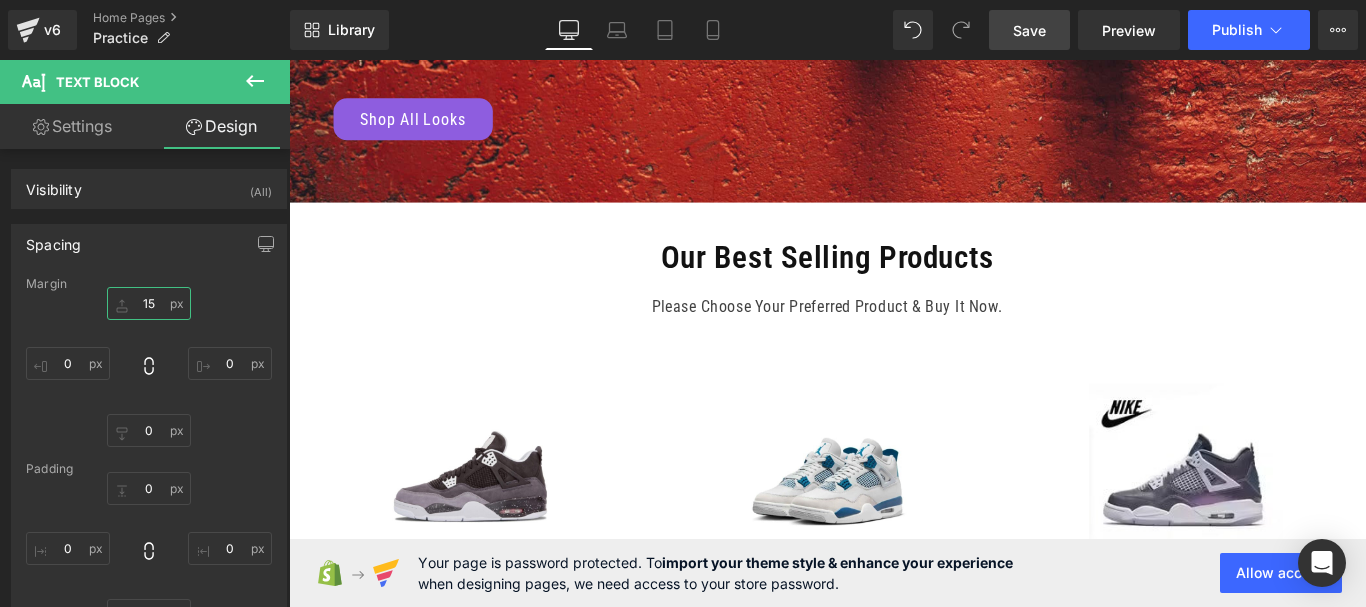 type on "15" 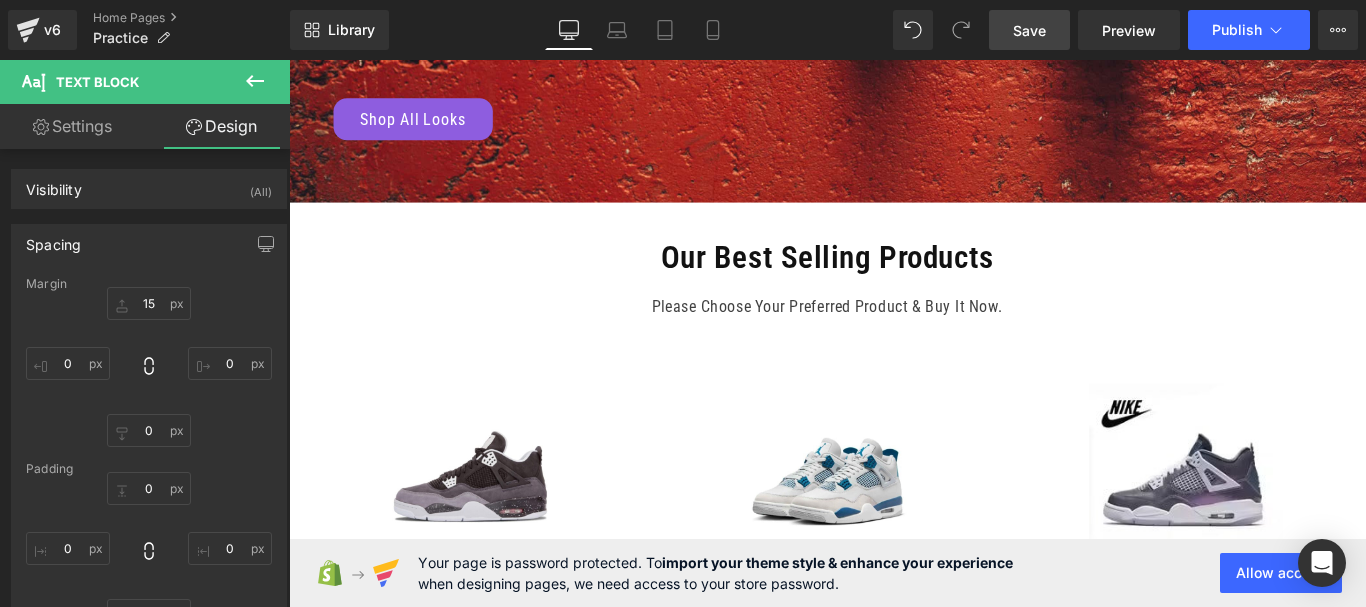click on "Save" at bounding box center (1029, 30) 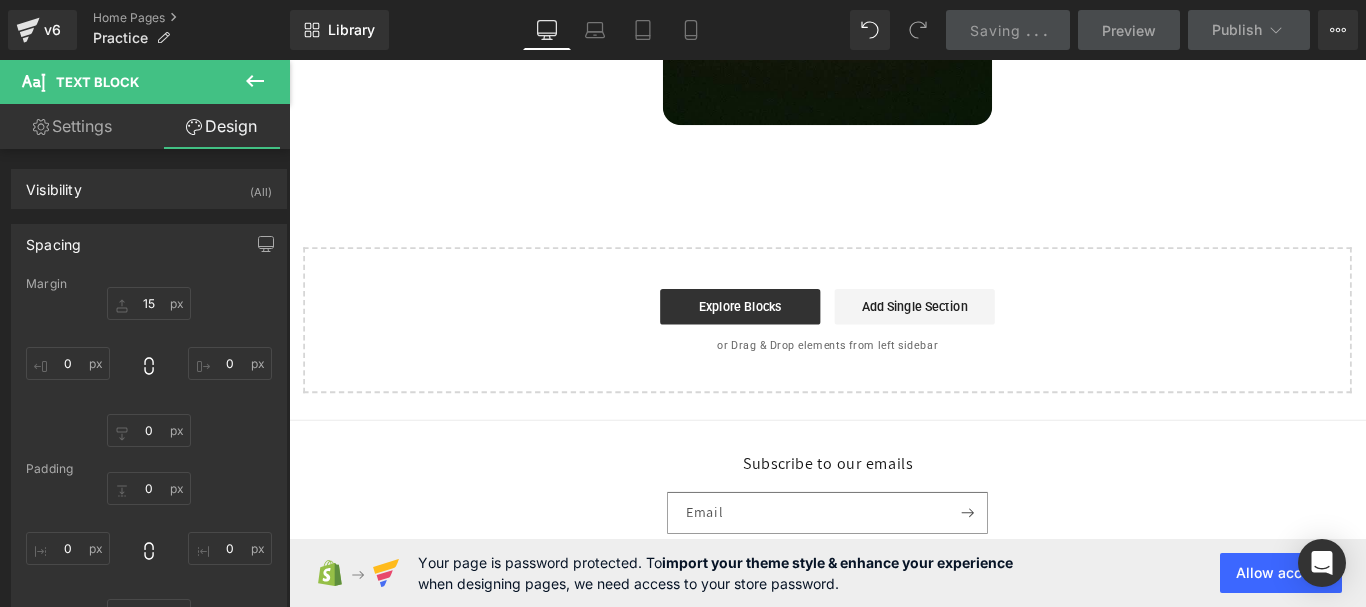 scroll, scrollTop: 4373, scrollLeft: 0, axis: vertical 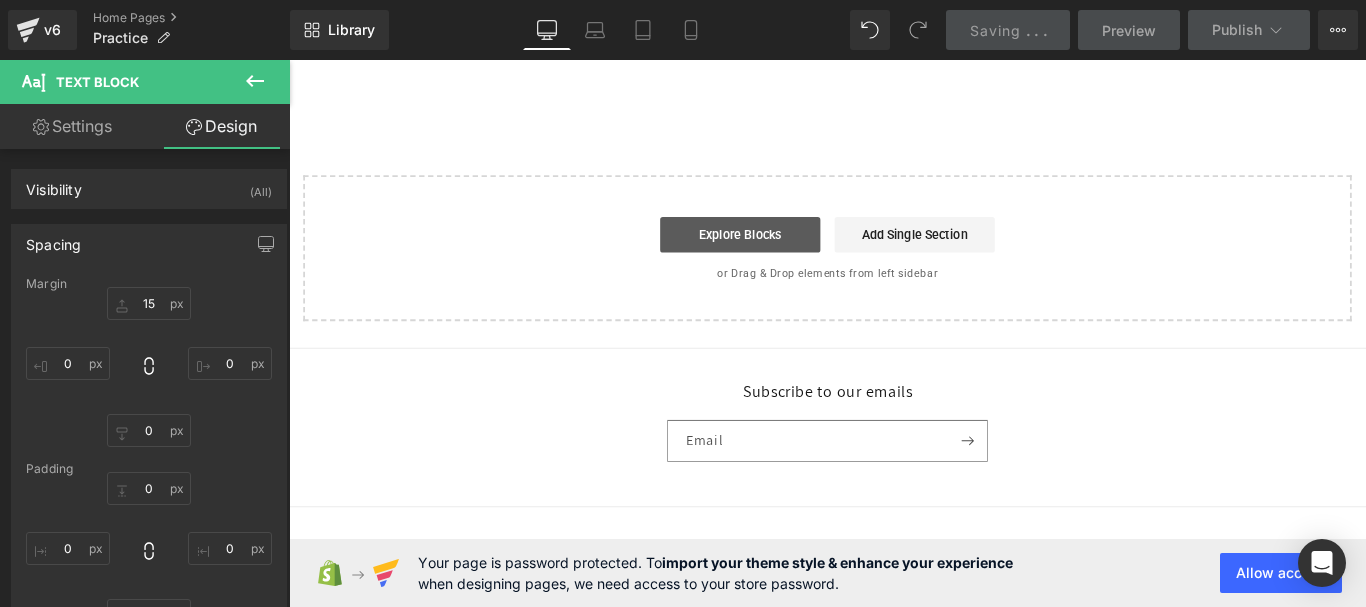 click on "Explore Blocks" at bounding box center (796, 256) 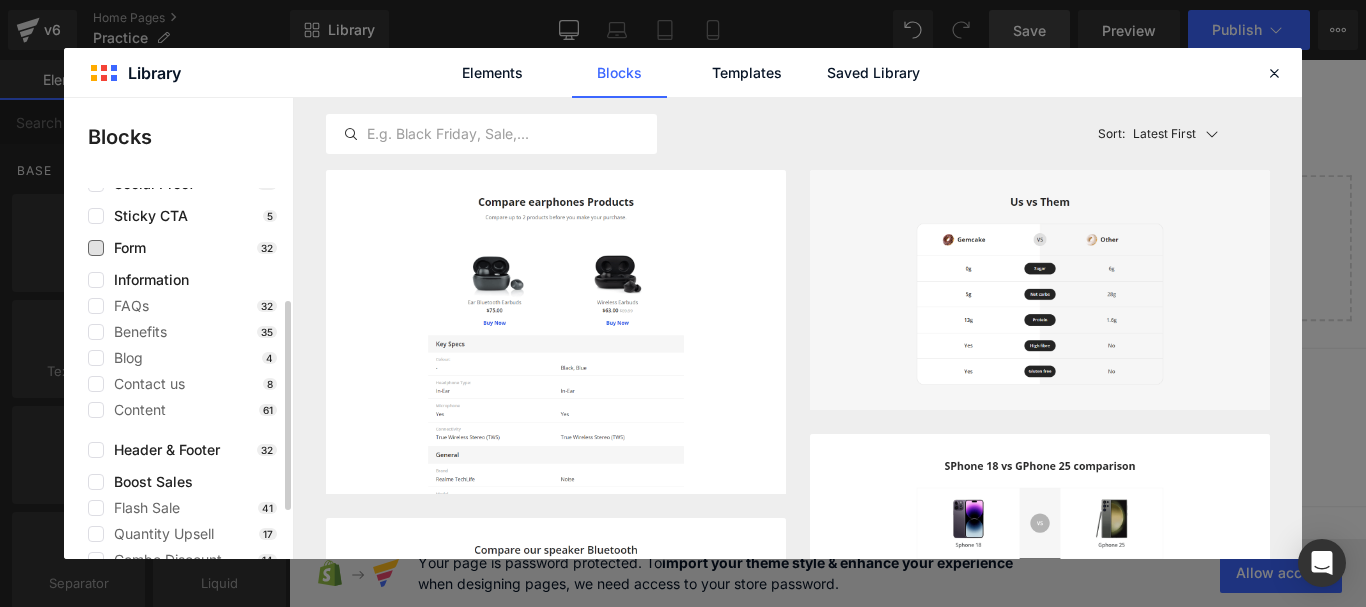 scroll, scrollTop: 100, scrollLeft: 0, axis: vertical 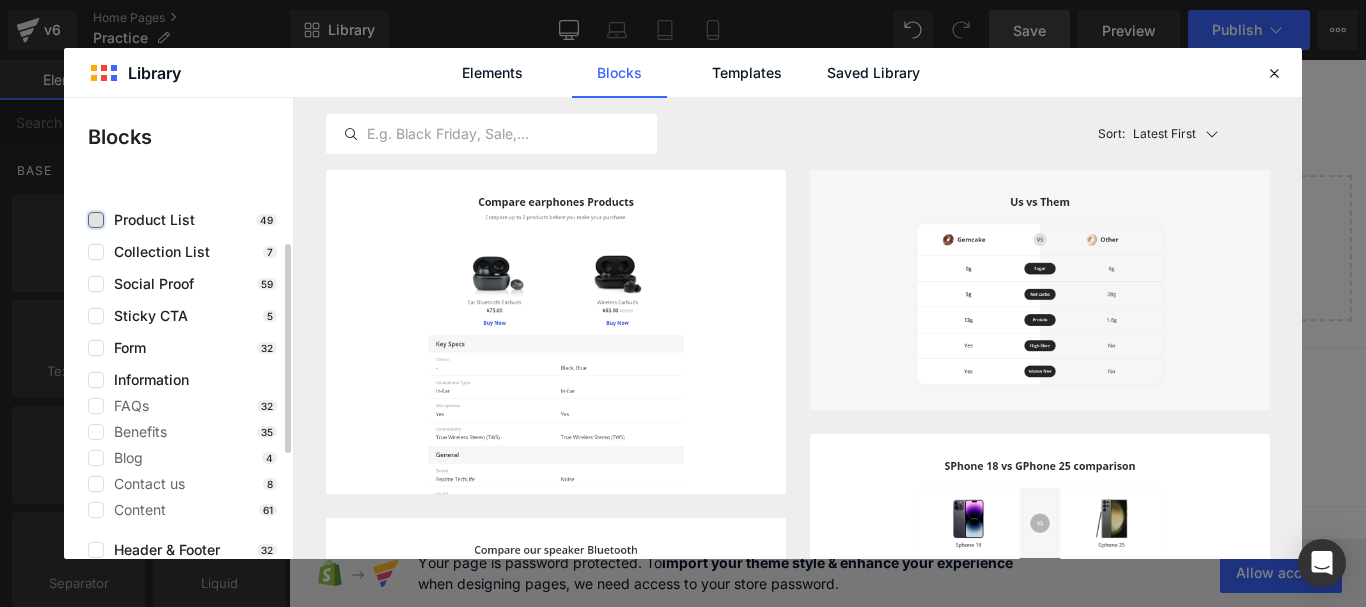 click at bounding box center (96, 220) 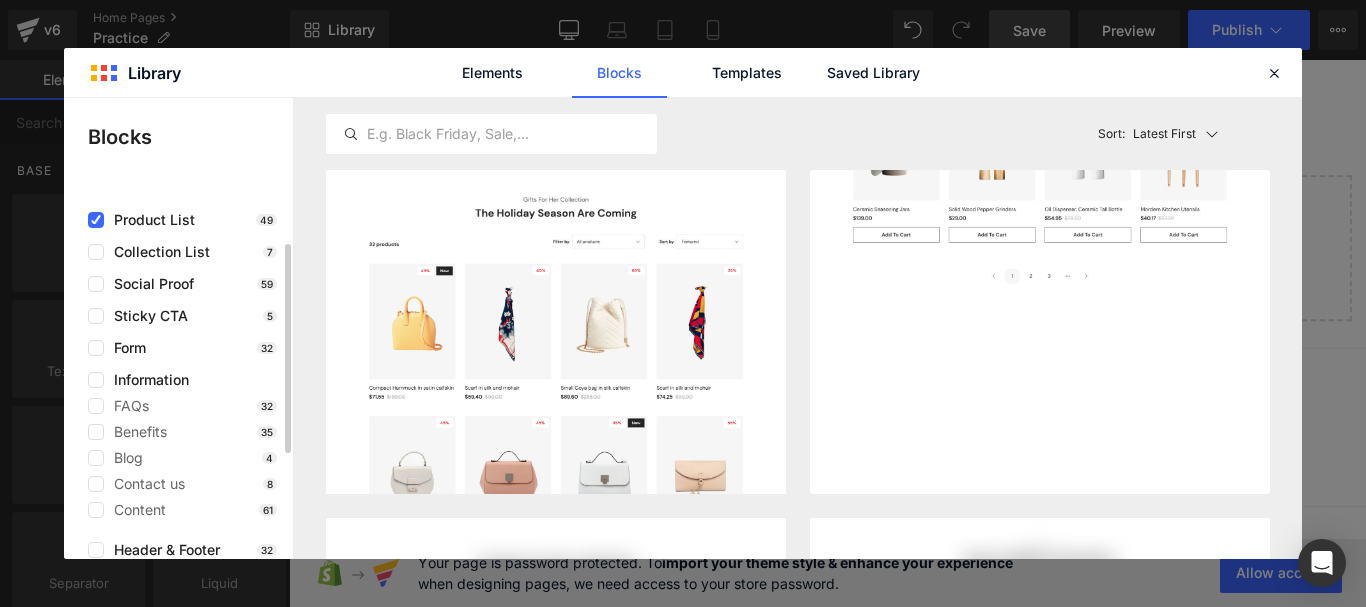 scroll, scrollTop: 100, scrollLeft: 0, axis: vertical 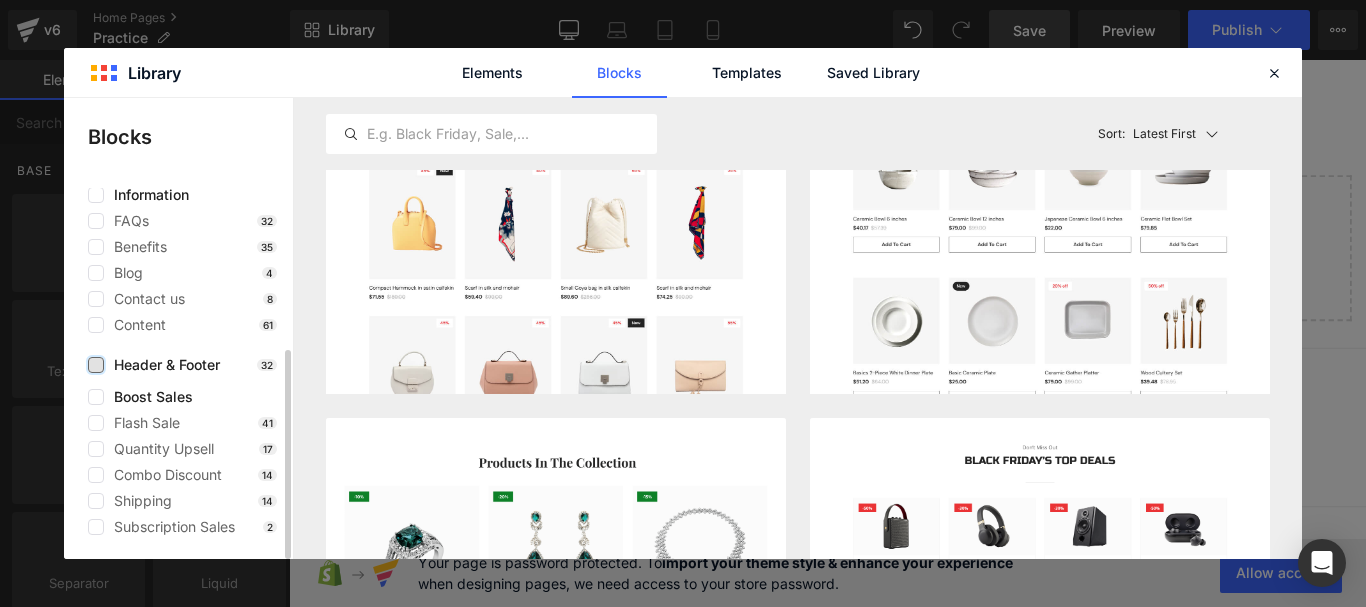 click at bounding box center [96, 365] 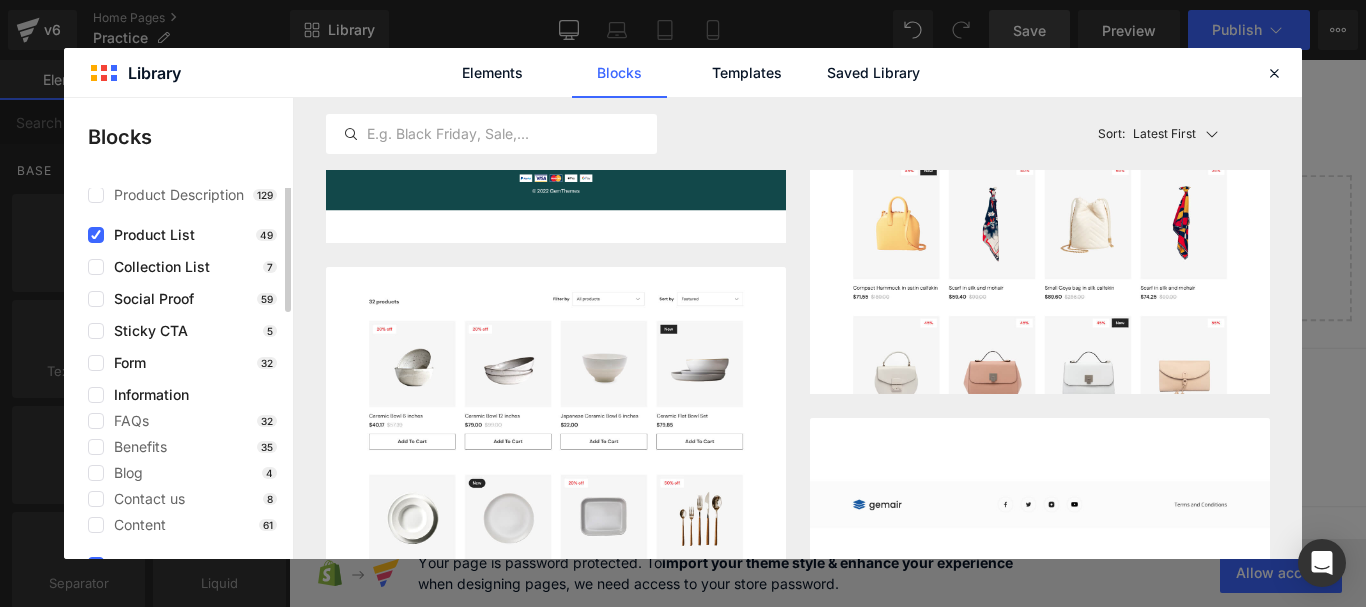 scroll, scrollTop: 0, scrollLeft: 0, axis: both 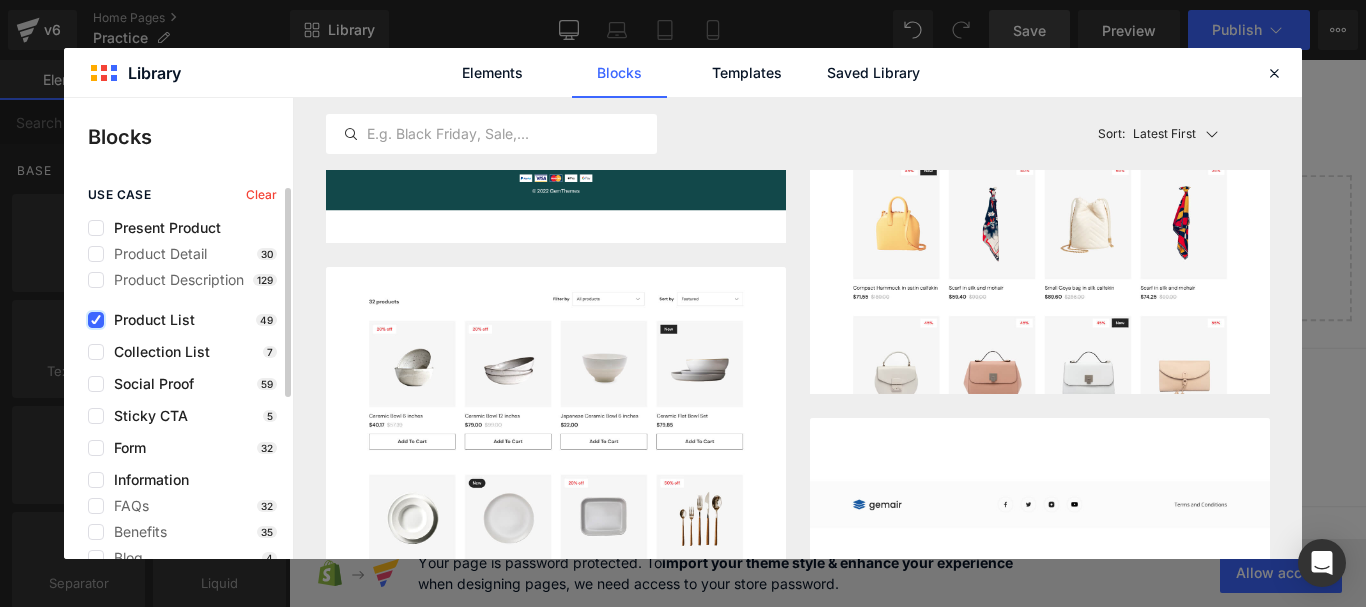 click at bounding box center [96, 320] 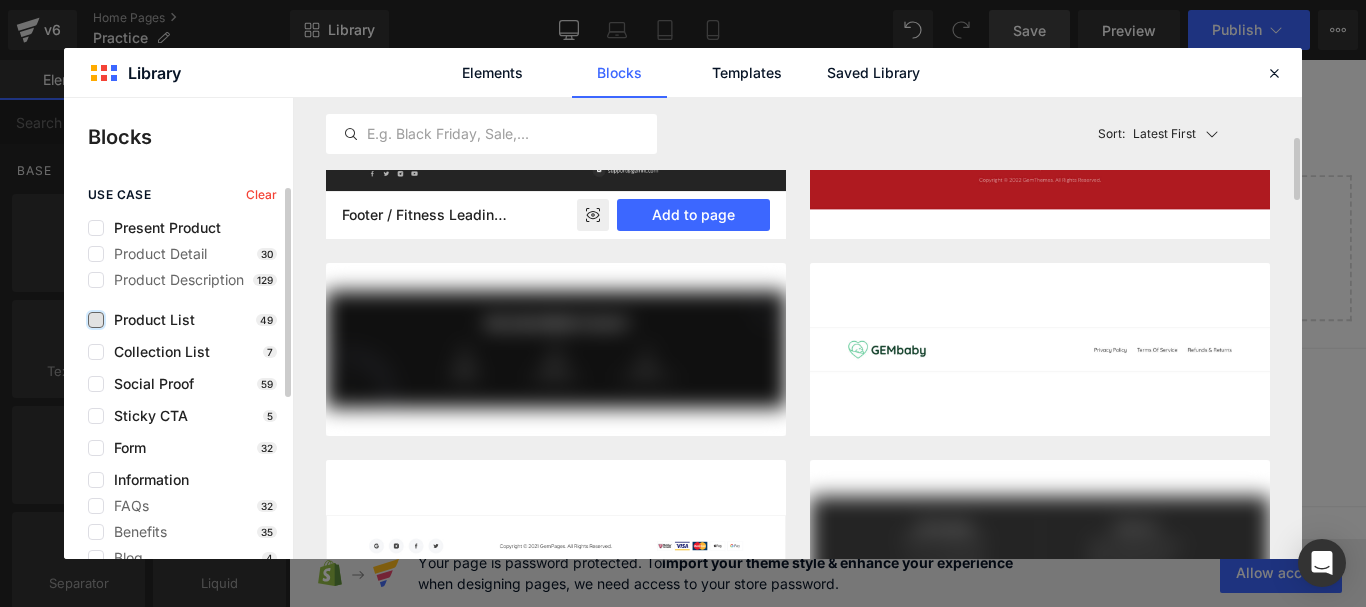 scroll, scrollTop: 400, scrollLeft: 0, axis: vertical 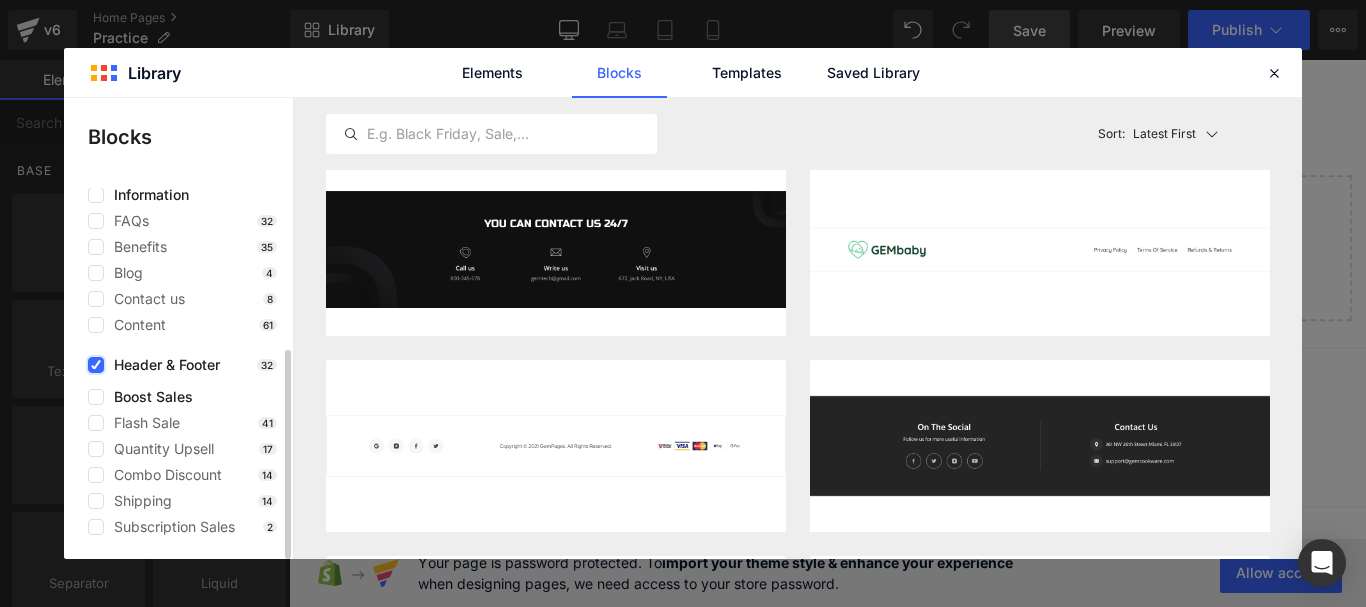 click at bounding box center (96, 365) 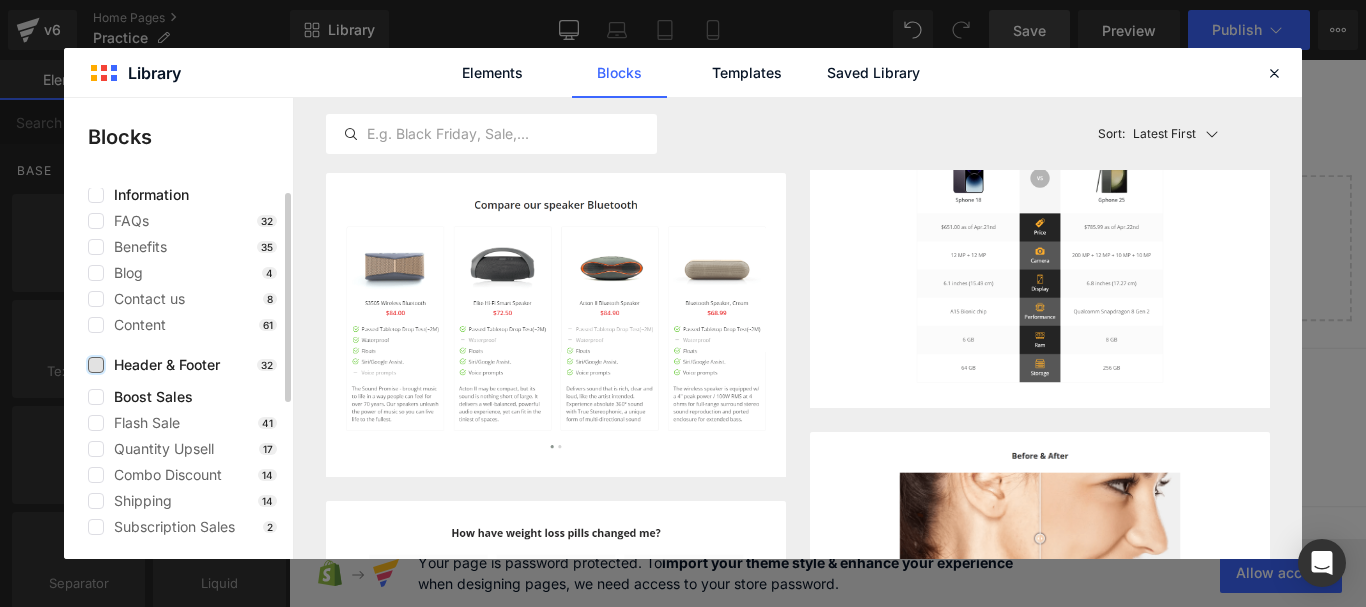 scroll, scrollTop: 185, scrollLeft: 0, axis: vertical 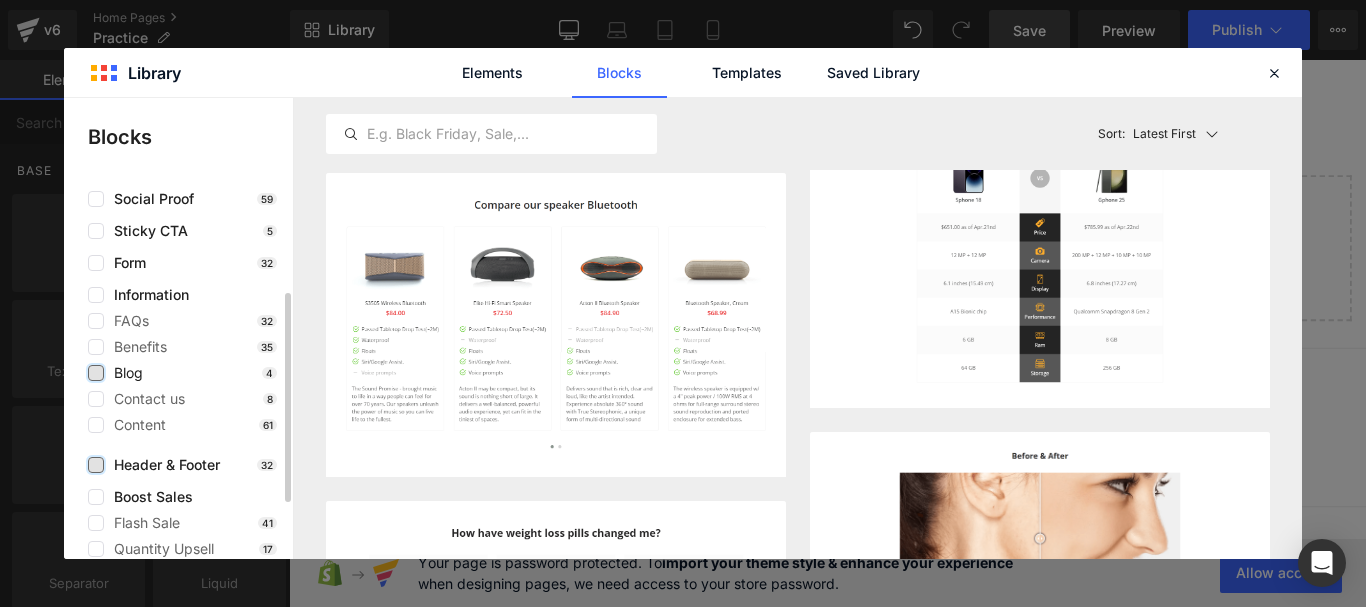 click at bounding box center (96, 373) 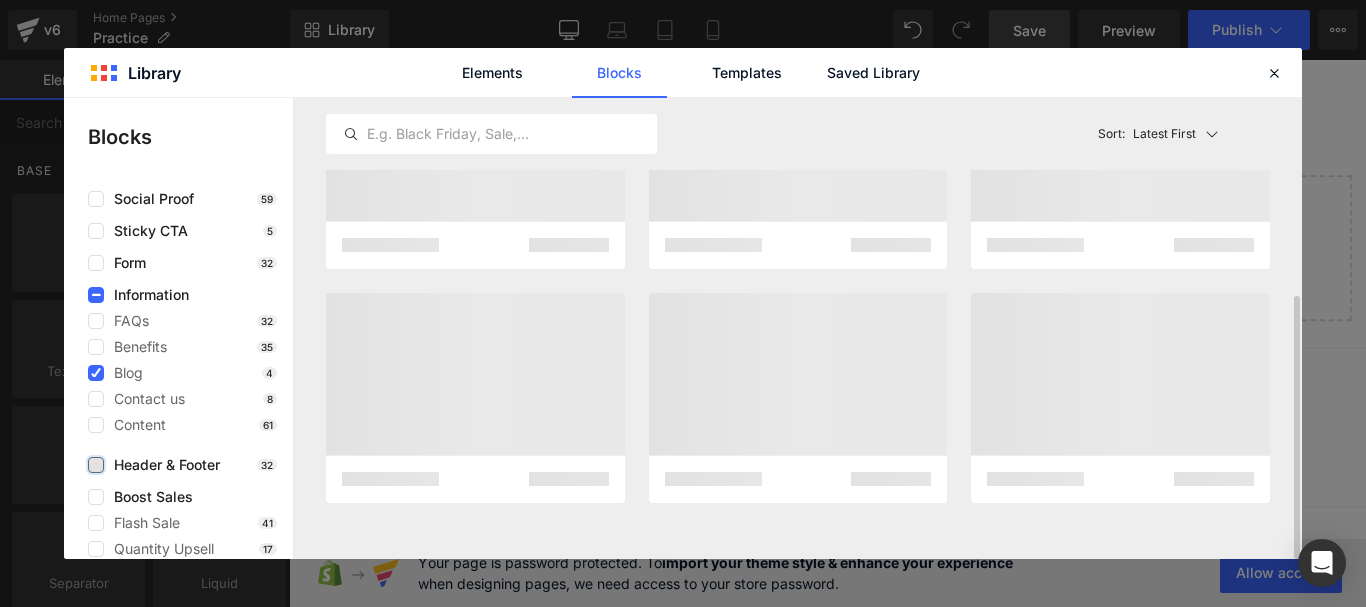 scroll, scrollTop: 0, scrollLeft: 0, axis: both 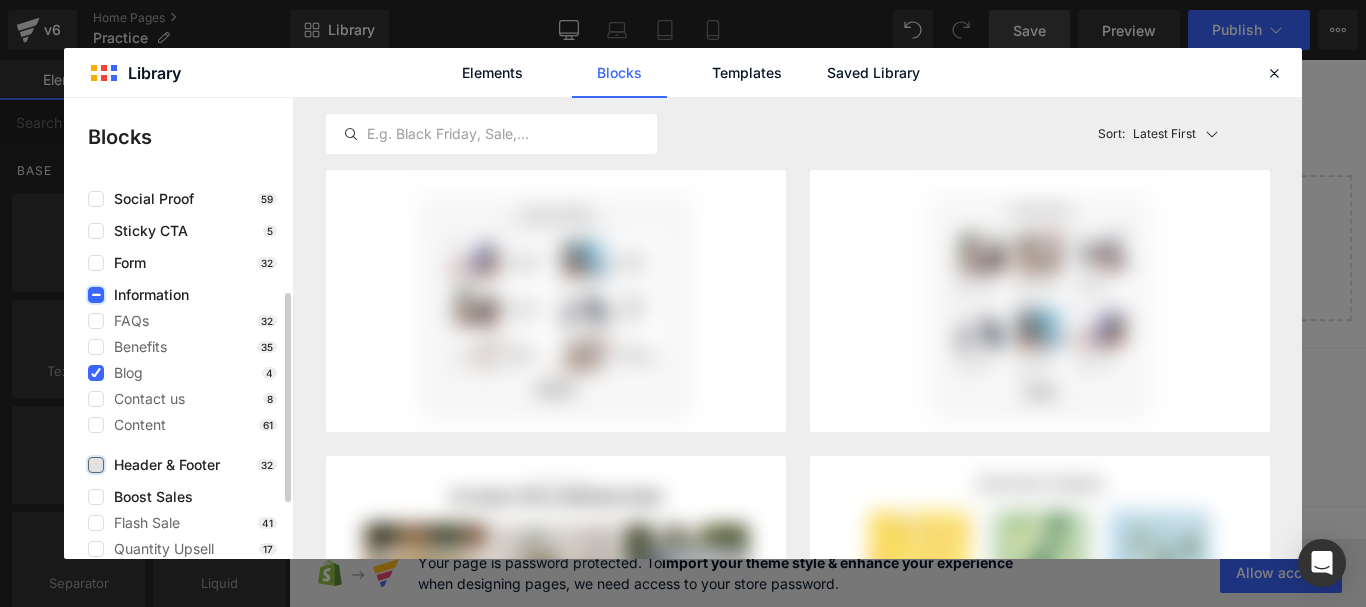 click at bounding box center (96, 295) 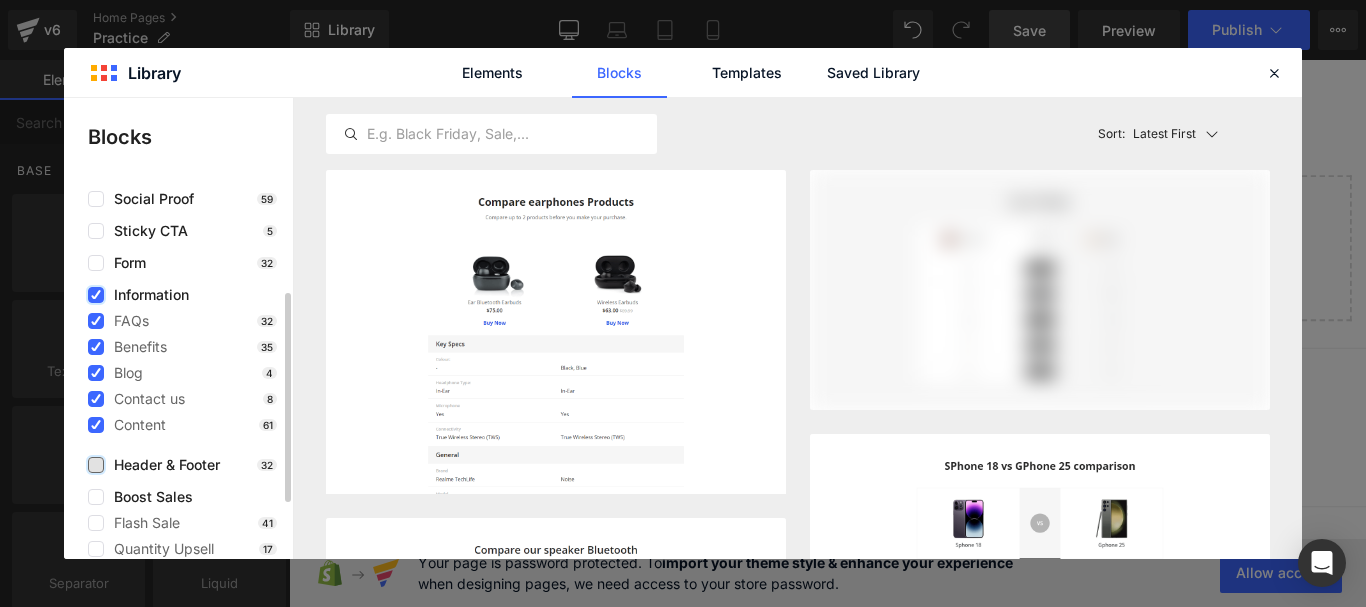 click at bounding box center [96, 295] 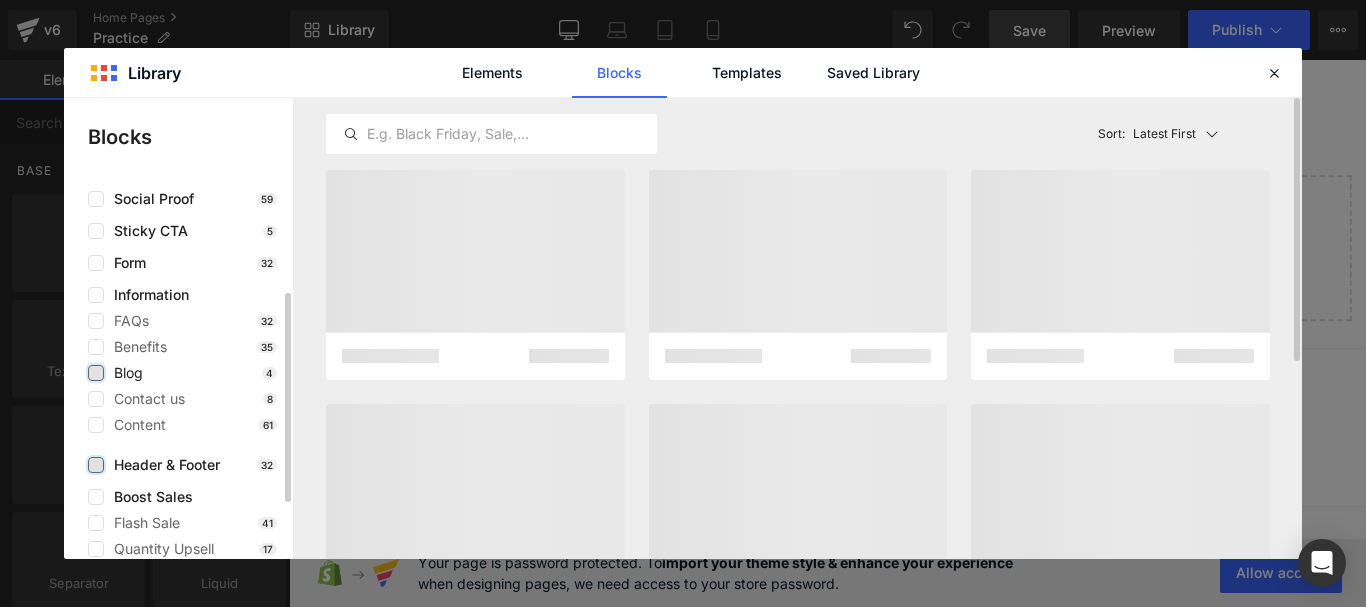click at bounding box center [96, 373] 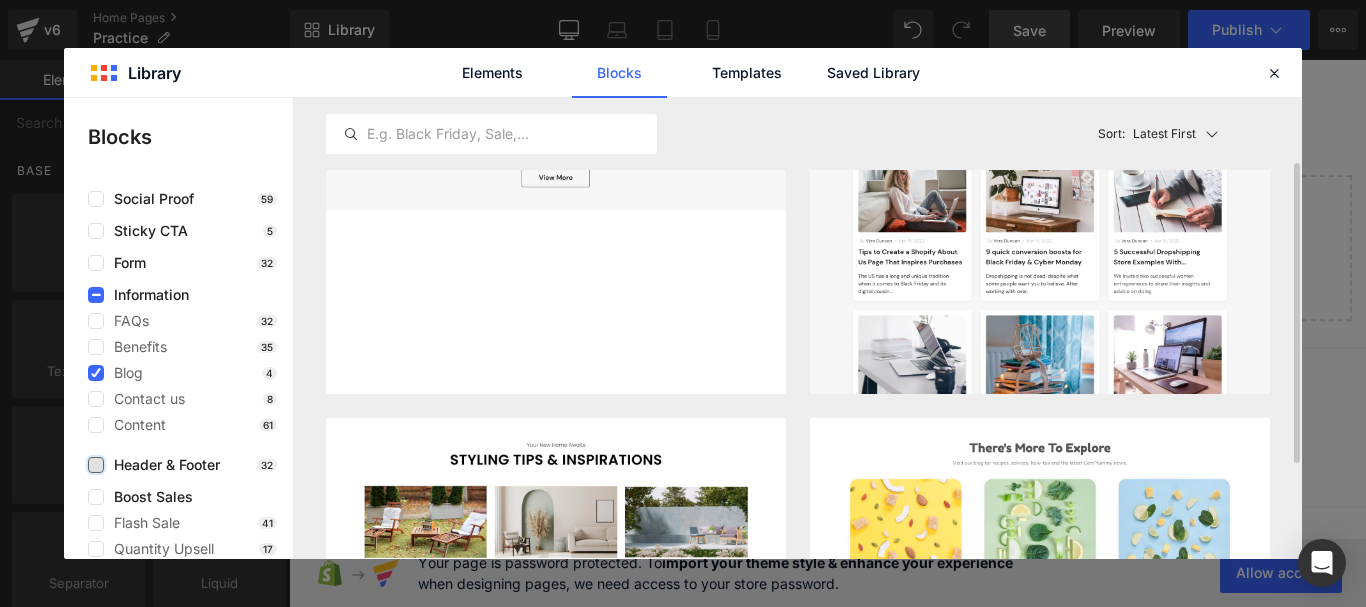 scroll, scrollTop: 247, scrollLeft: 0, axis: vertical 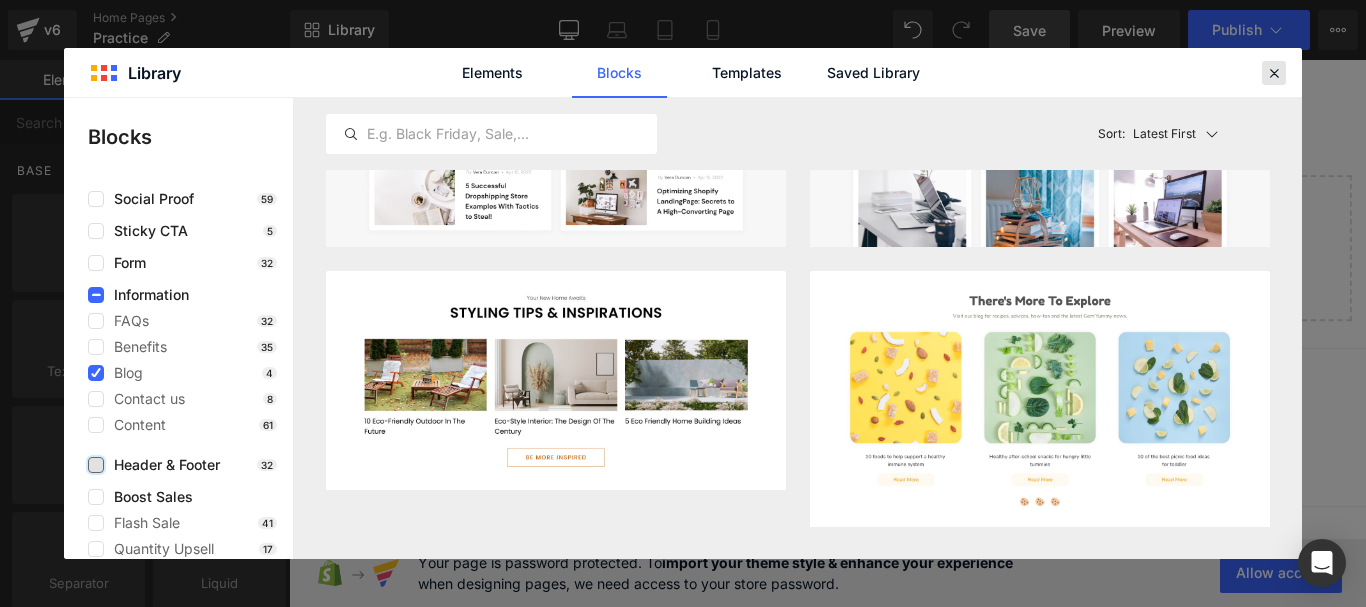 click at bounding box center [1274, 73] 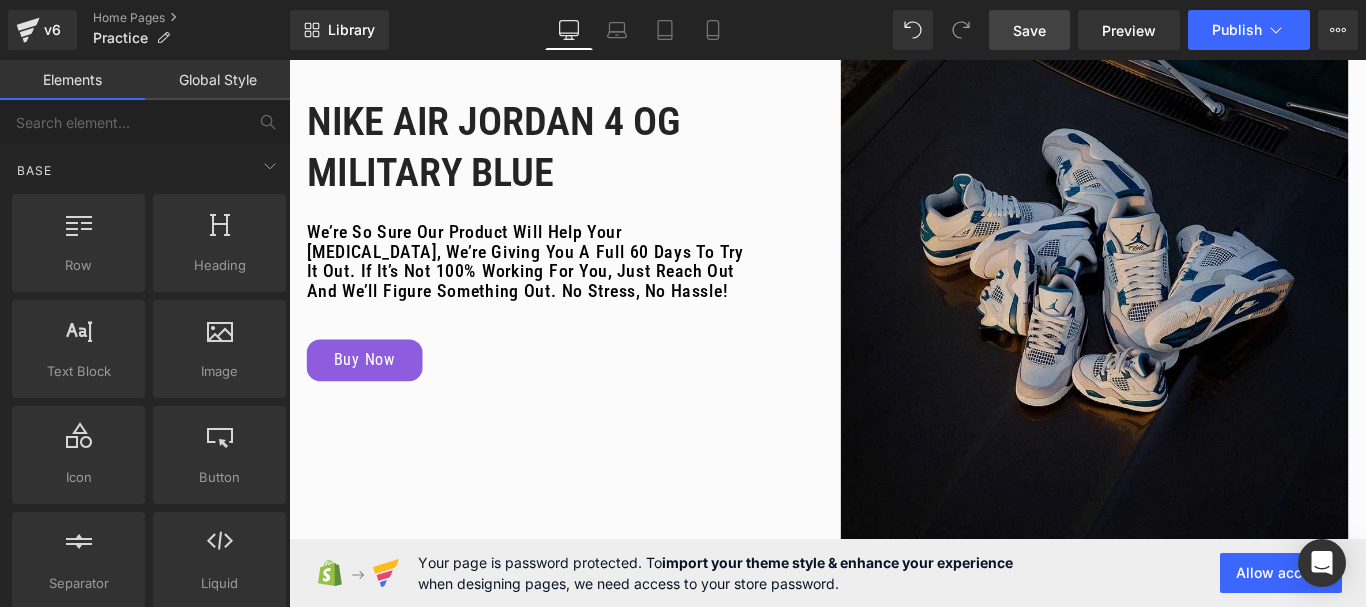 scroll, scrollTop: 2173, scrollLeft: 0, axis: vertical 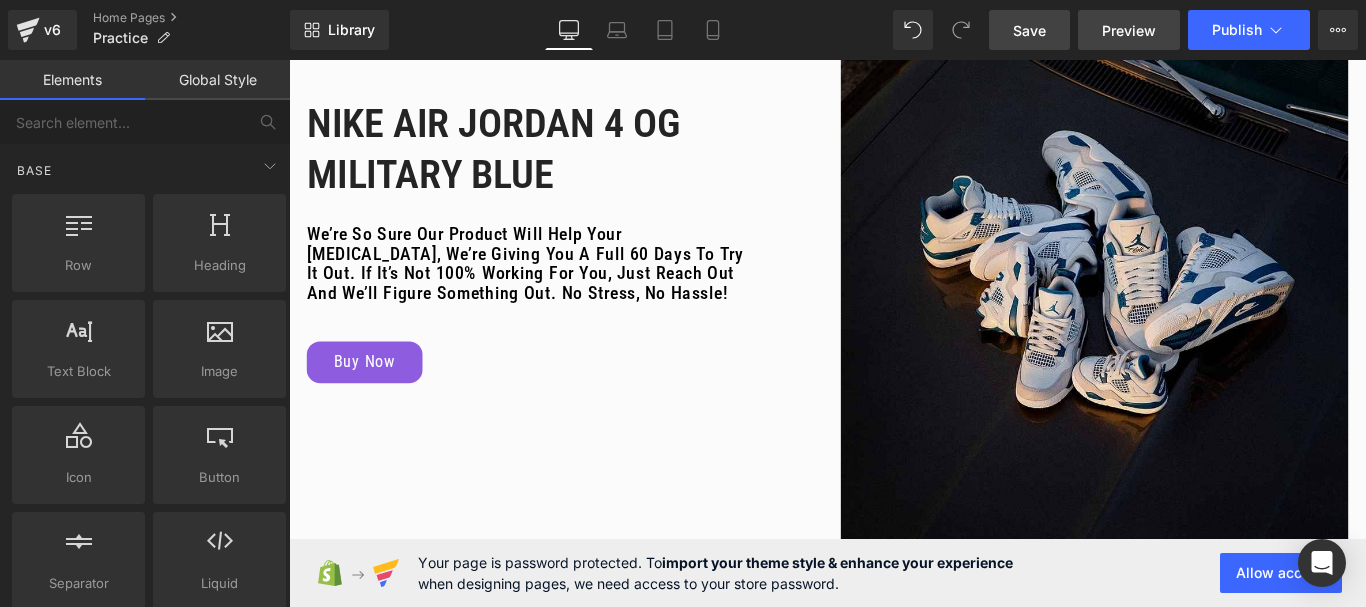 click on "Preview" at bounding box center (1129, 30) 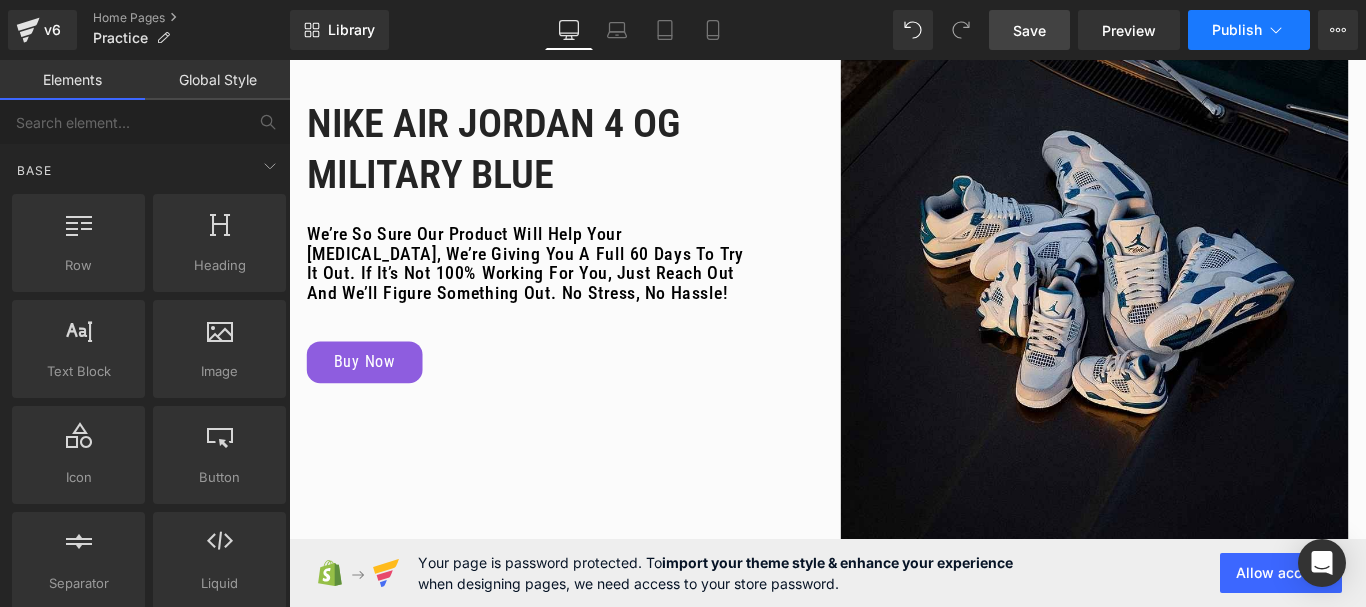 click on "Publish" at bounding box center (1237, 30) 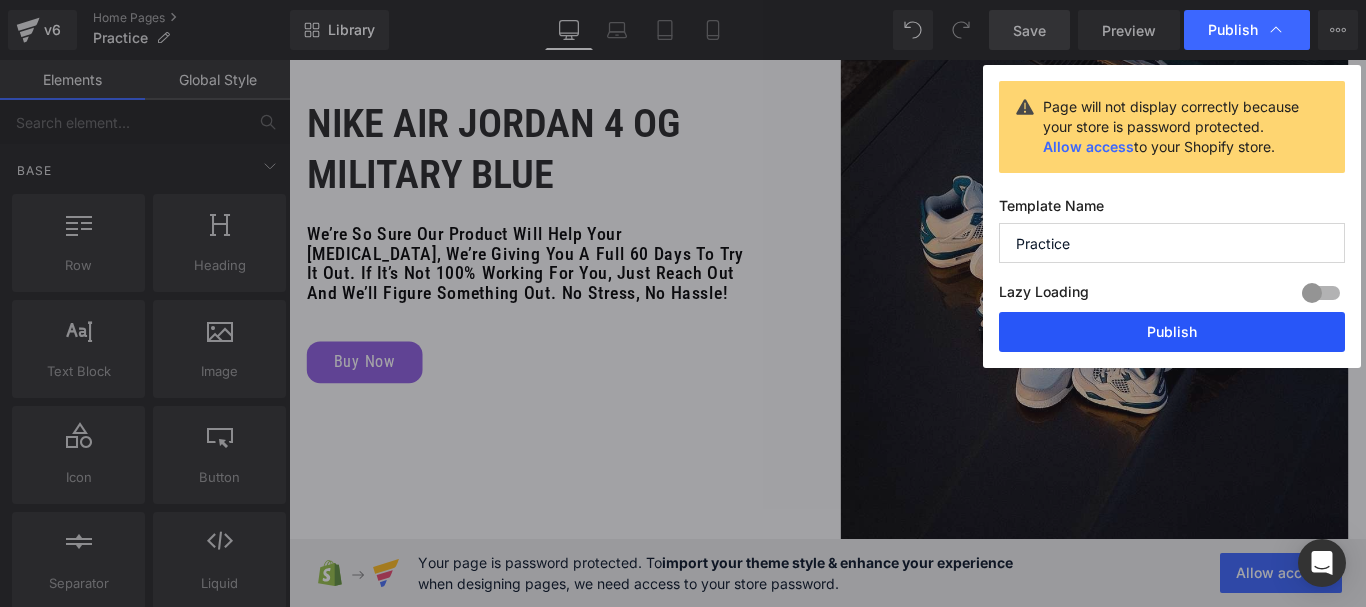 click on "Publish" at bounding box center [1172, 332] 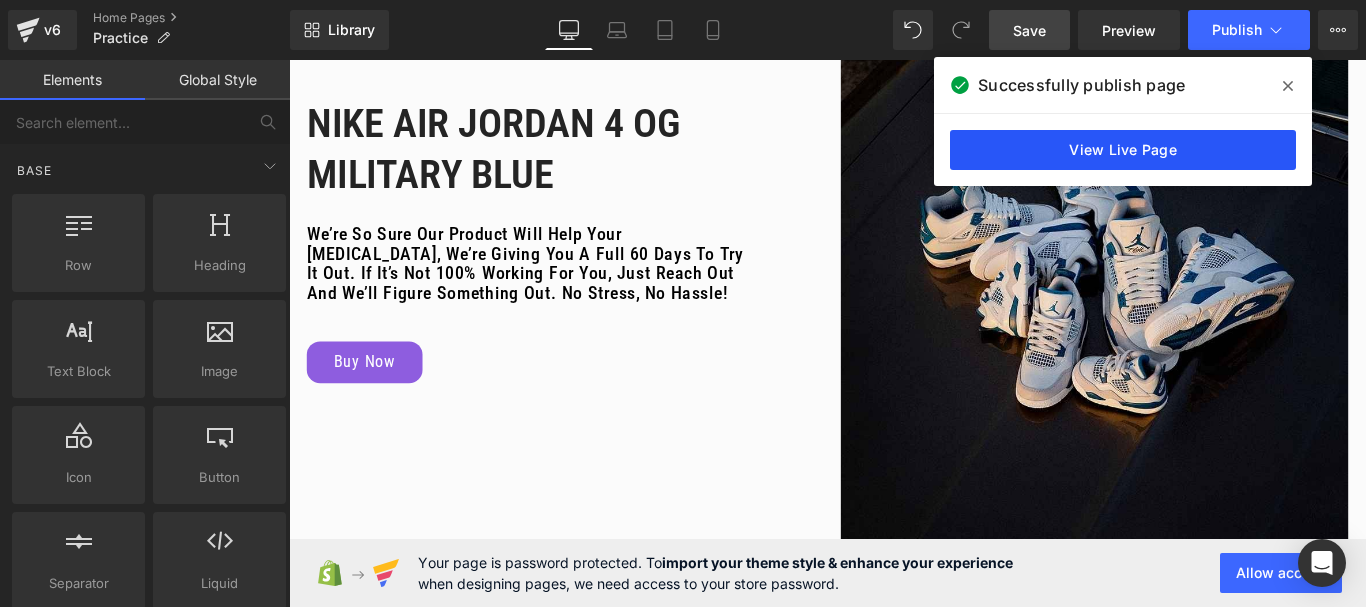 click on "View Live Page" at bounding box center (1123, 150) 